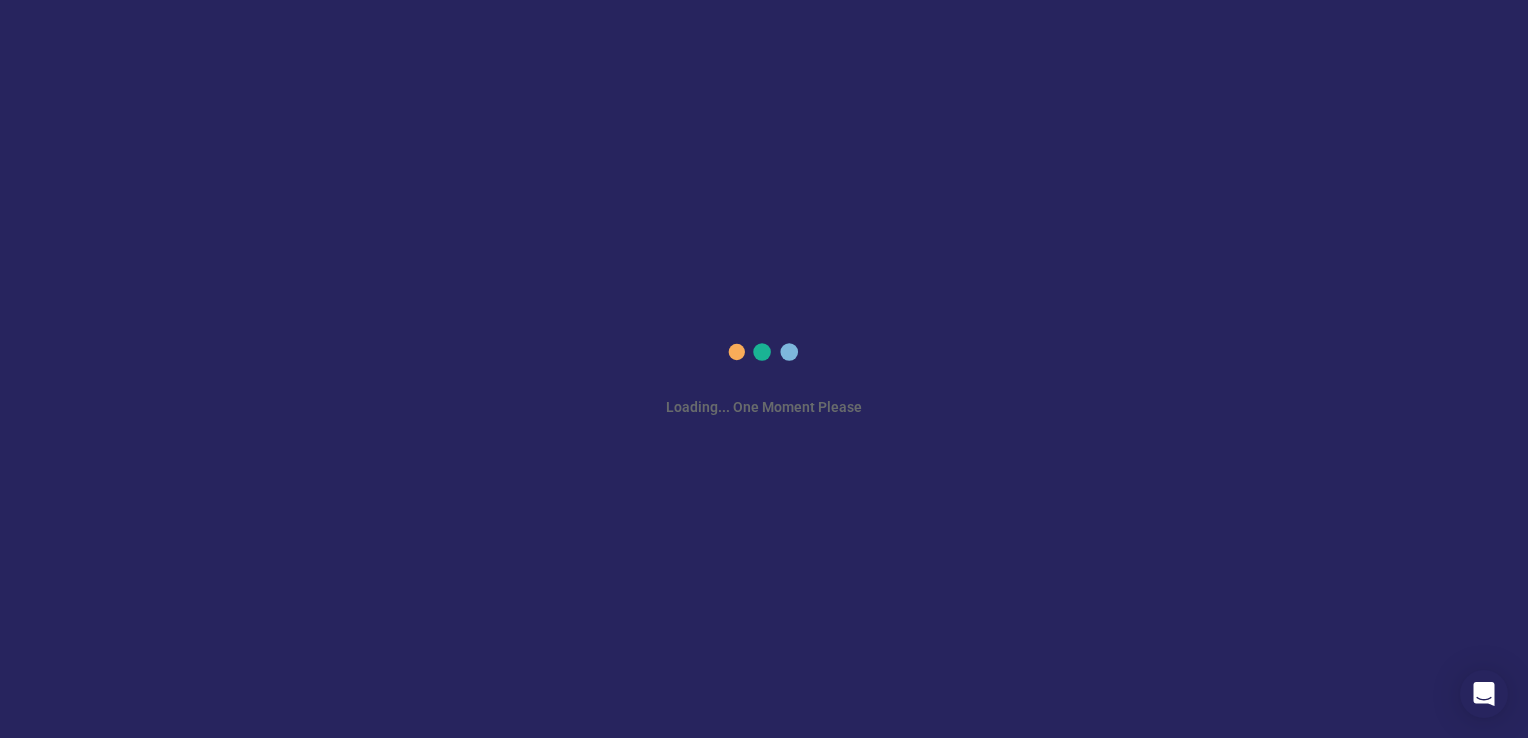 scroll, scrollTop: 0, scrollLeft: 0, axis: both 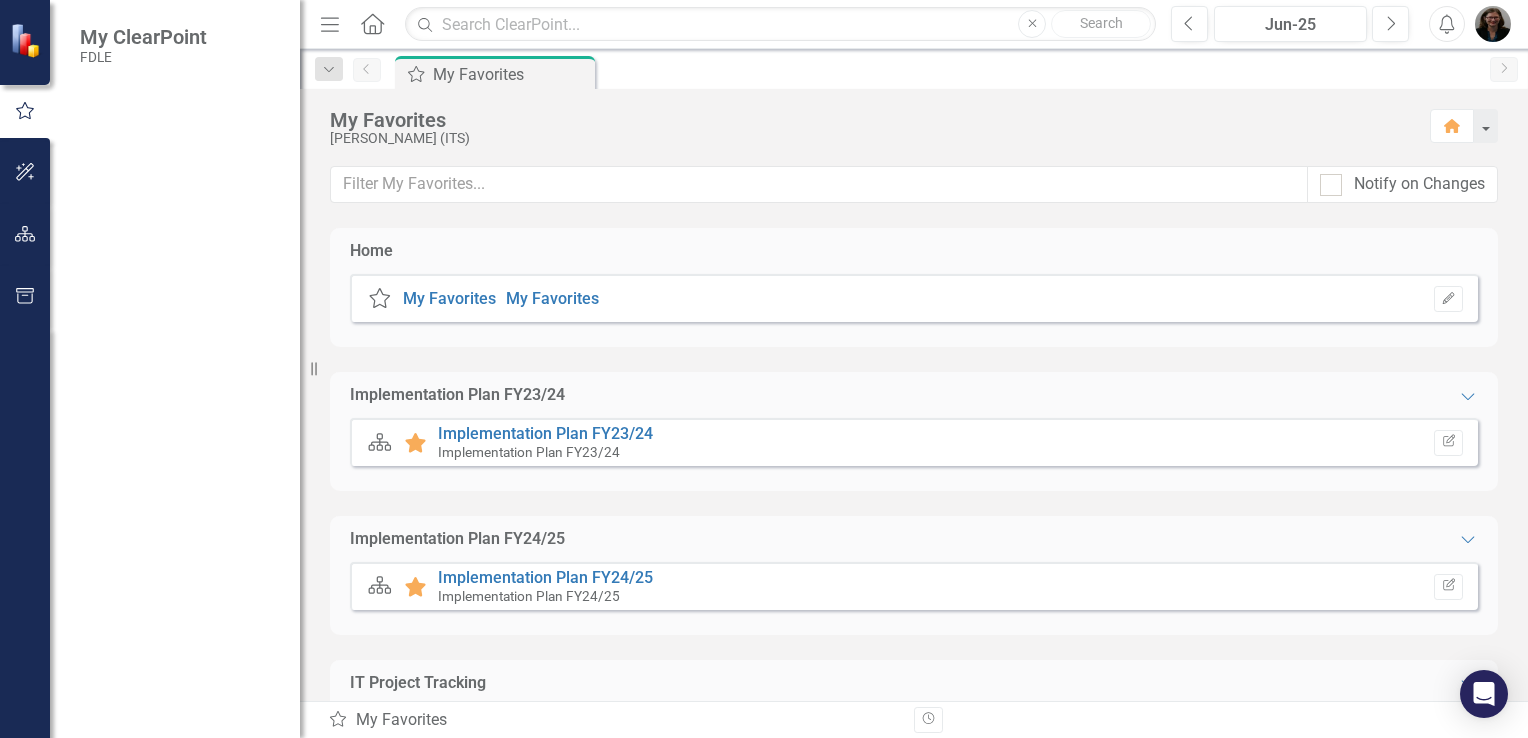 click on "My Scorecard" at bounding box center (180, 296) 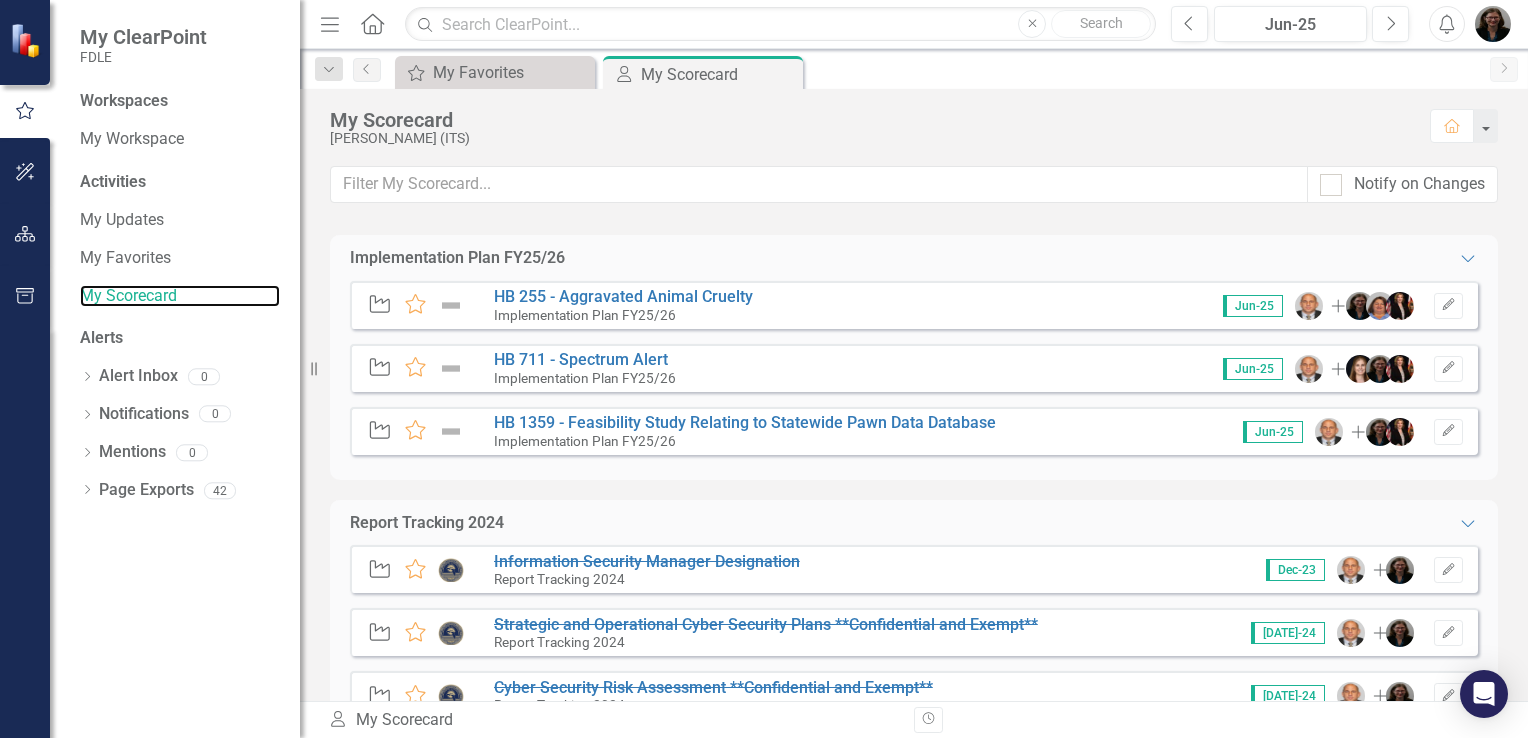scroll, scrollTop: 1030, scrollLeft: 0, axis: vertical 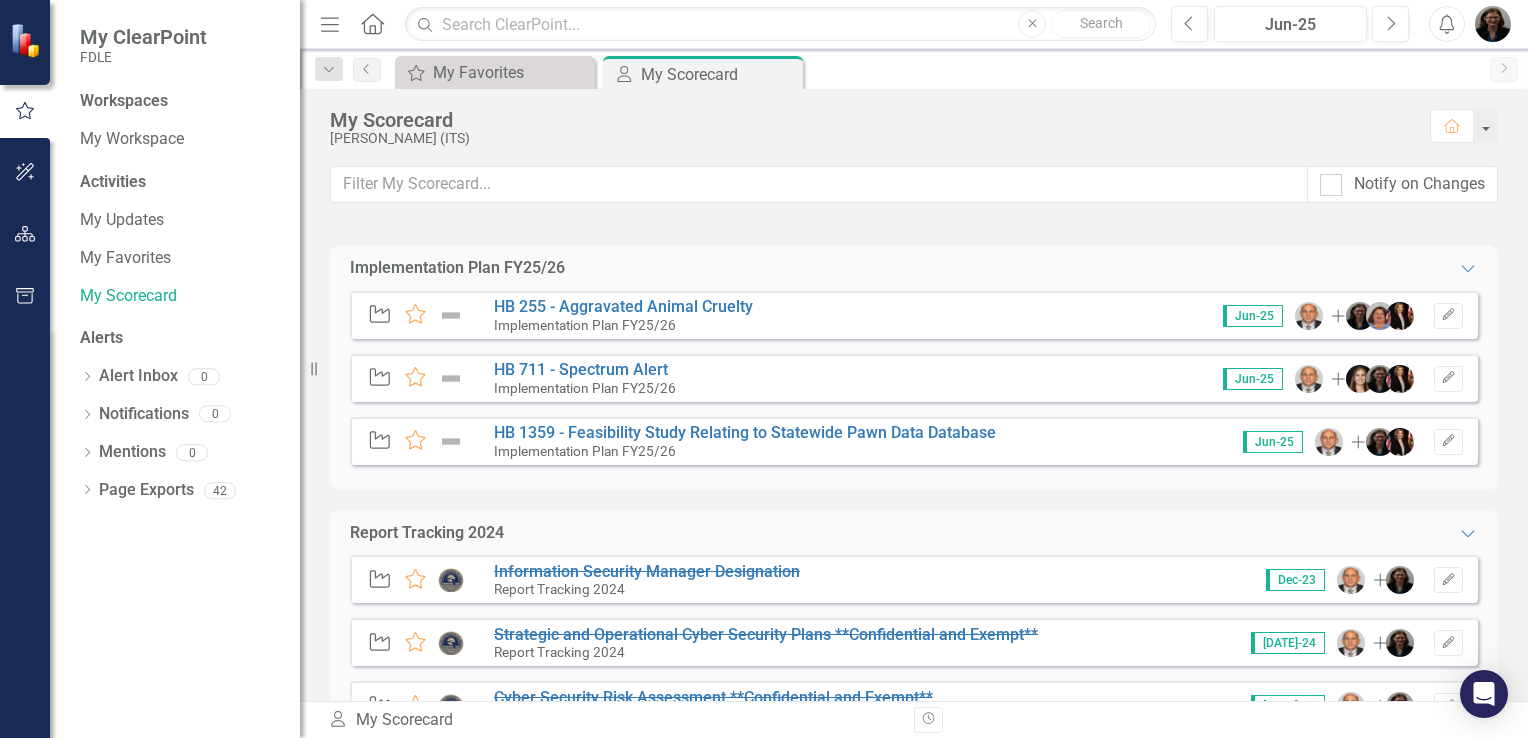 drag, startPoint x: 762, startPoint y: 308, endPoint x: 336, endPoint y: 392, distance: 434.20273 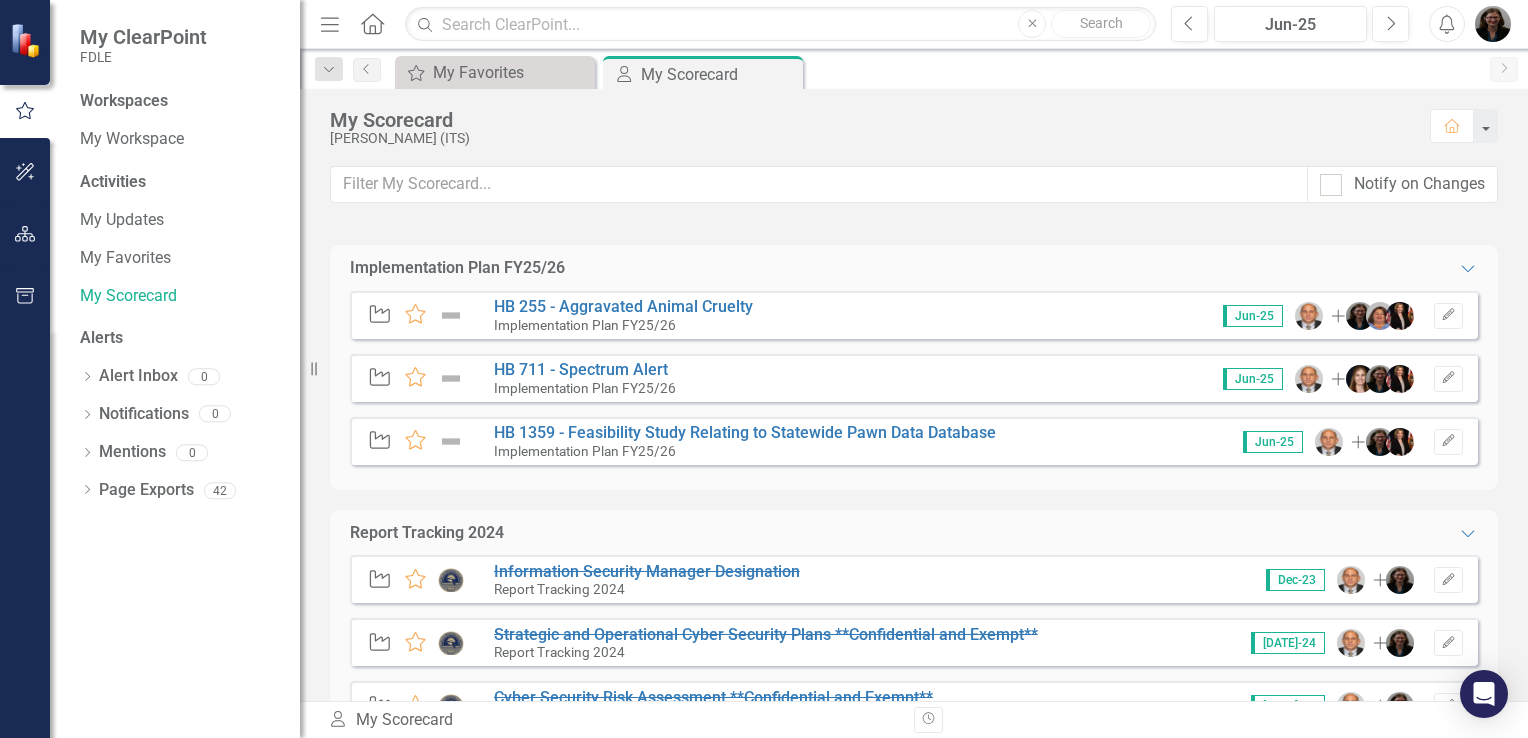 click on "Objective Favorite HB 255 - Aggravated Animal Cruelty Implementation Plan FY25/26 Jun-25 Add Edit Objective Favorite HB 711 - Spectrum Alert Implementation Plan FY25/26 Jun-25 Add Edit Objective Favorite HB 1359 - Feasibility Study Relating to Statewide Pawn Data Database Implementation Plan FY25/26 Jun-25 Add Edit" at bounding box center [914, 390] 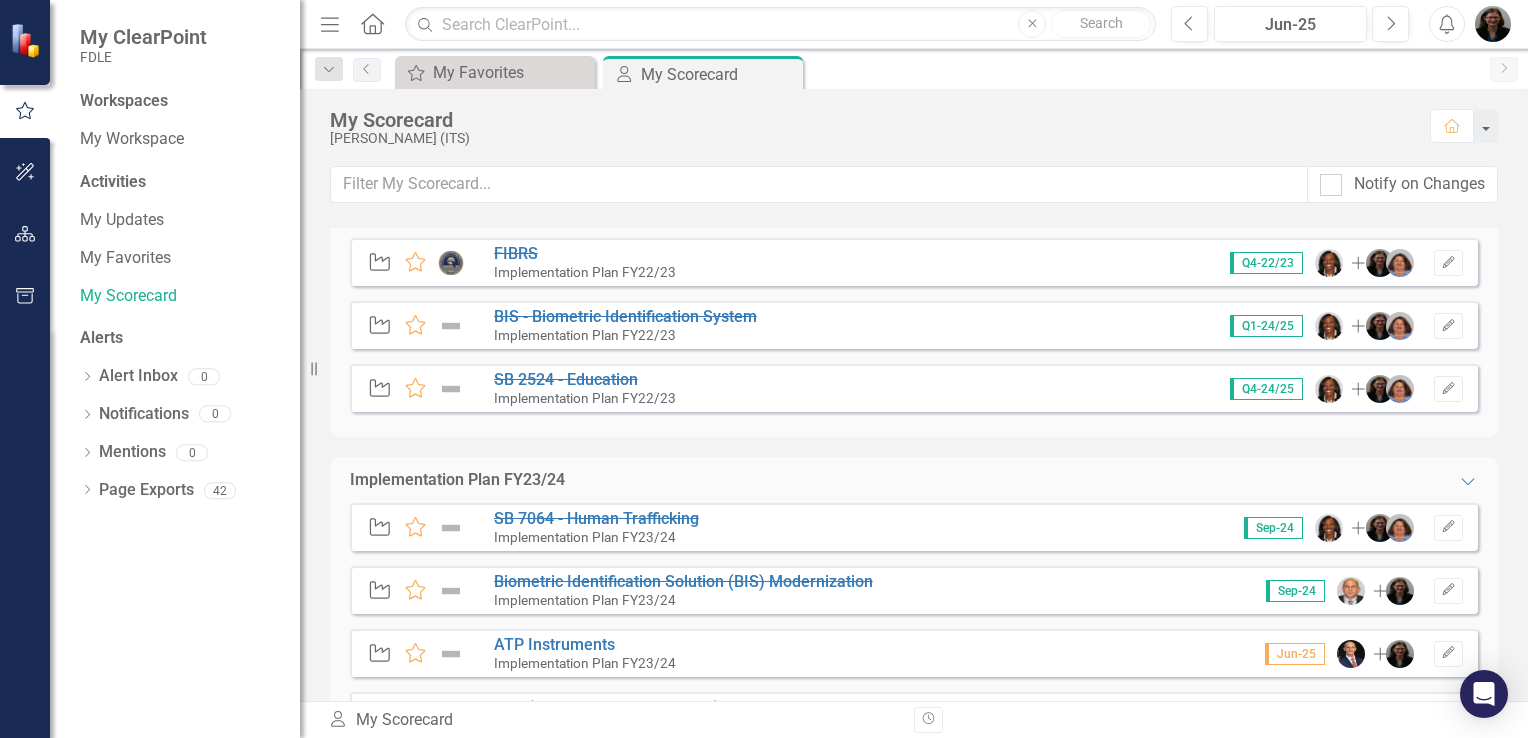 scroll, scrollTop: 0, scrollLeft: 0, axis: both 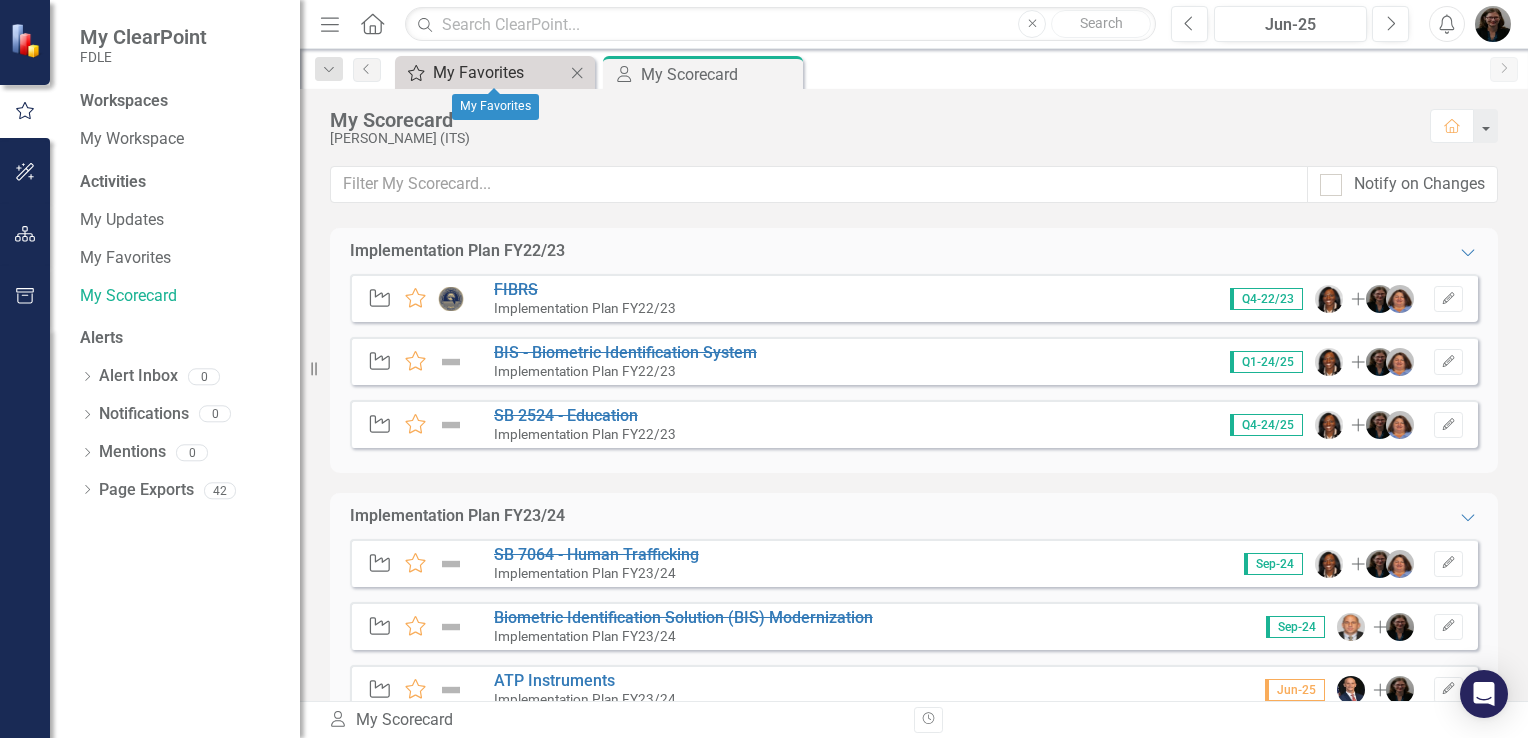 click on "My Favorites" at bounding box center [499, 72] 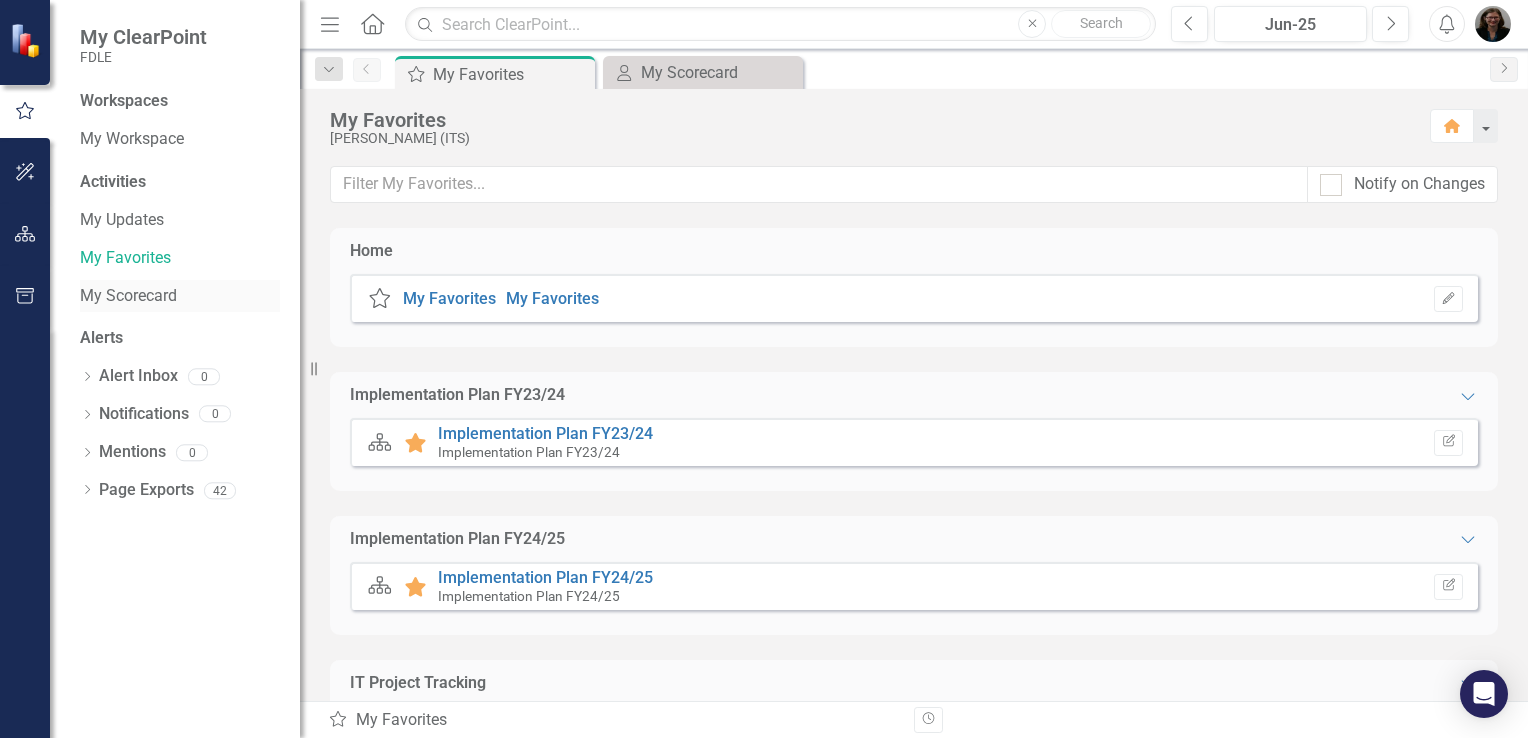 click on "My Scorecard" at bounding box center [180, 296] 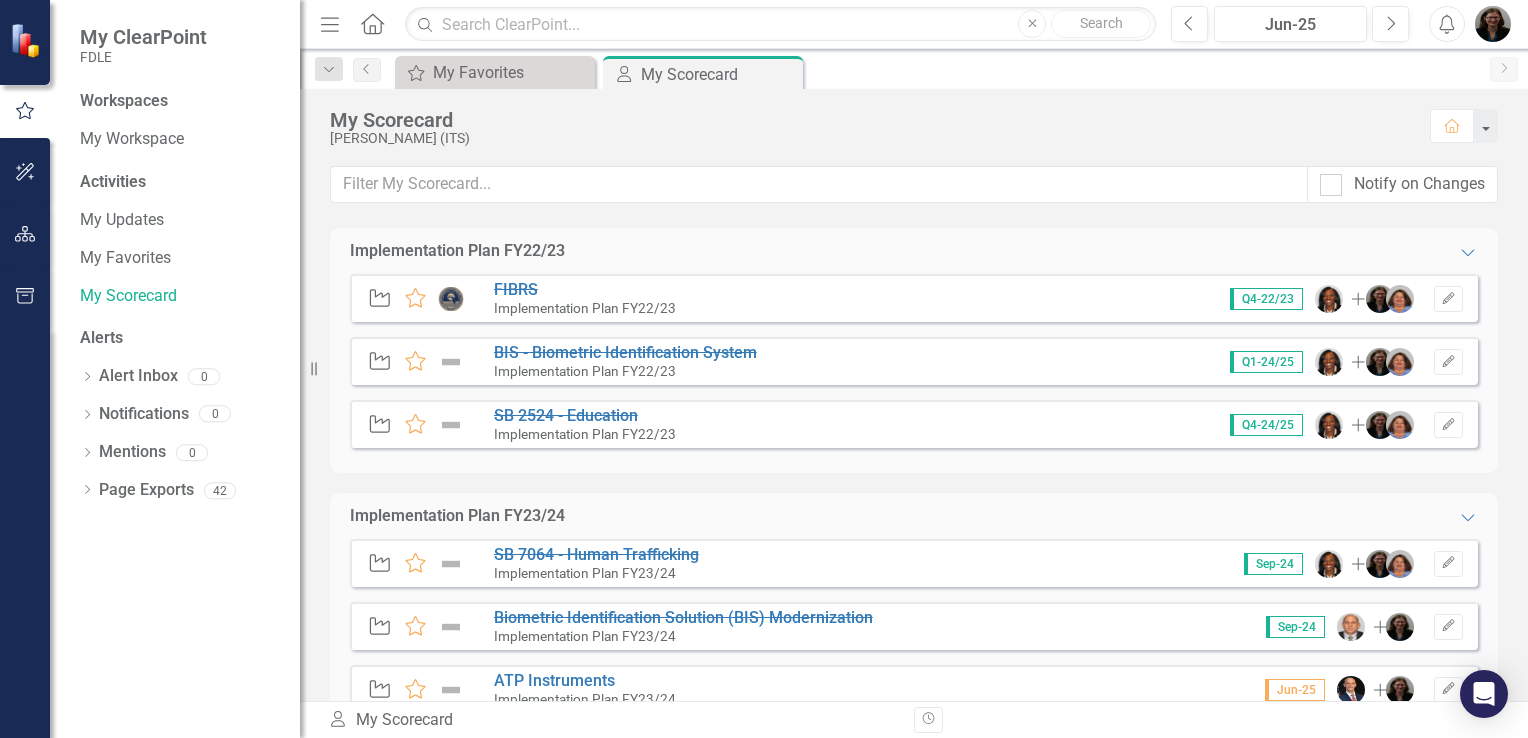 click on "Implementation Plan FY23/24" at bounding box center [457, 516] 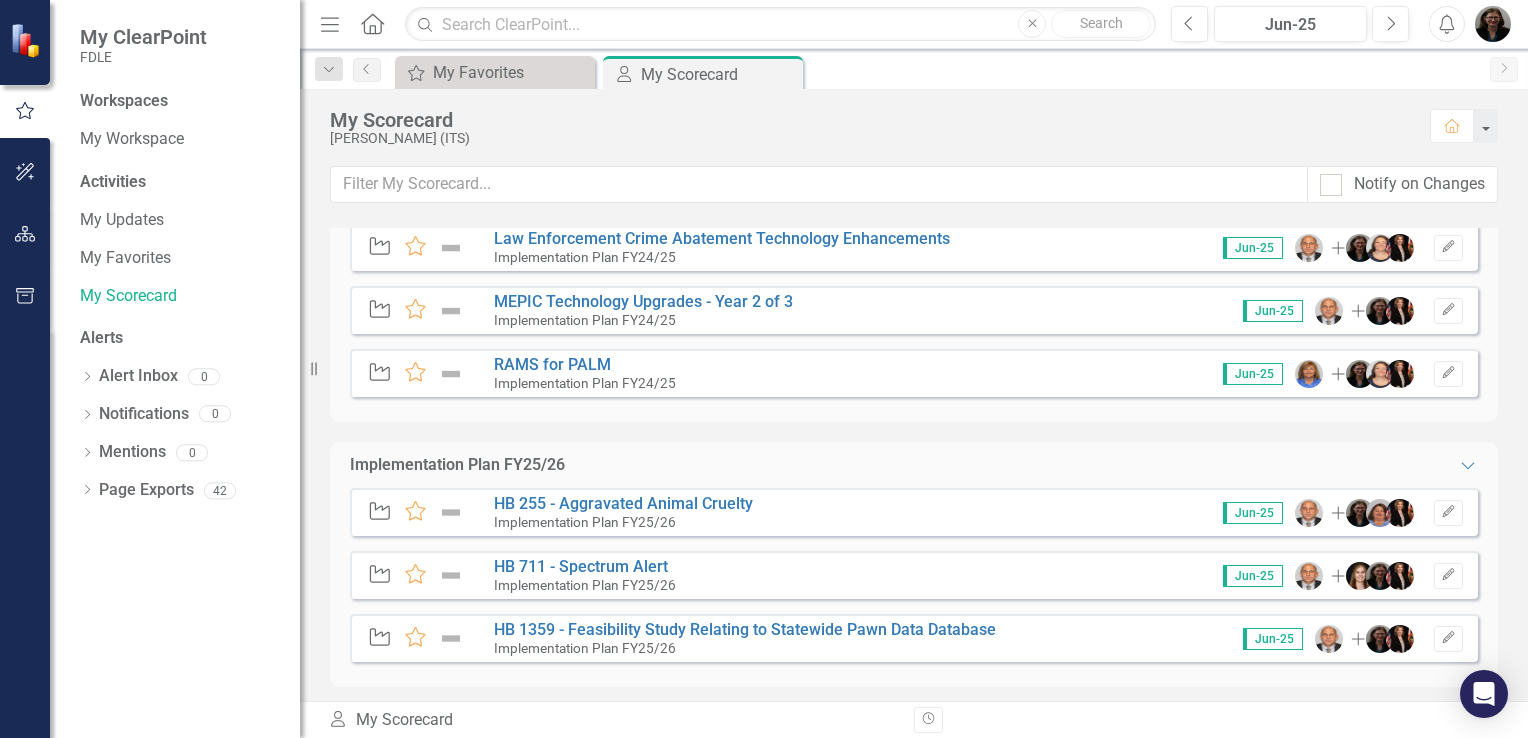 scroll, scrollTop: 624, scrollLeft: 0, axis: vertical 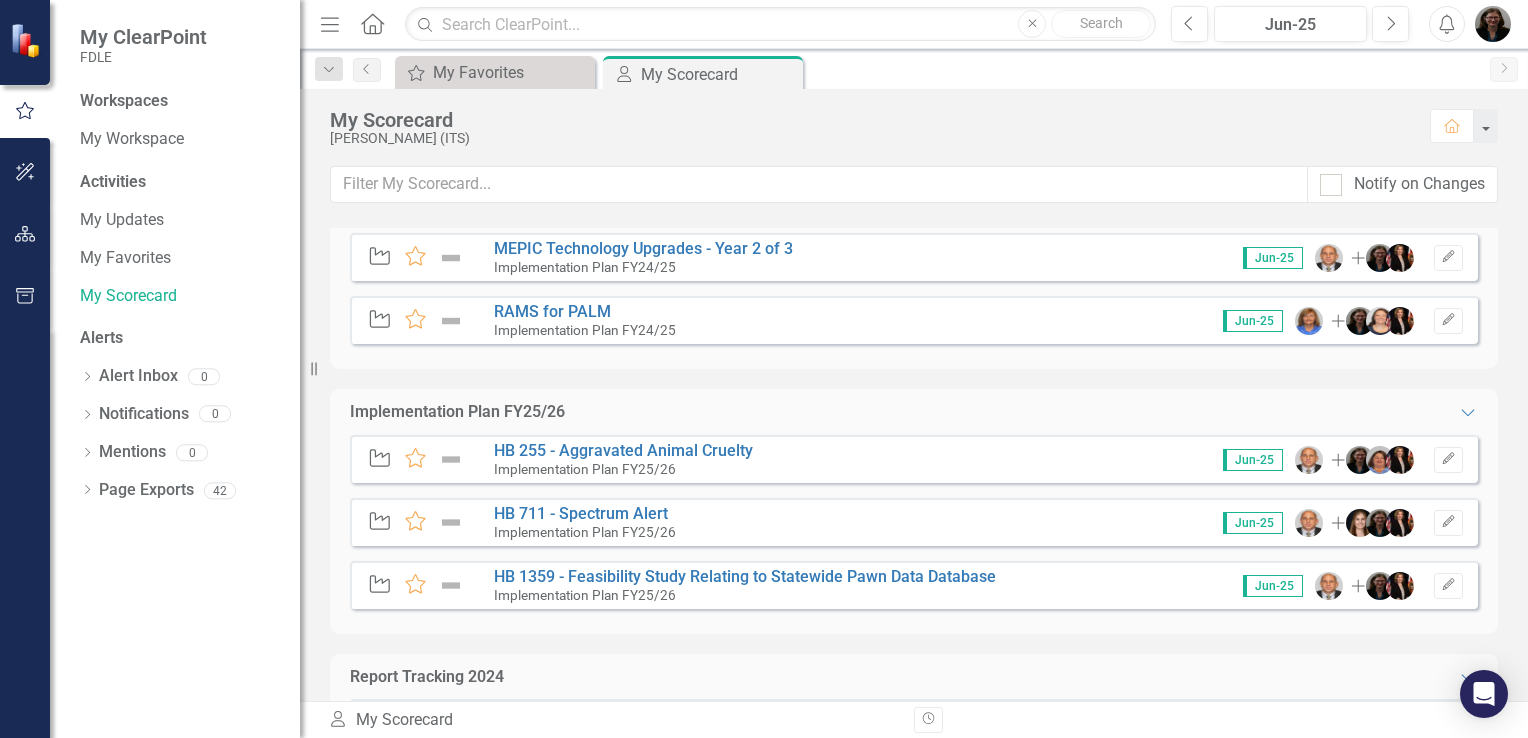 click on "Implementation Plan FY25/26" at bounding box center (457, 412) 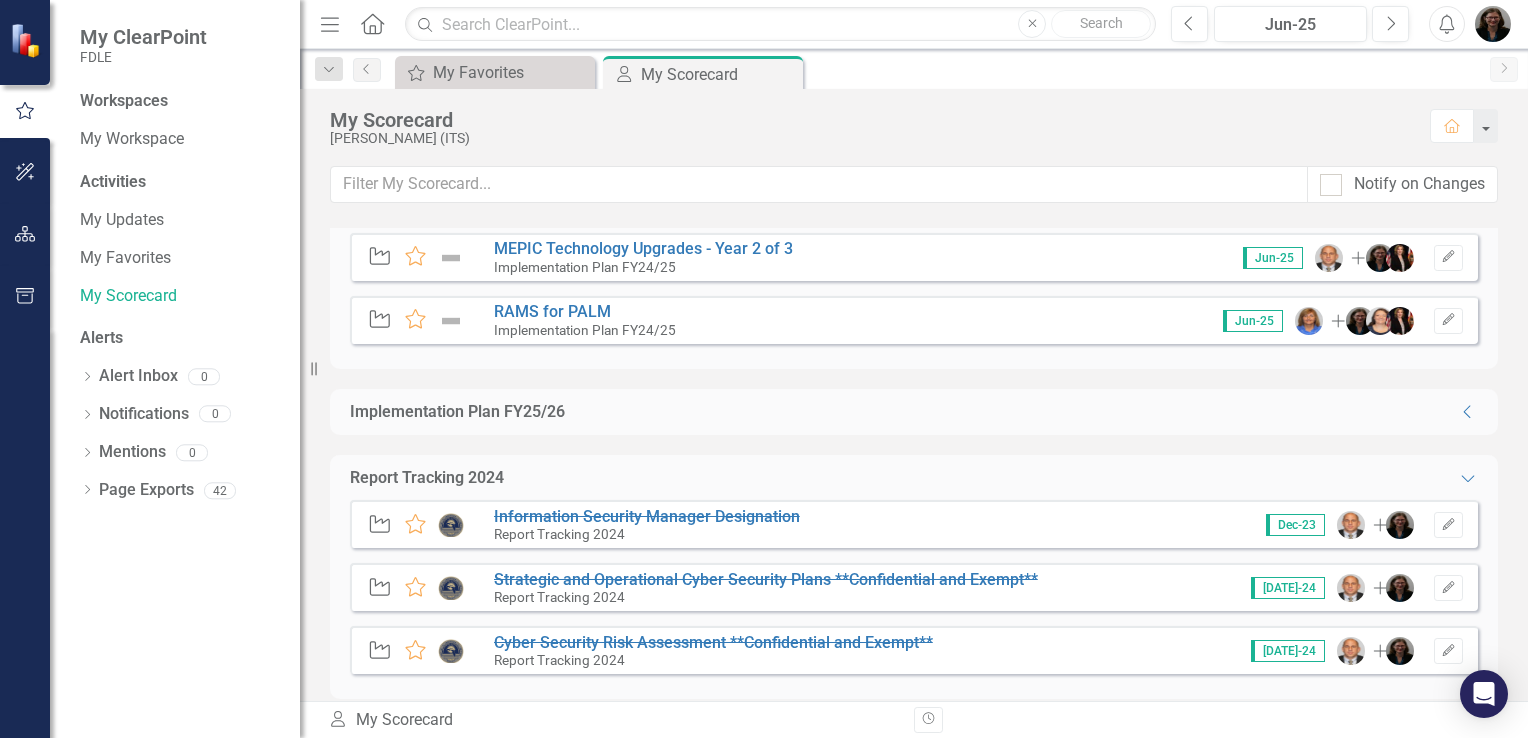 click on "Implementation Plan FY25/26" at bounding box center (457, 412) 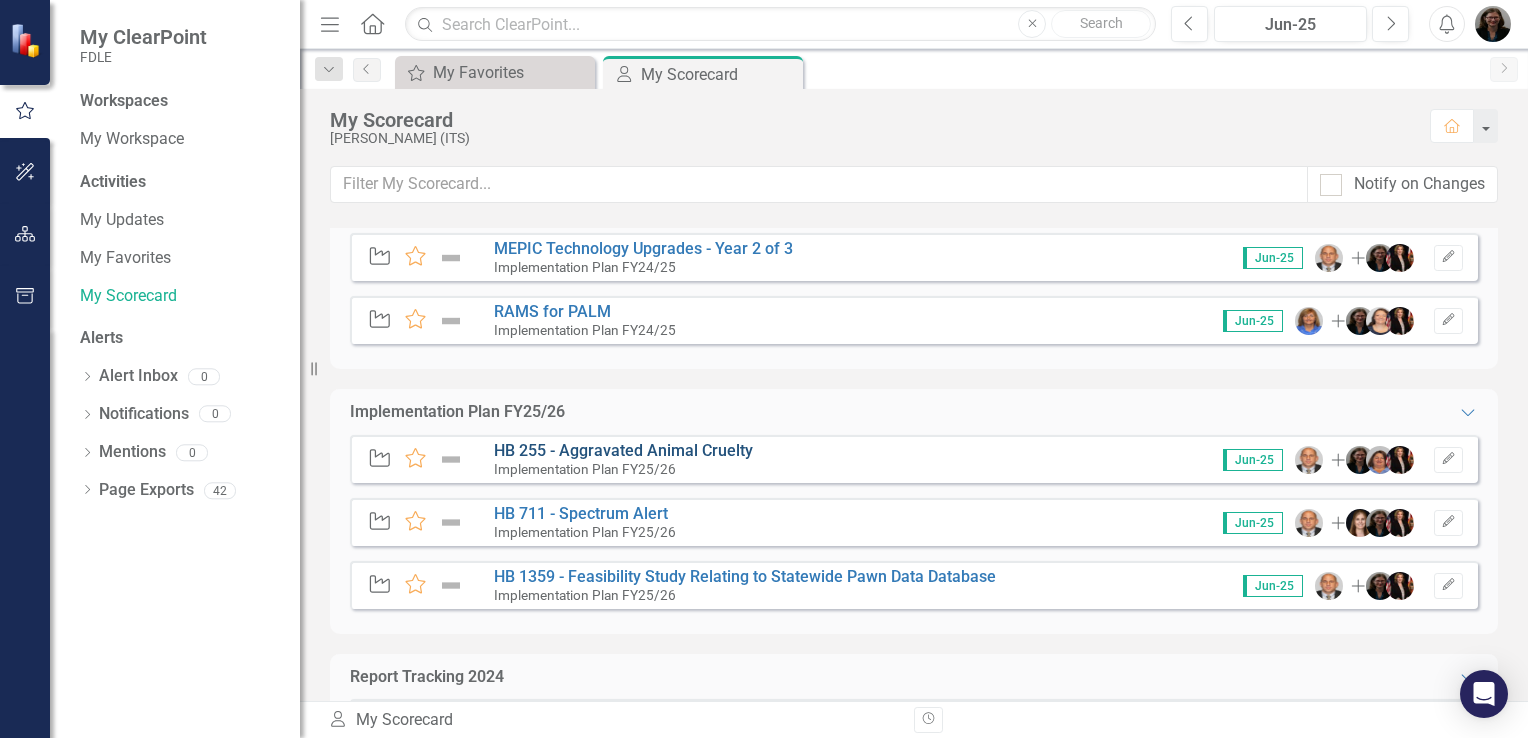 click on "HB 255 - Aggravated Animal Cruelty" at bounding box center [623, 450] 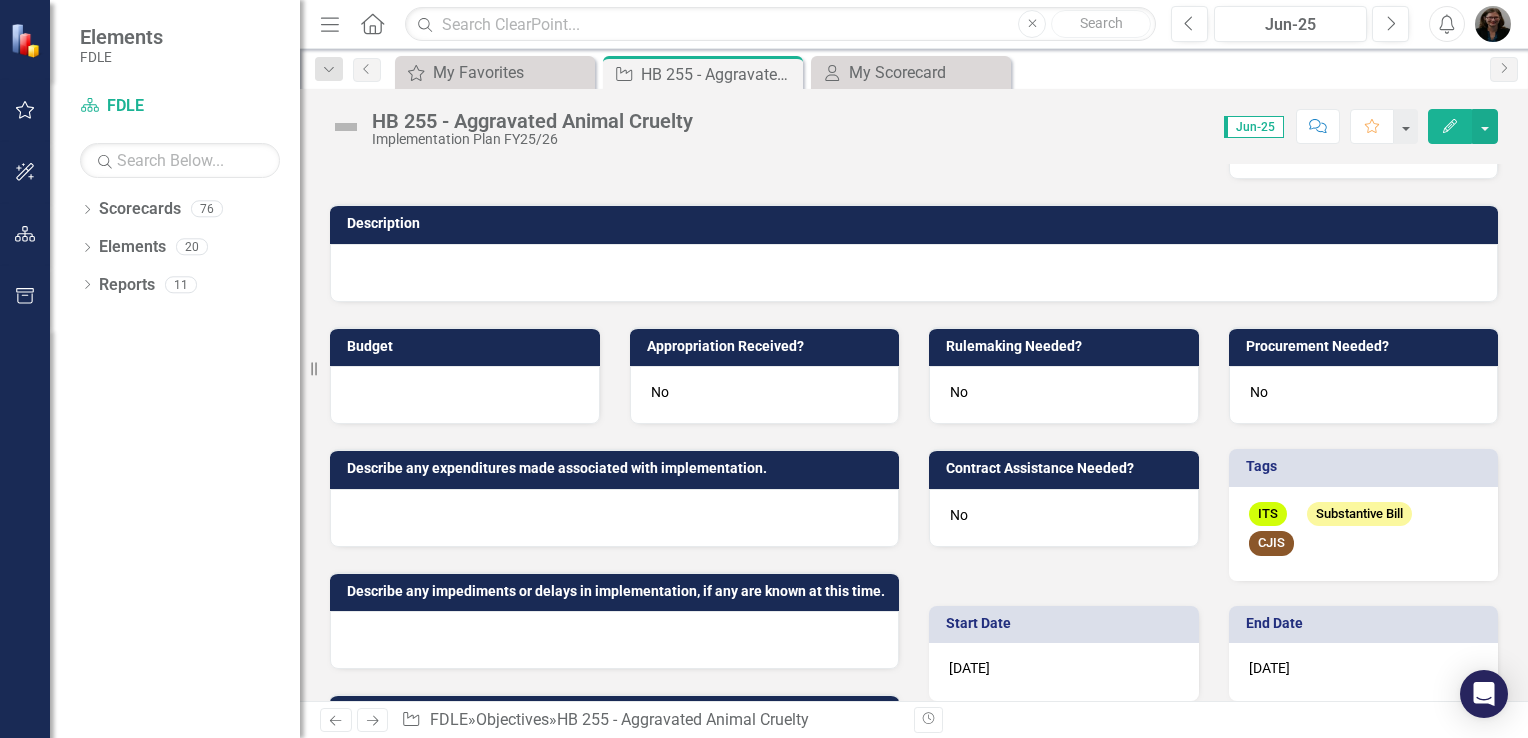 scroll, scrollTop: 0, scrollLeft: 0, axis: both 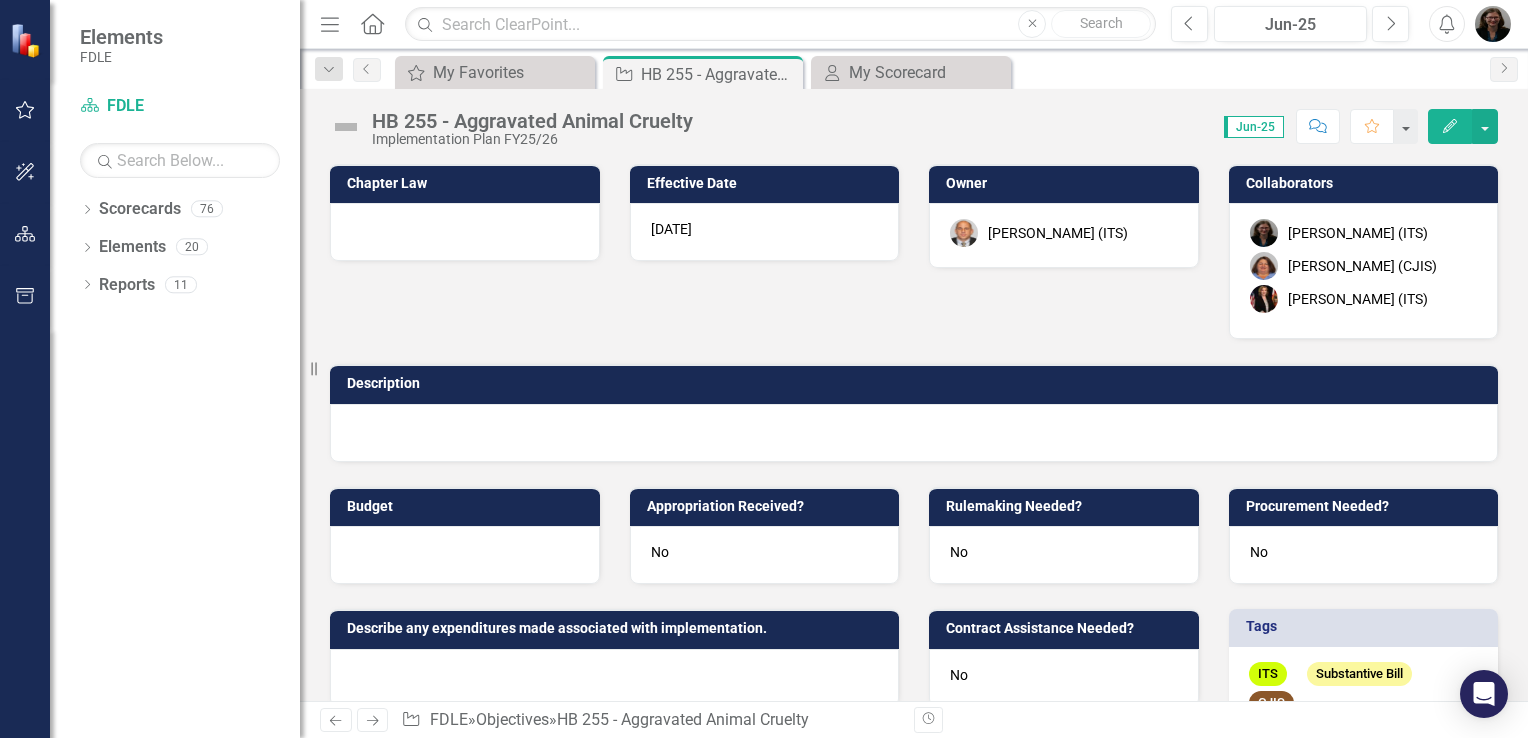 click on "Implementation Plan FY25/26" at bounding box center [532, 139] 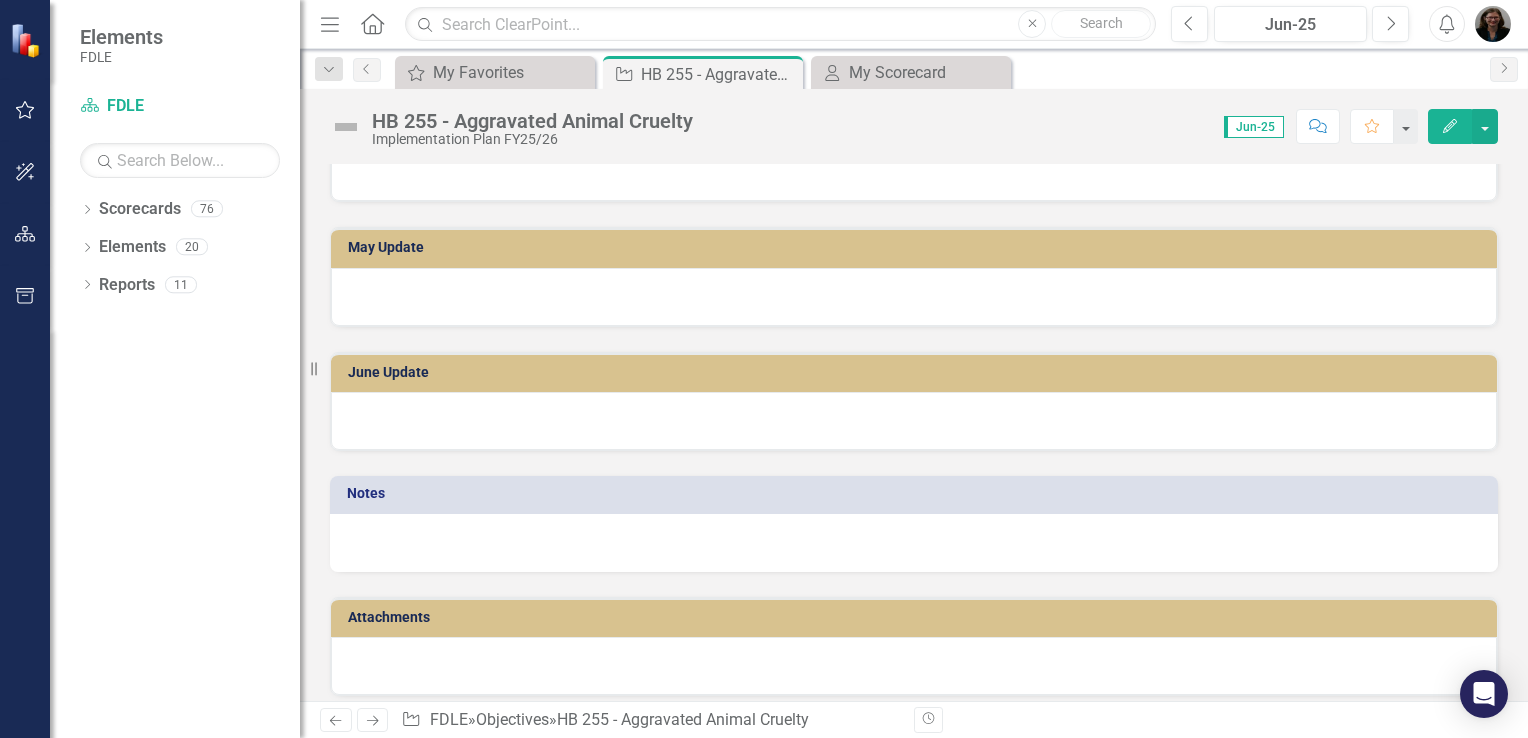 scroll, scrollTop: 0, scrollLeft: 0, axis: both 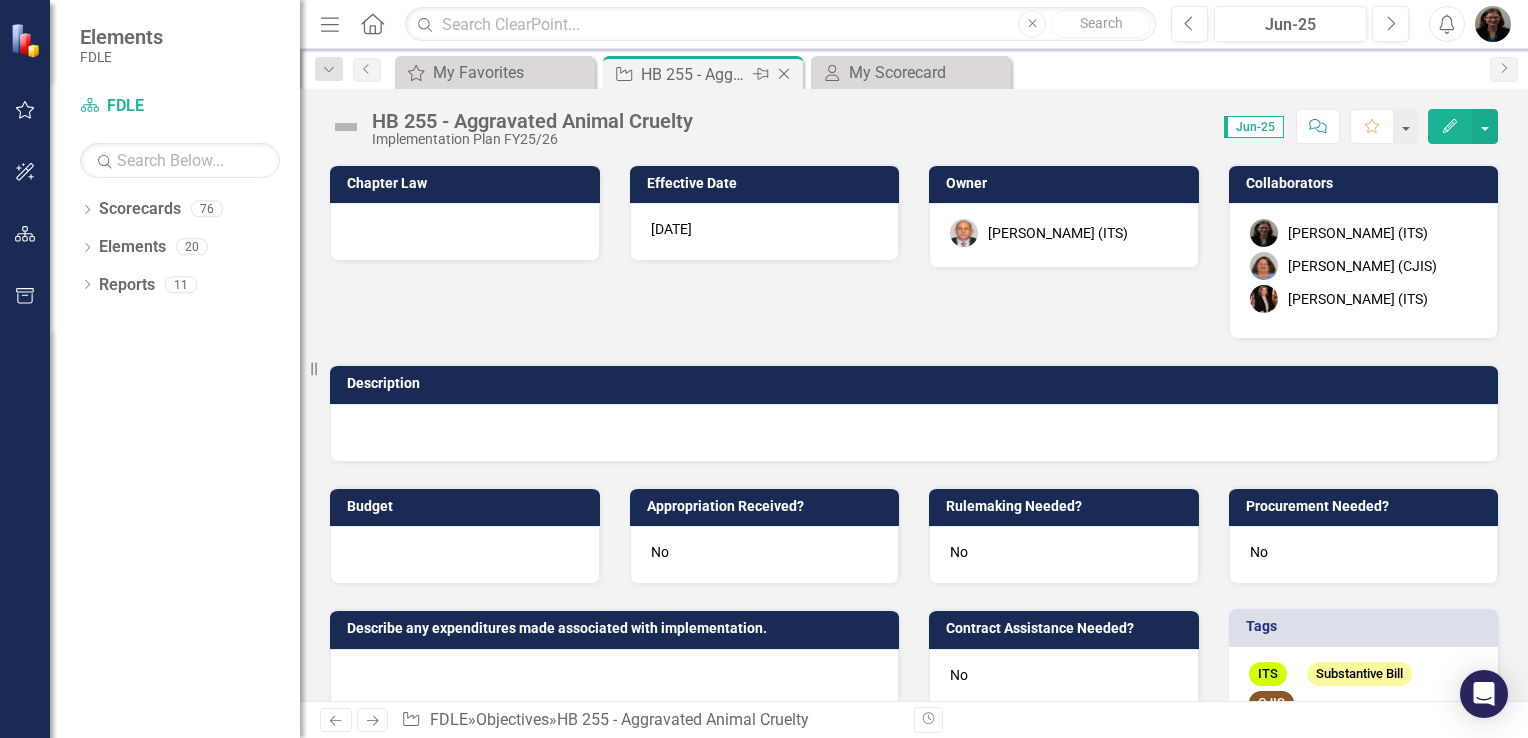 click on "Close" 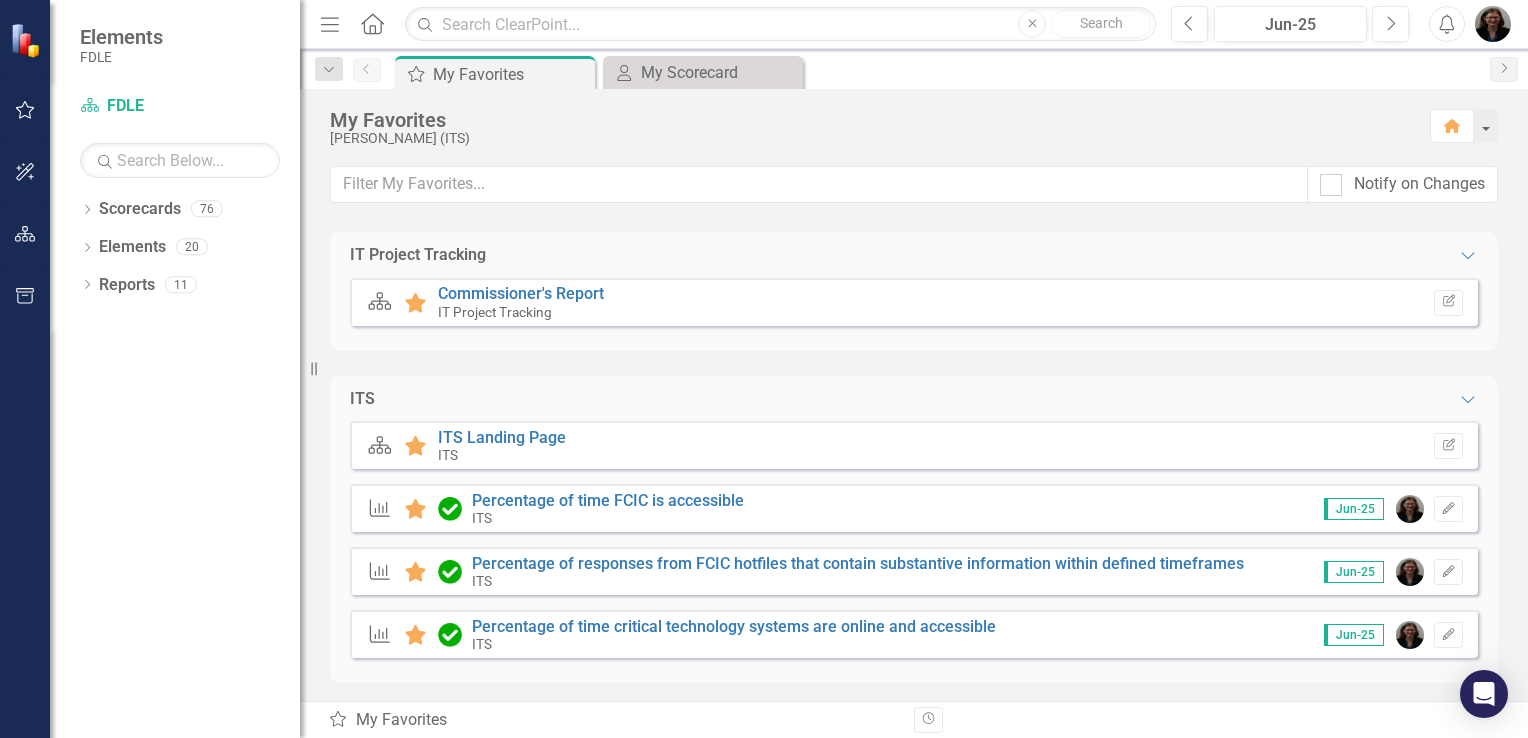 scroll, scrollTop: 433, scrollLeft: 0, axis: vertical 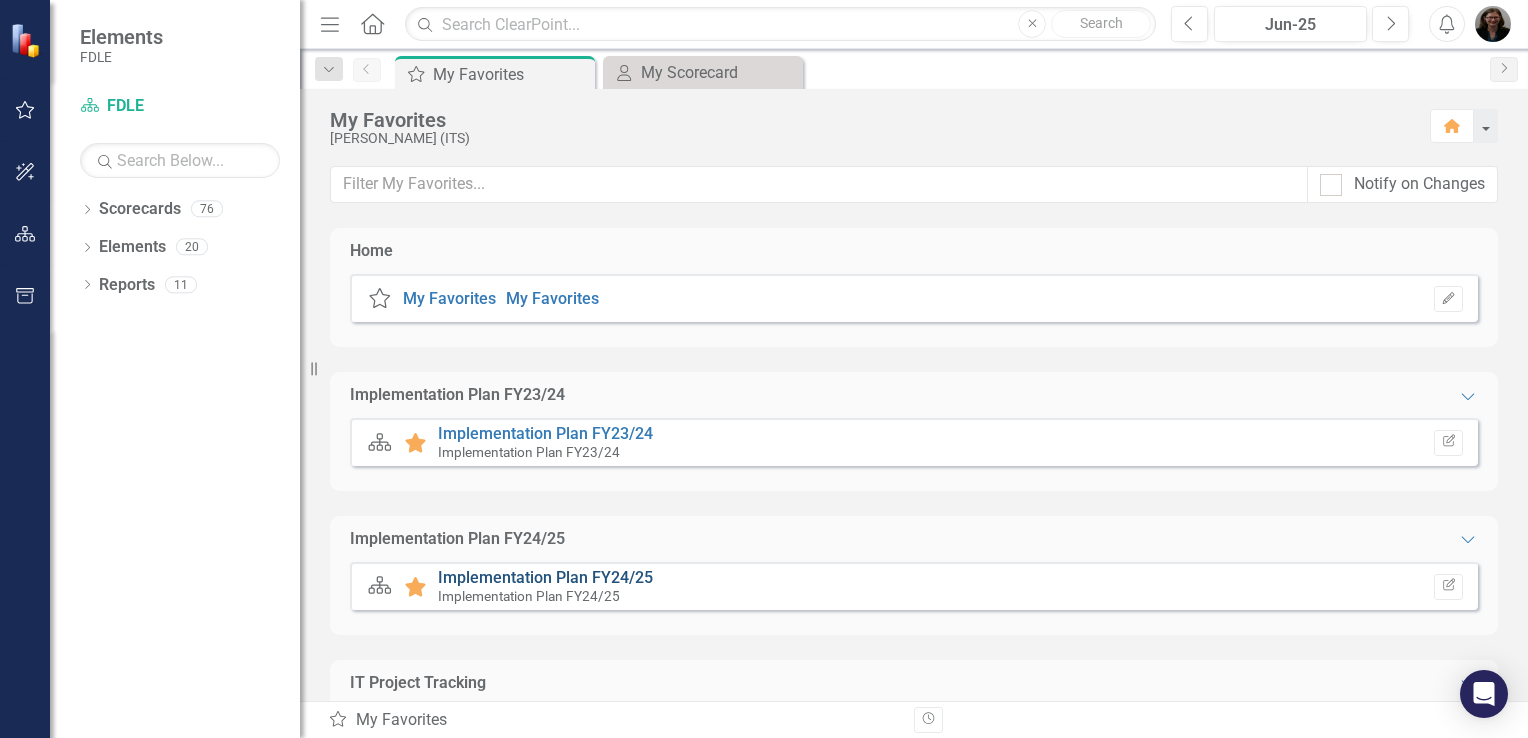 click on "Implementation Plan FY24/25" at bounding box center [545, 577] 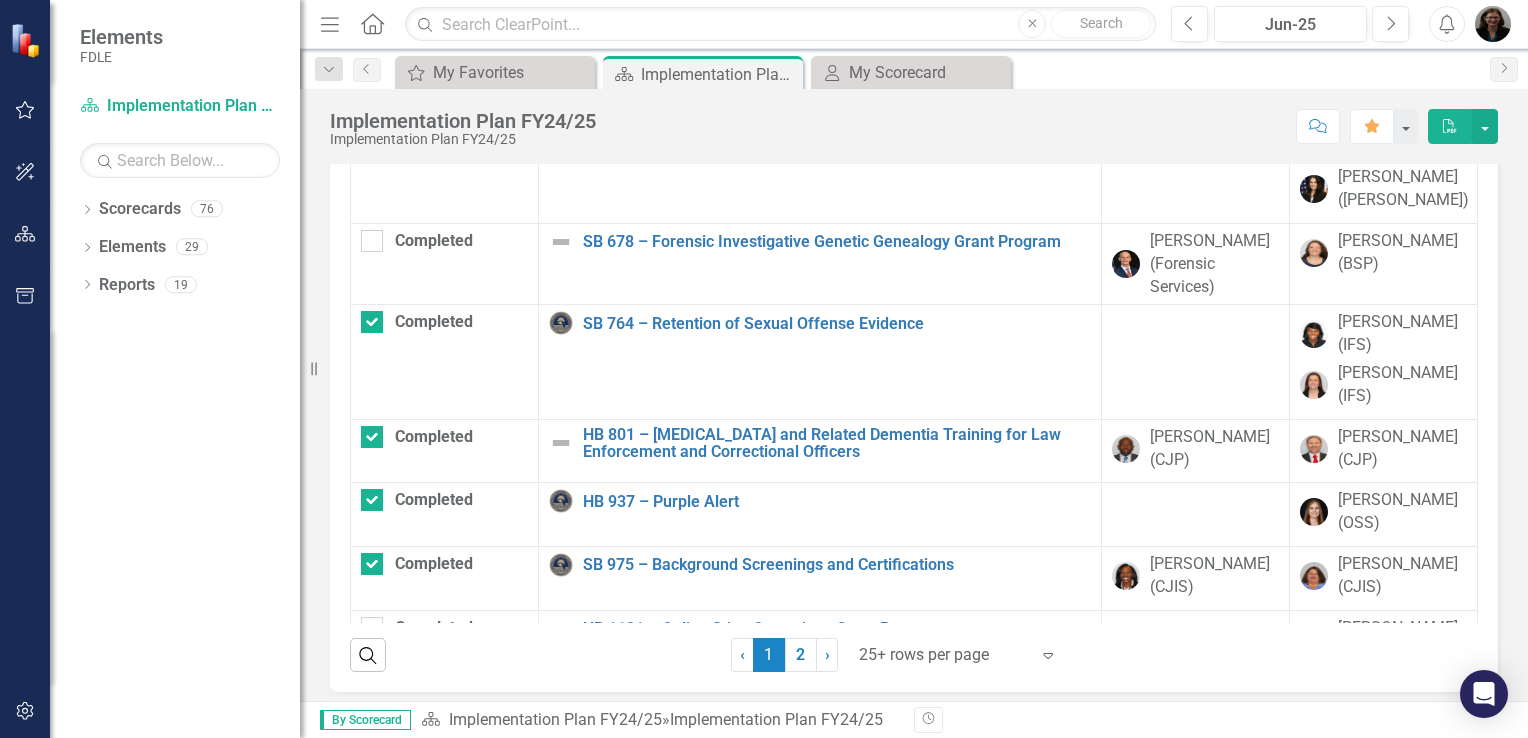 scroll, scrollTop: 167, scrollLeft: 0, axis: vertical 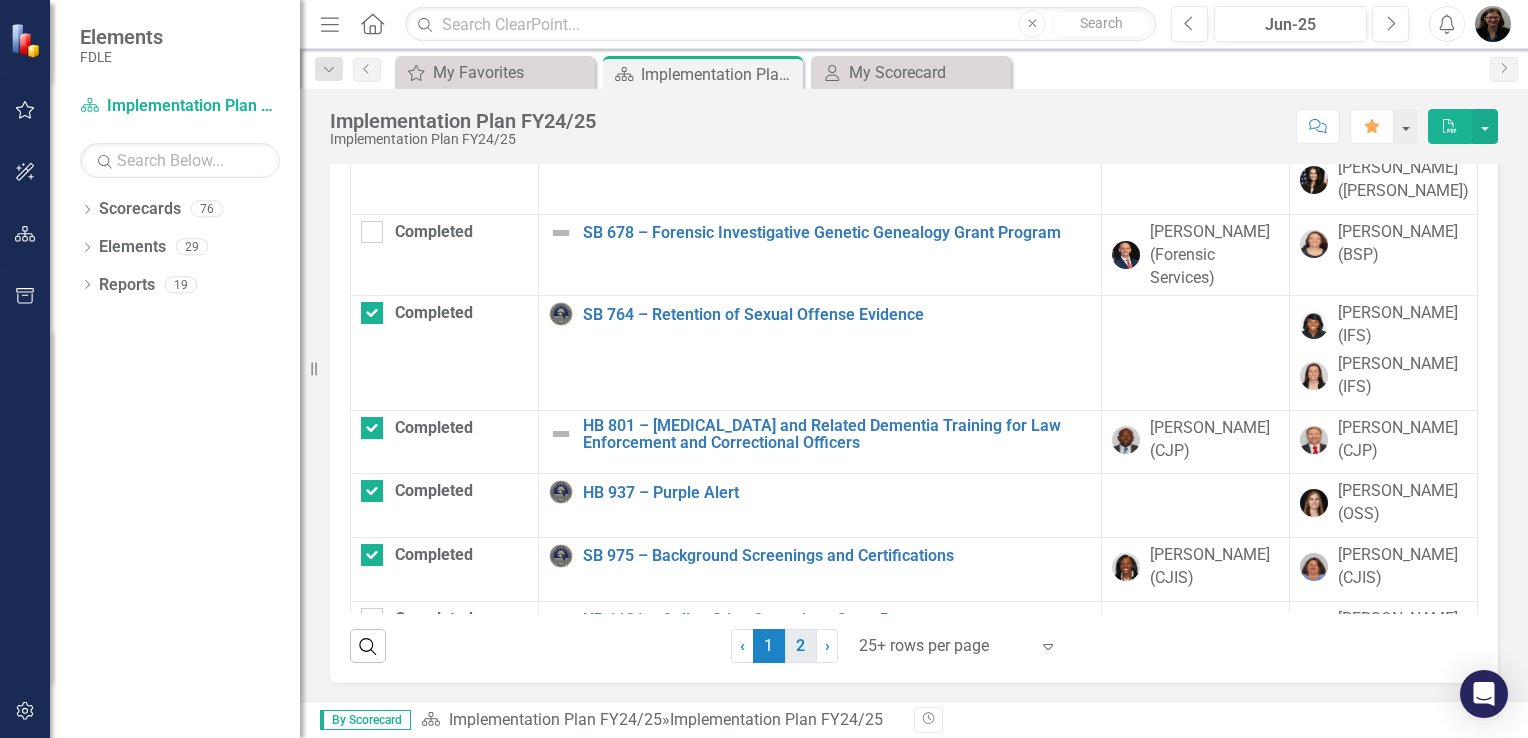 click on "2" at bounding box center (801, 646) 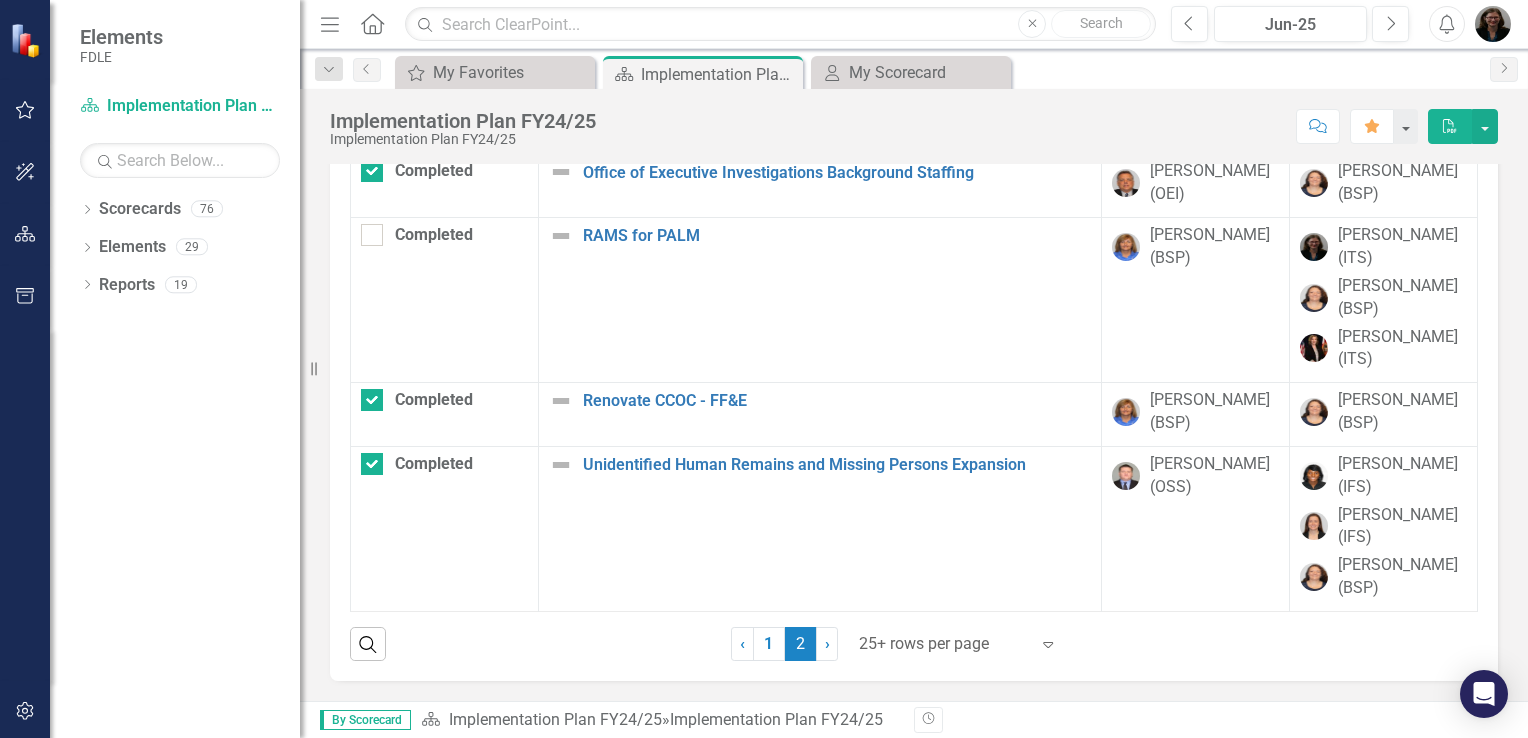 scroll, scrollTop: 92, scrollLeft: 0, axis: vertical 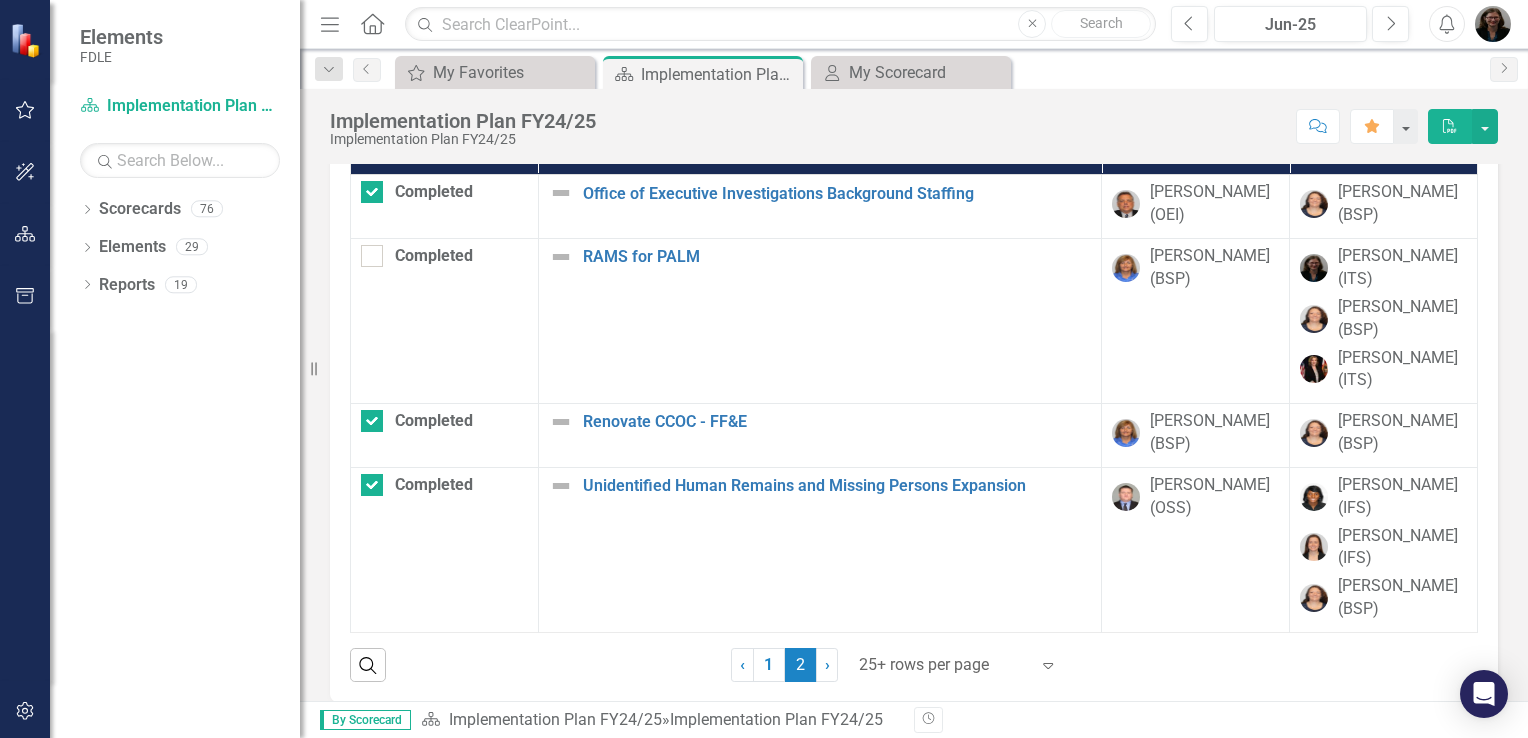 checkbox on "false" 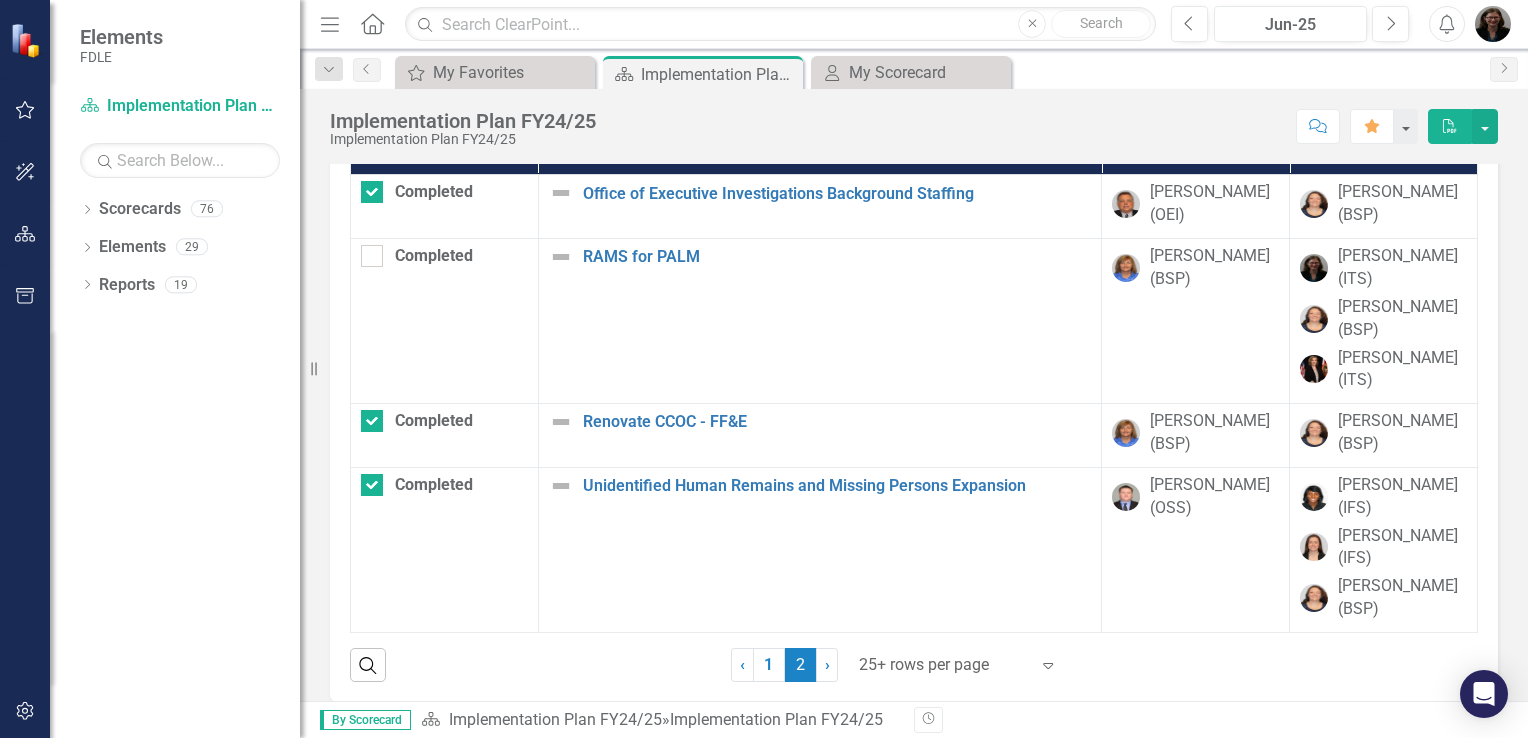 checkbox on "false" 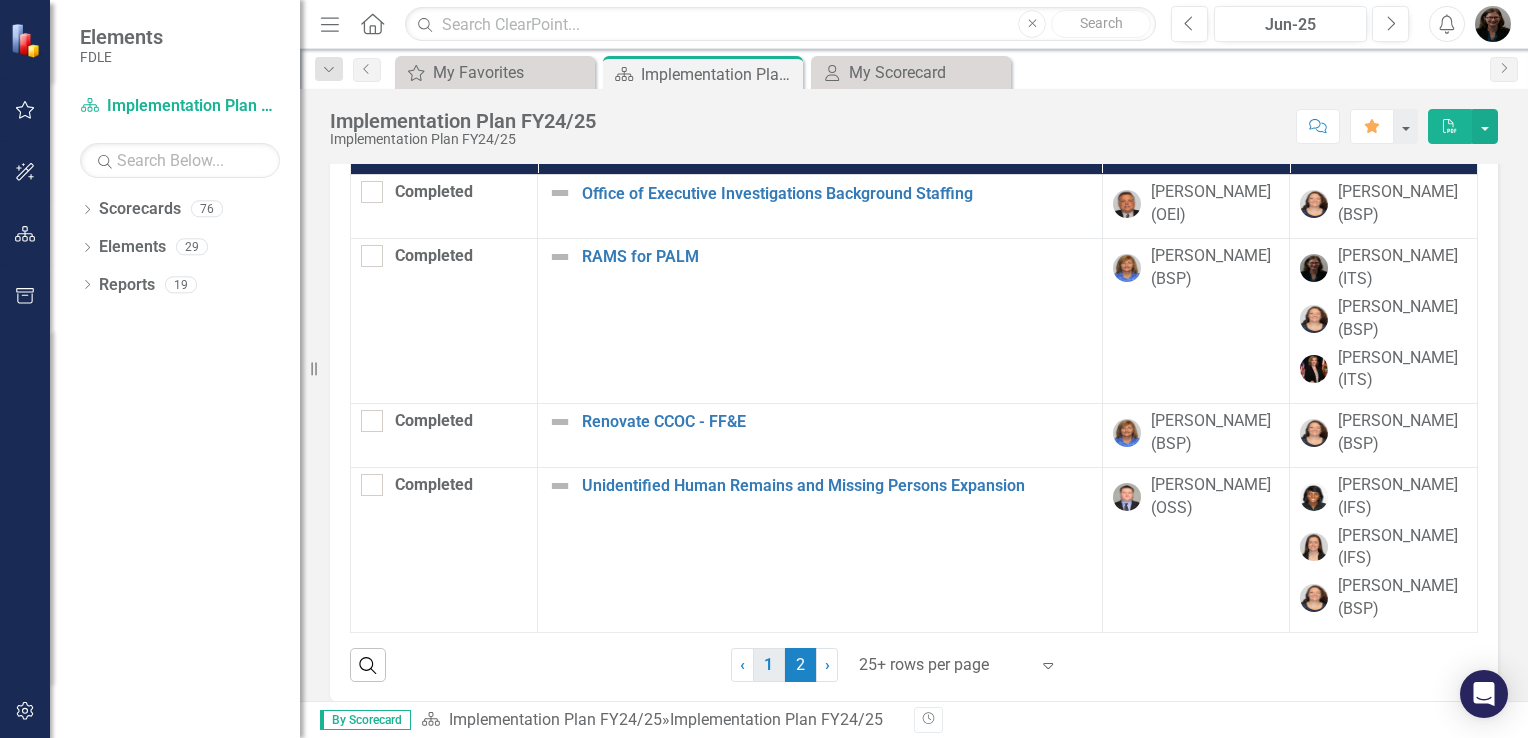 click on "1" at bounding box center (769, 665) 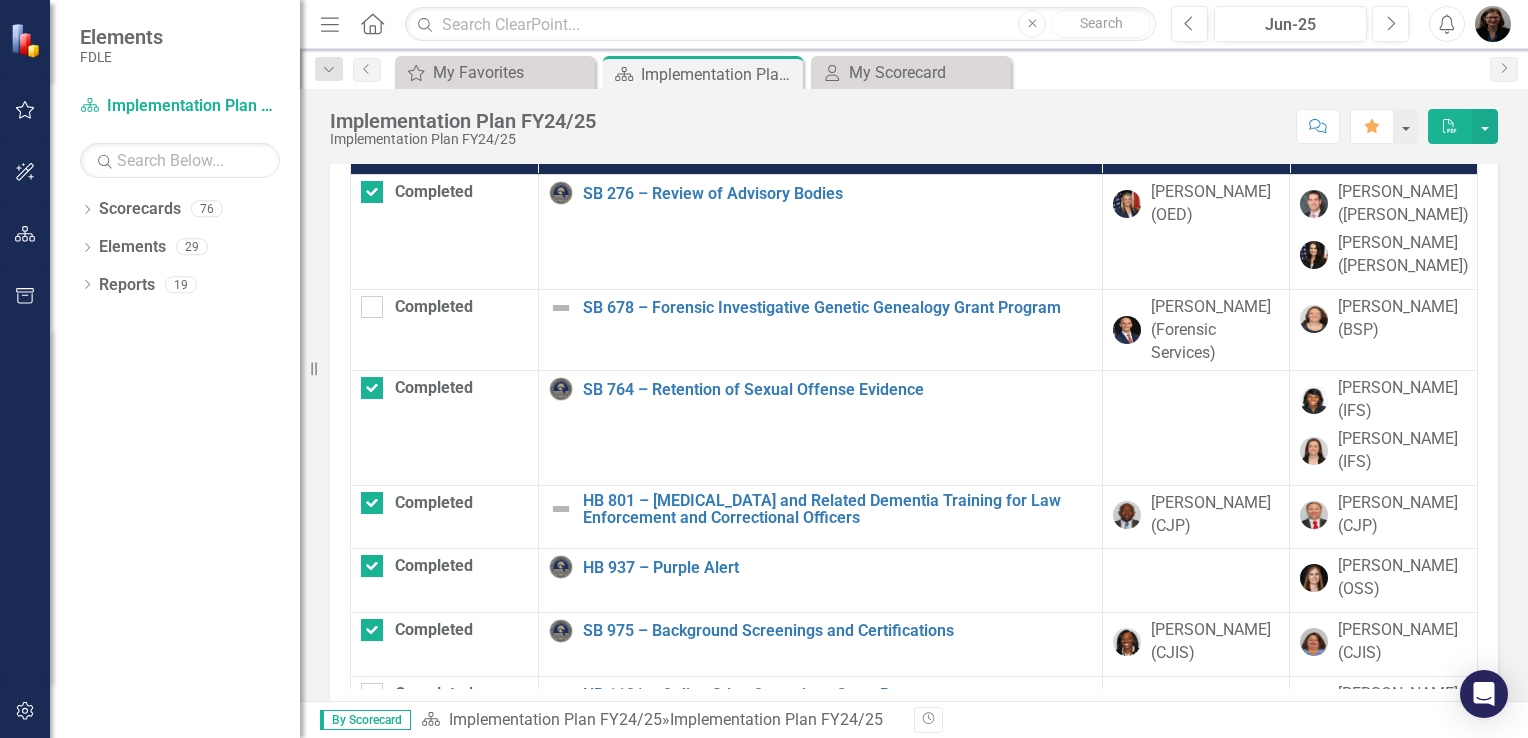 checkbox on "true" 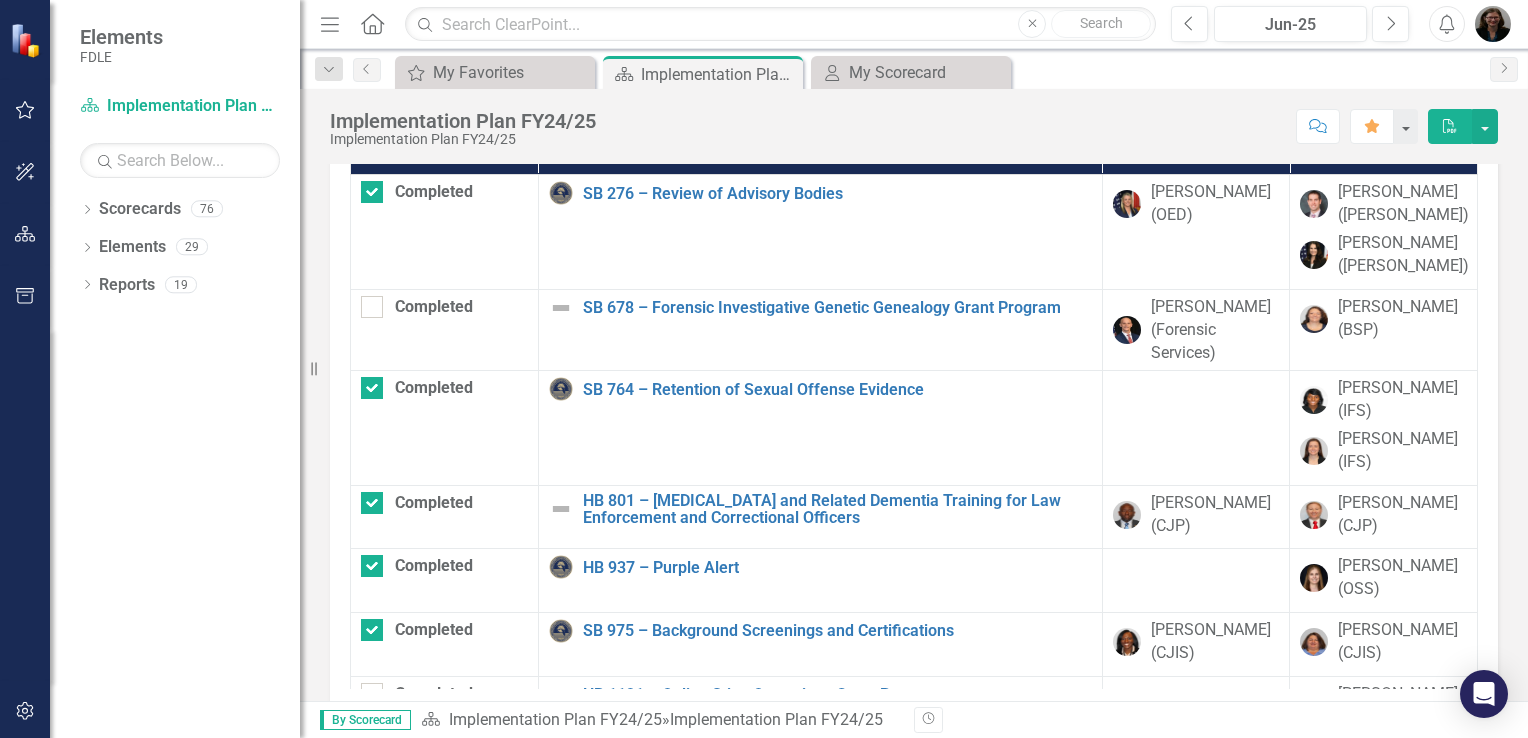 checkbox on "true" 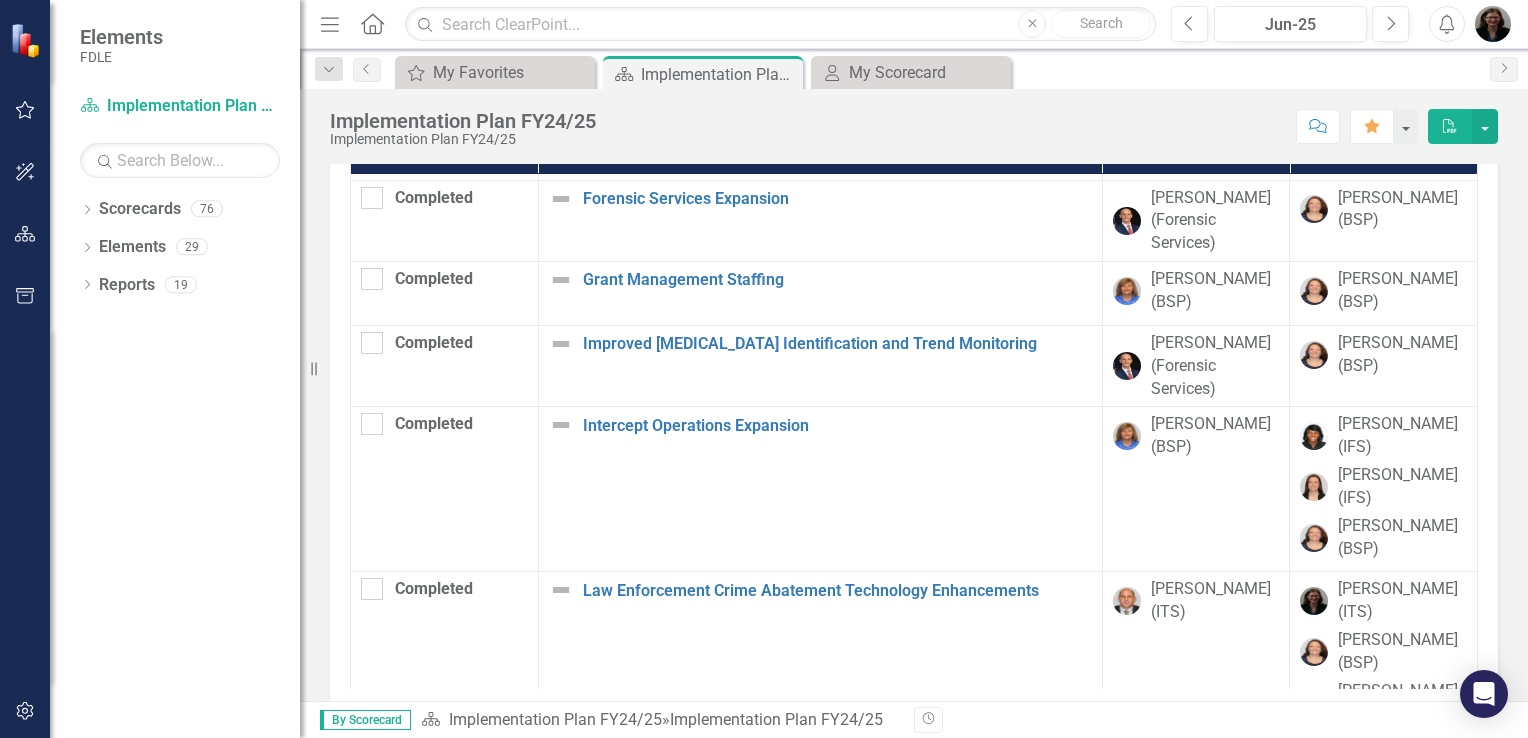 scroll, scrollTop: 1900, scrollLeft: 0, axis: vertical 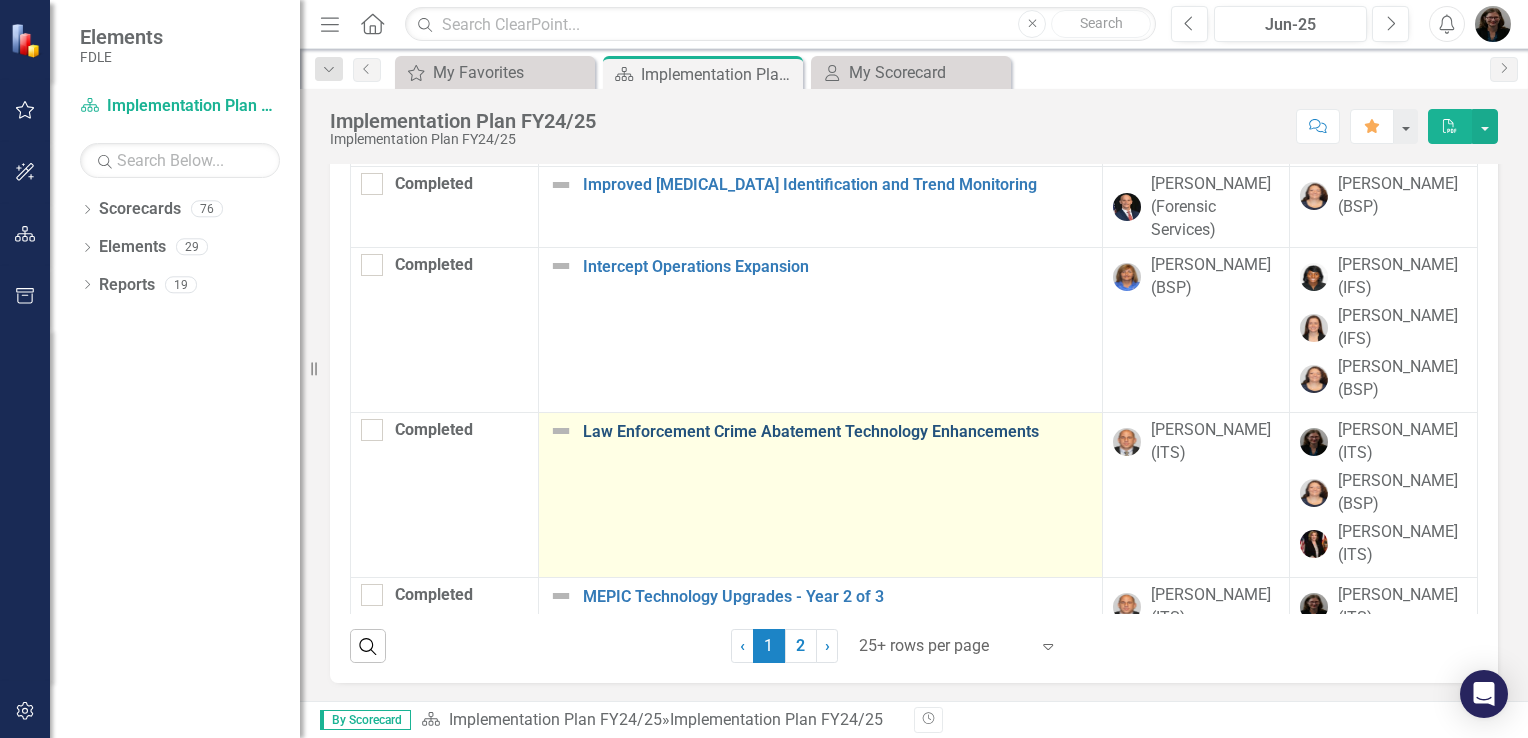 click on "Law Enforcement Crime Abatement Technology Enhancements" at bounding box center [837, 432] 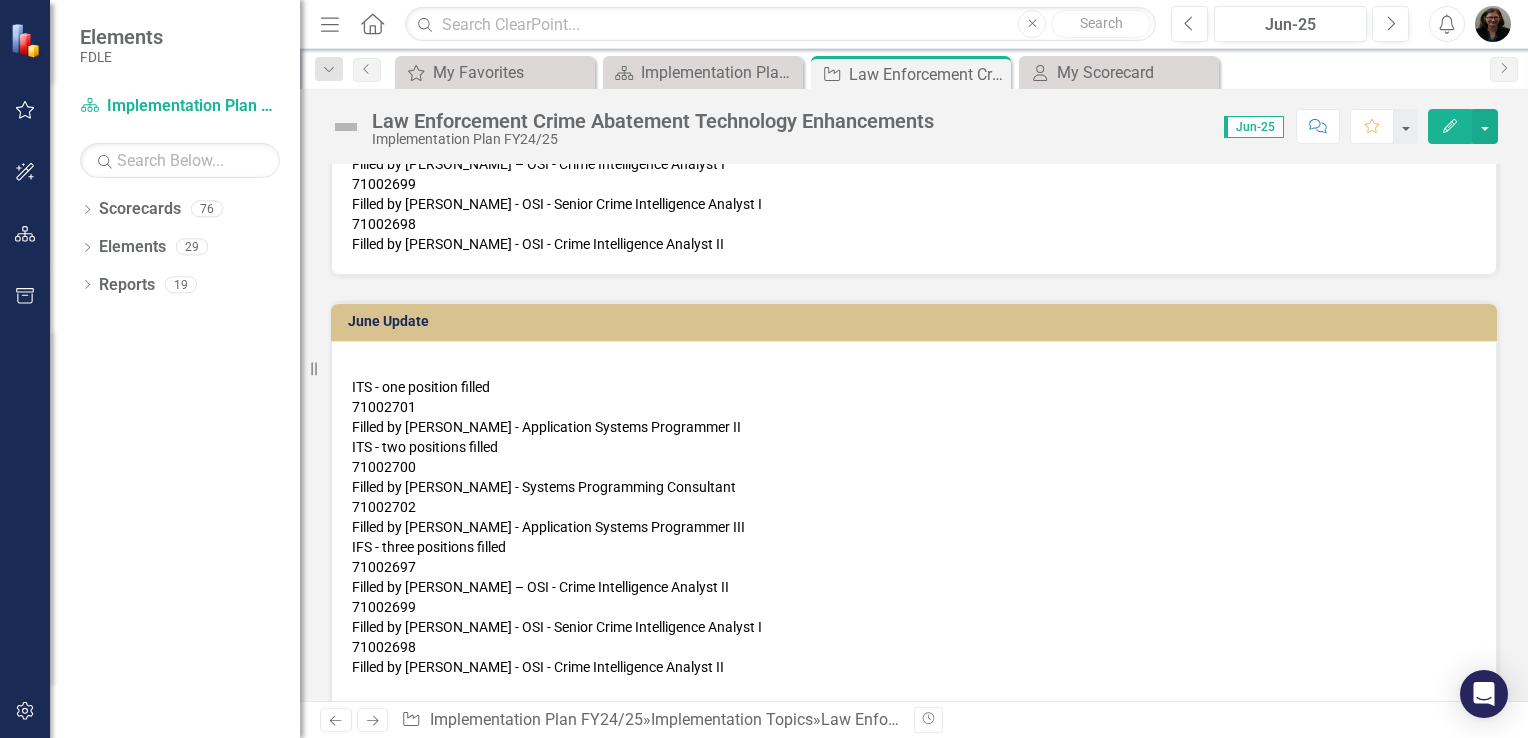 scroll, scrollTop: 3896, scrollLeft: 0, axis: vertical 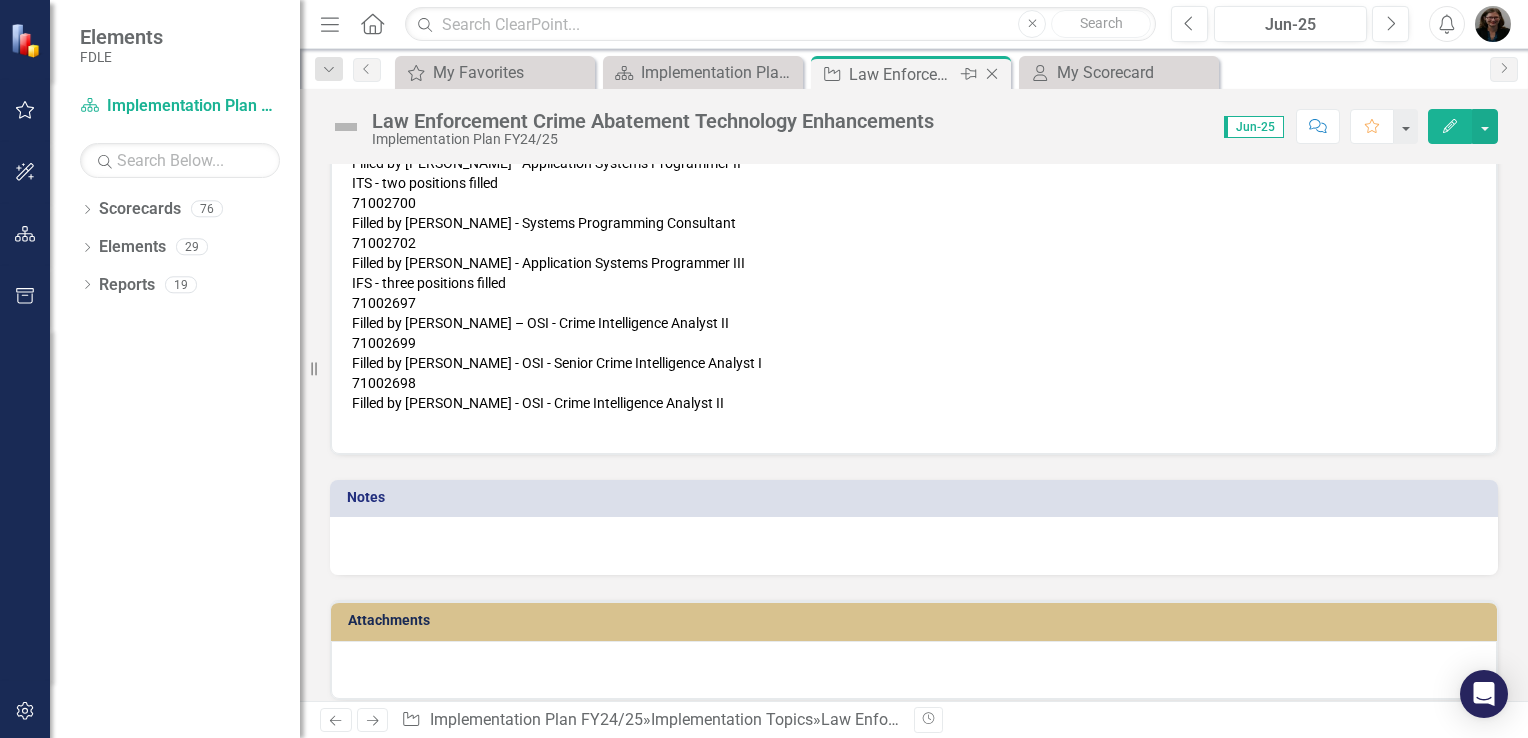 click on "Close" 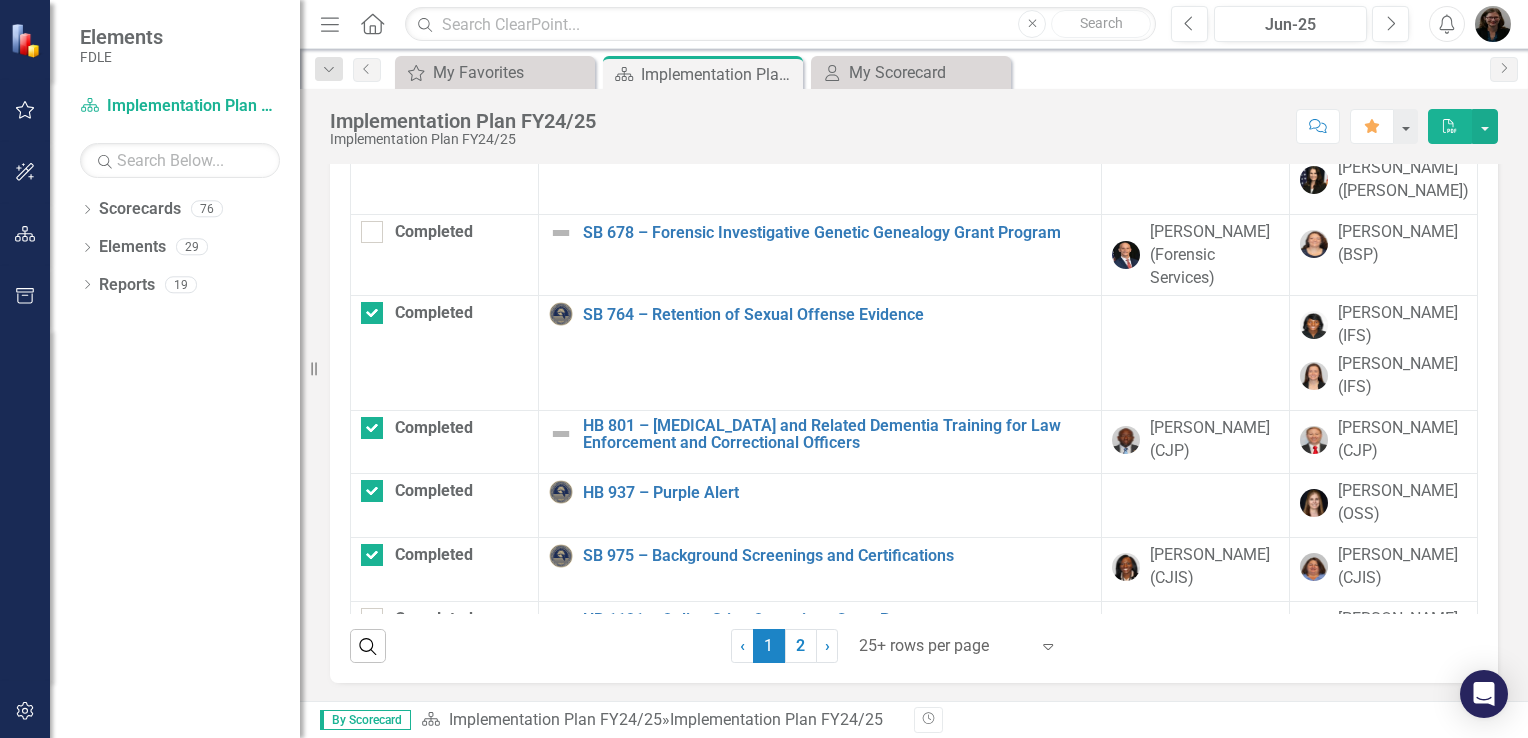 scroll, scrollTop: 0, scrollLeft: 0, axis: both 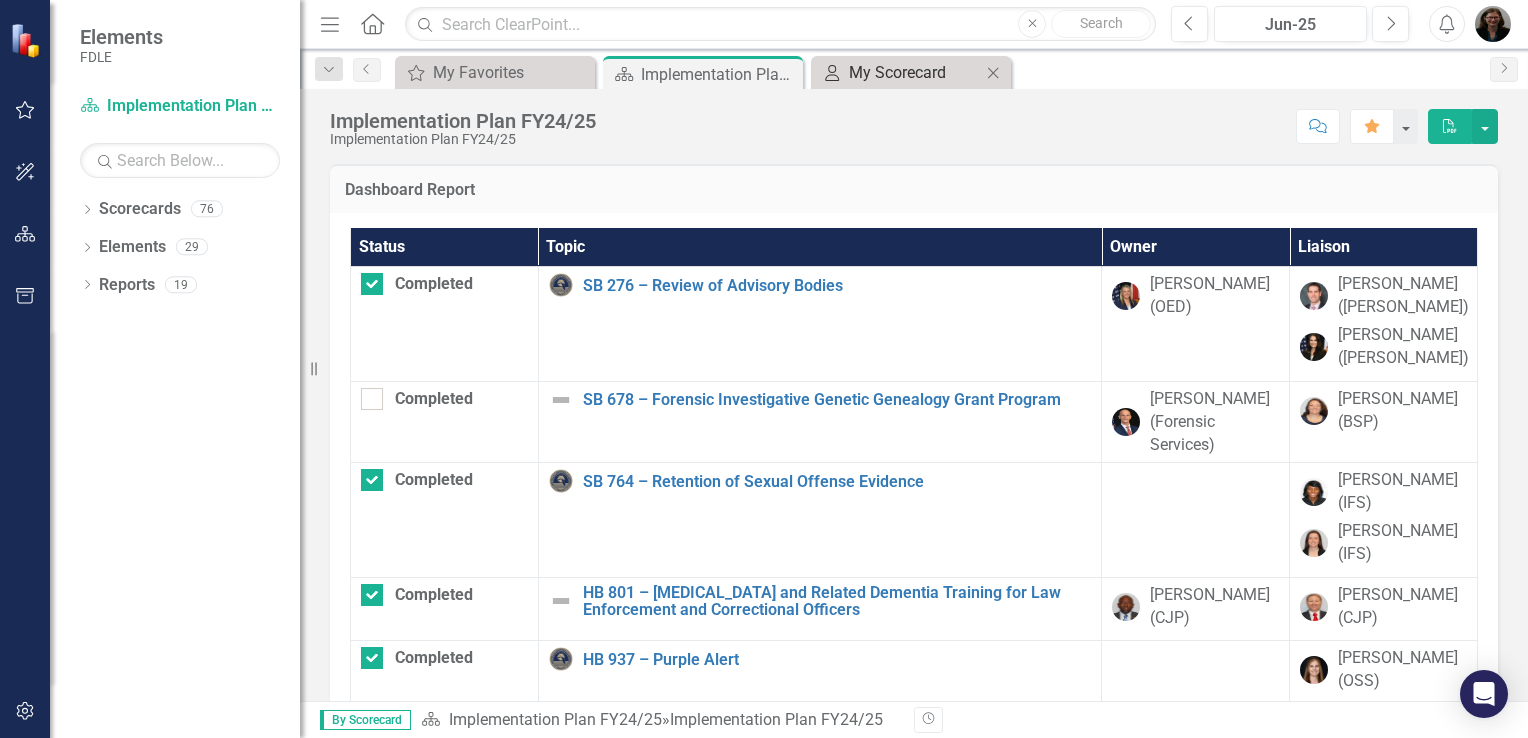 click on "My Scorecard" at bounding box center [915, 72] 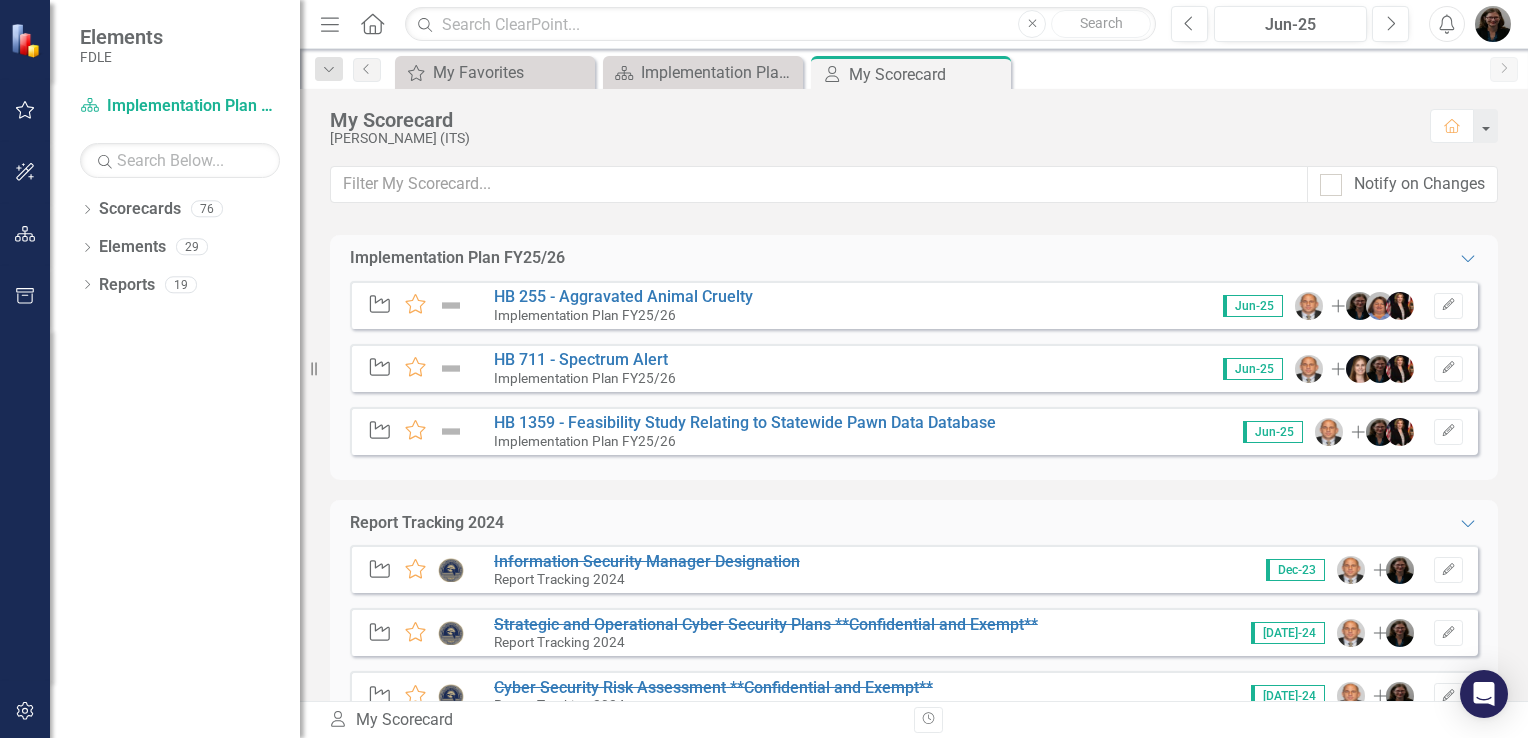 scroll, scrollTop: 1020, scrollLeft: 0, axis: vertical 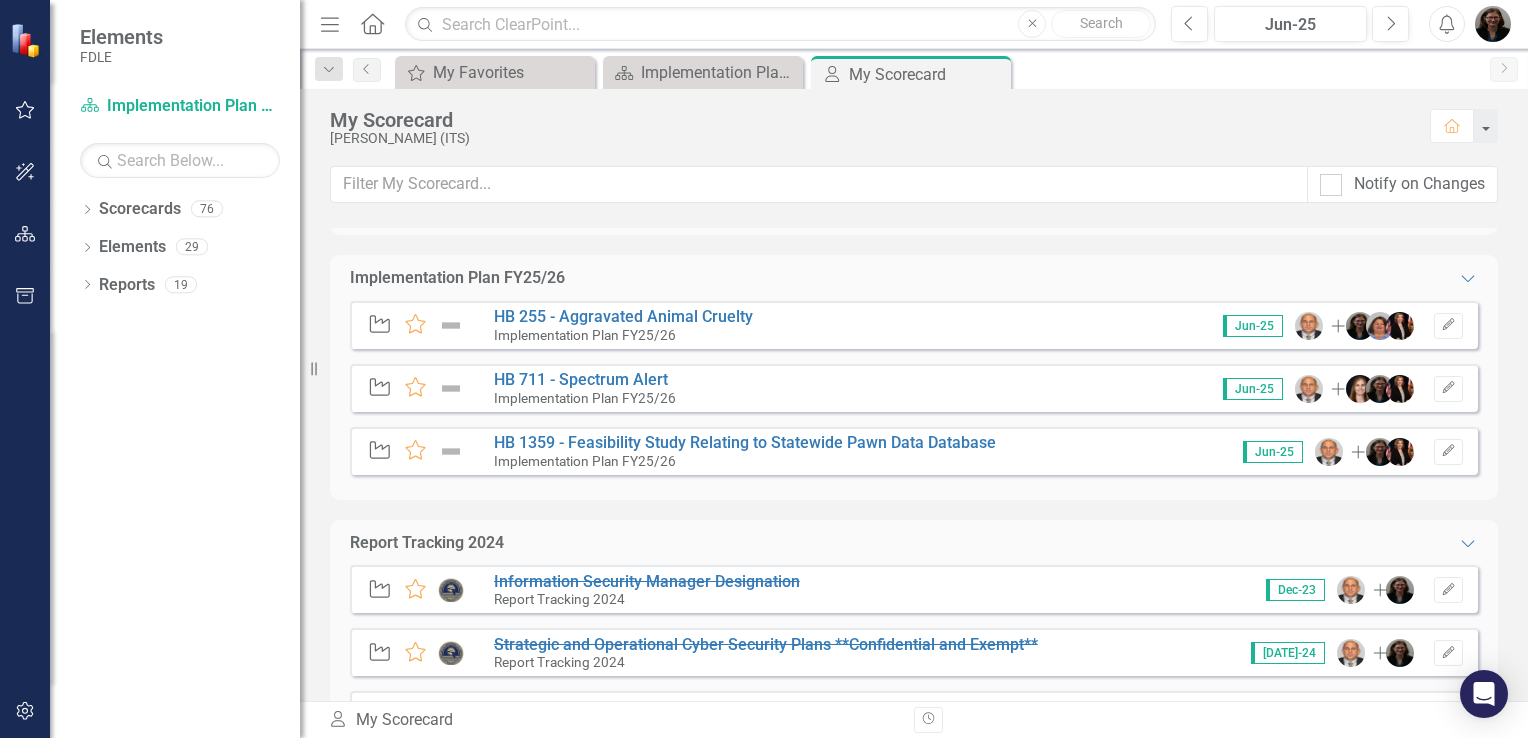 click on "Implementation Plan FY25/26" at bounding box center [585, 398] 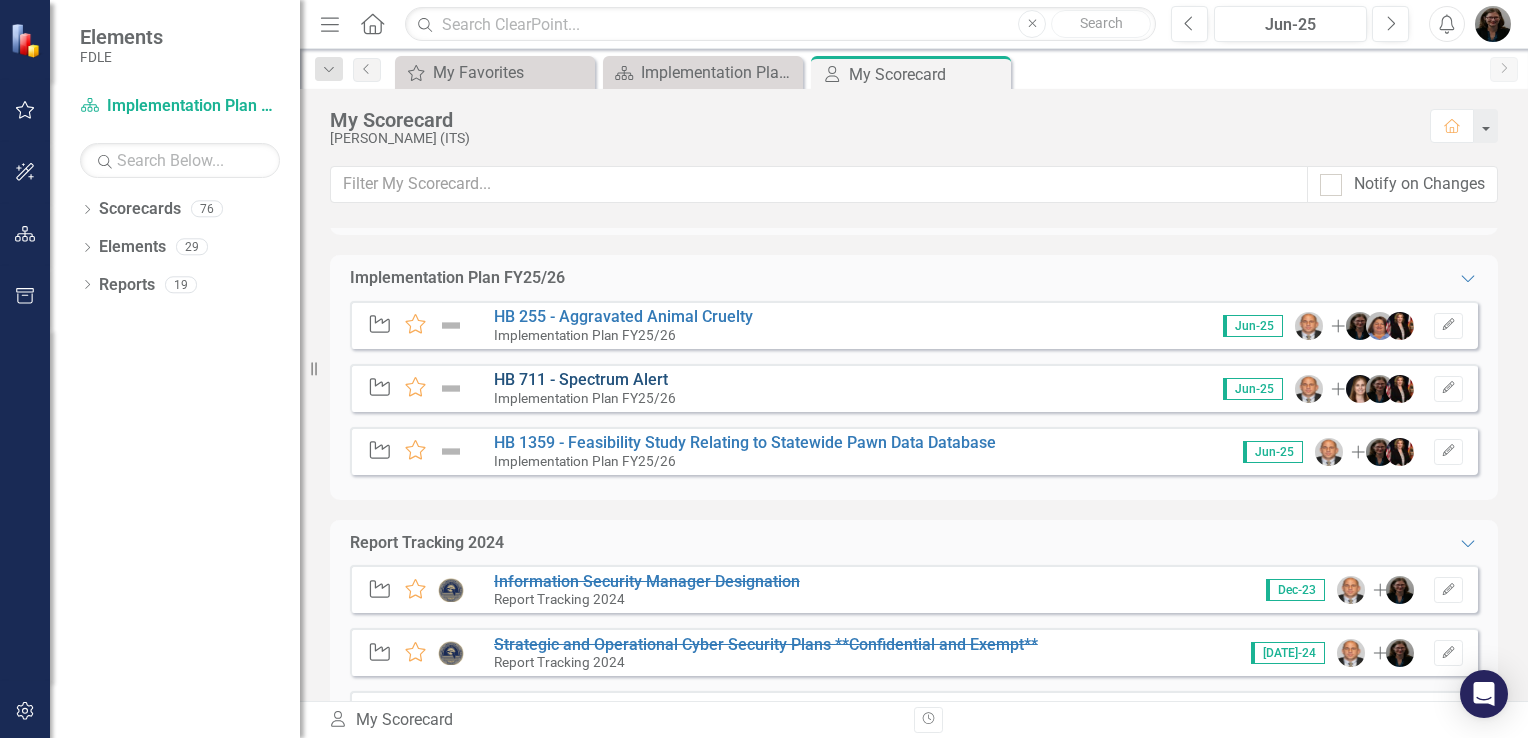 click on "HB 711 - Spectrum Alert" at bounding box center [581, 379] 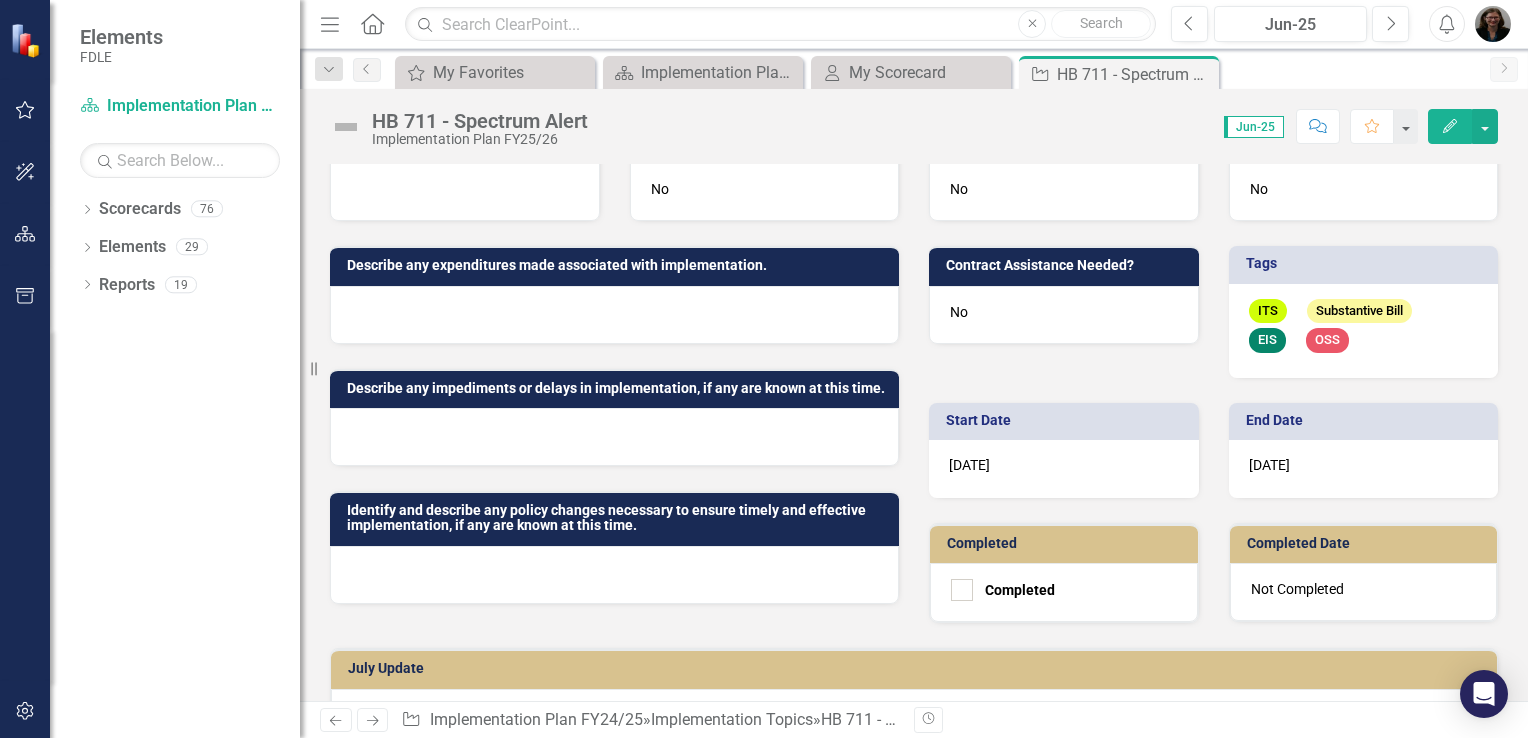 scroll, scrollTop: 0, scrollLeft: 0, axis: both 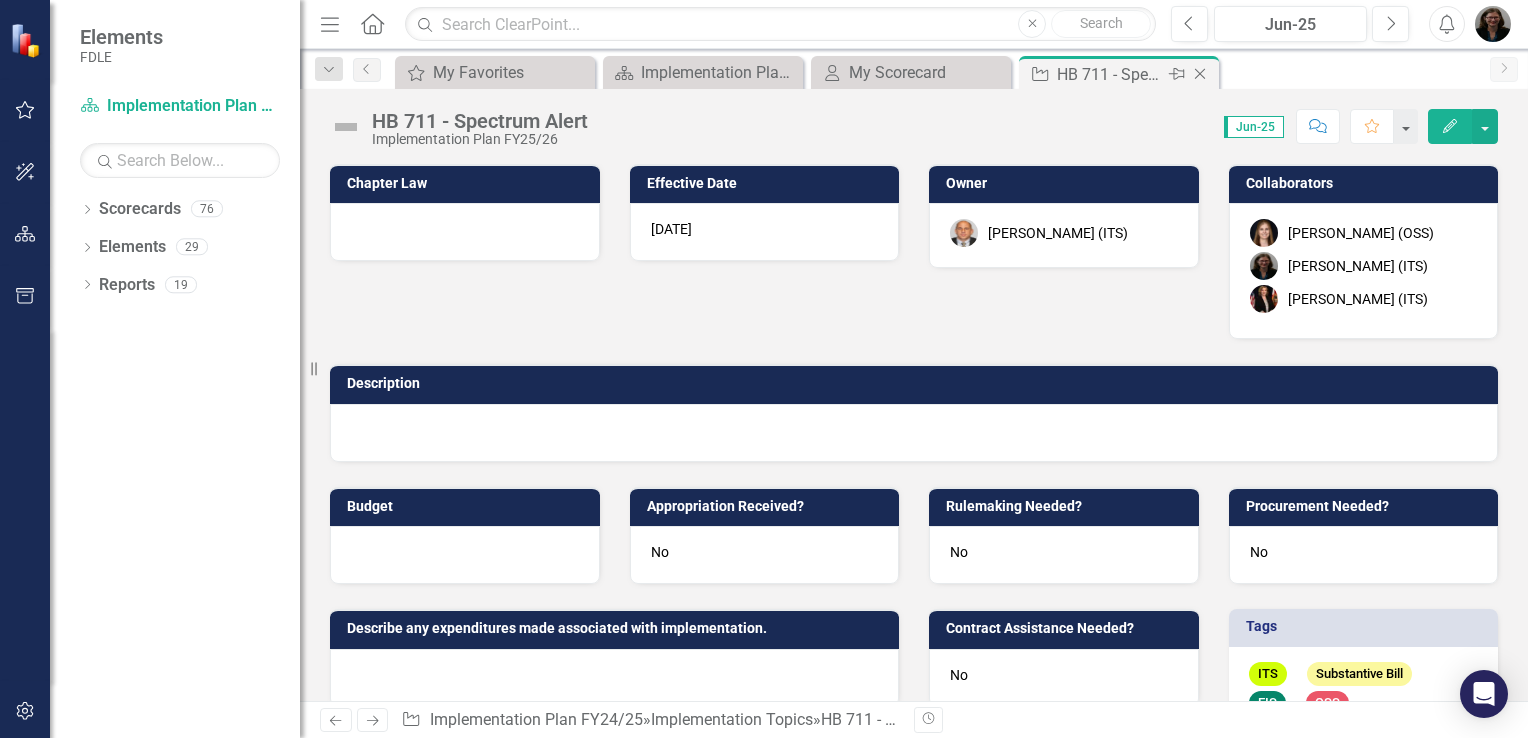 click on "Close" 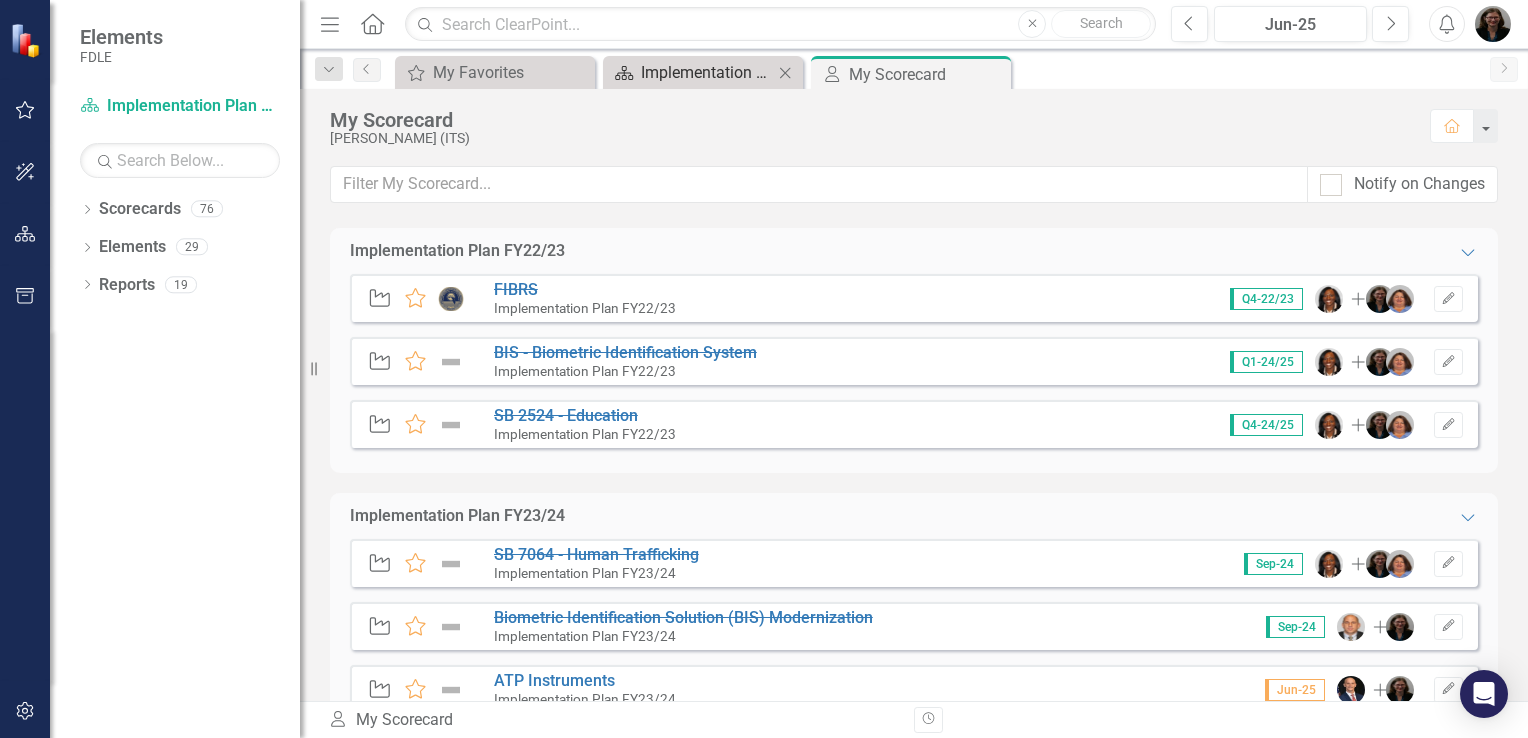 click on "Implementation Plan FY24/25" at bounding box center (707, 72) 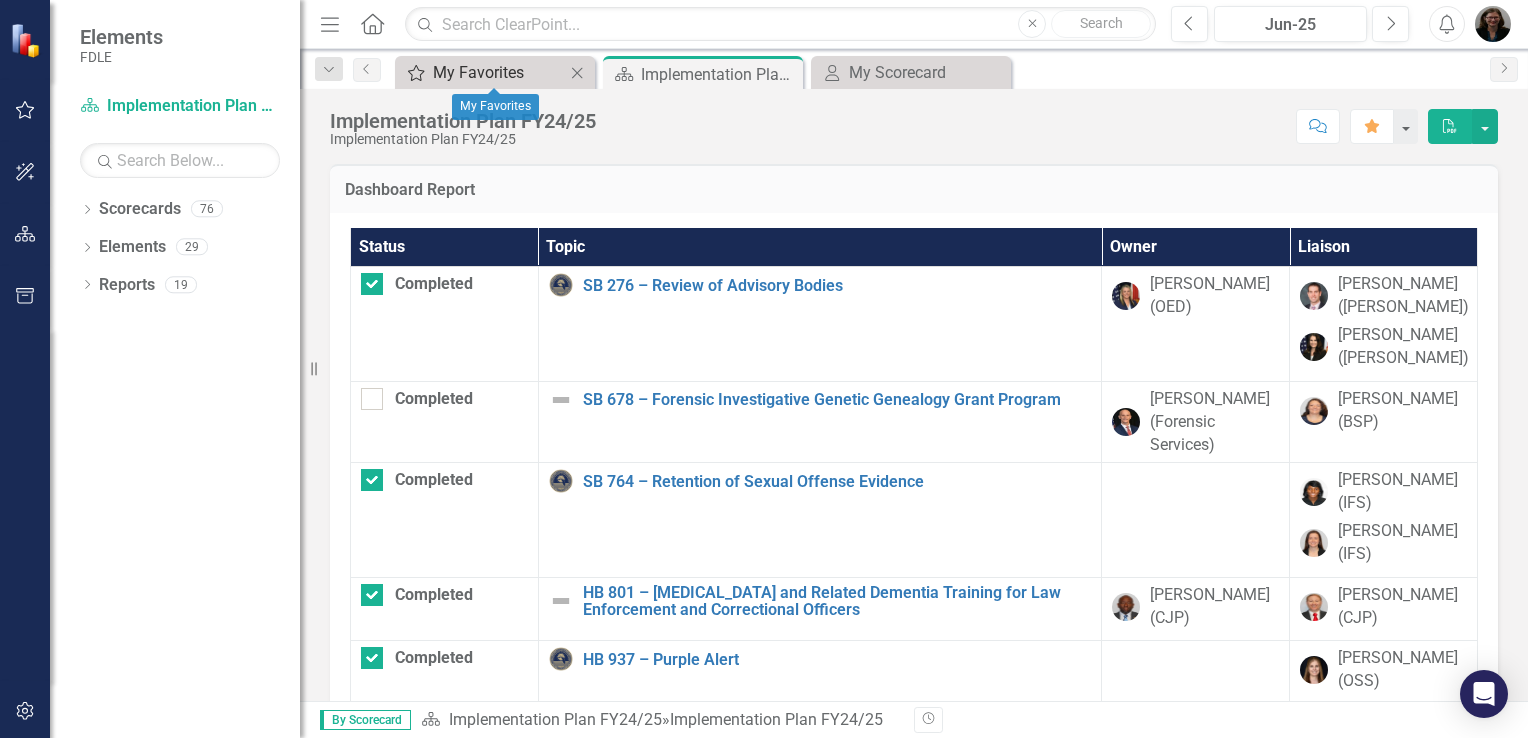 click on "My Favorites" at bounding box center [499, 72] 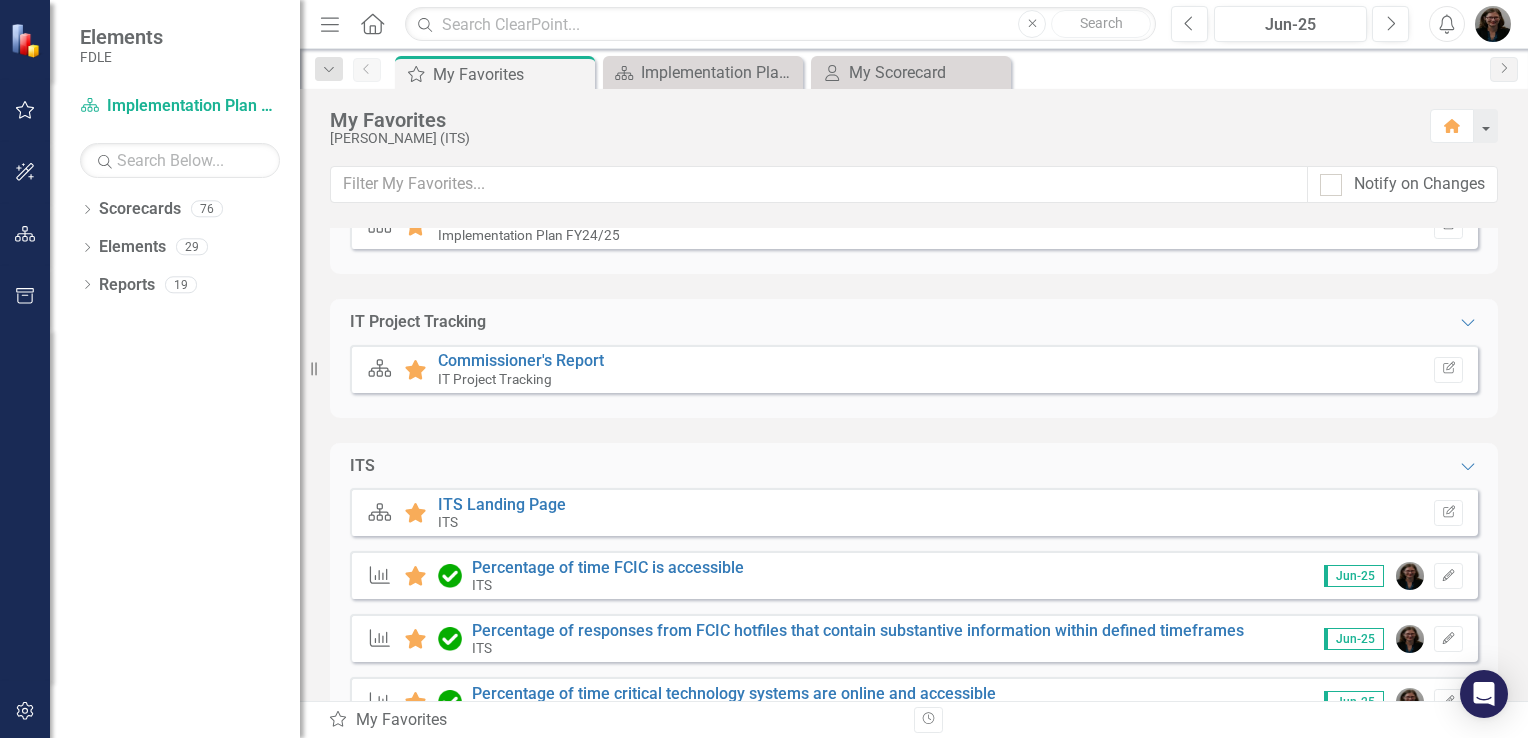 scroll, scrollTop: 433, scrollLeft: 0, axis: vertical 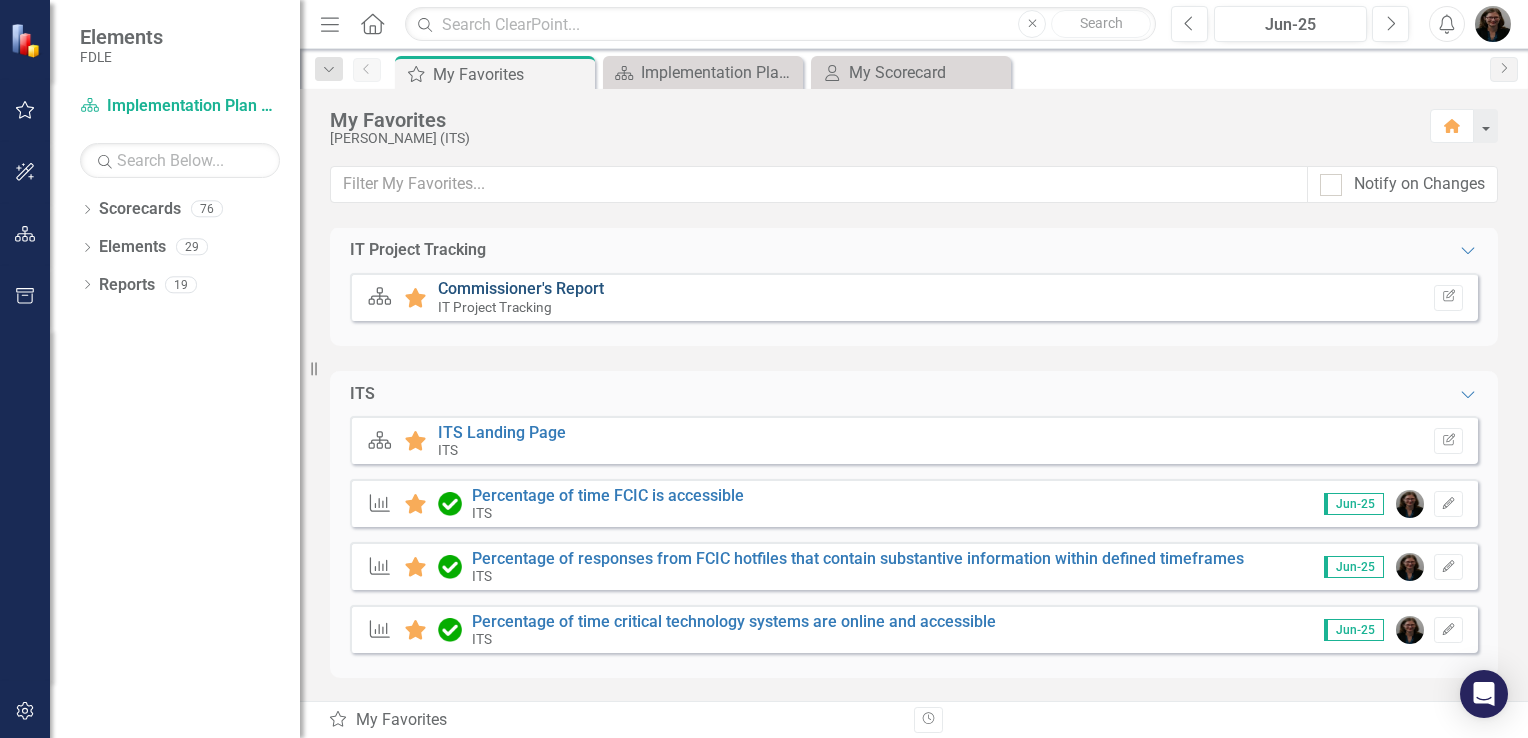 click on "Commissioner's Report" at bounding box center (521, 288) 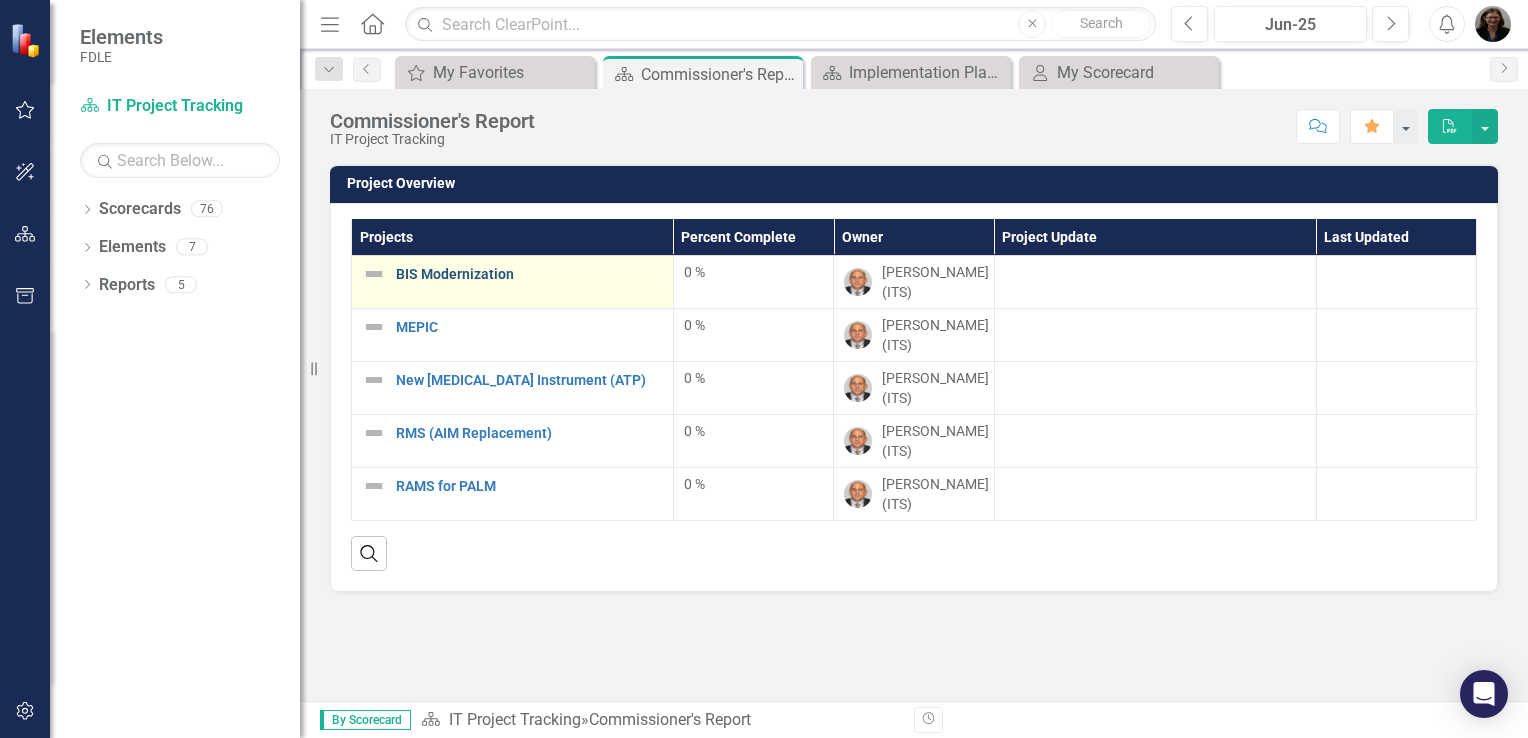 click on "BIS Modernization" at bounding box center [529, 274] 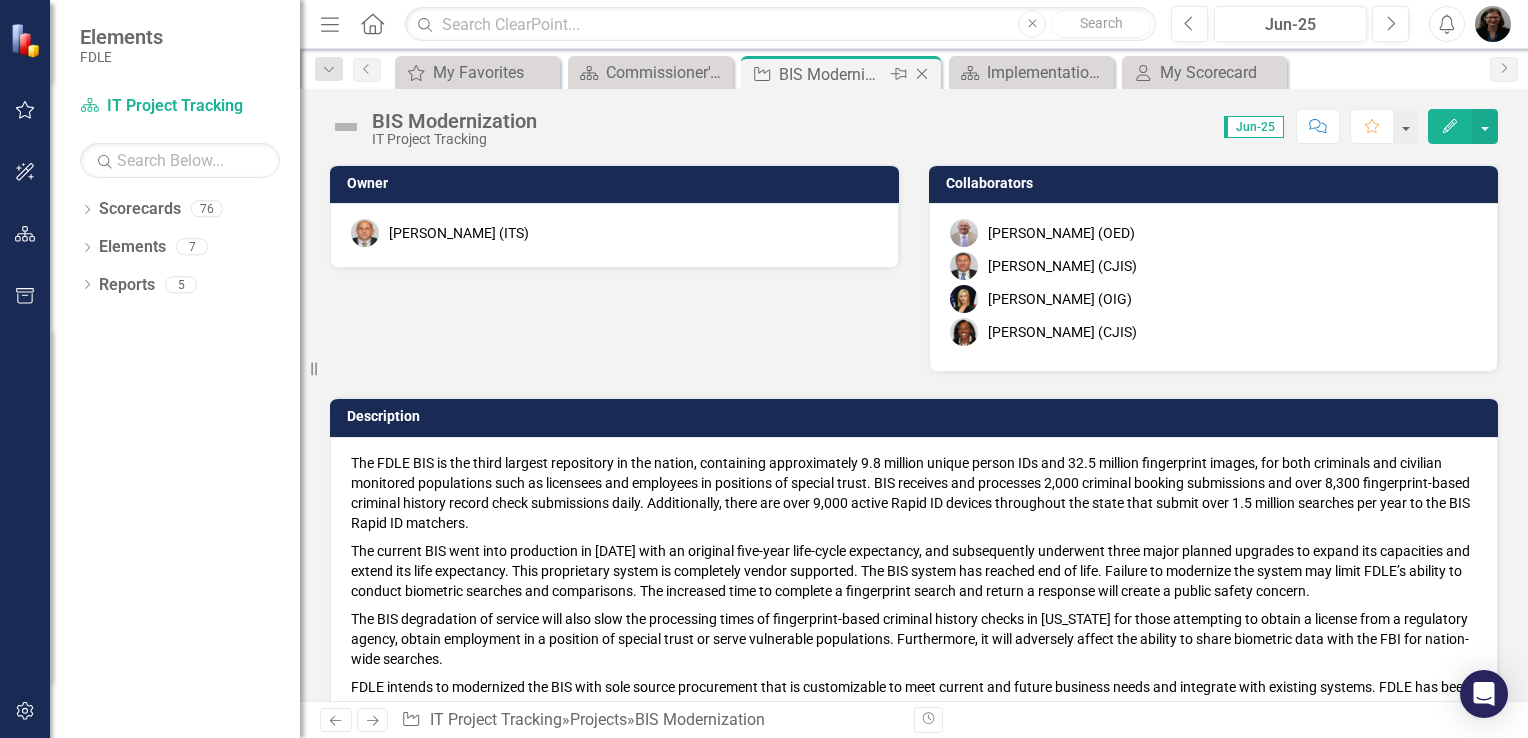 click on "Close" 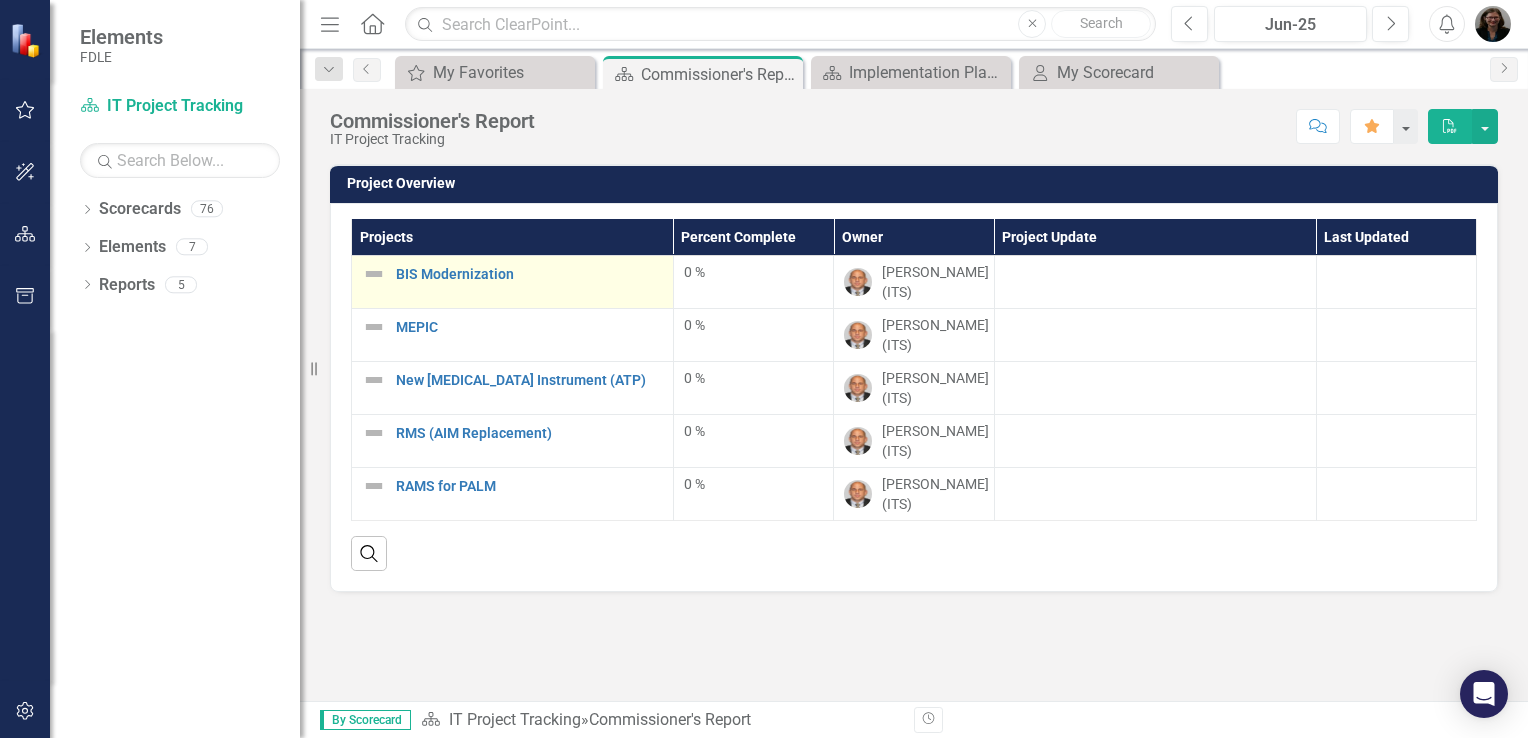 click at bounding box center [374, 274] 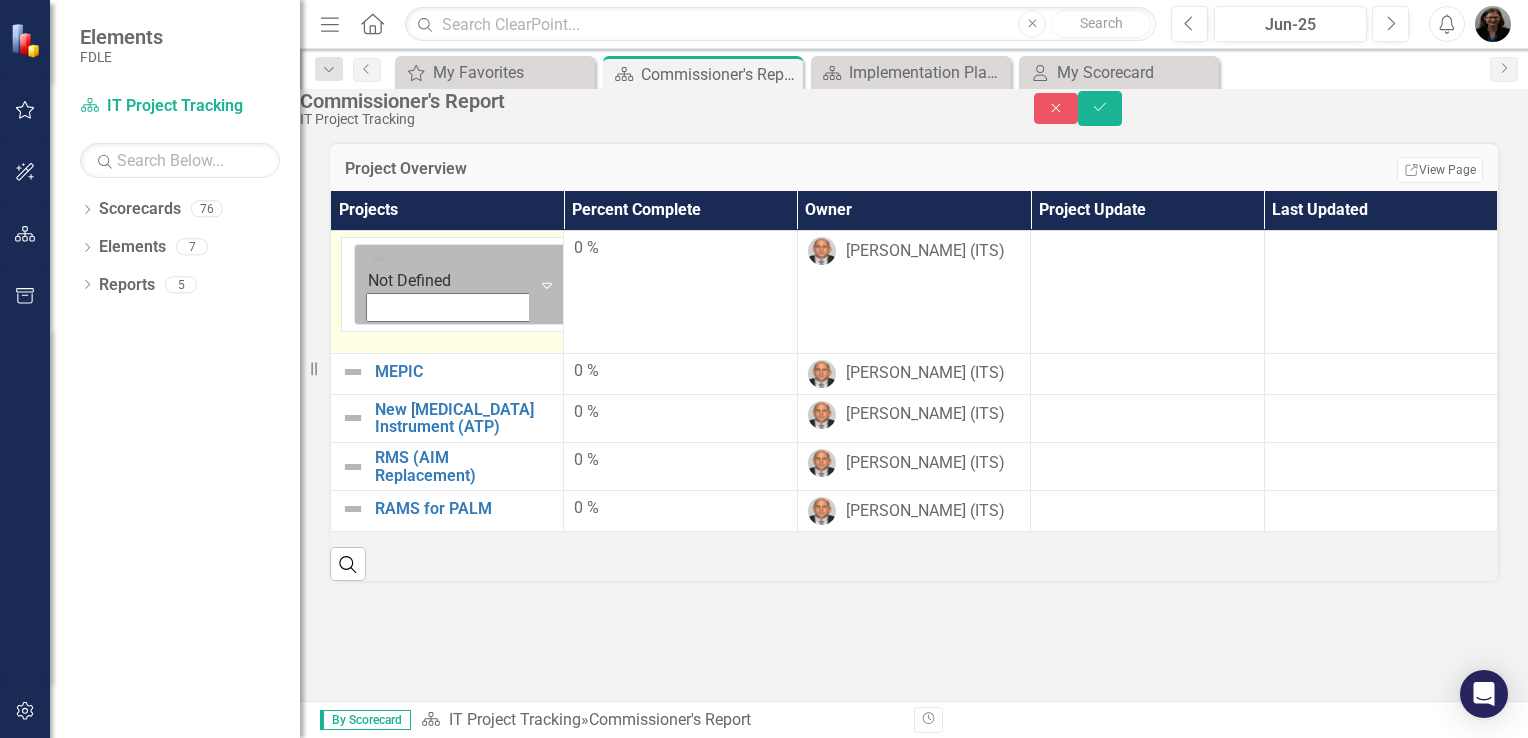 click on "Expand" 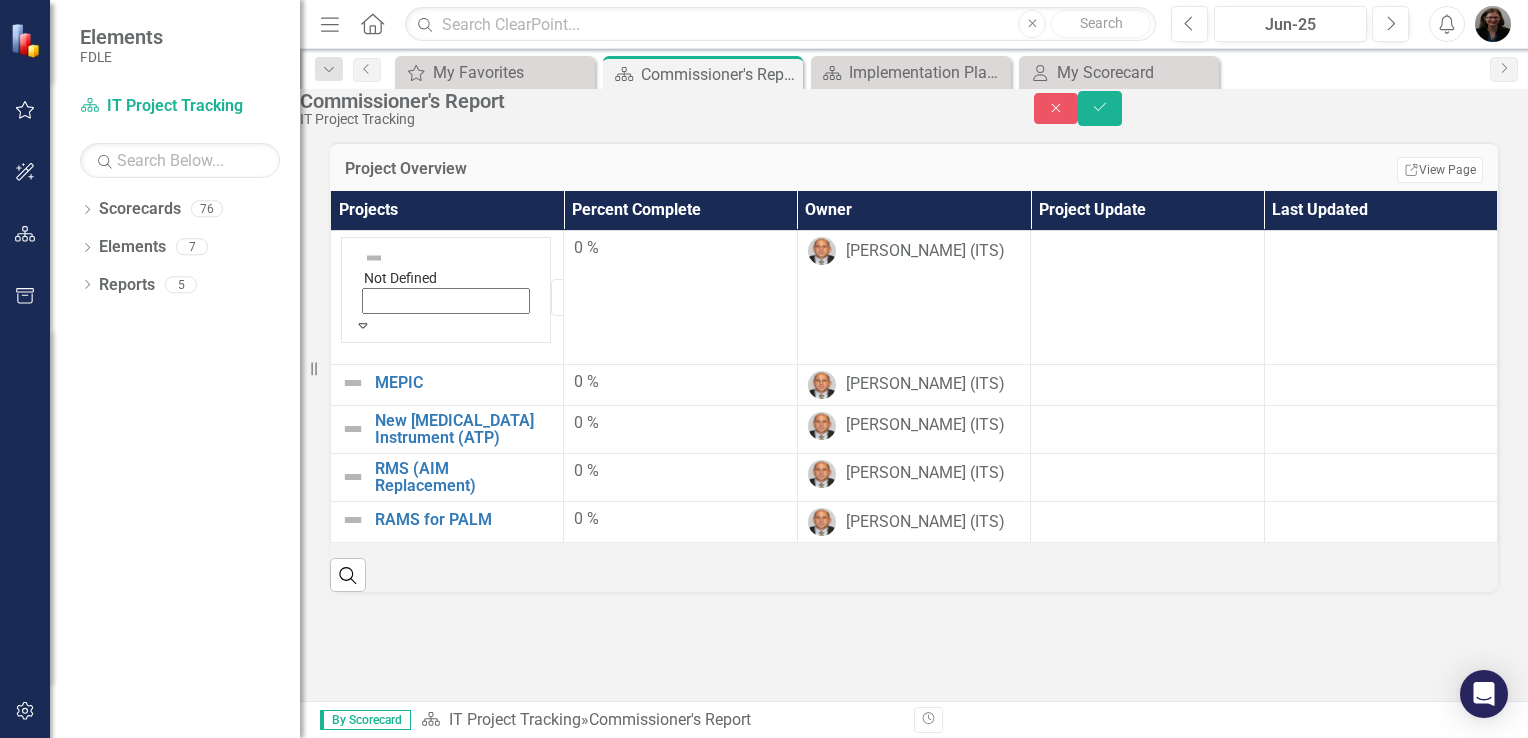 click on "Complete" at bounding box center (764, 932) 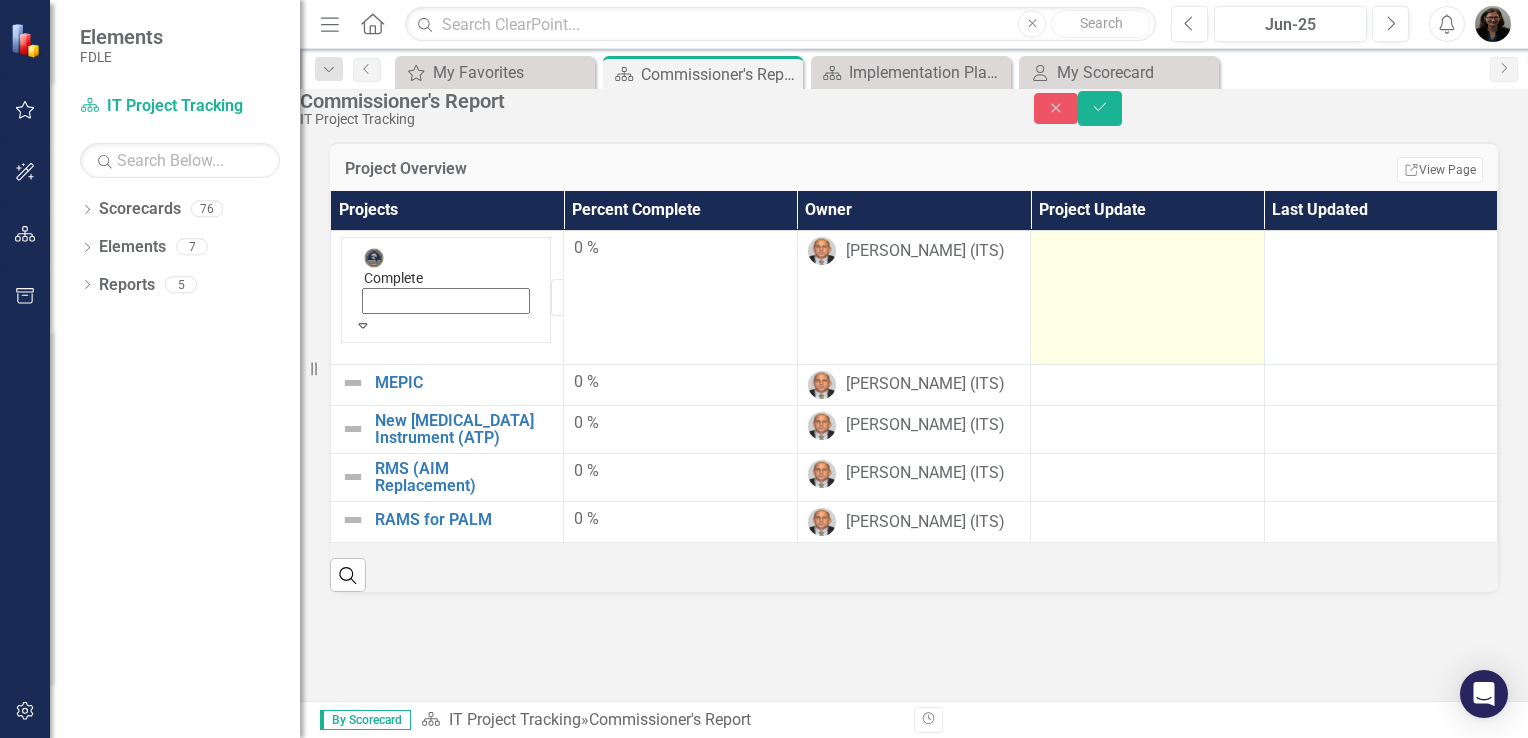 click at bounding box center (1147, 249) 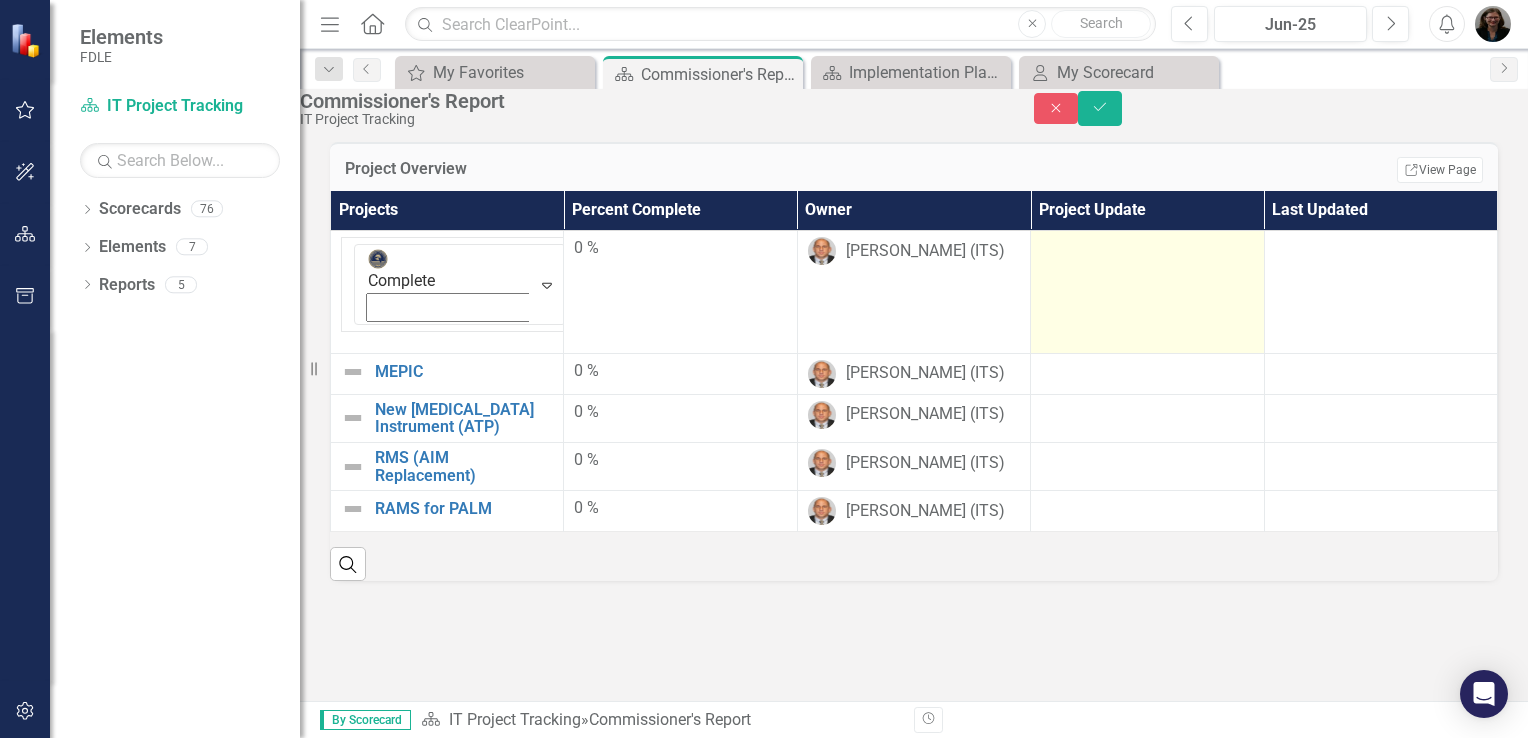 click at bounding box center [1147, 292] 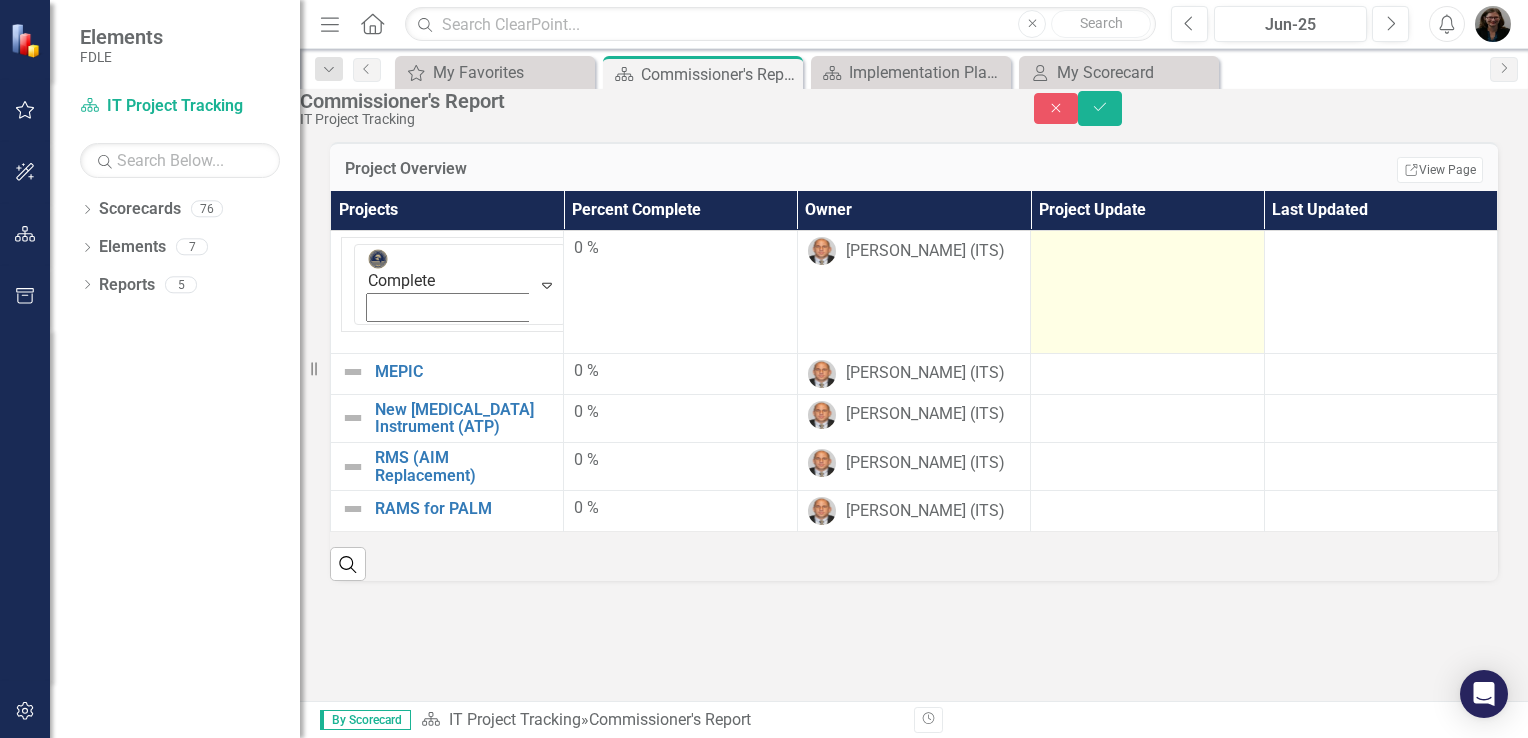 click at bounding box center [1147, 292] 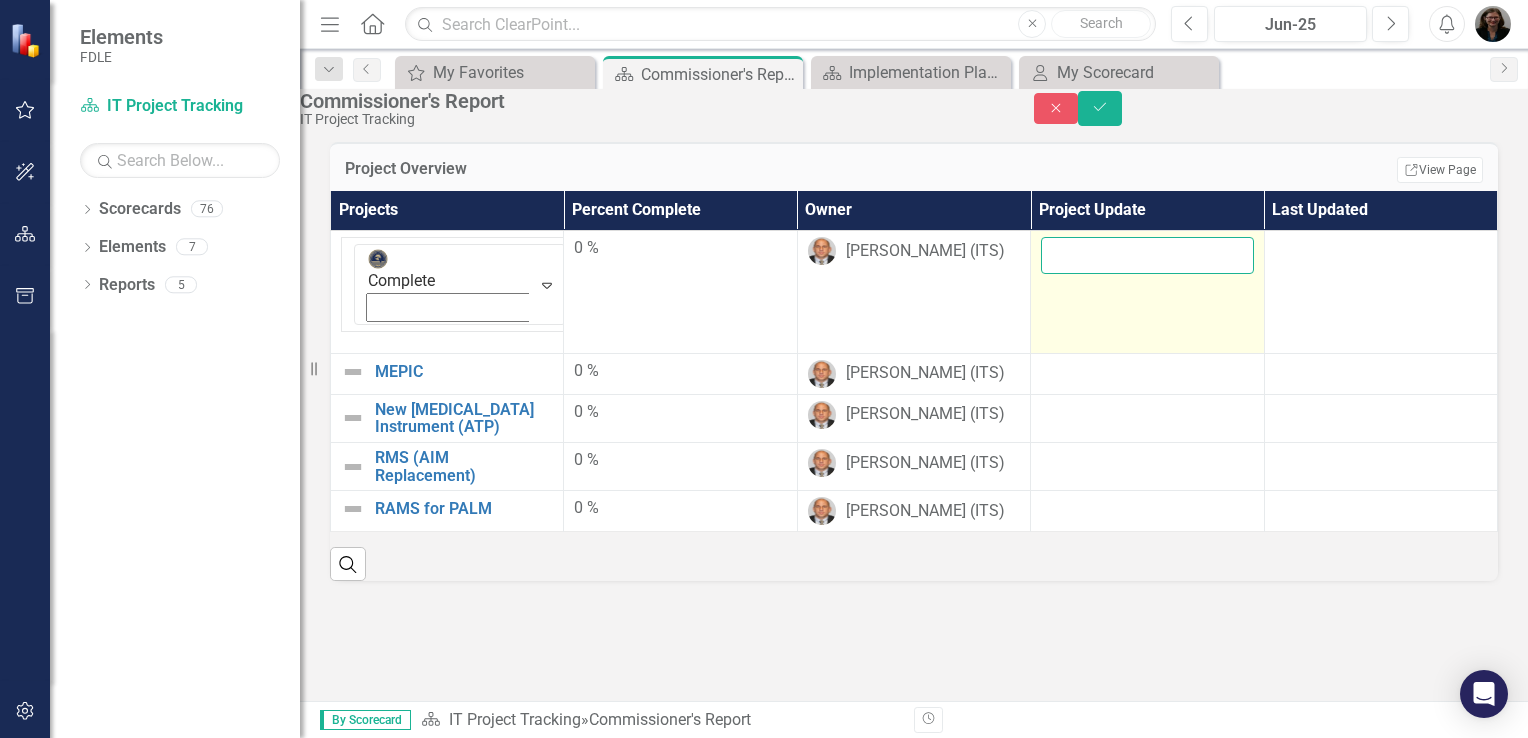 click at bounding box center (1147, 255) 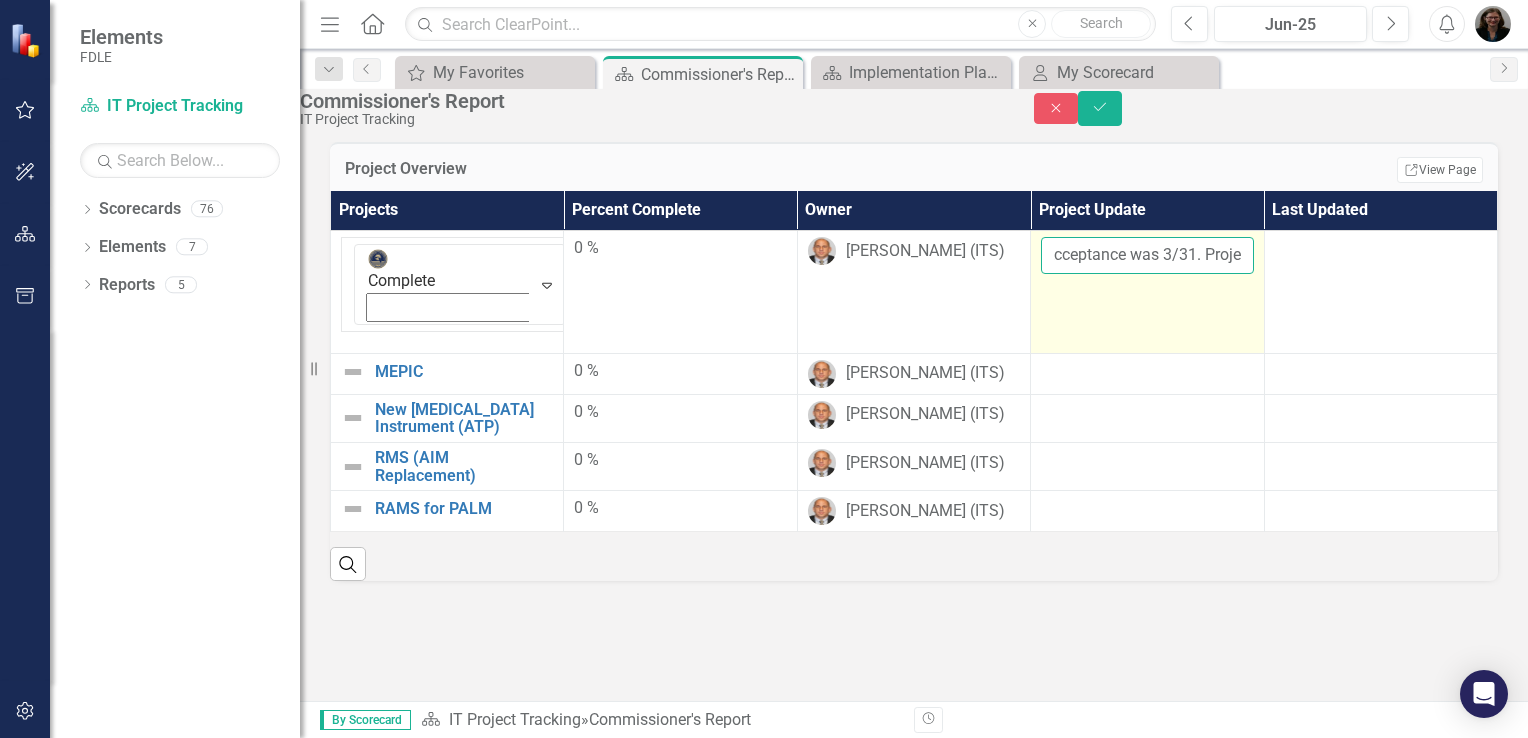 scroll, scrollTop: 0, scrollLeft: 71, axis: horizontal 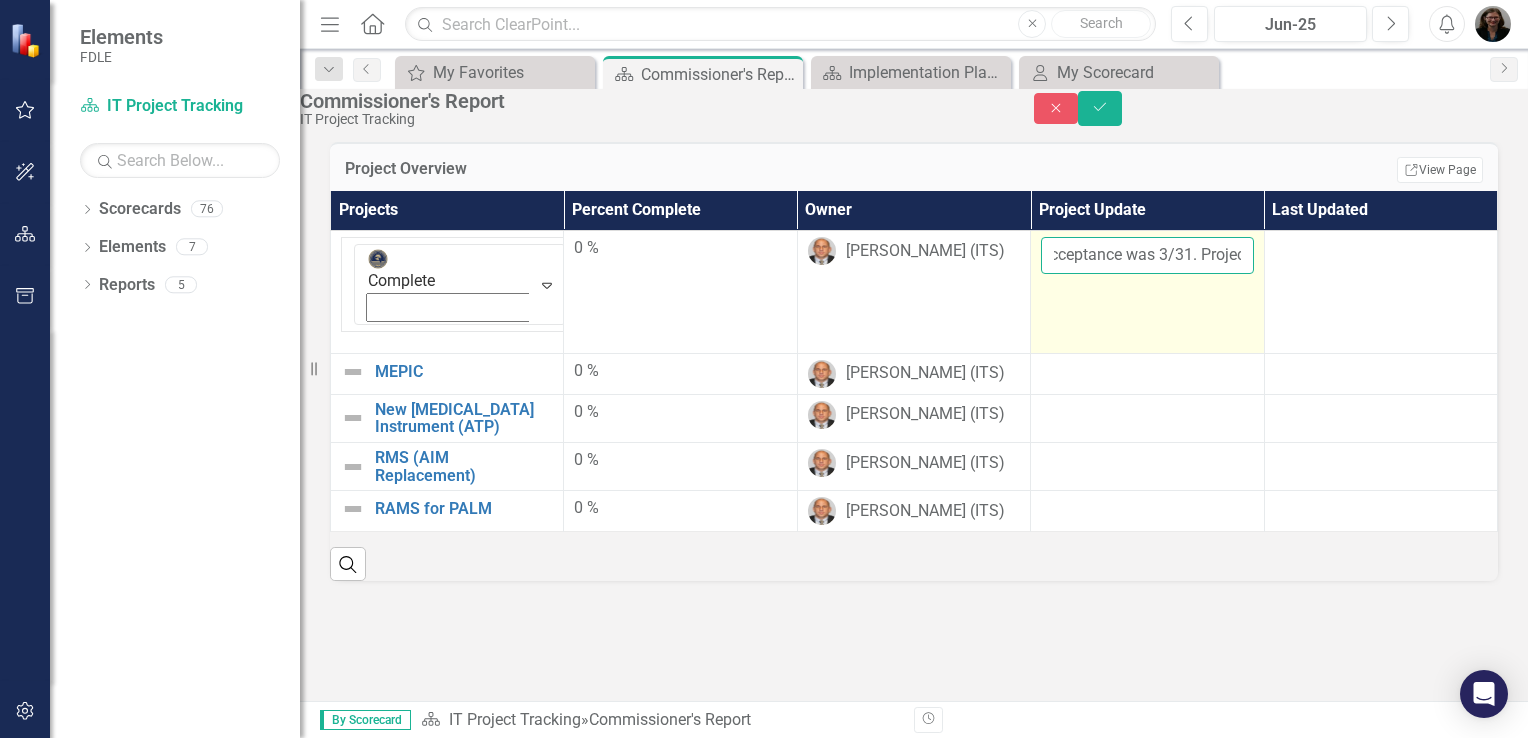 type on "System Acceptance was 3/31. Project Complete." 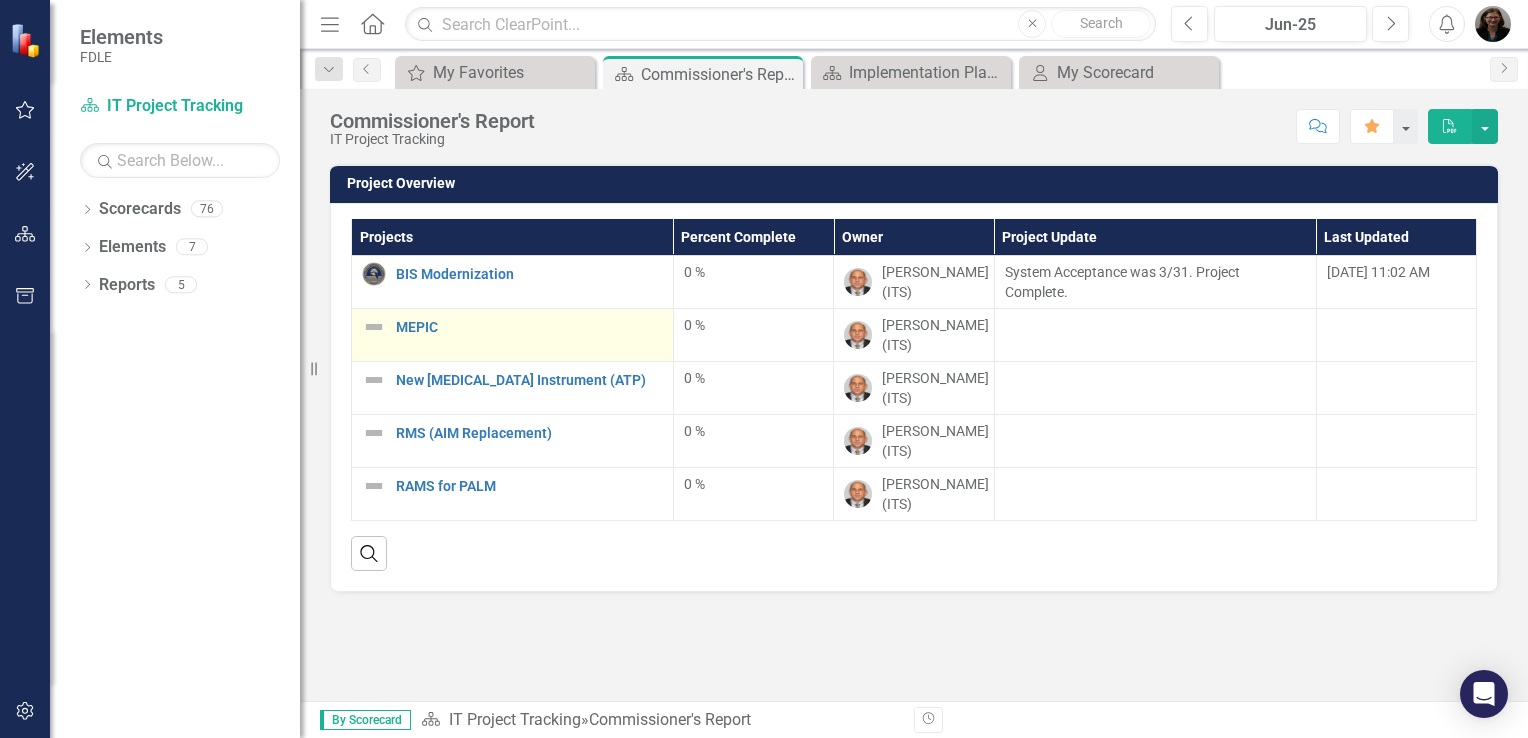 click at bounding box center (374, 327) 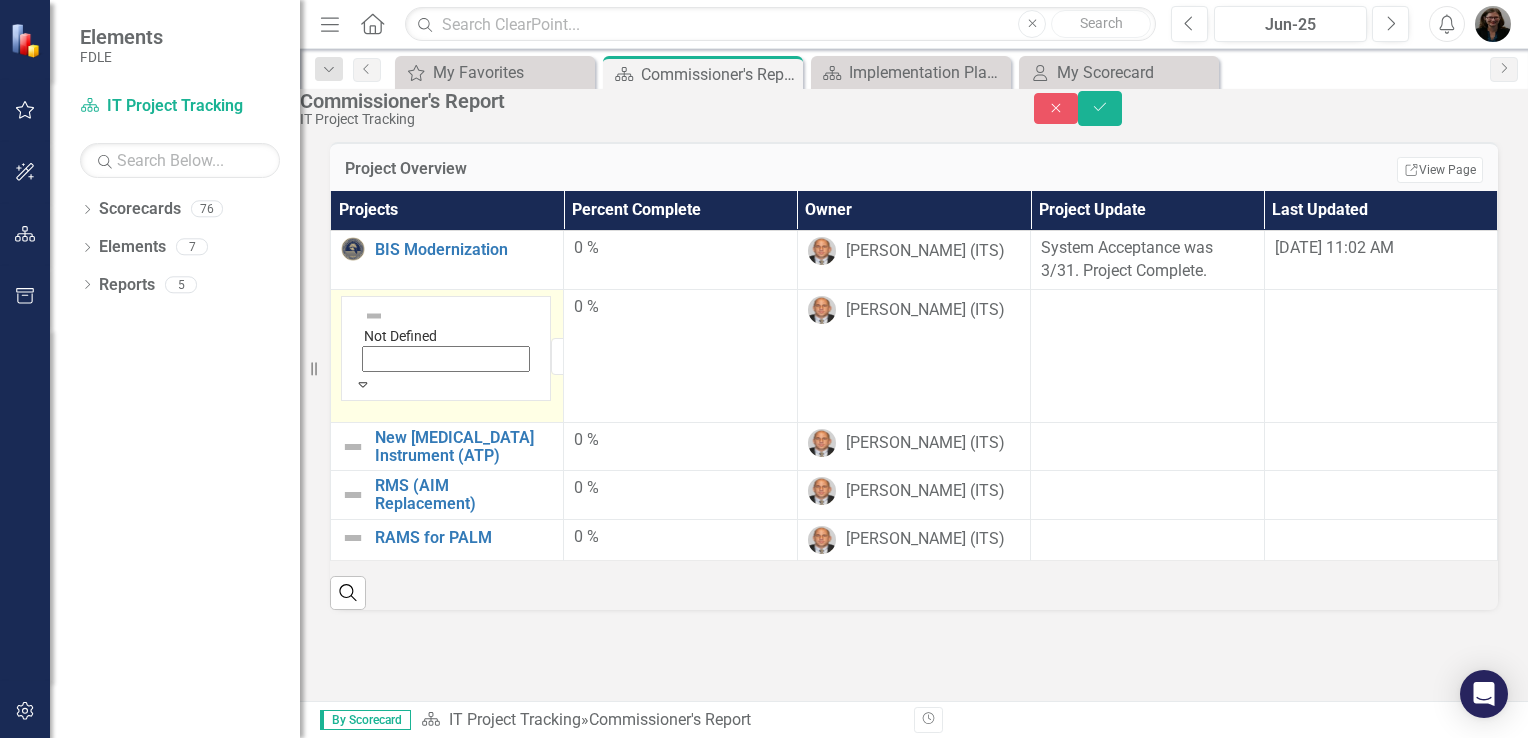 click 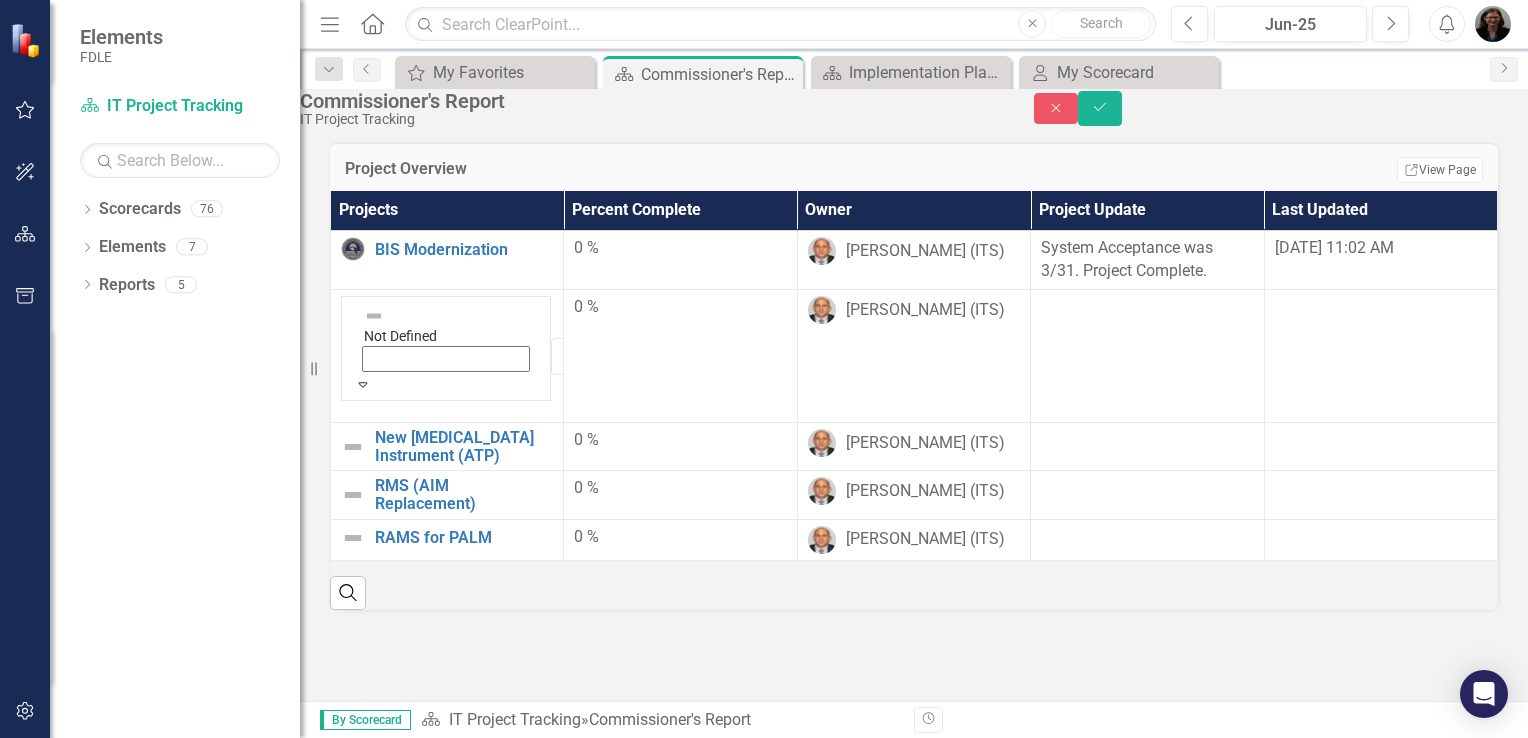 click on "Caution" at bounding box center [764, 1439] 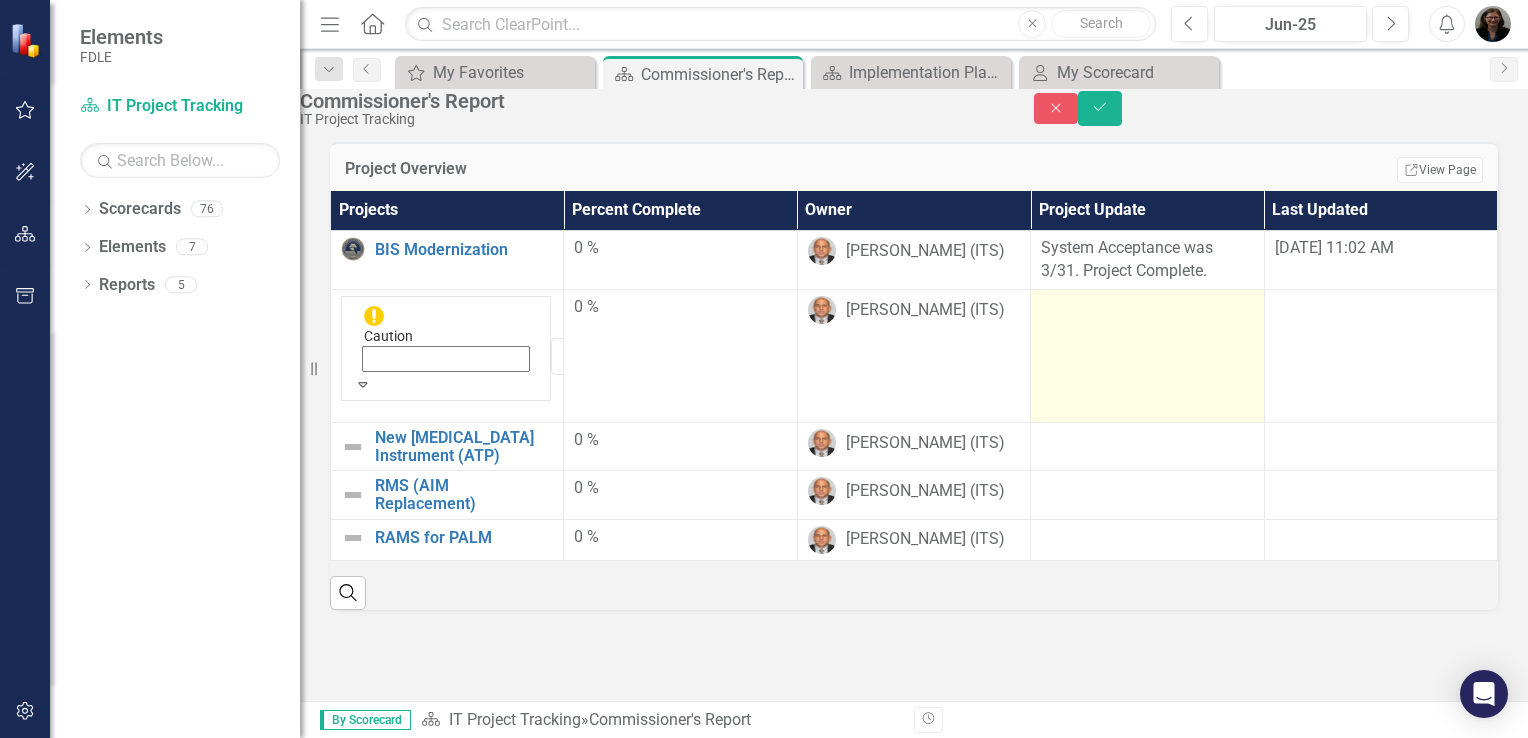 click at bounding box center [1147, 308] 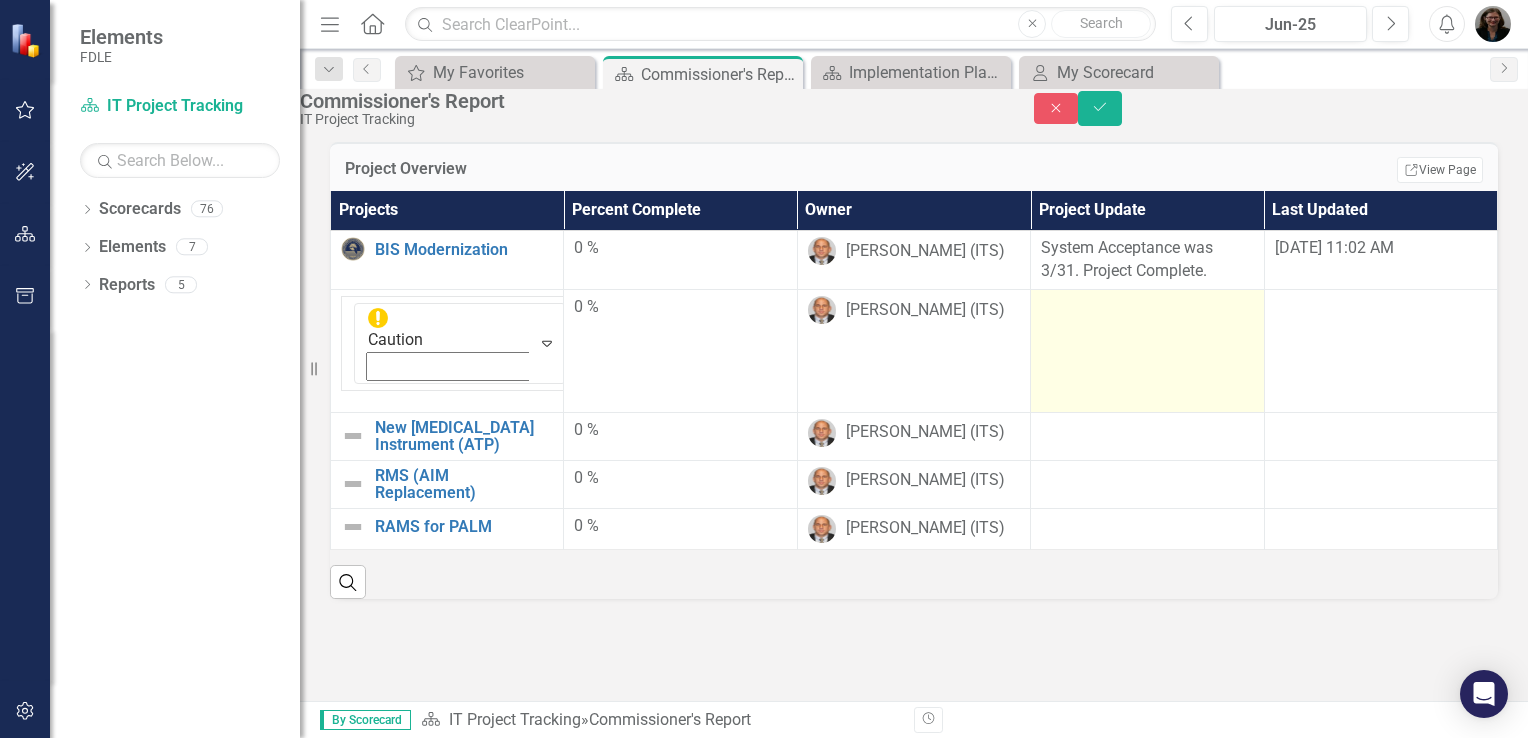 click at bounding box center (1147, 308) 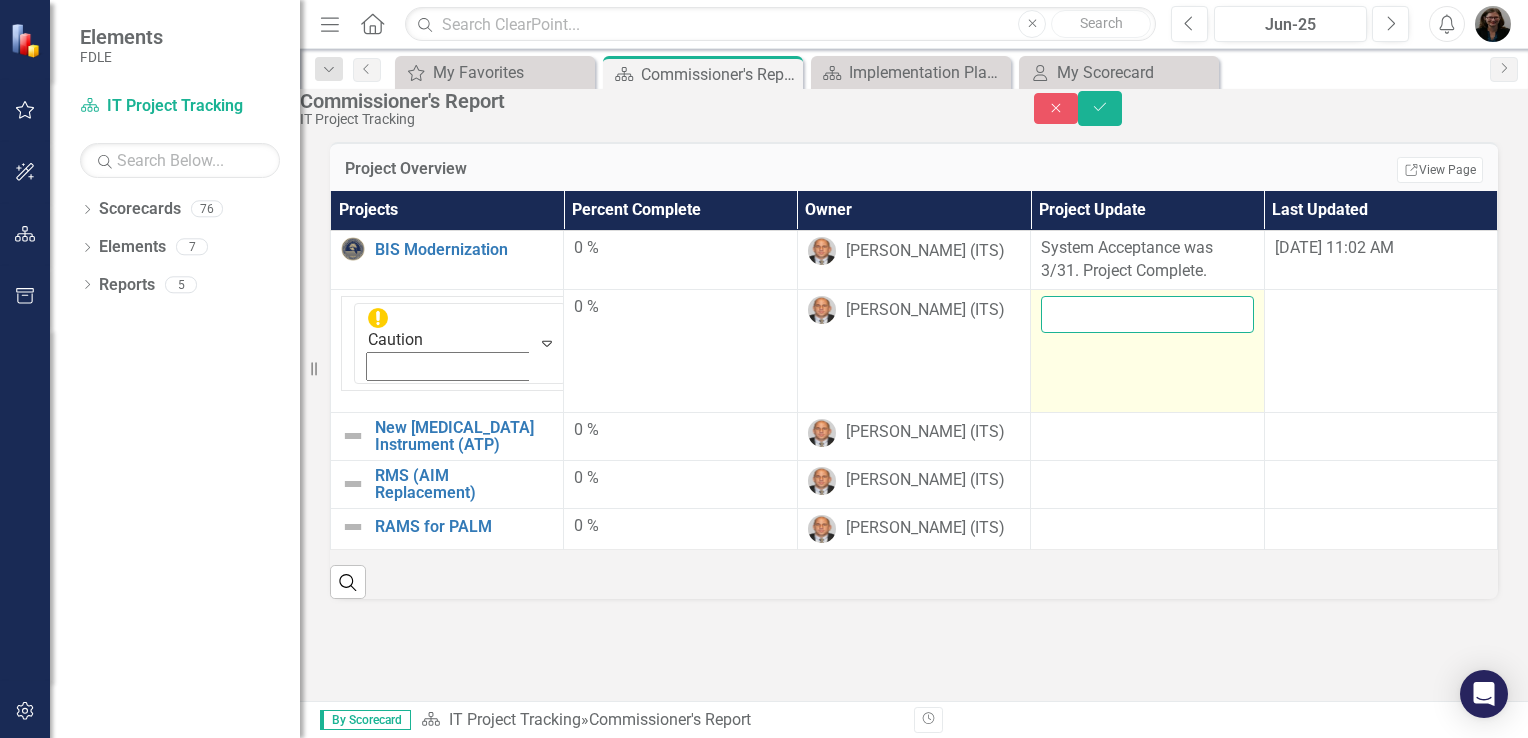 click at bounding box center [1147, 314] 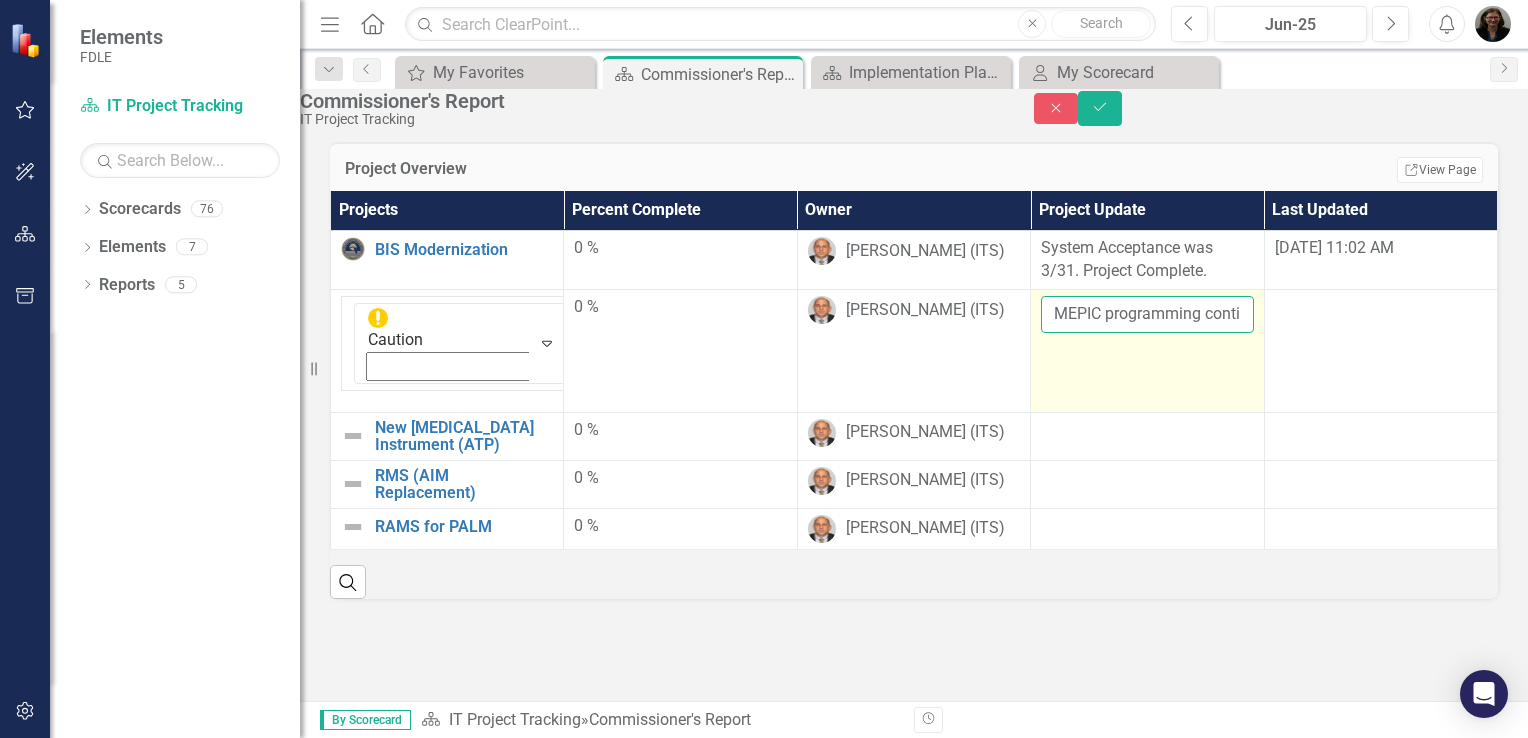 type on "MEPIC programming continues." 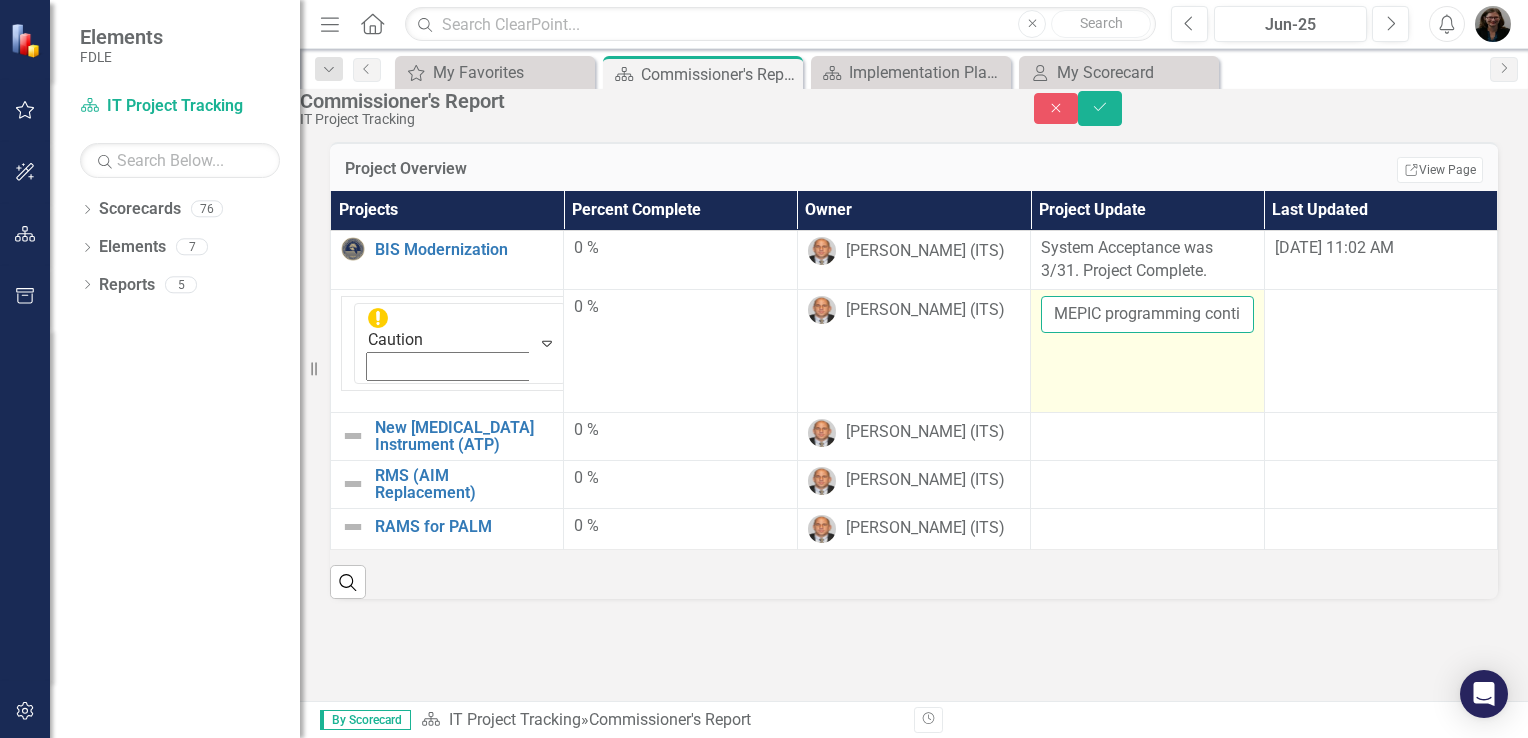 click on "Save" at bounding box center [1100, 108] 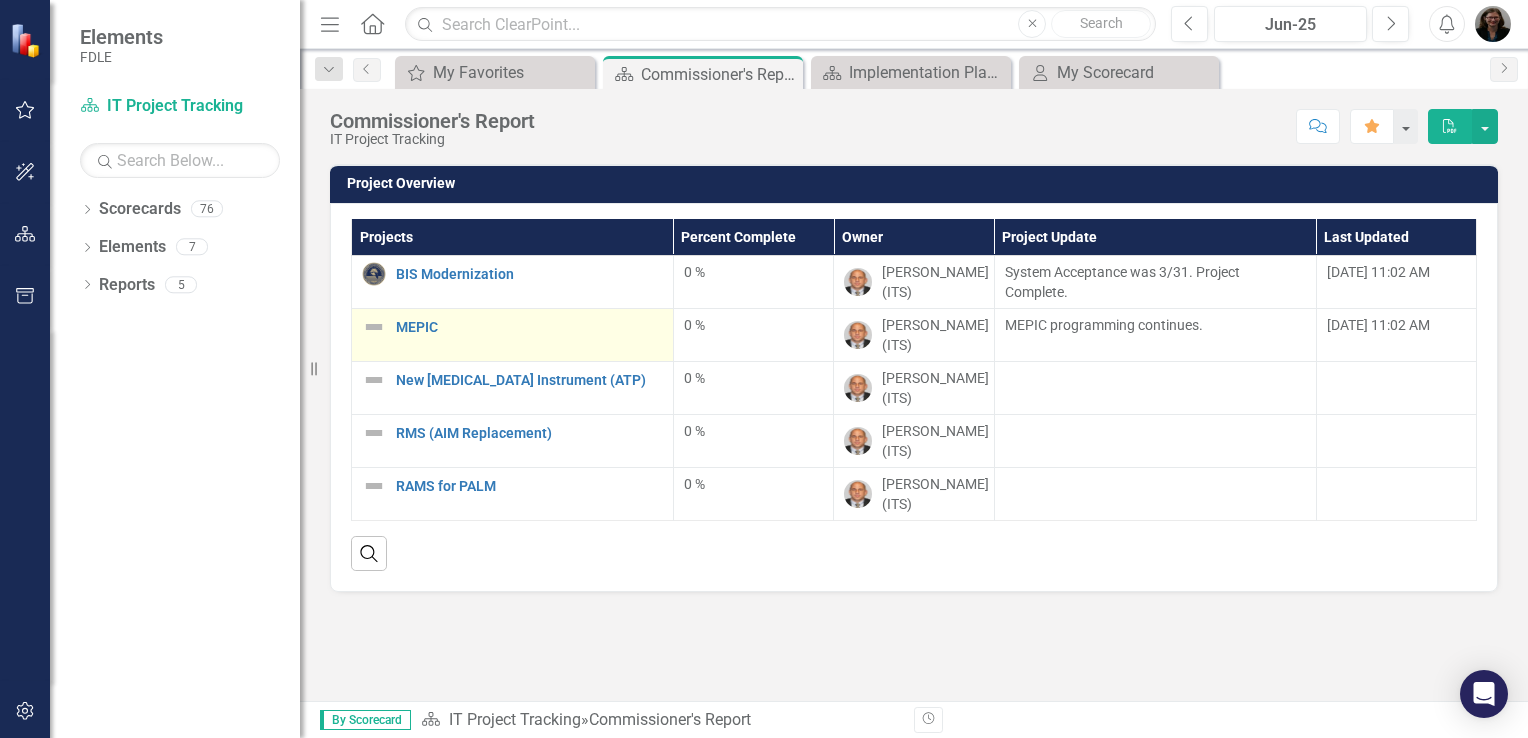 click at bounding box center [374, 327] 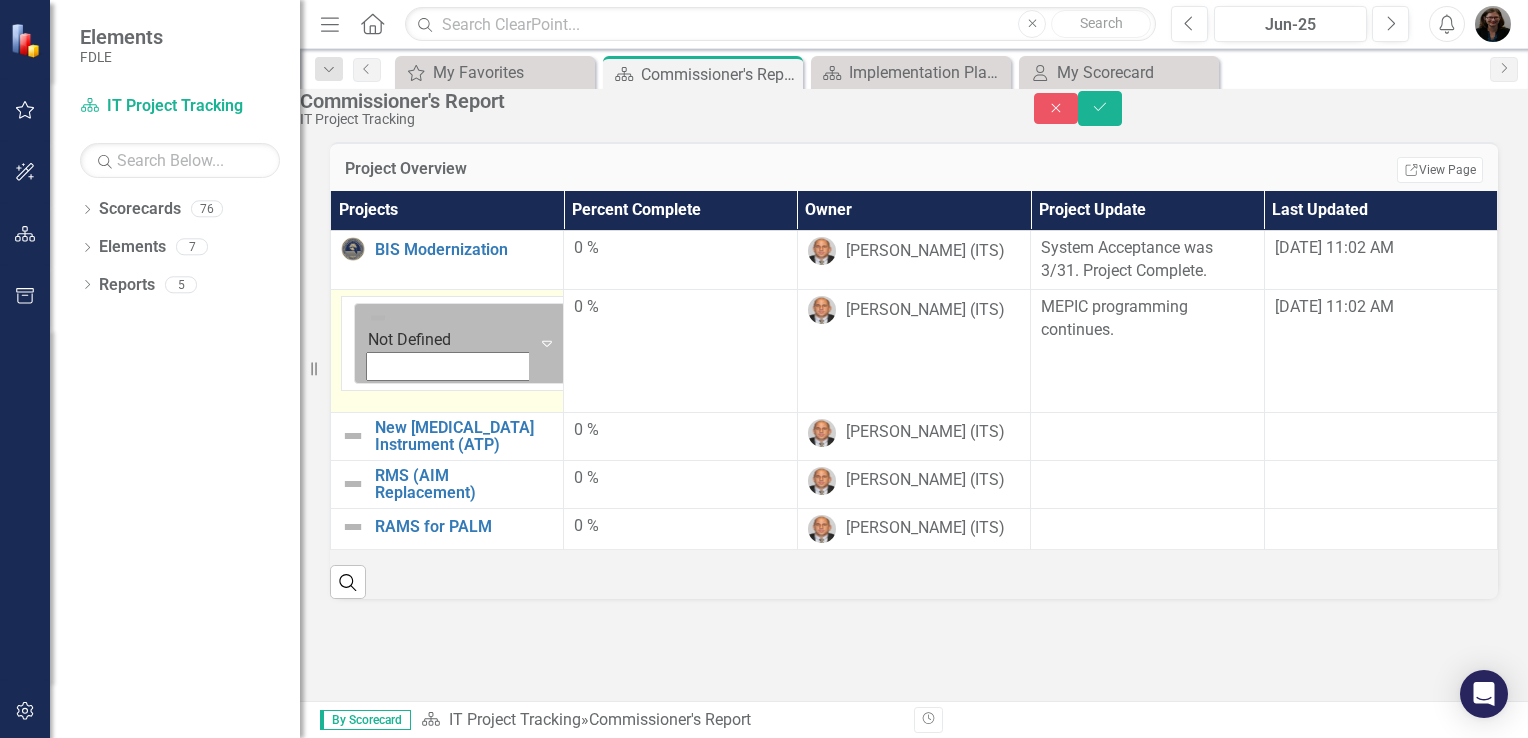 click on "Not Defined" at bounding box center [461, 329] 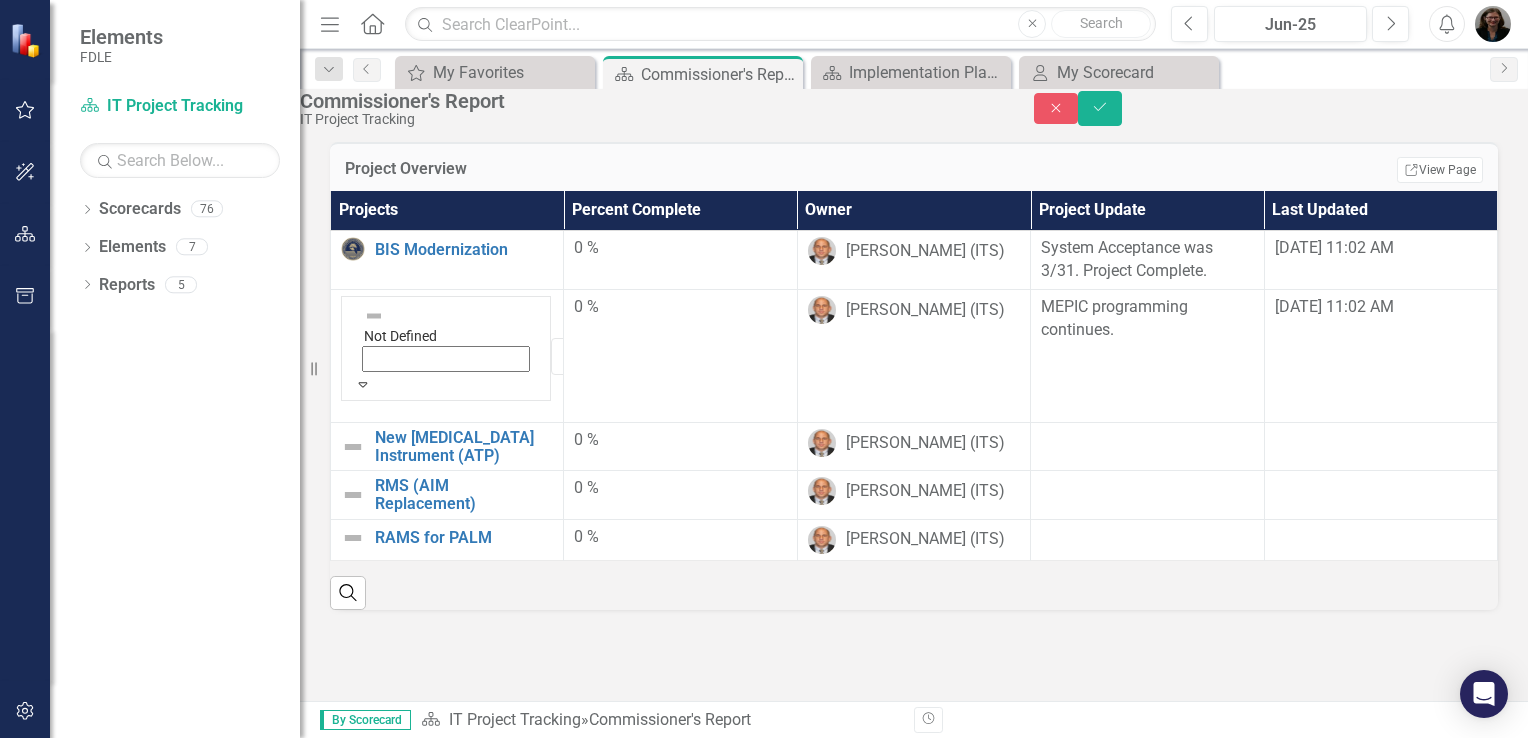 click on "Monitoring Progress" at bounding box center [764, 1590] 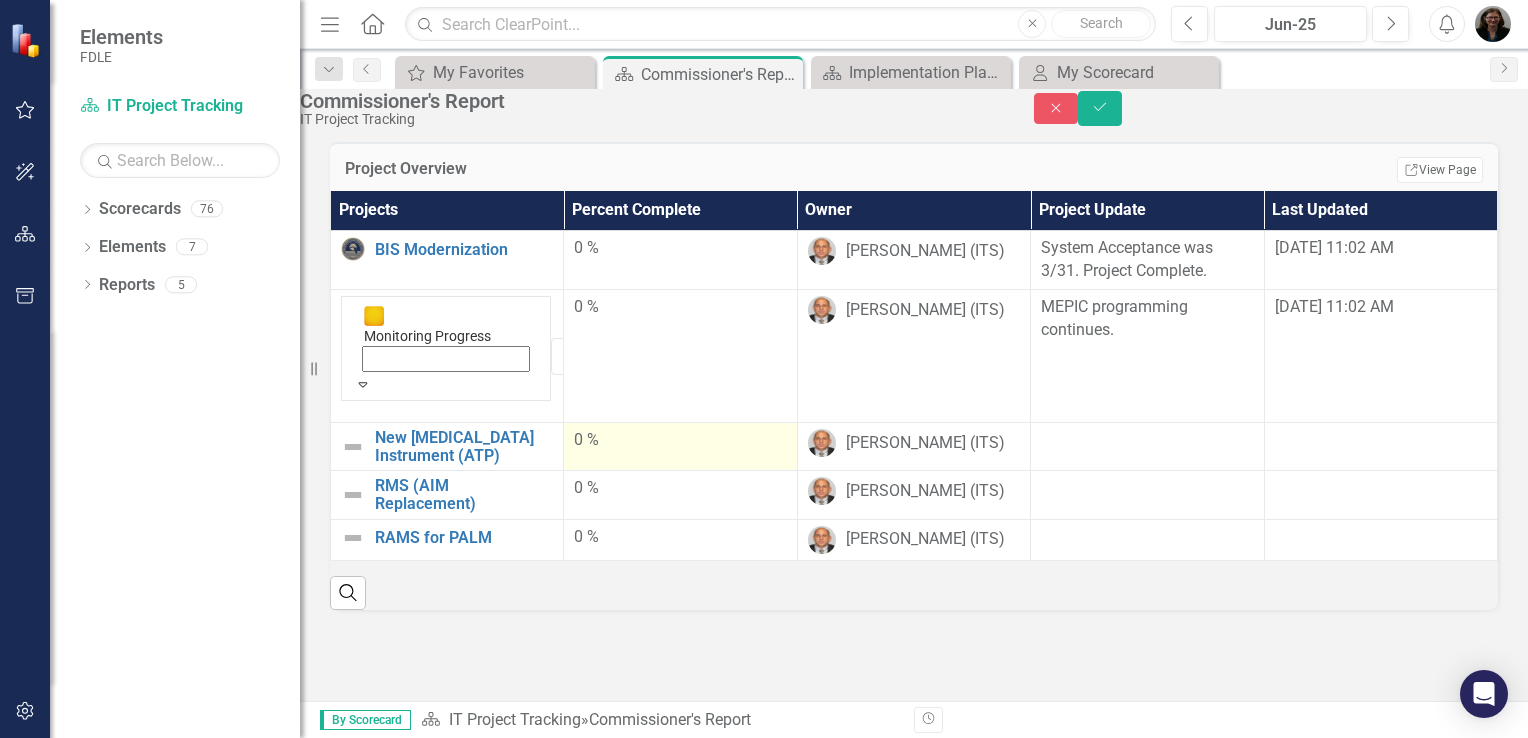 click on "Save" at bounding box center (1100, 108) 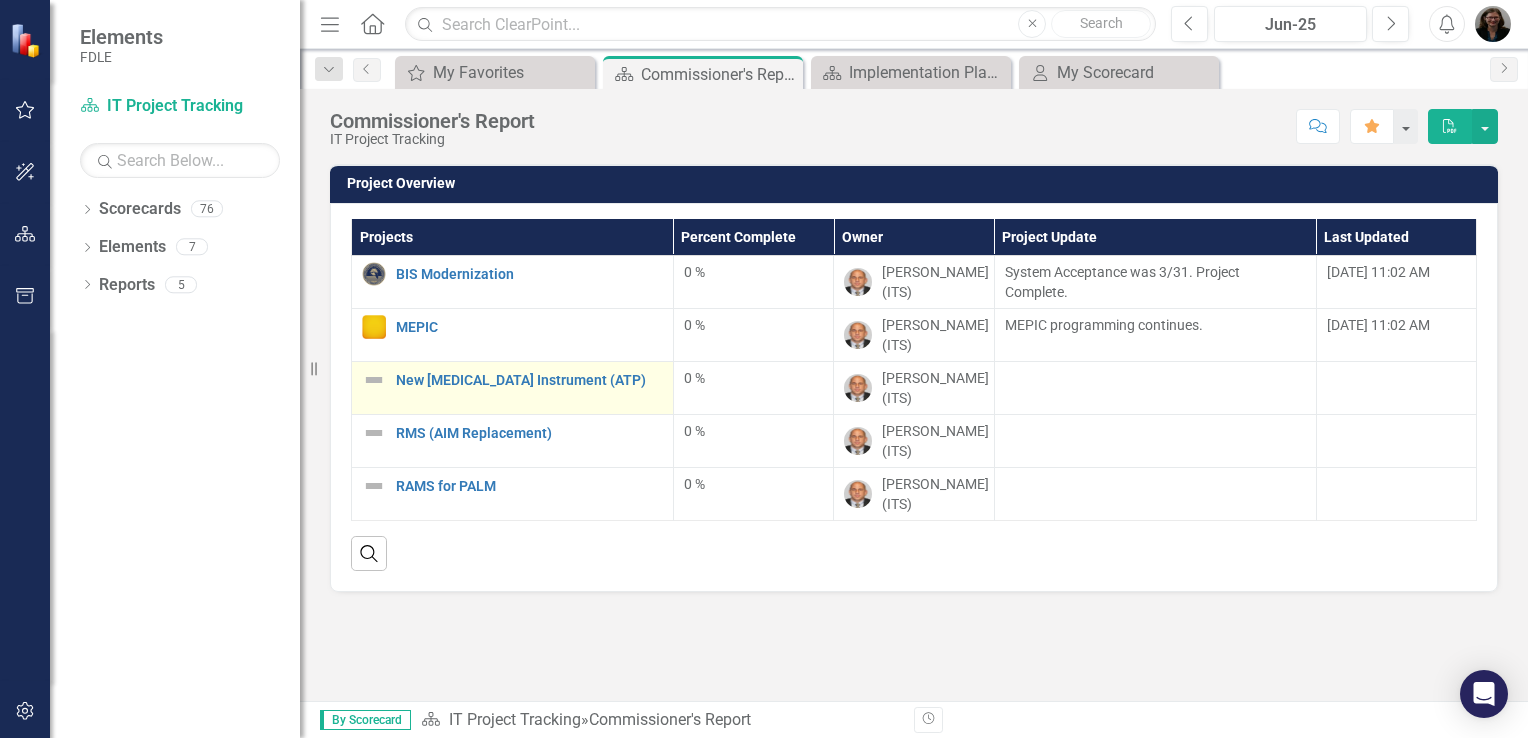 click at bounding box center [374, 380] 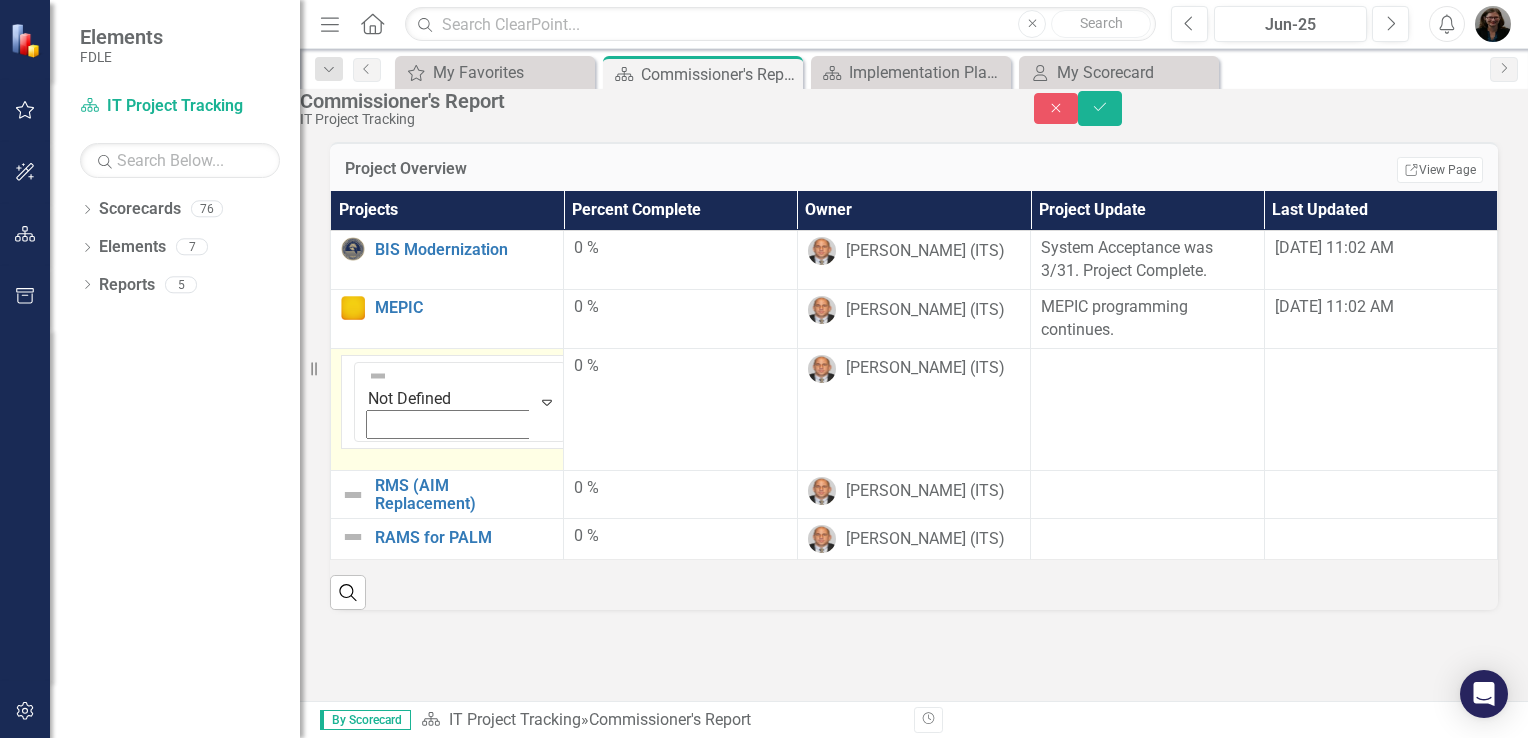 click at bounding box center [378, 376] 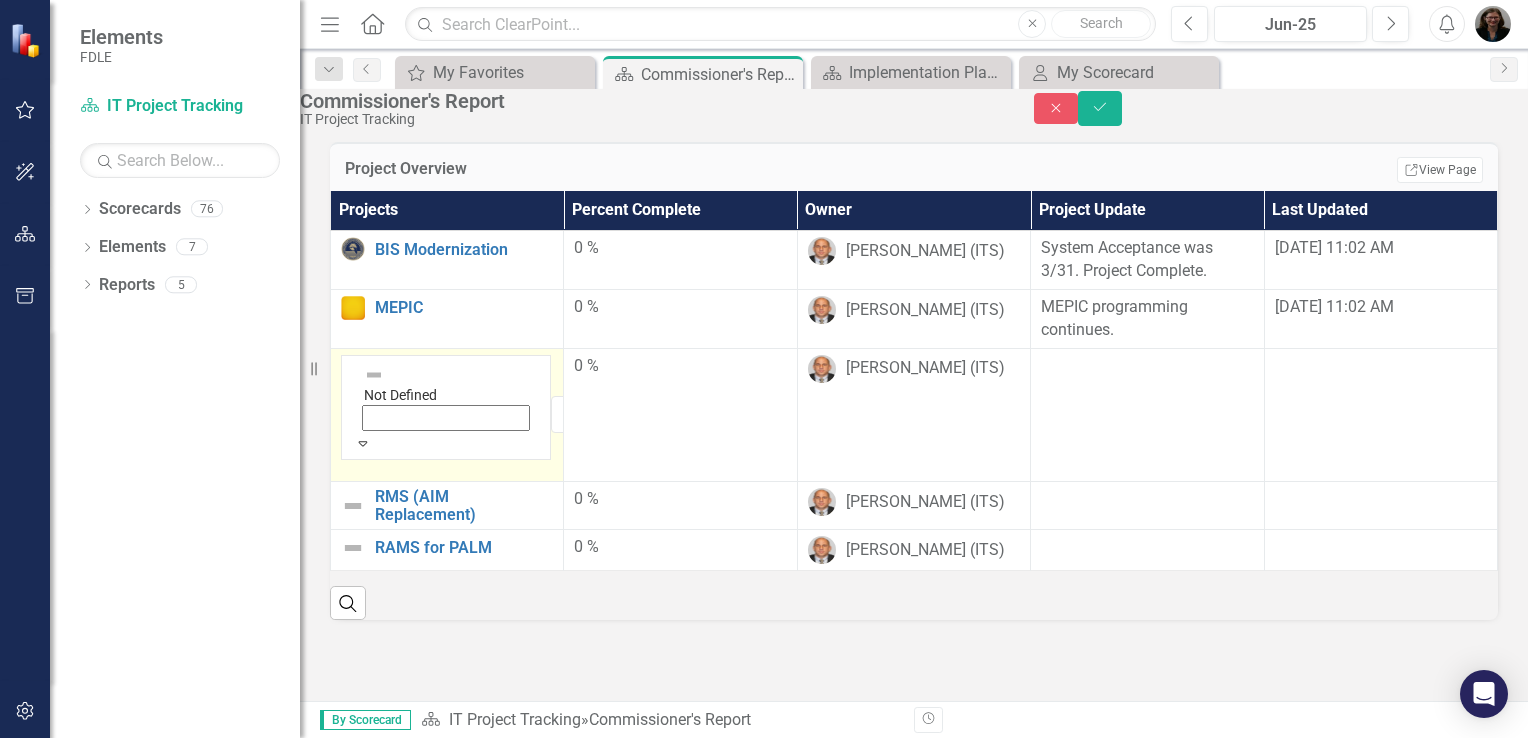 click on "Caution" at bounding box center [764, 1439] 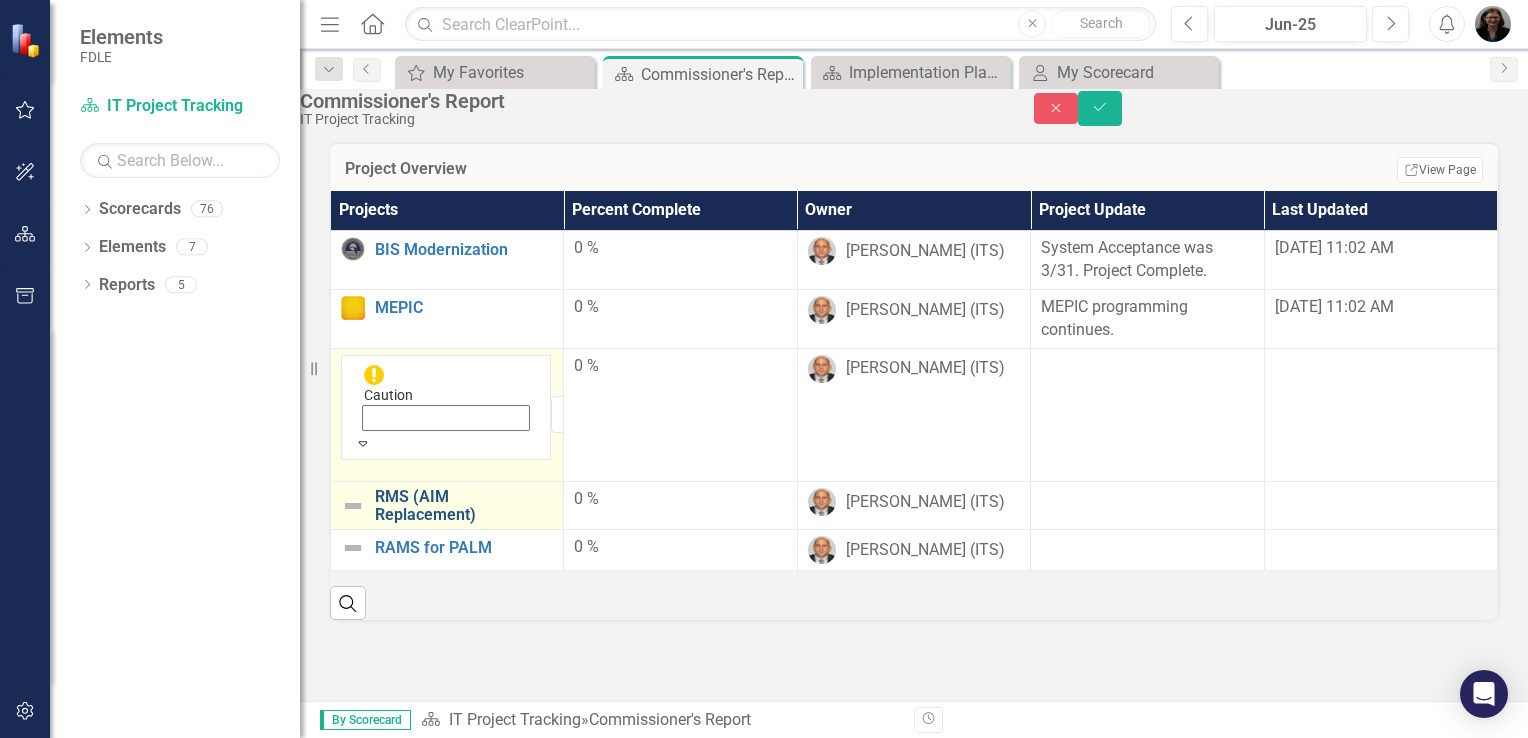 click on "Save" at bounding box center [1100, 108] 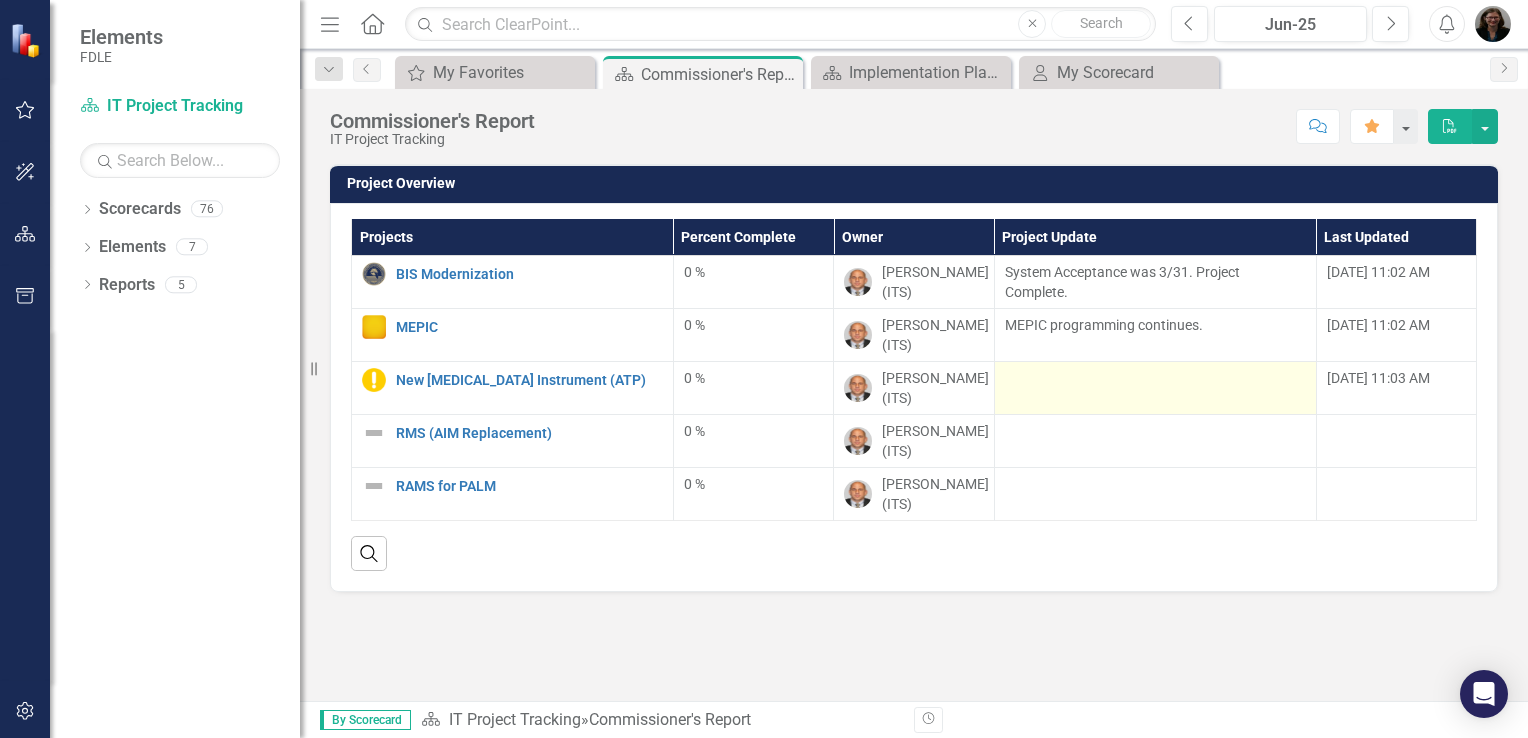 click at bounding box center (1155, 380) 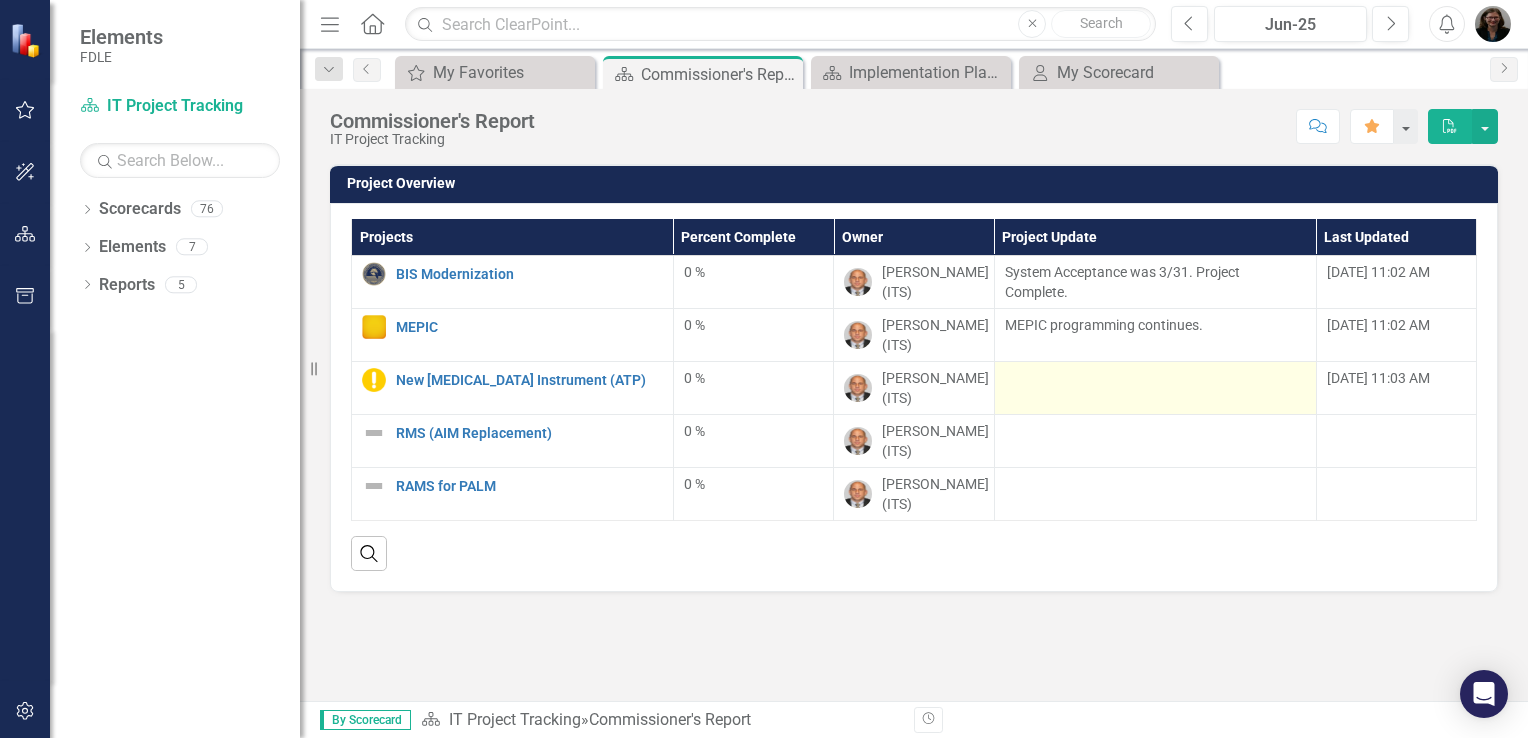 click at bounding box center (1155, 380) 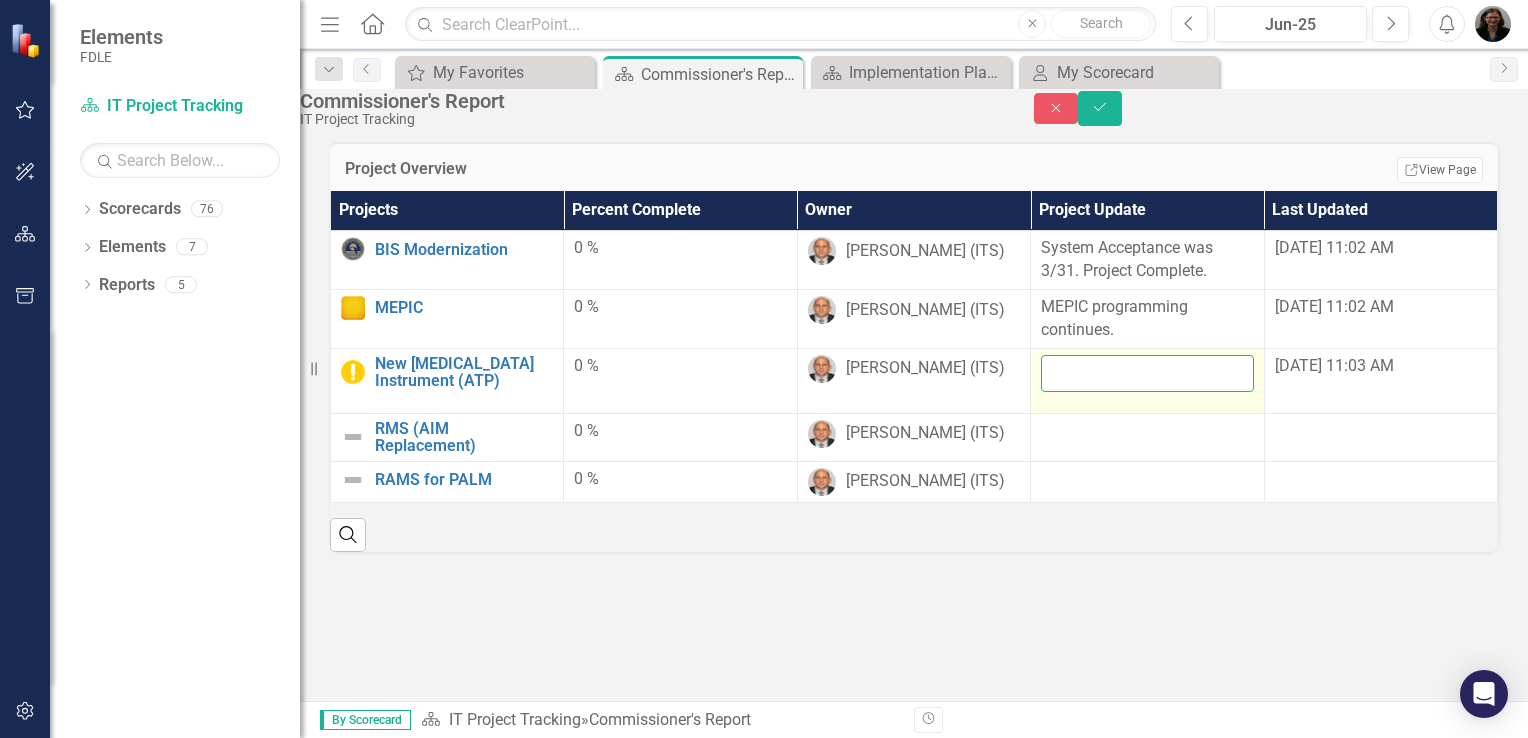 click at bounding box center [1147, 373] 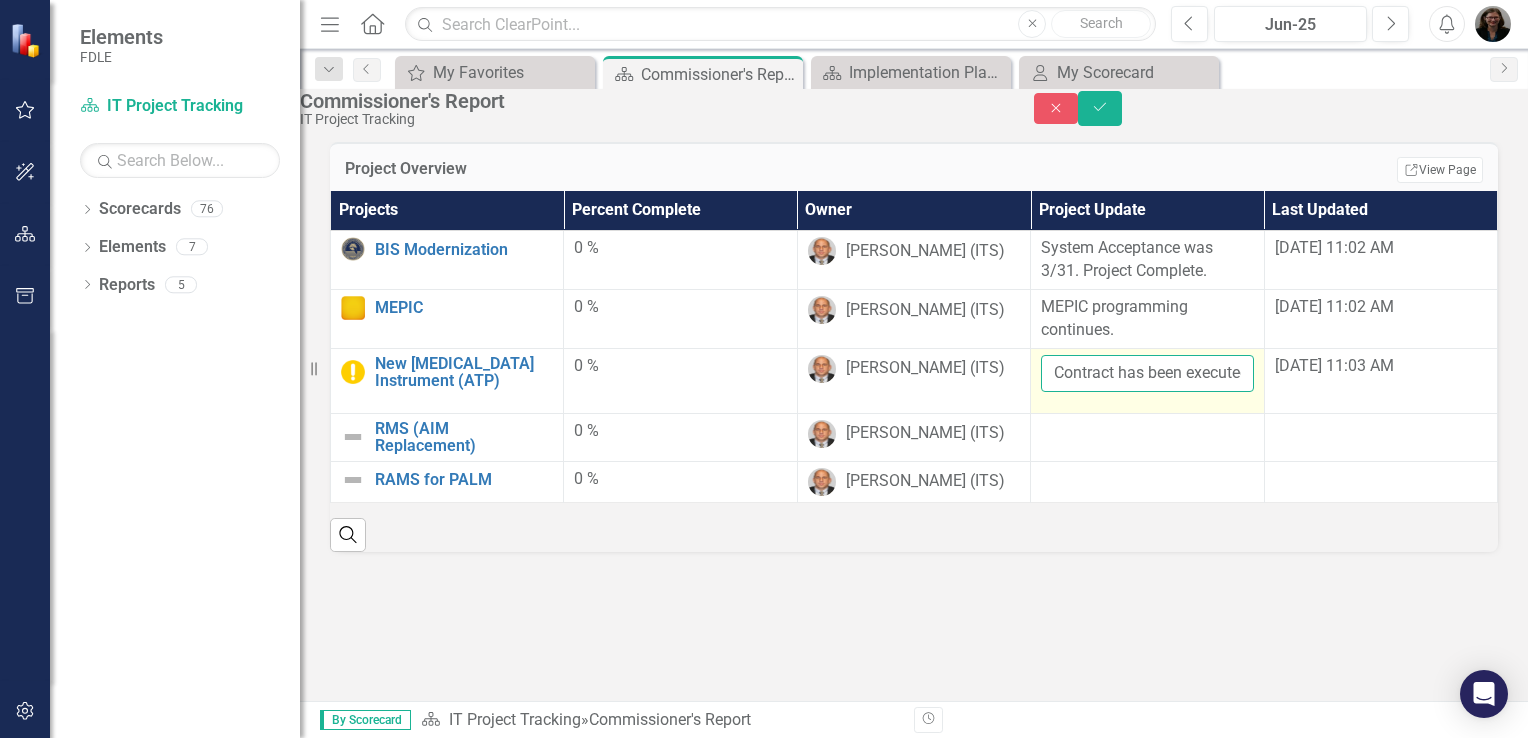scroll, scrollTop: 0, scrollLeft: 289, axis: horizontal 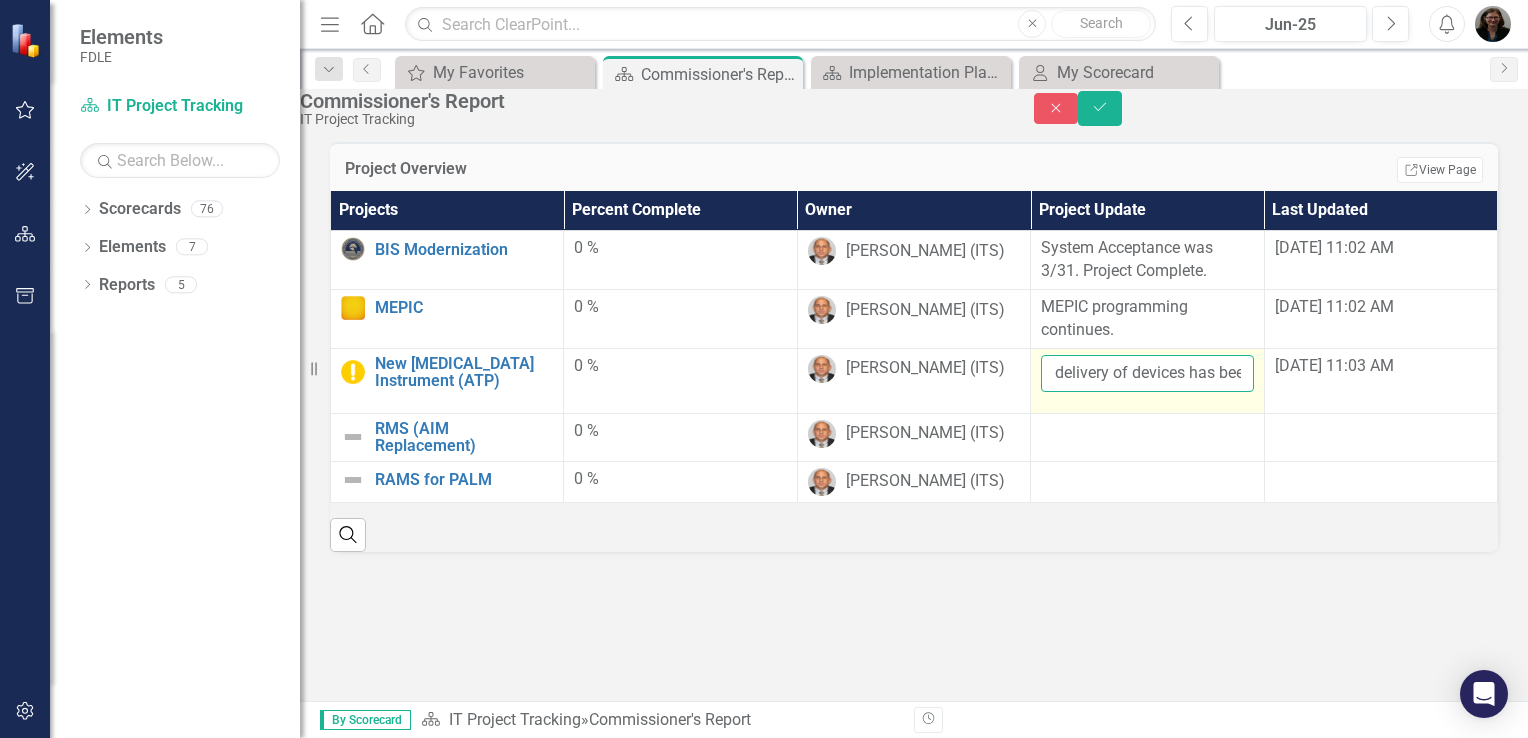 type on "Contract has been executed, and the first delivery of devices has been received." 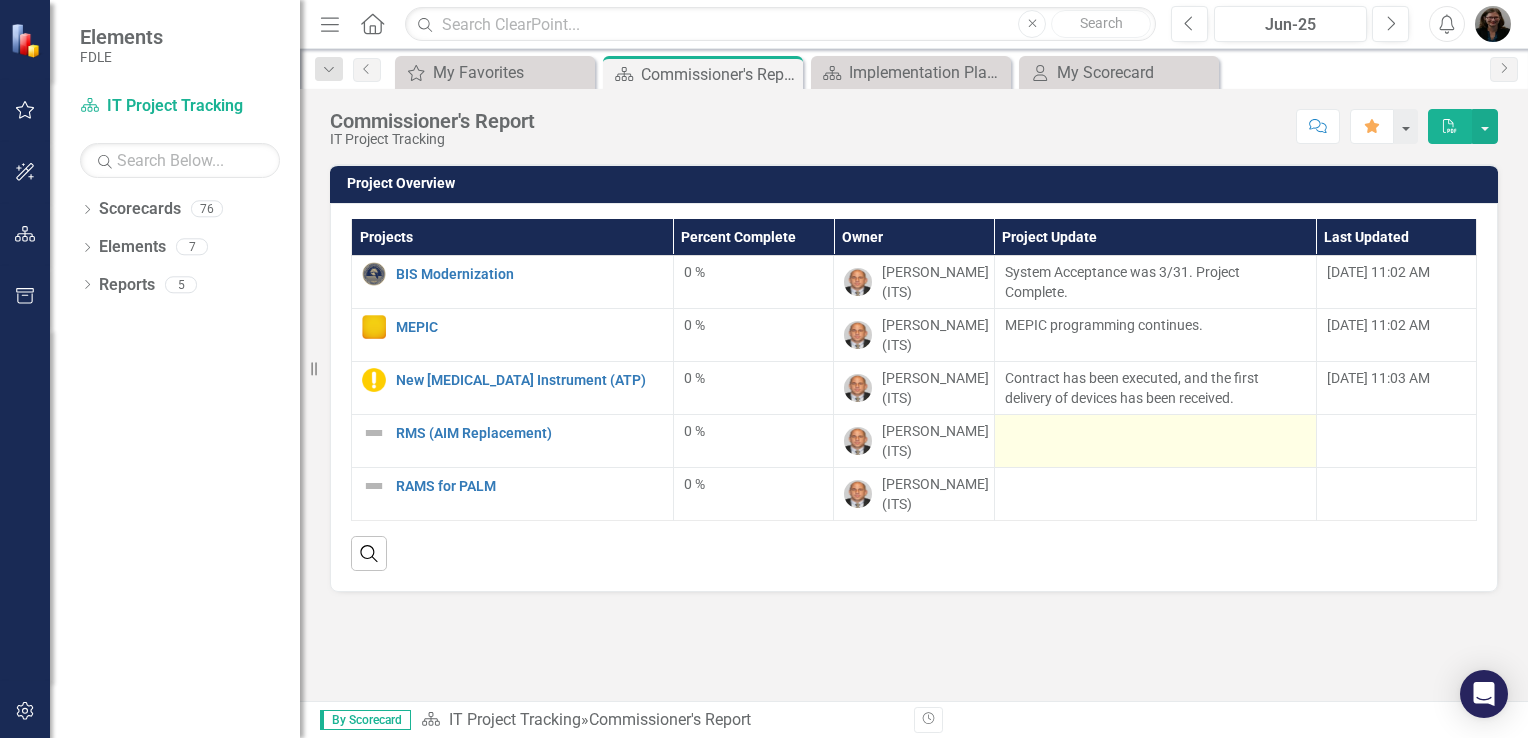 click at bounding box center [1155, 441] 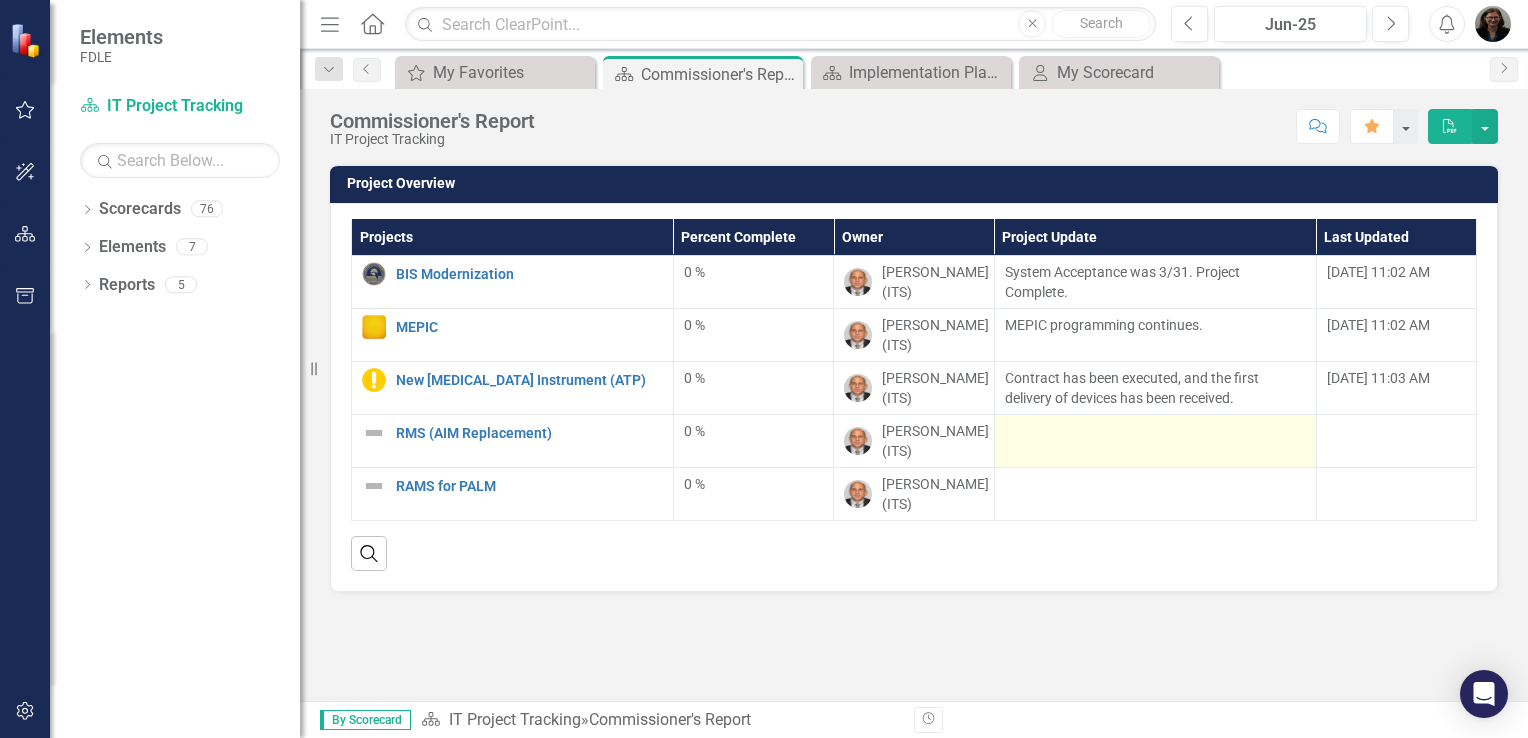 click at bounding box center (1155, 441) 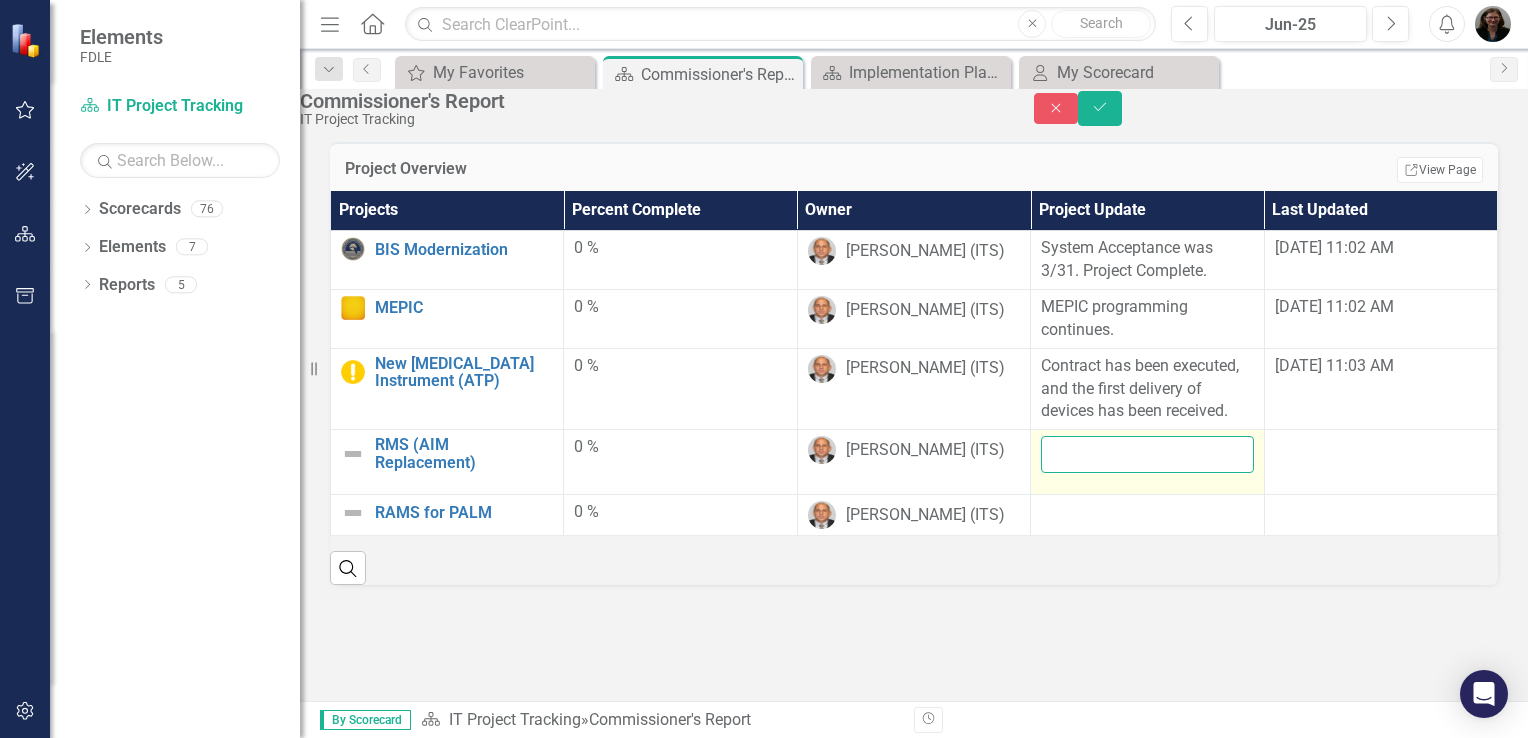 click at bounding box center [1147, 454] 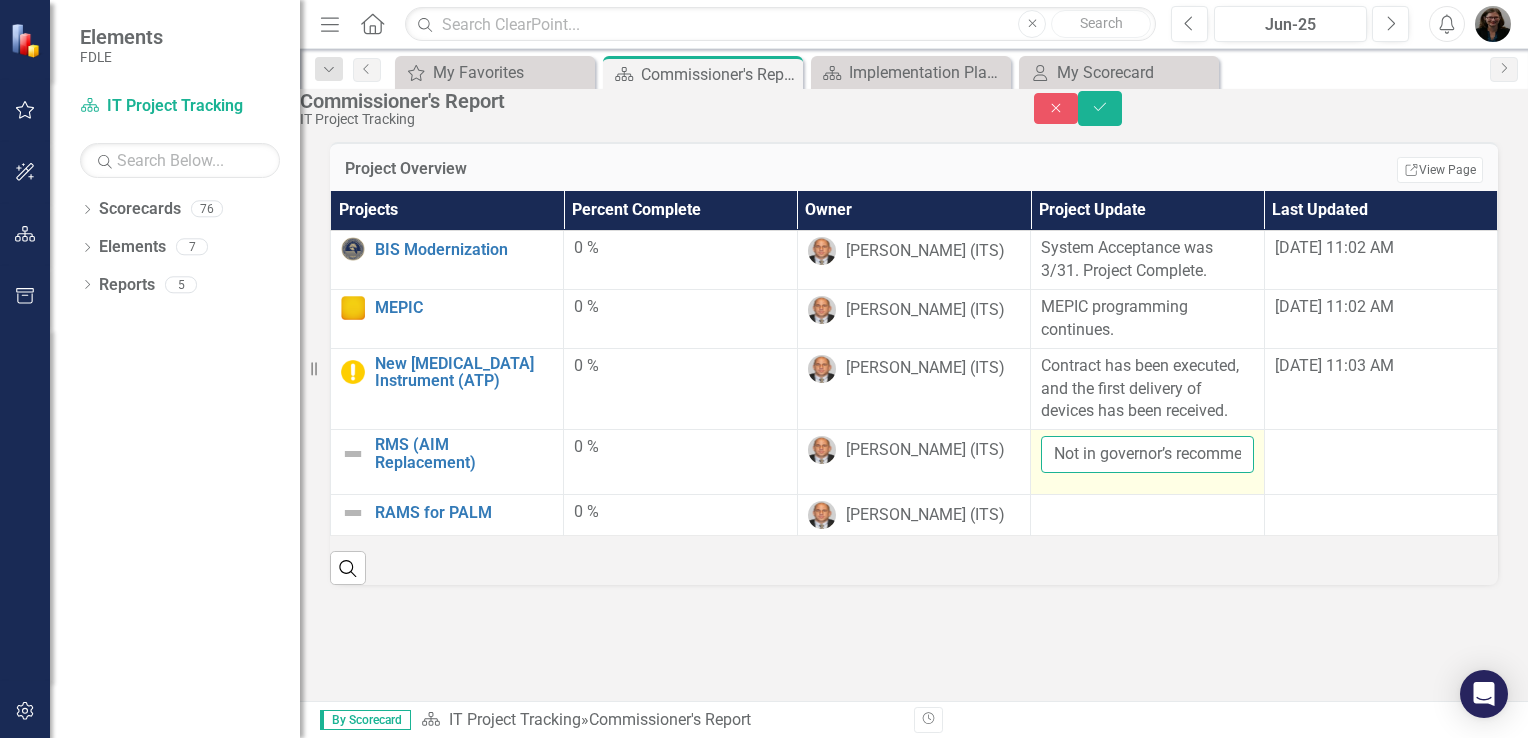 scroll, scrollTop: 0, scrollLeft: 251, axis: horizontal 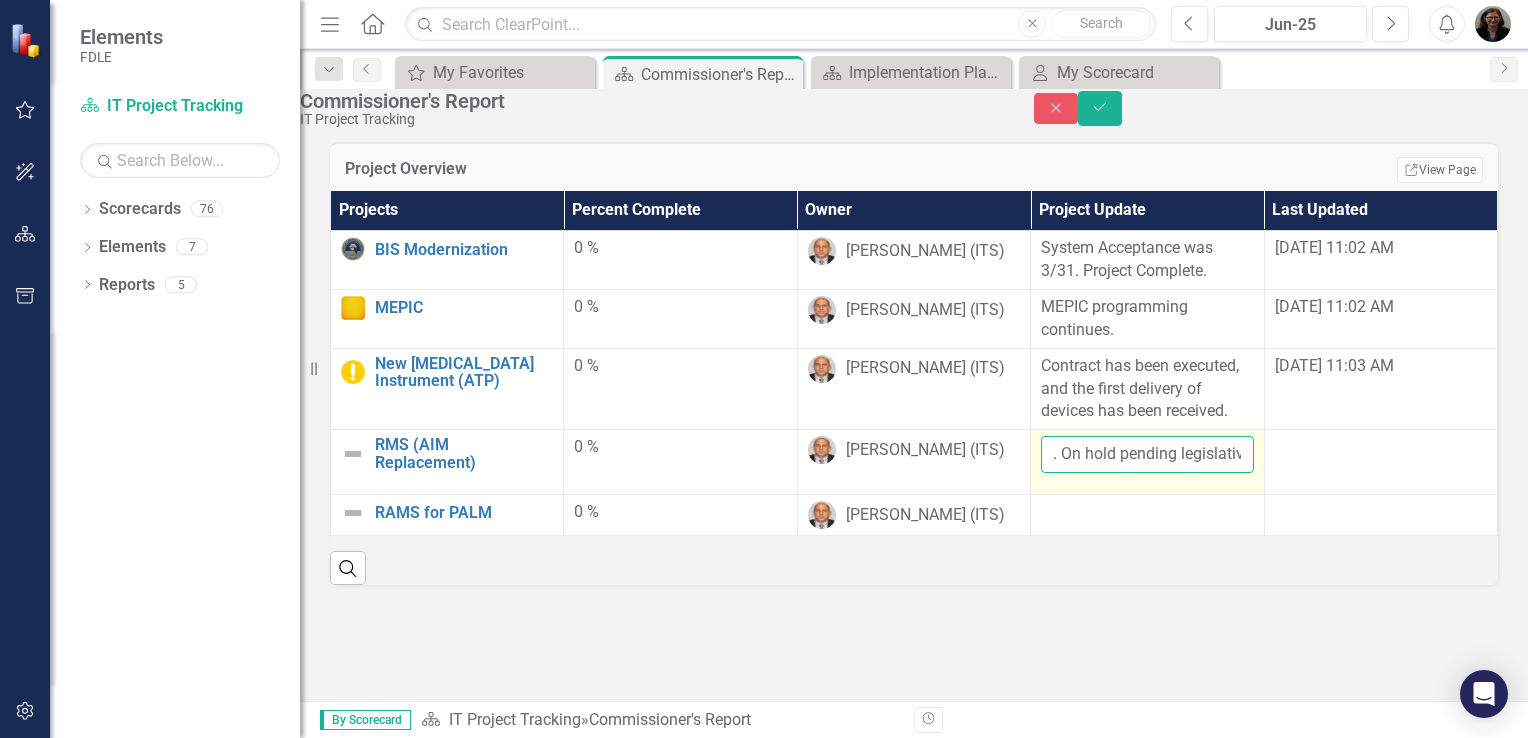 type on "Not in governor’s recommendations. On hold pending legislative authority." 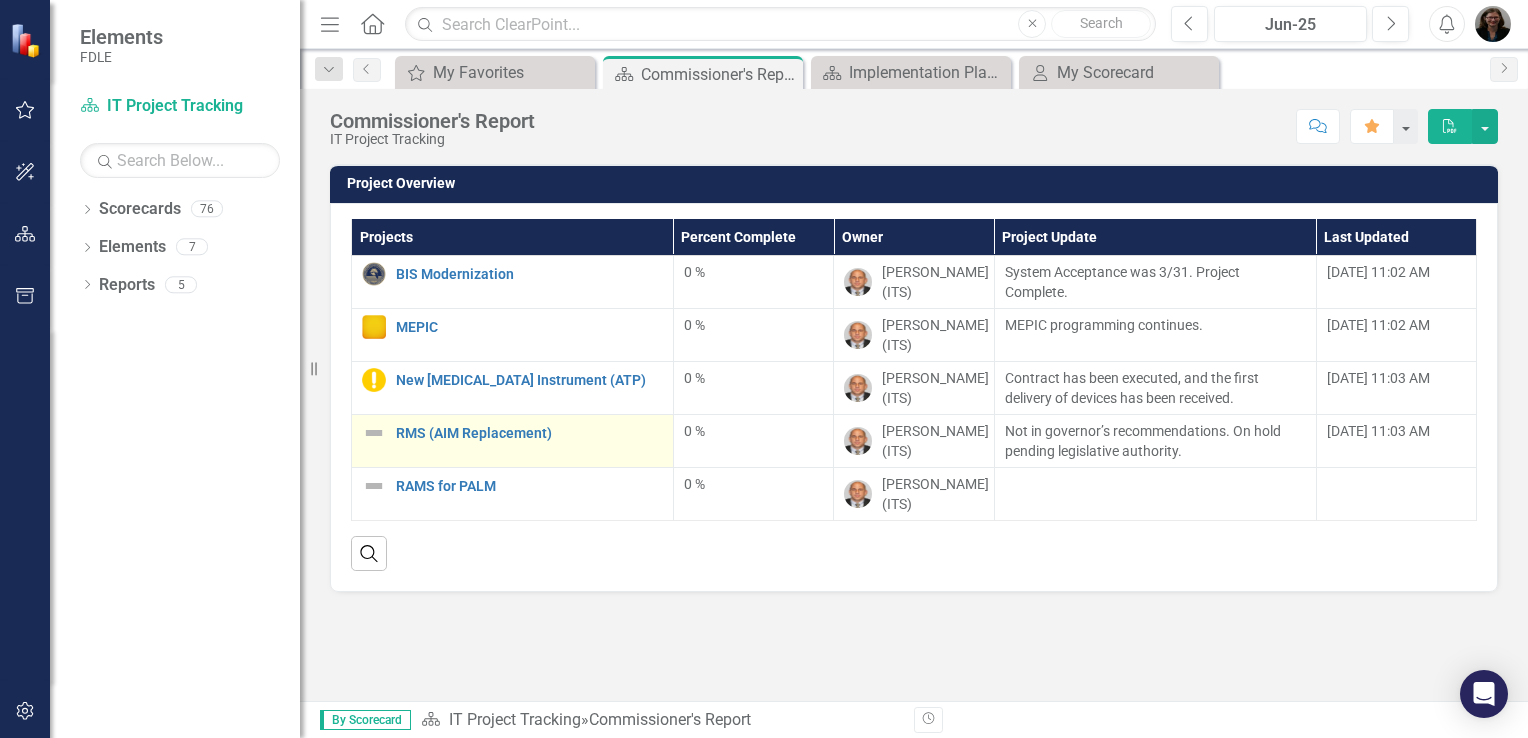 click at bounding box center (374, 433) 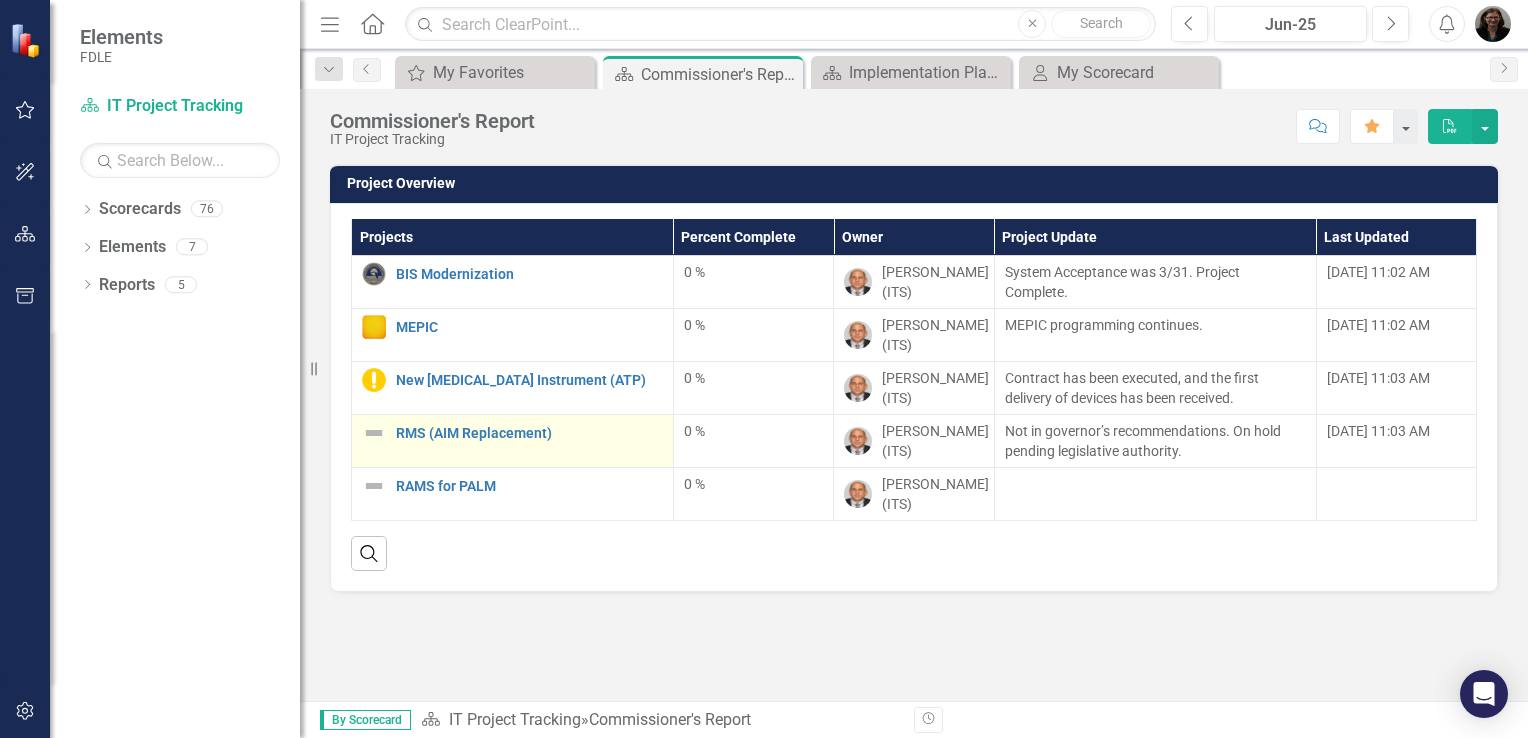 click at bounding box center [374, 433] 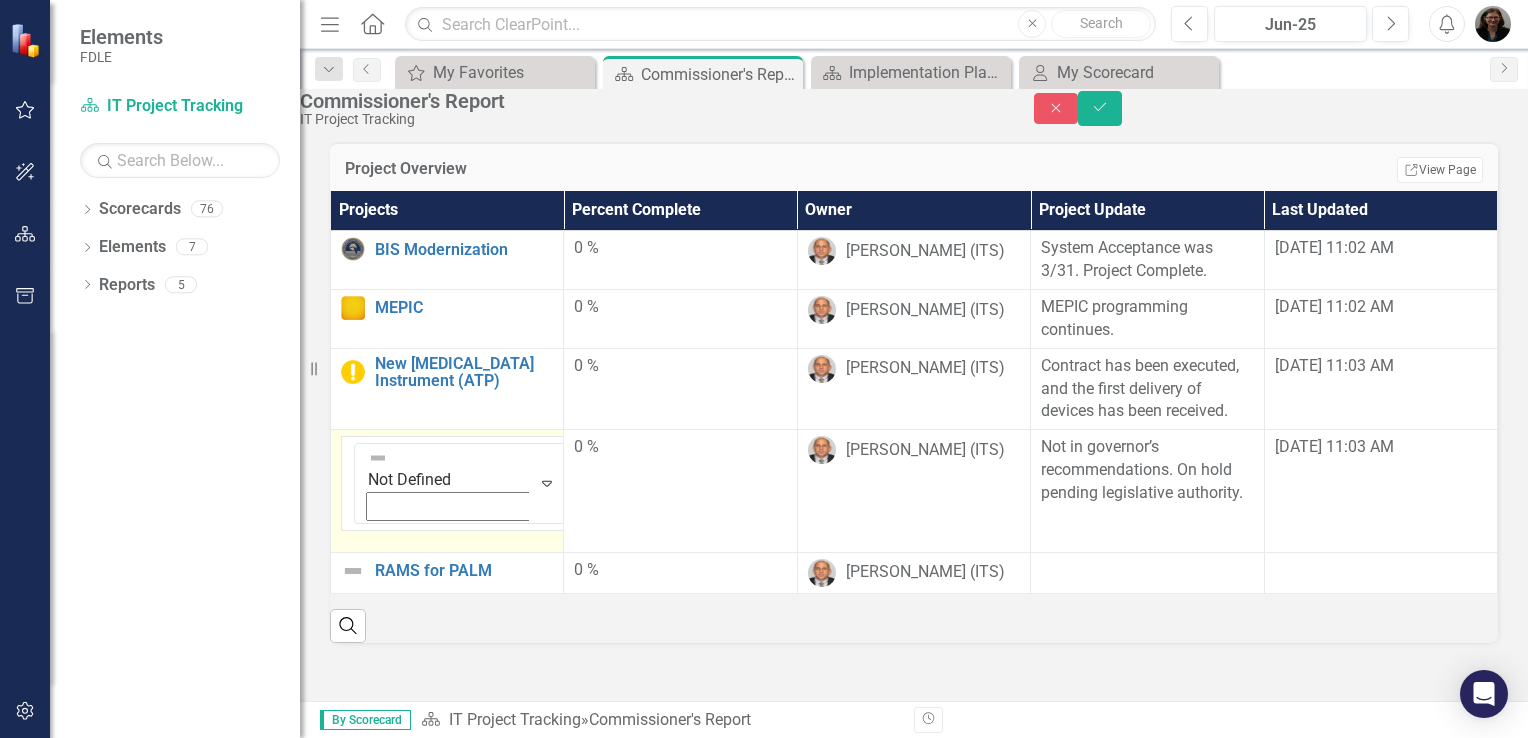 click on "RMS (AIM Replacement)" at bounding box center [592, 491] 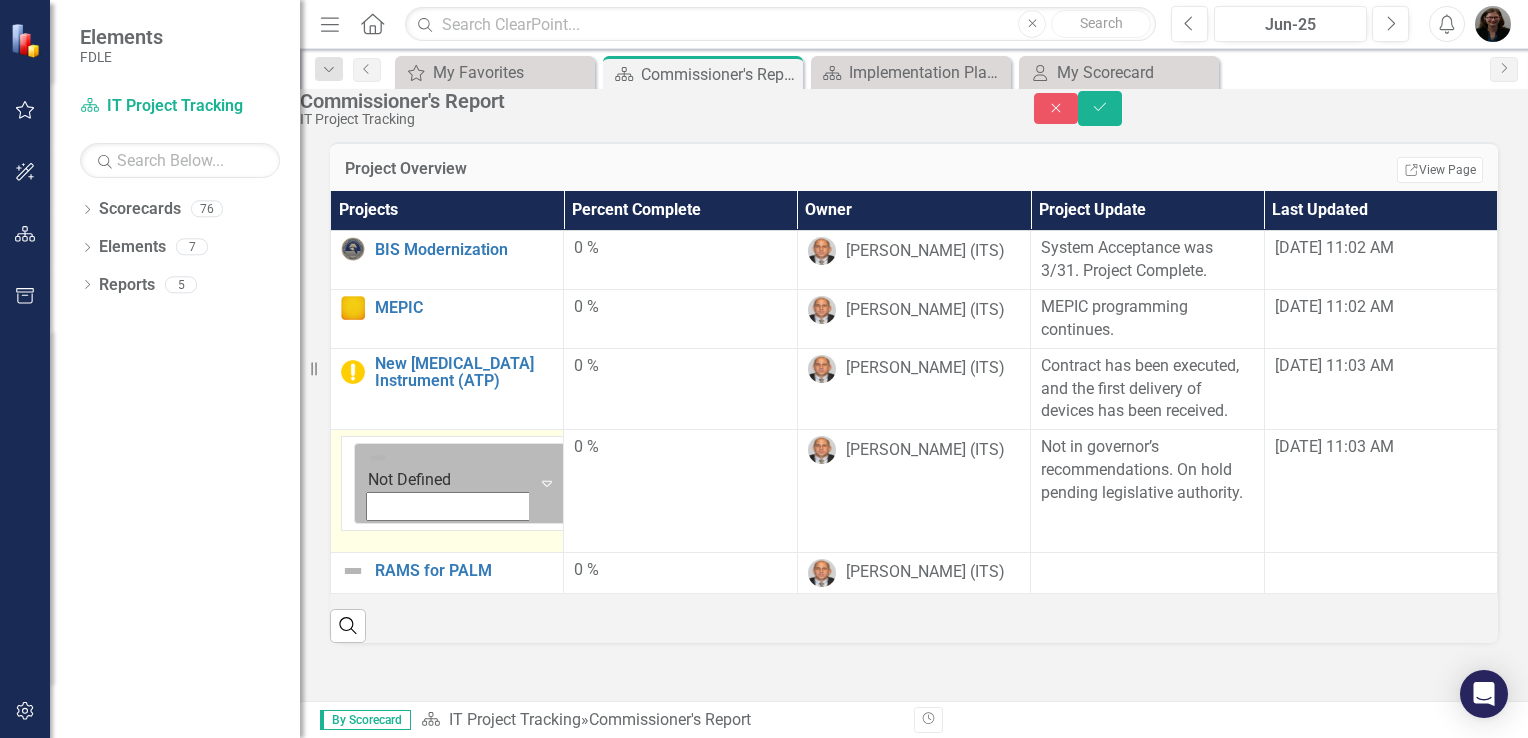 click on "Expand" 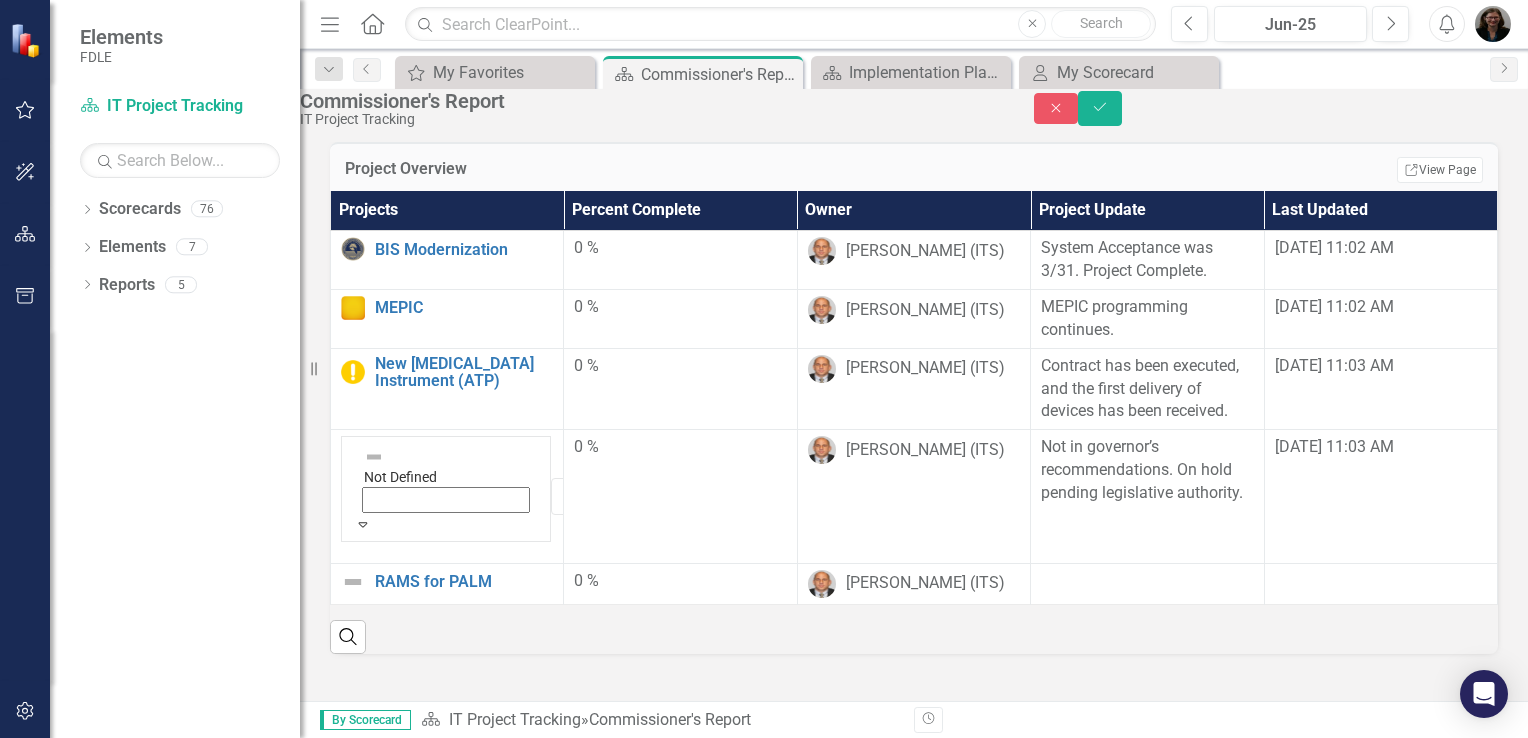 scroll, scrollTop: 176, scrollLeft: 0, axis: vertical 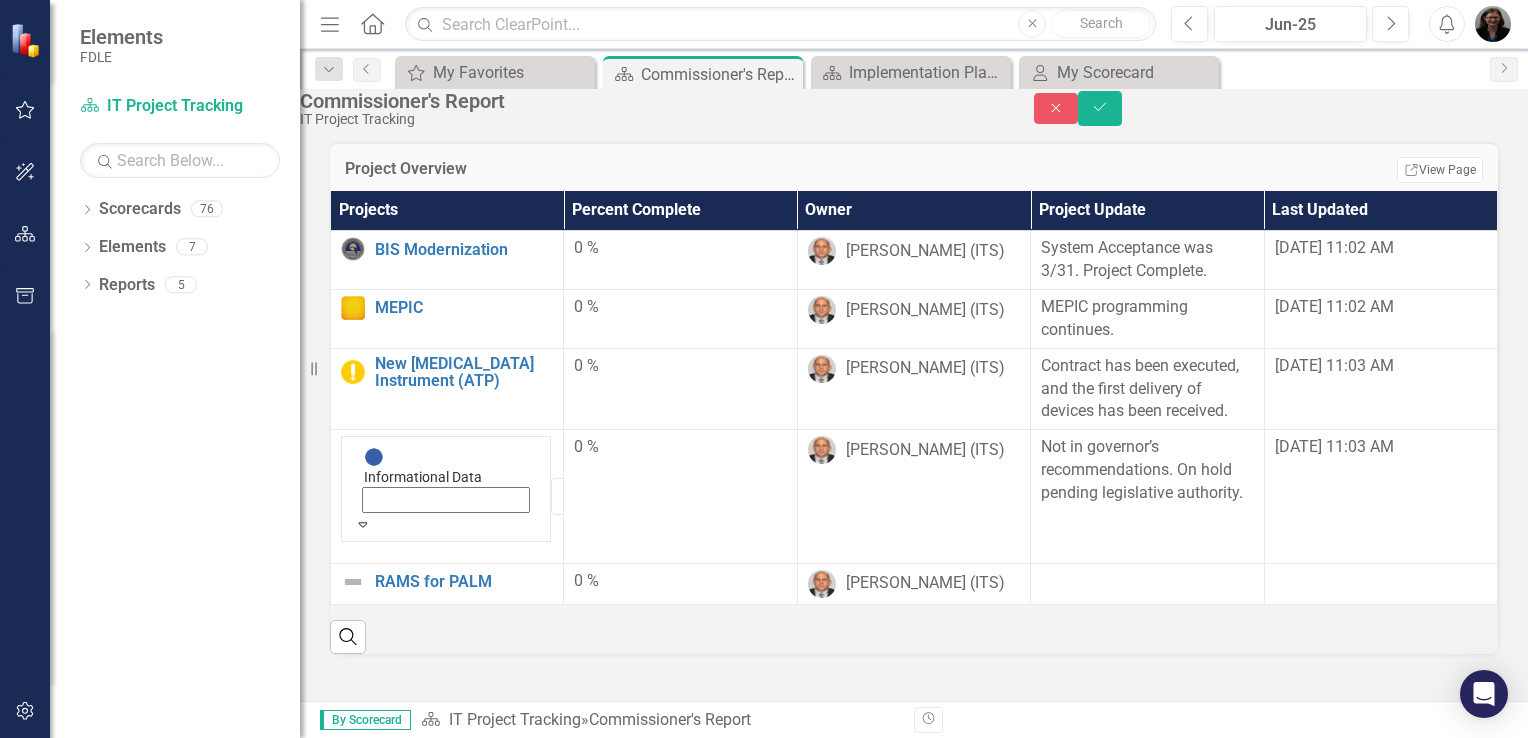 click on "Save" at bounding box center (1100, 108) 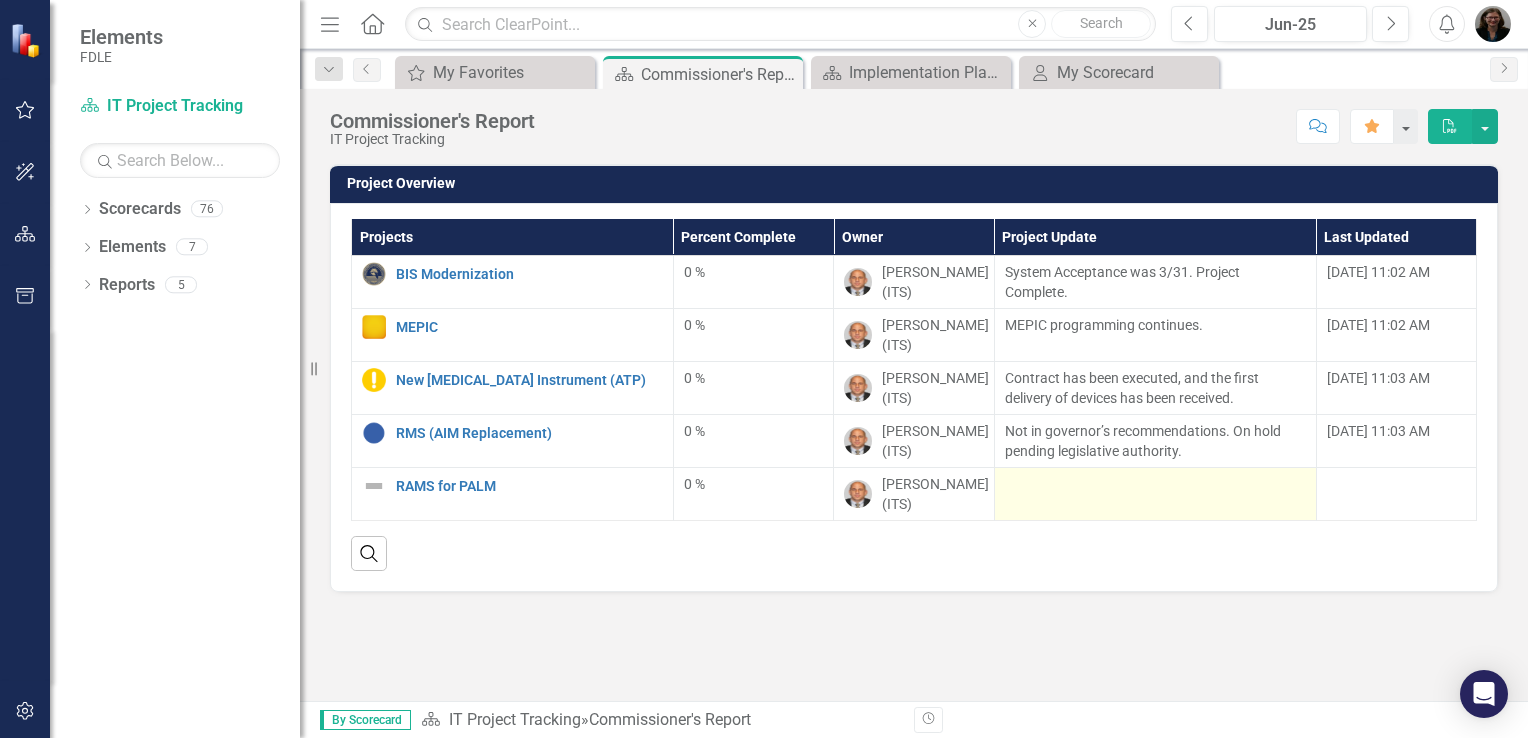click at bounding box center (1155, 486) 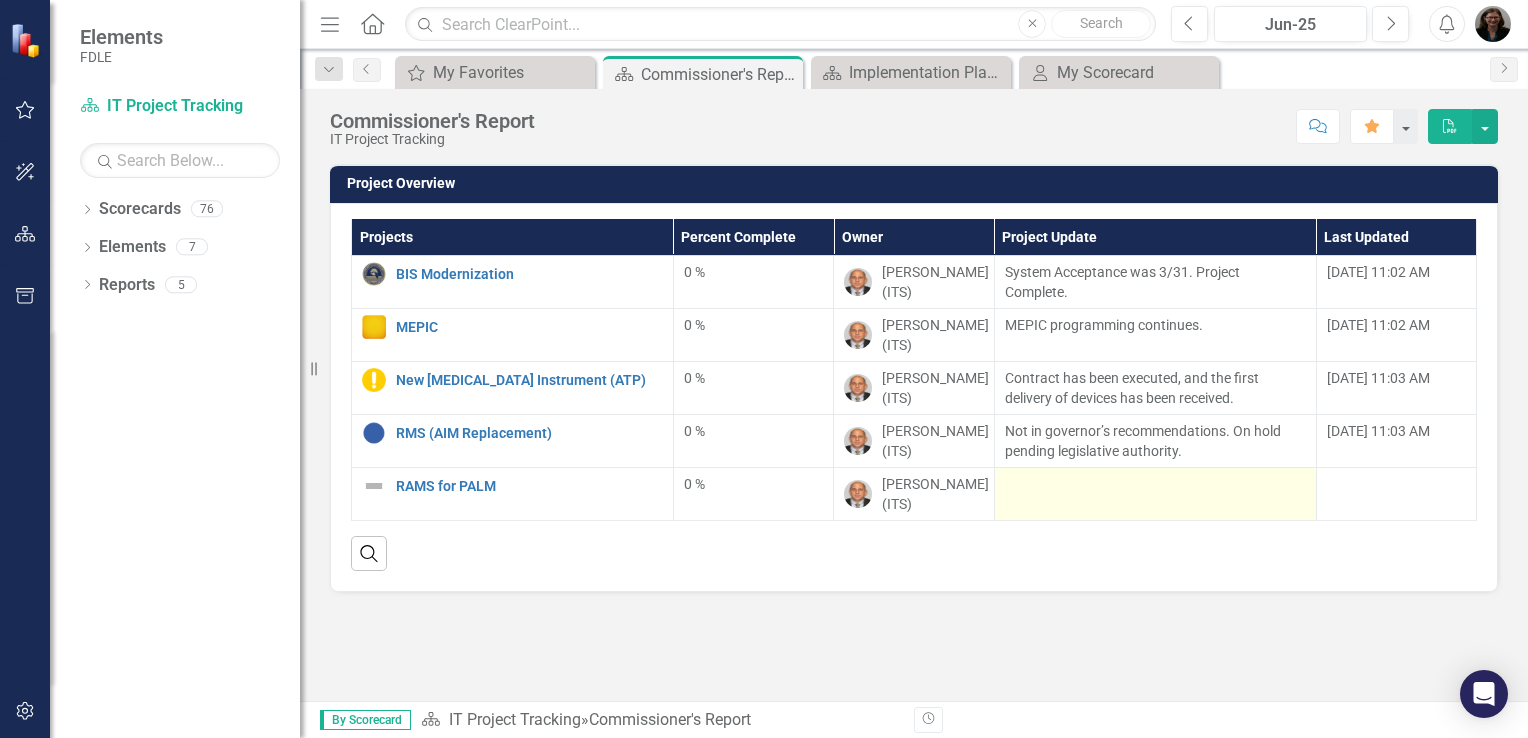 click at bounding box center (1155, 486) 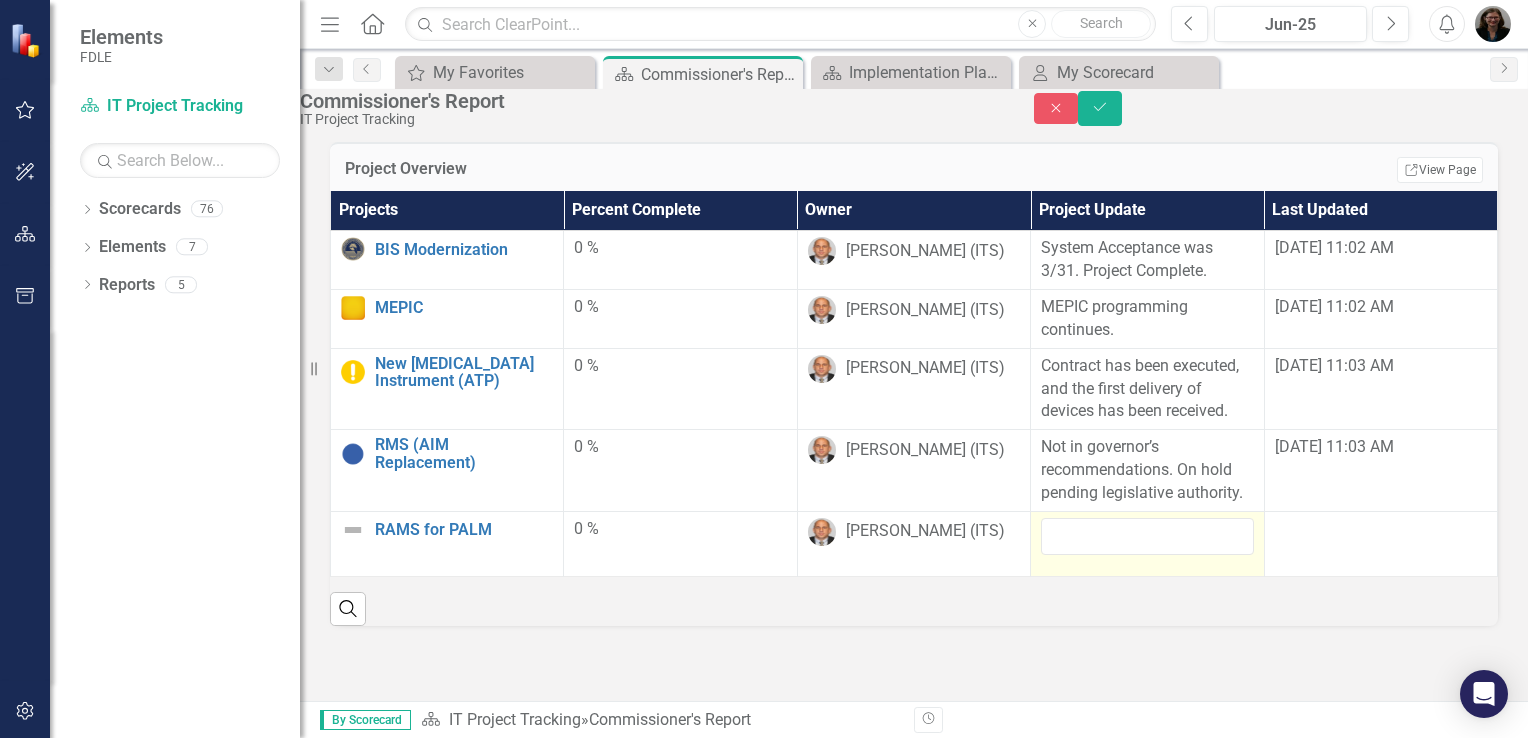 click on "Not in governor’s recommendations. On hold pending legislative authority." at bounding box center [1142, 469] 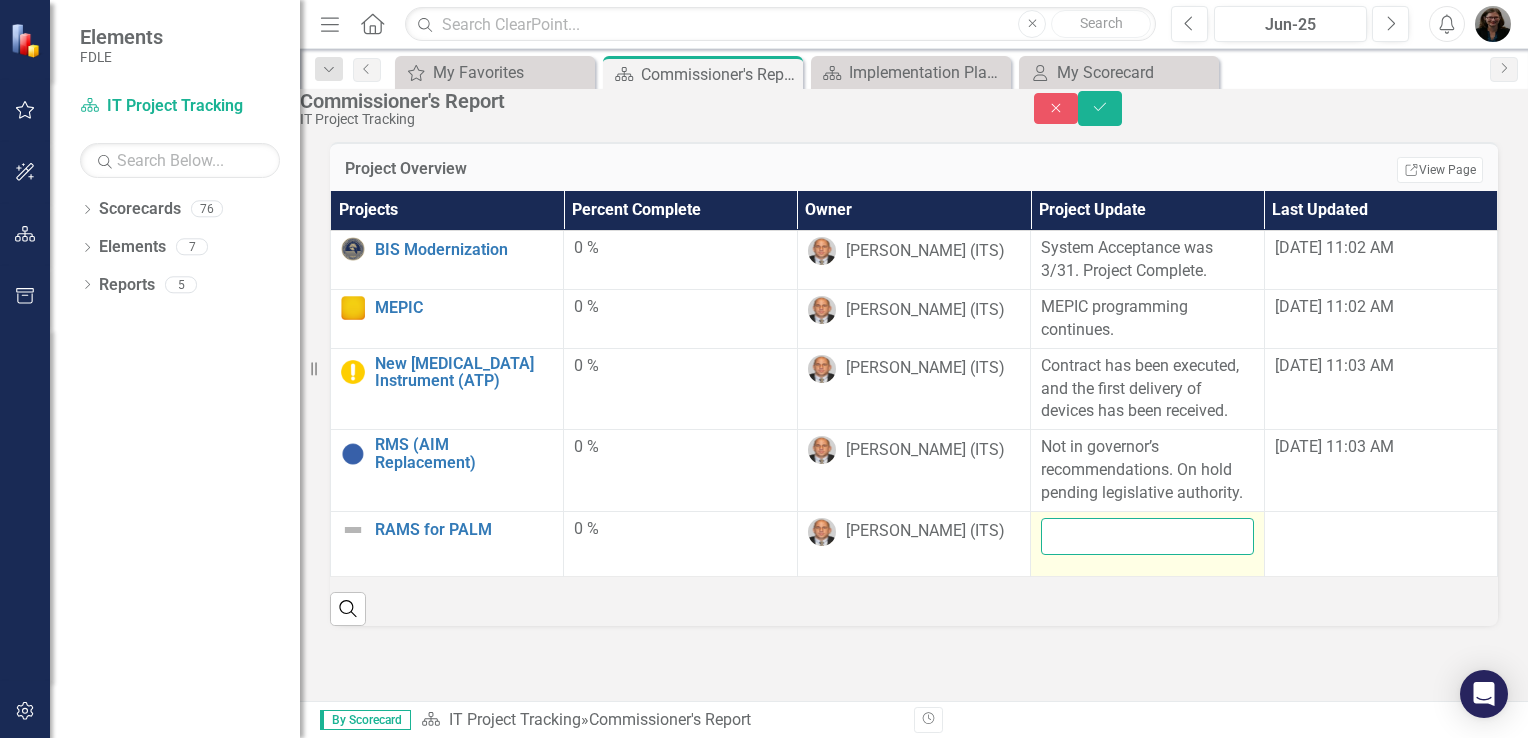 click at bounding box center [1147, 536] 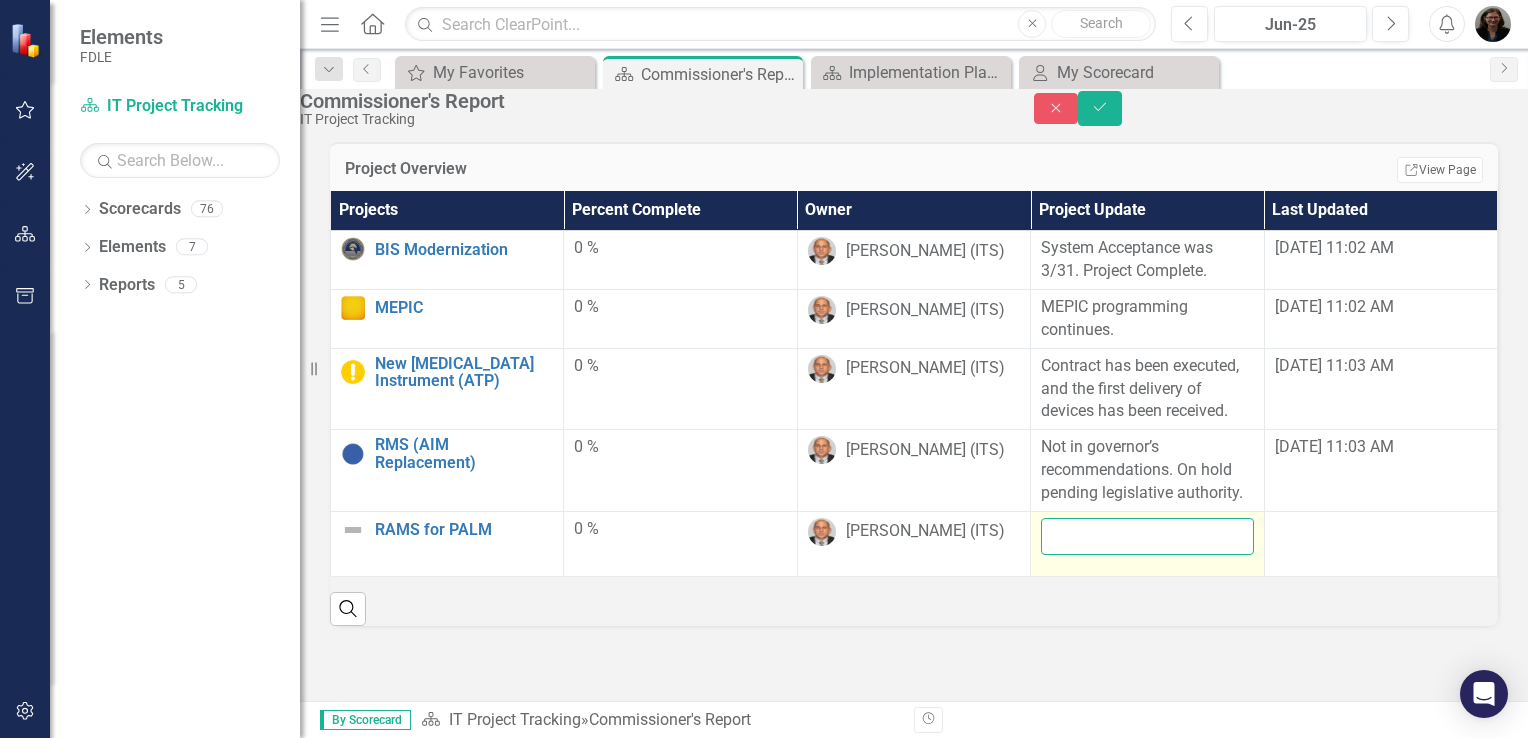 paste on "The project is staffed and on schedule" 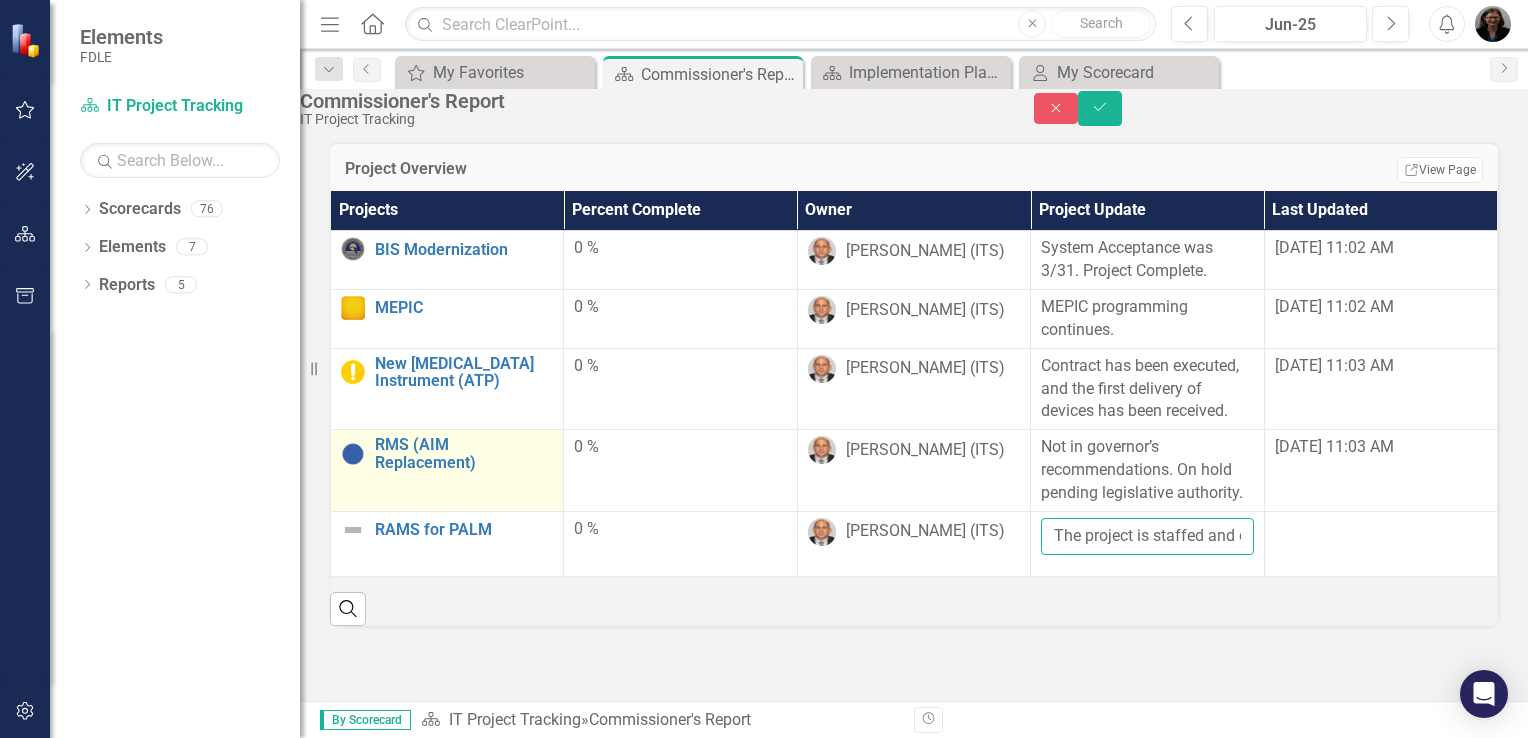type on "The project is staffed and on schedule." 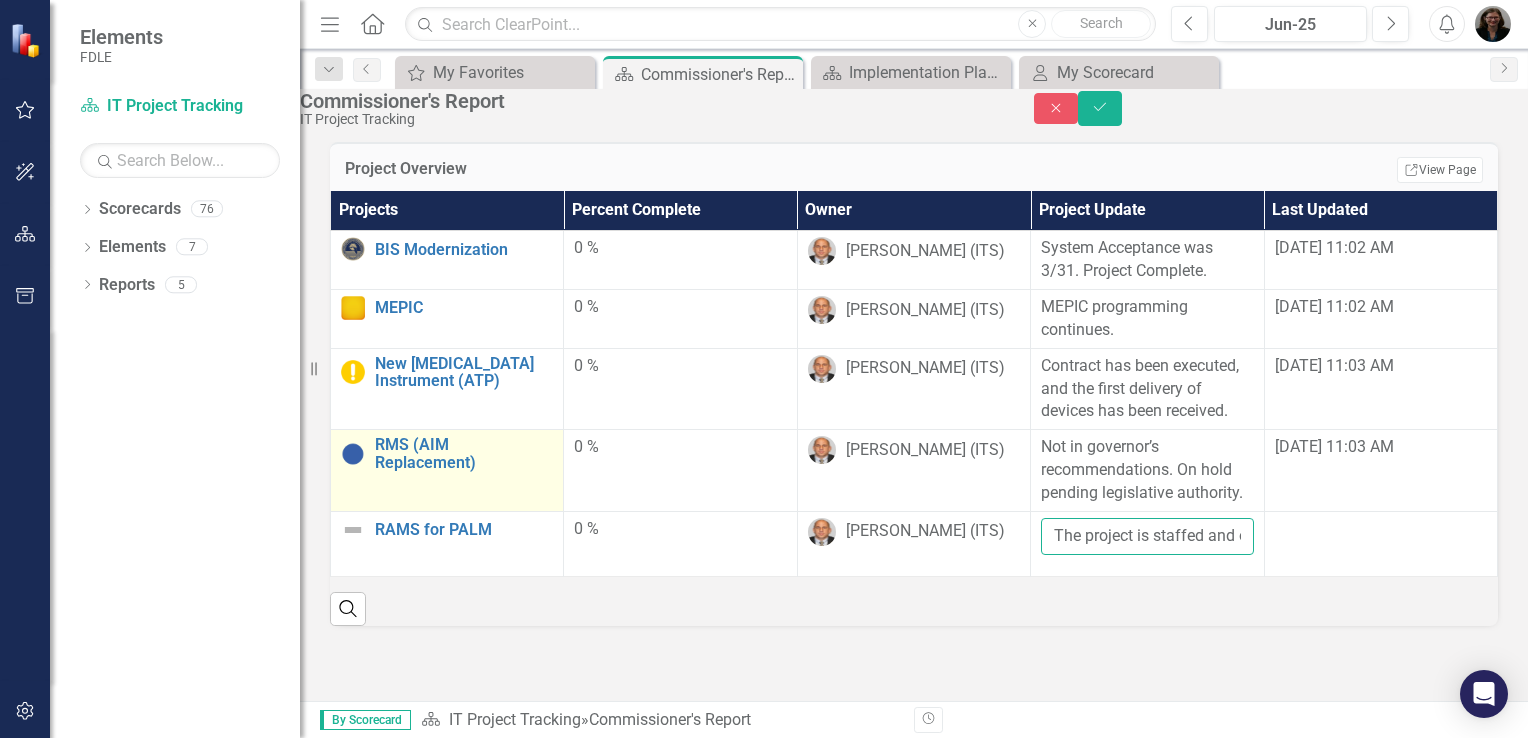 click on "Save" at bounding box center [1100, 108] 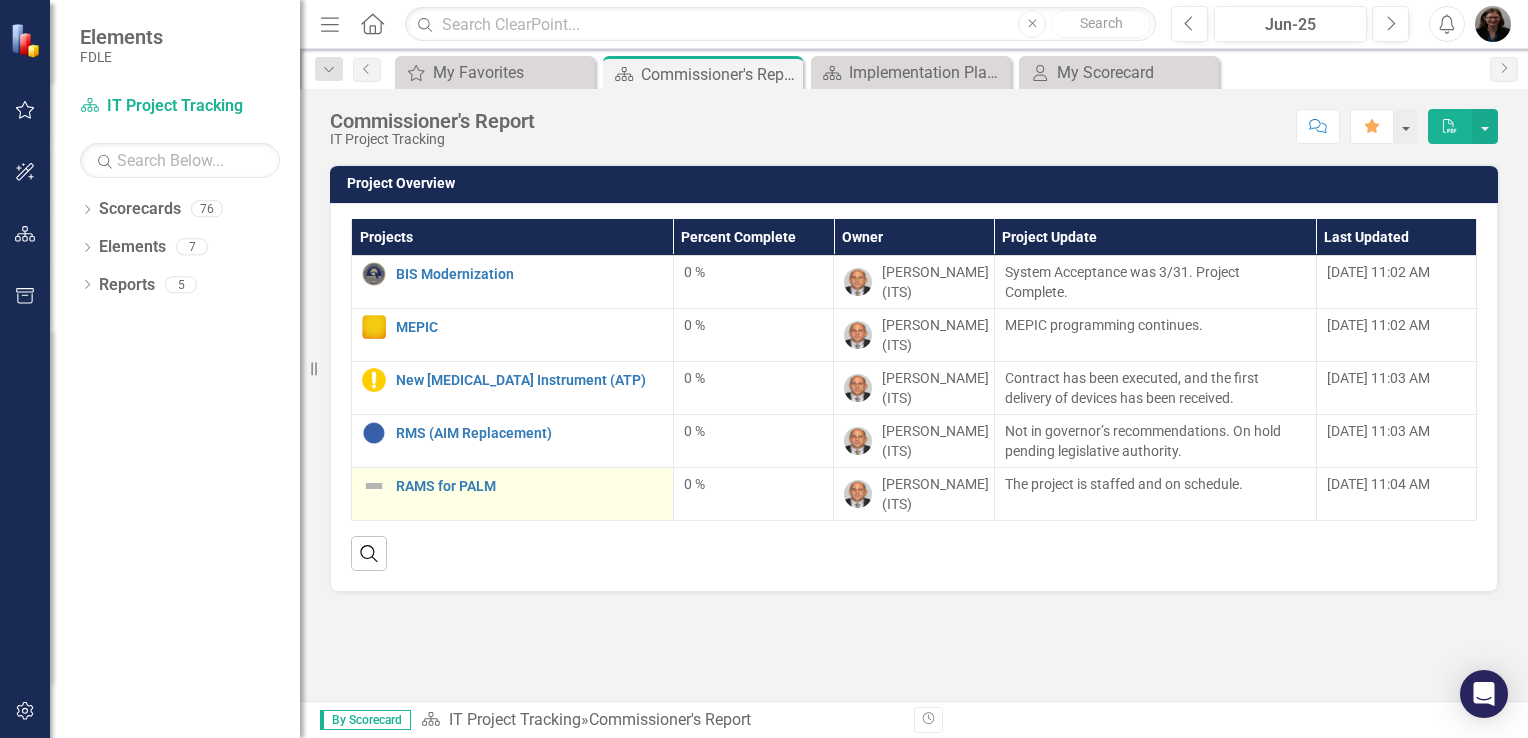 click at bounding box center [374, 486] 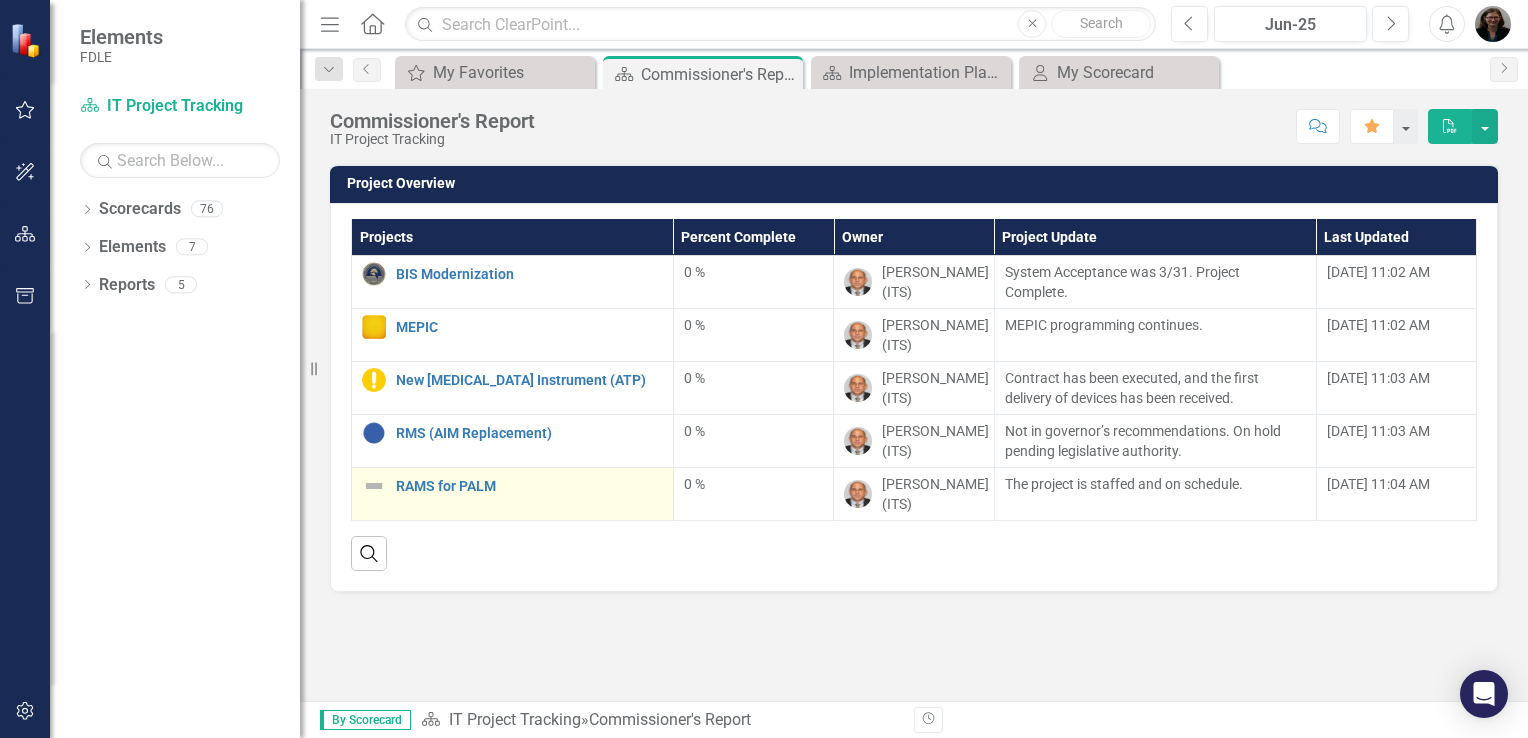 click at bounding box center (374, 486) 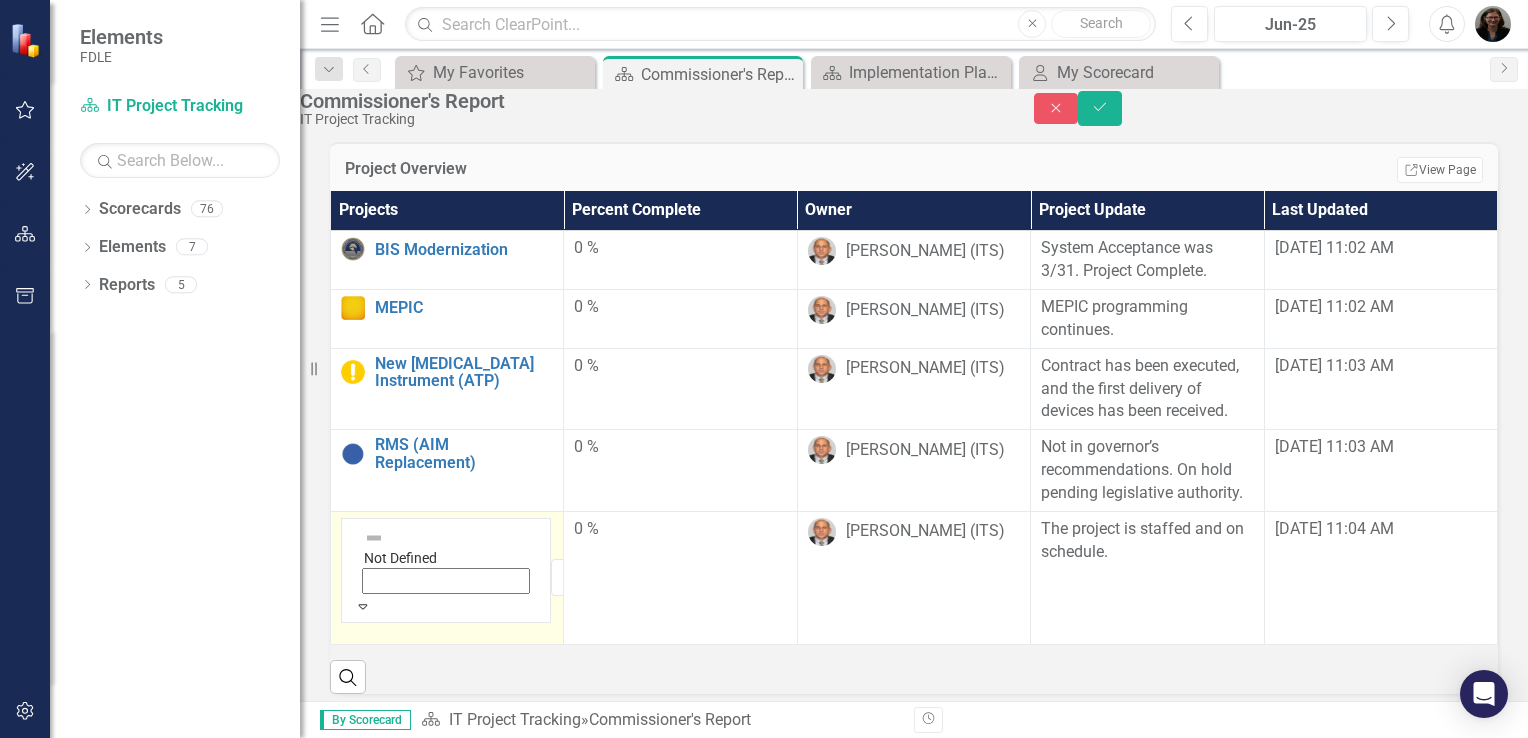 click on "Expand" 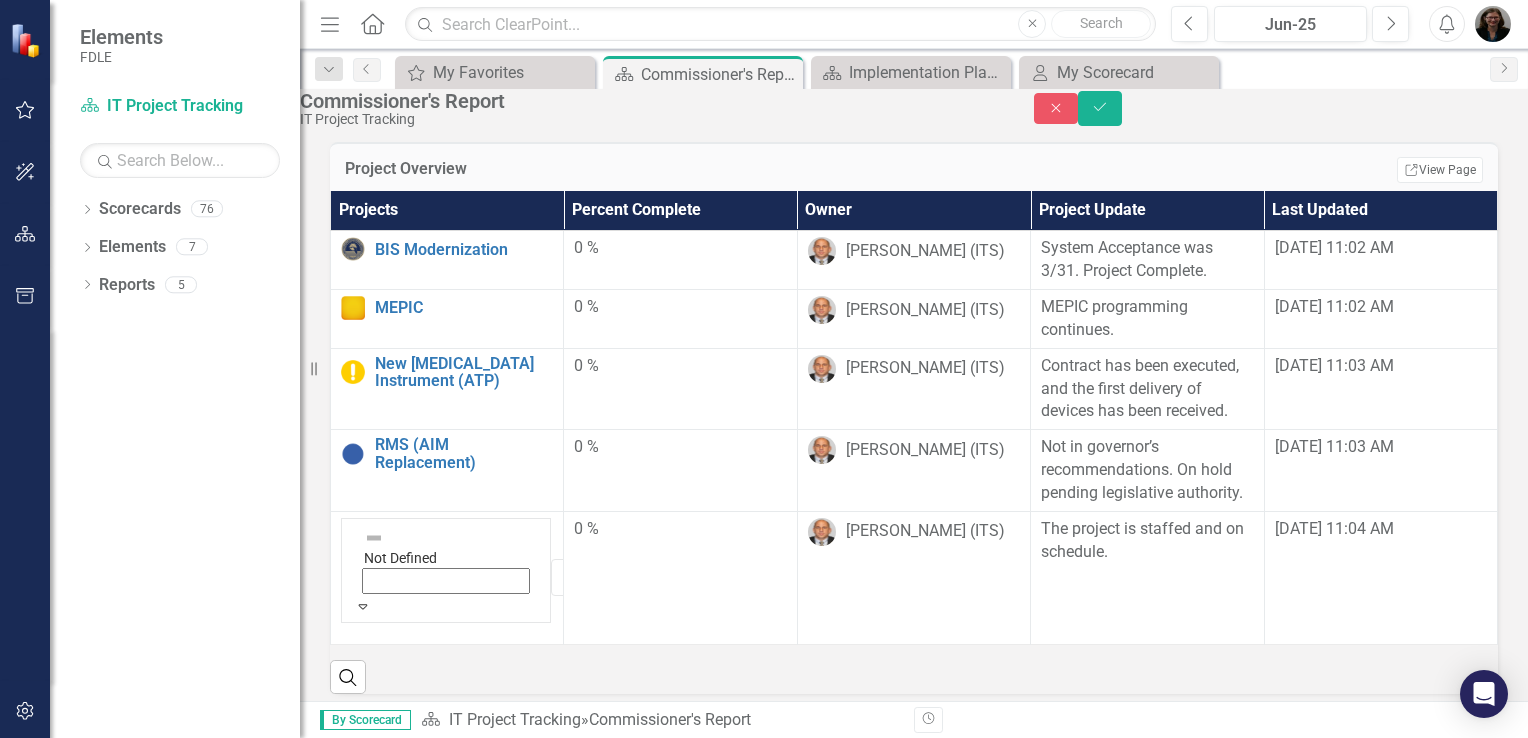 click on "On Target" at bounding box center [764, 1138] 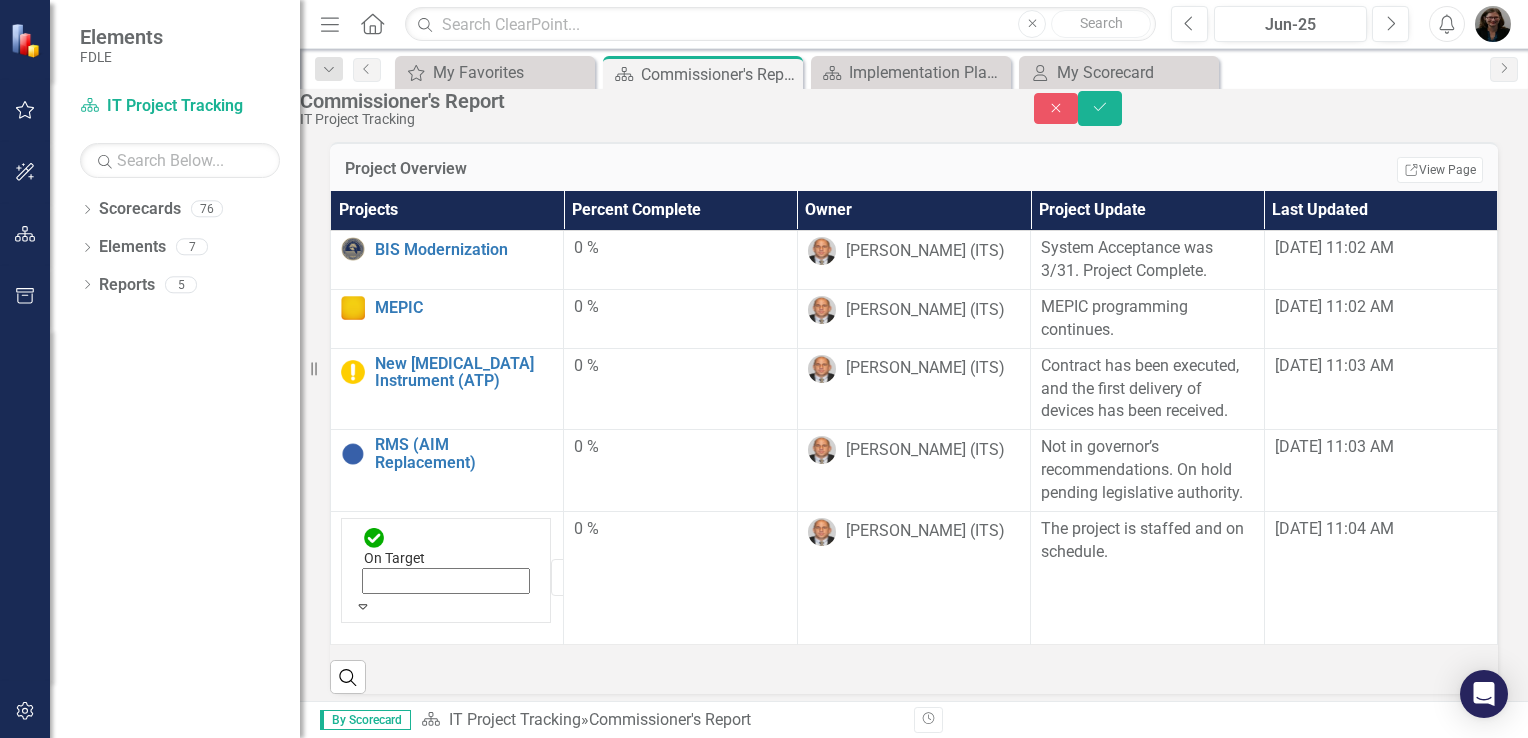 click on "Save" at bounding box center (1100, 108) 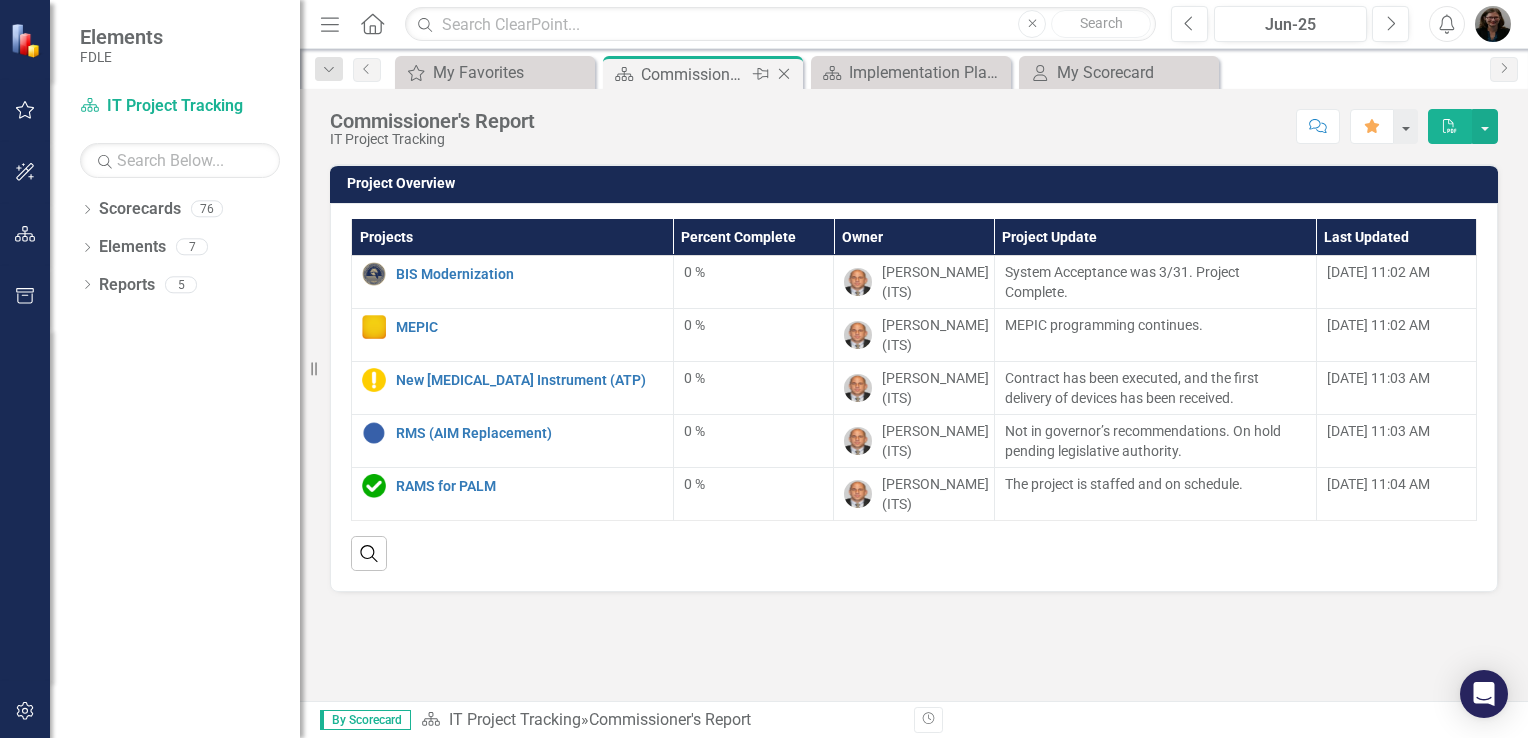 click on "Close" 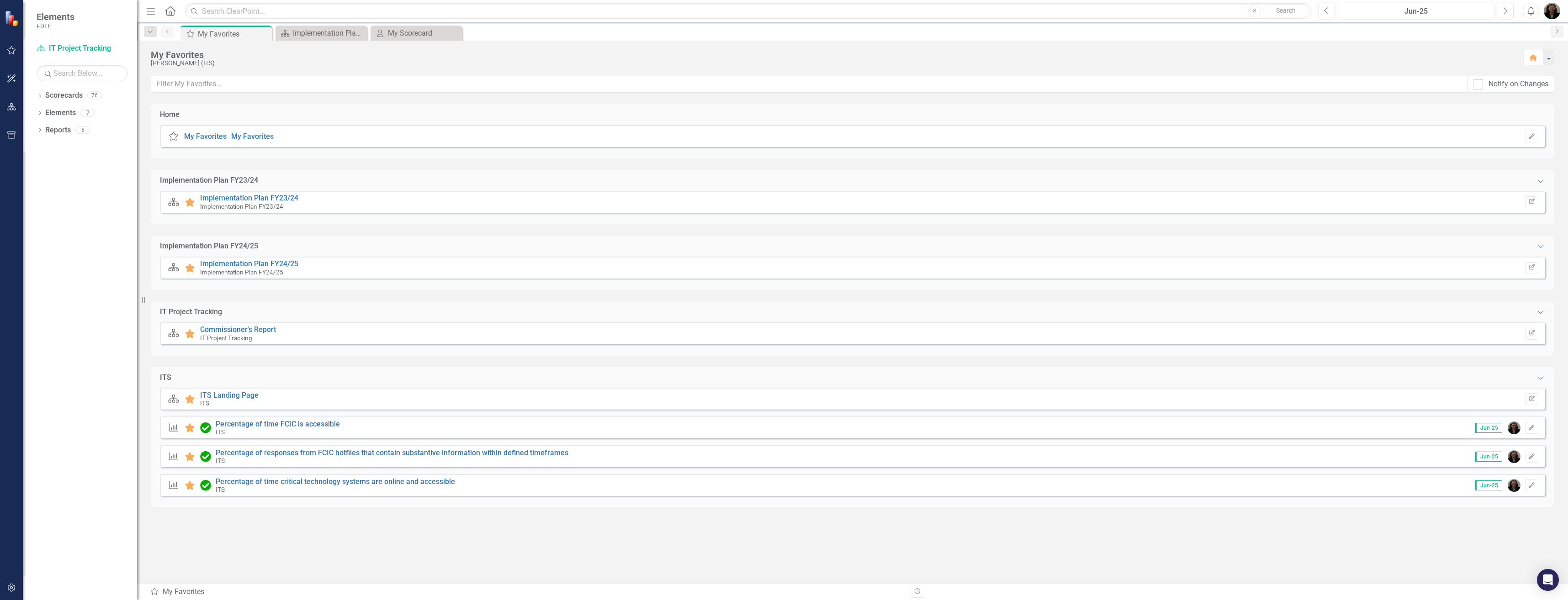 scroll, scrollTop: 0, scrollLeft: 0, axis: both 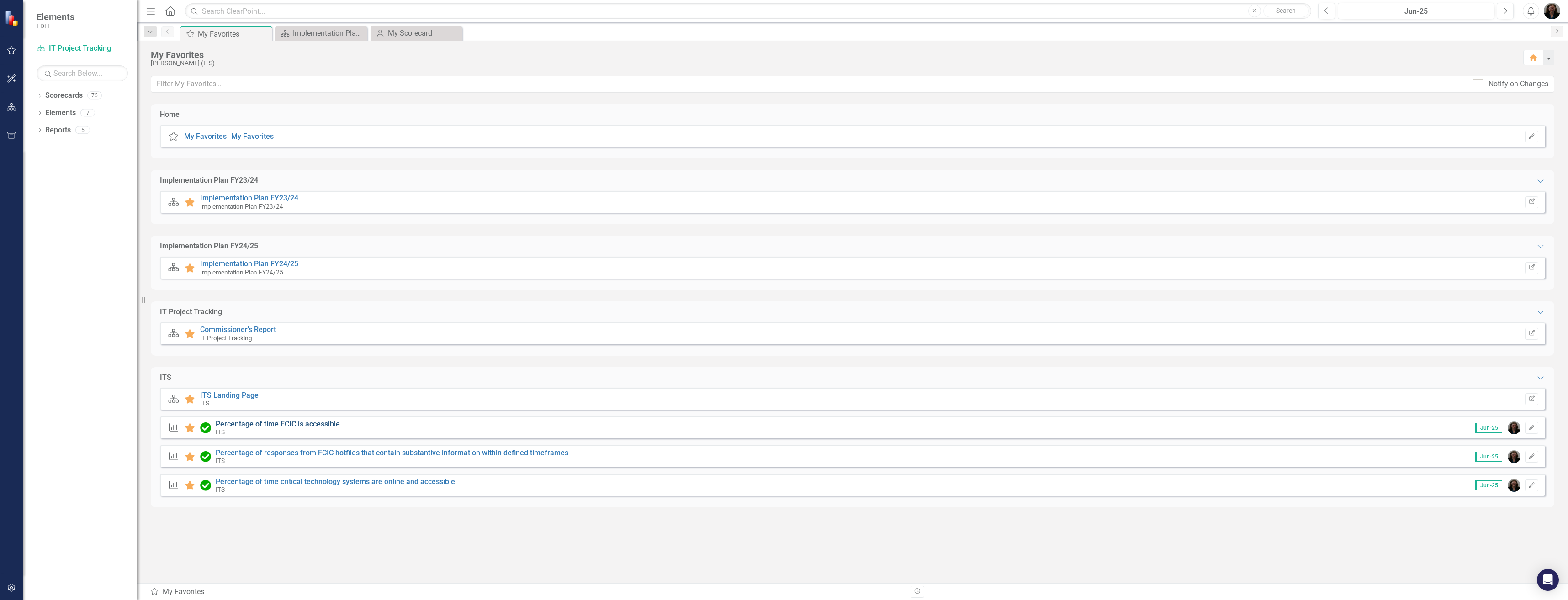 click on "Percentage of time FCIC is accessible" at bounding box center (278, 424) 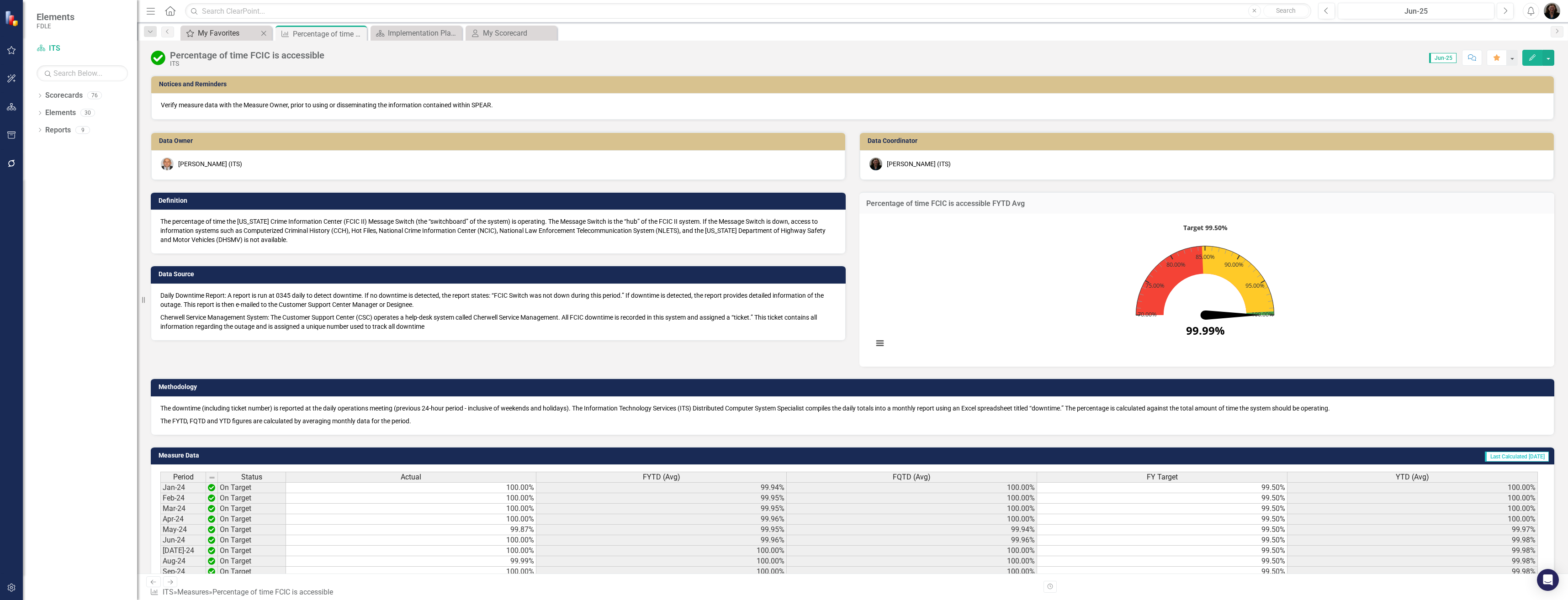 click on "My Favorites" at bounding box center [228, 33] 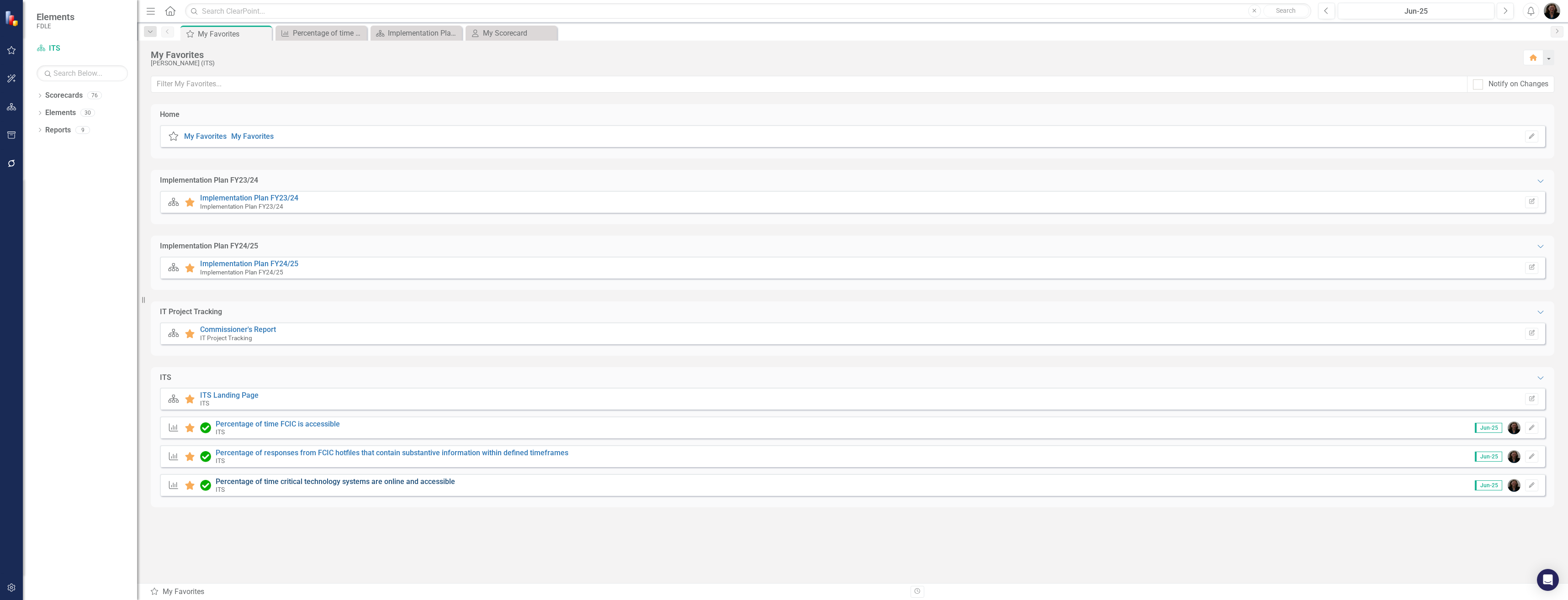click on "Percentage of time critical technology systems are online and accessible" at bounding box center (335, 481) 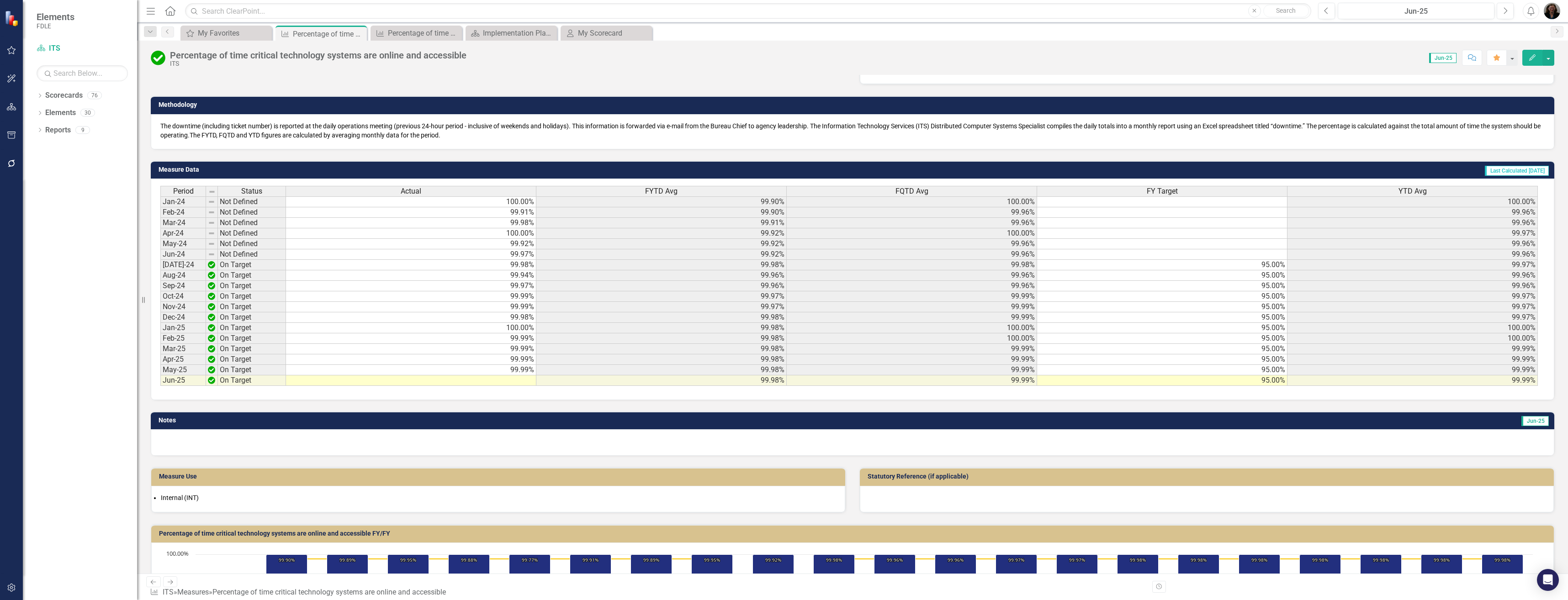 scroll, scrollTop: 284, scrollLeft: 0, axis: vertical 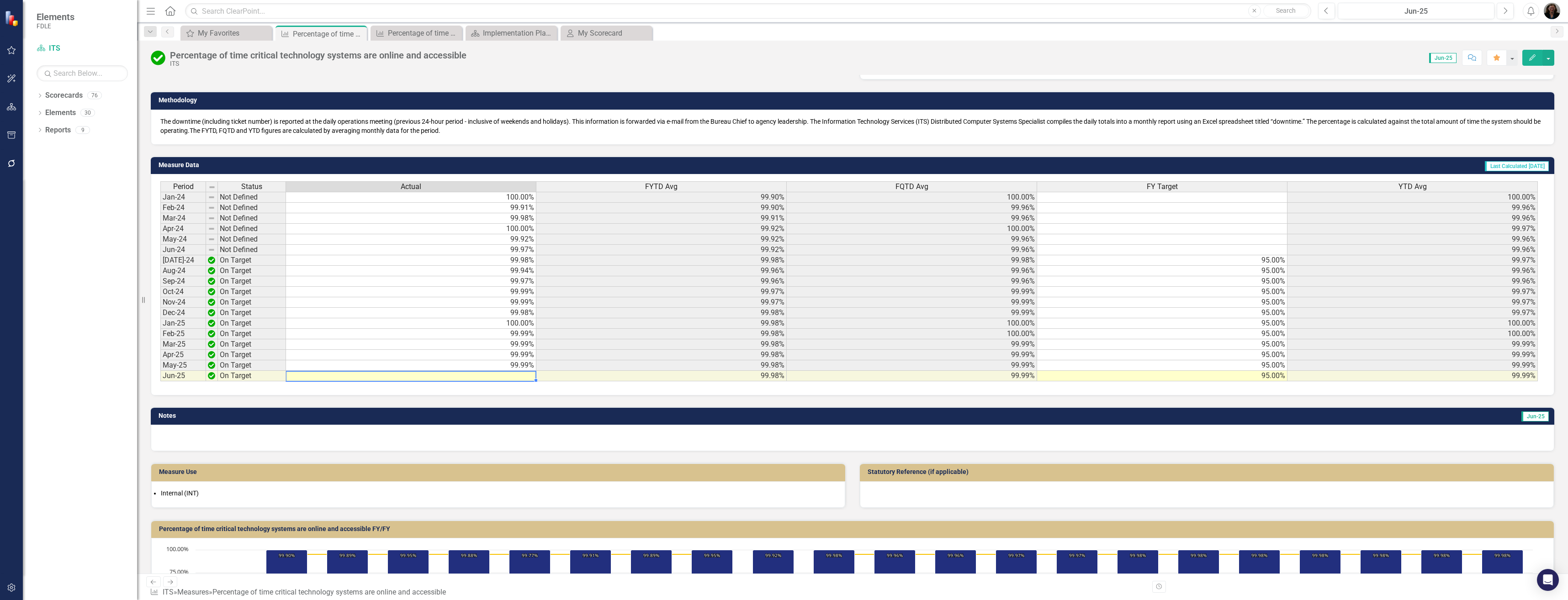 click at bounding box center (411, 376) 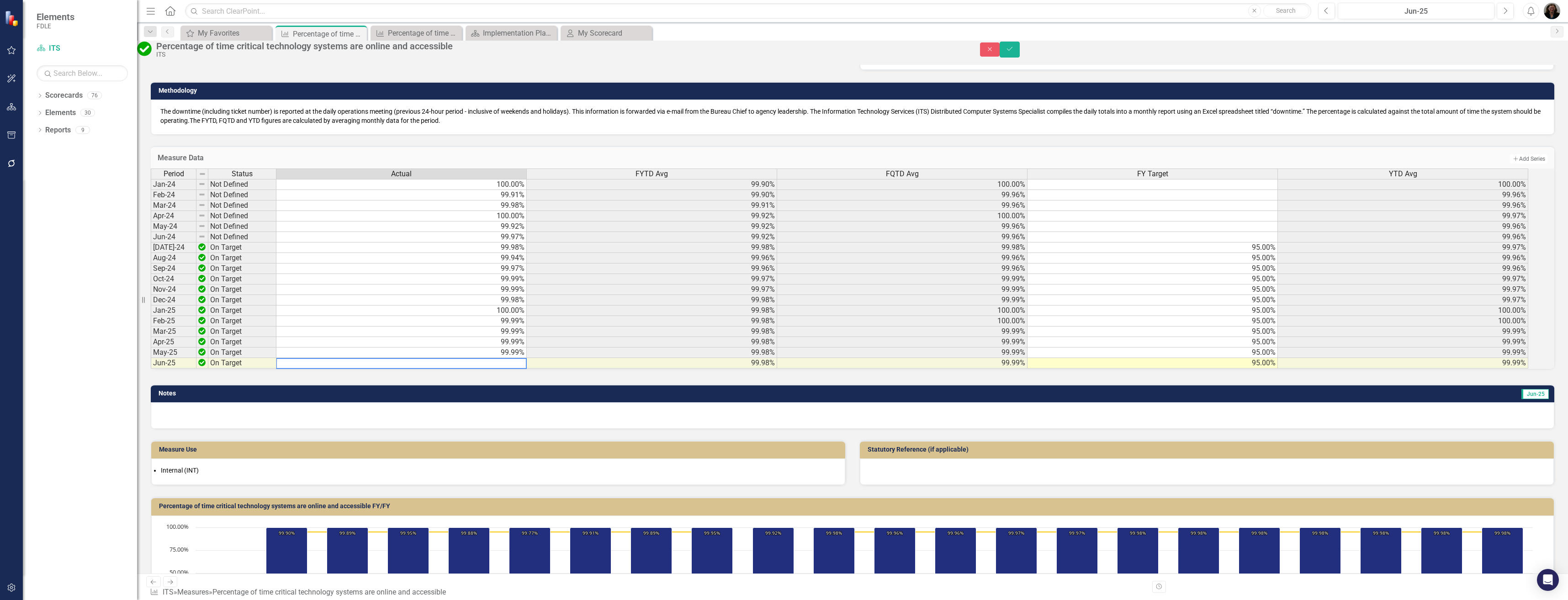 click at bounding box center (401, 363) 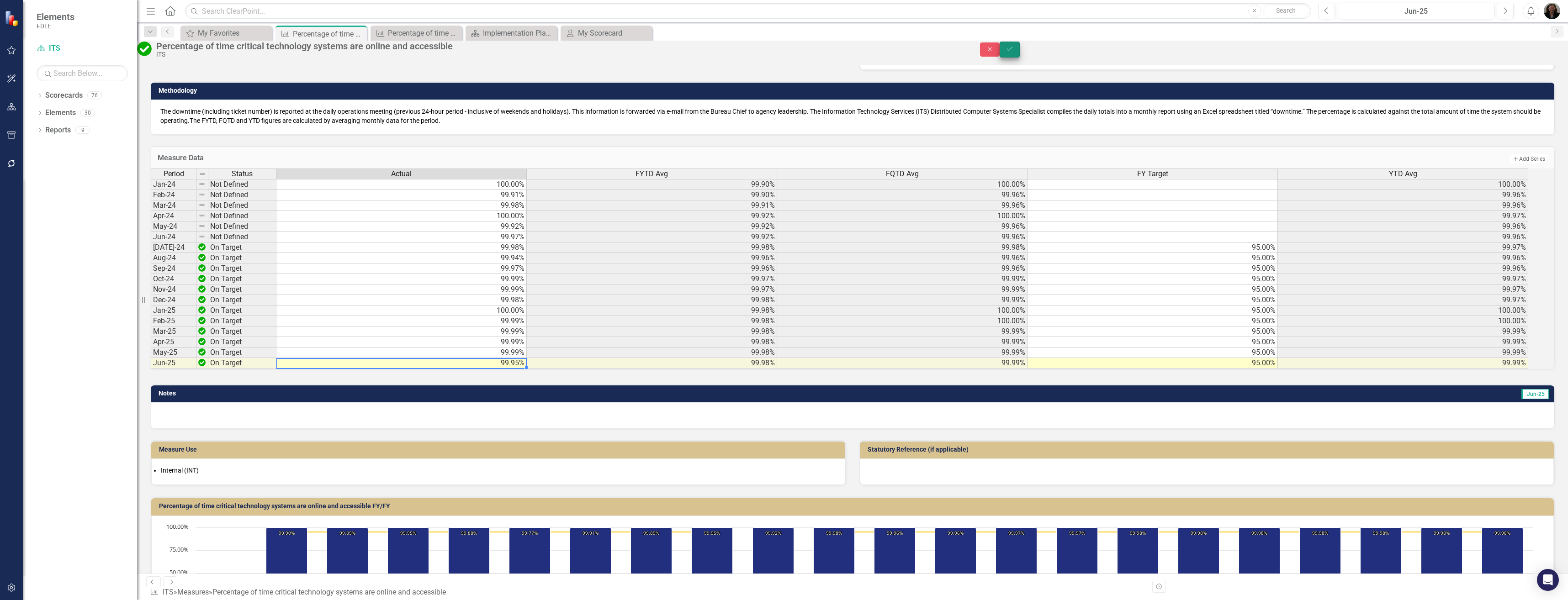 type on "99.95" 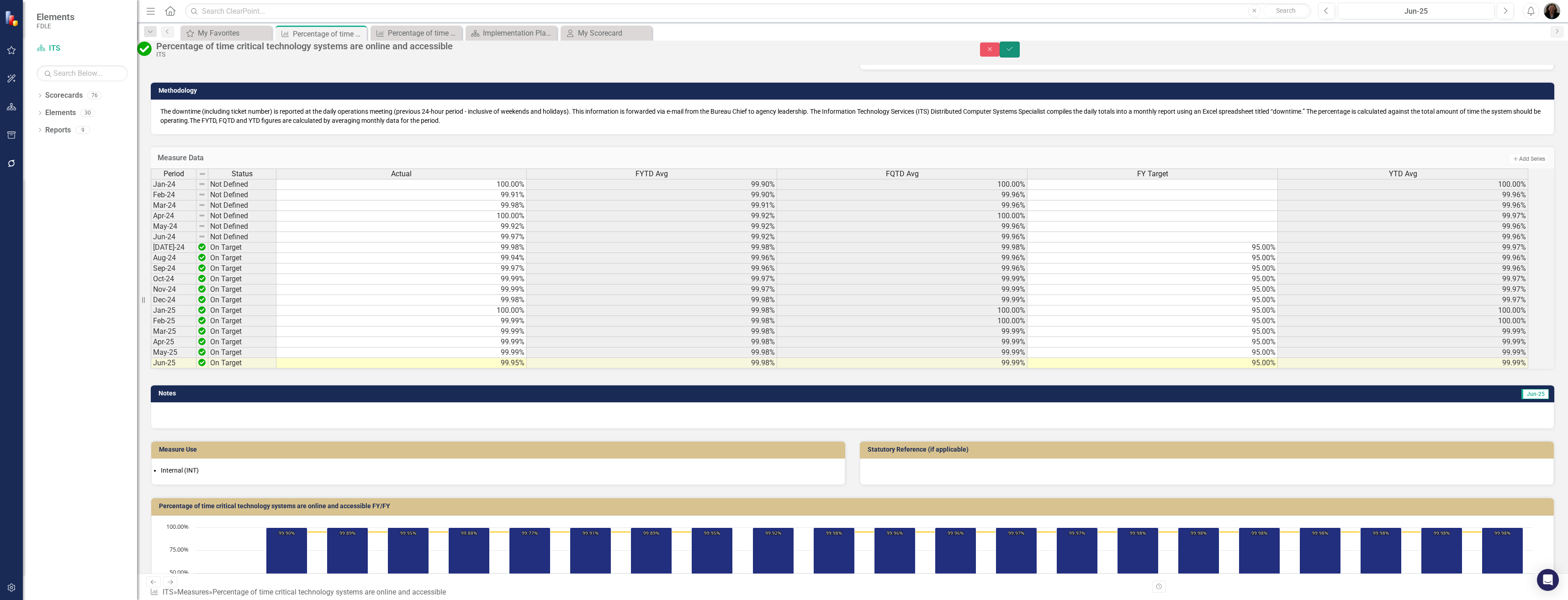 click on "Save" at bounding box center [1010, 49] 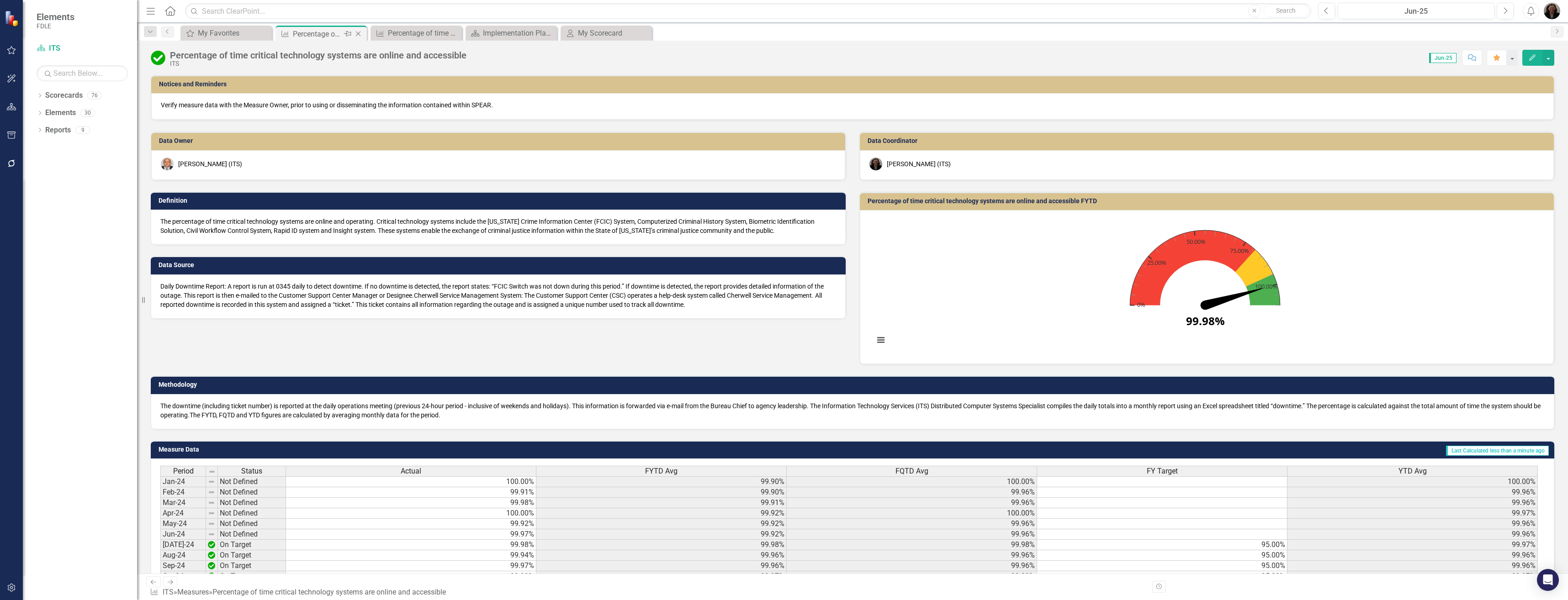 click on "Close" 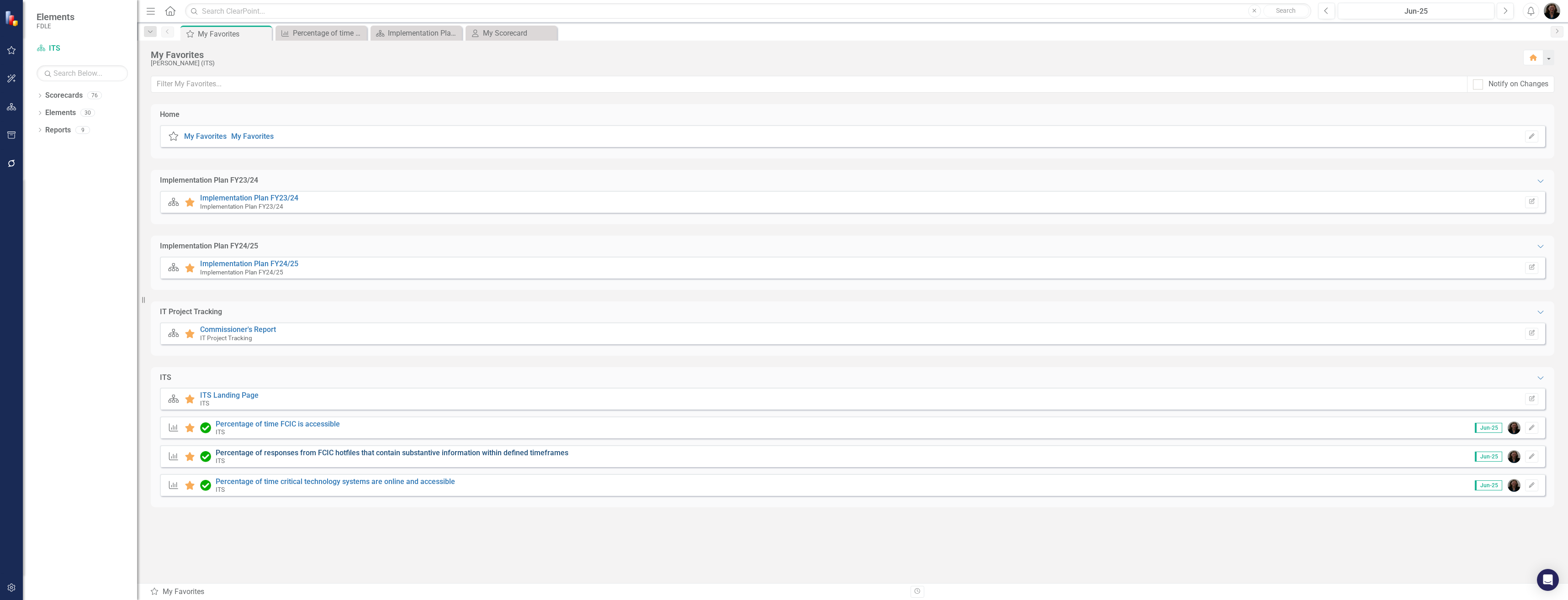 click on "Percentage of responses from FCIC hotfiles that contain substantive information within defined timeframes" at bounding box center (392, 453) 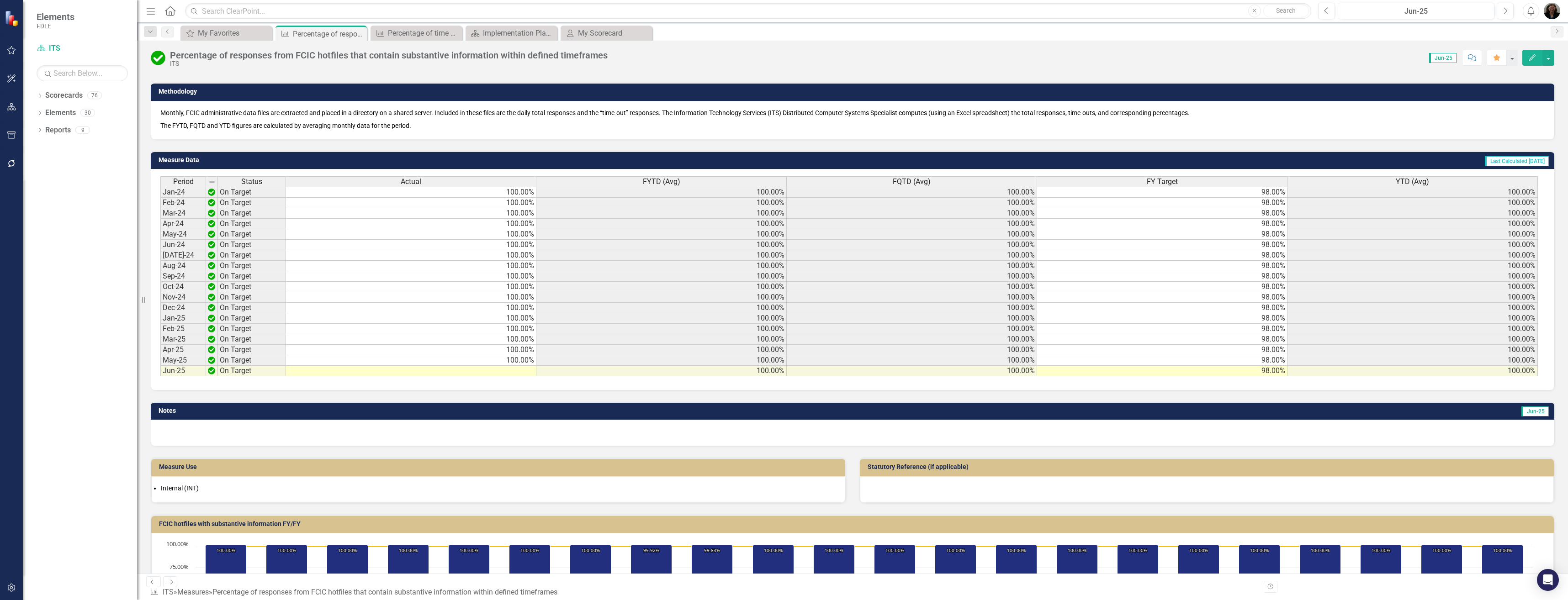 scroll, scrollTop: 289, scrollLeft: 0, axis: vertical 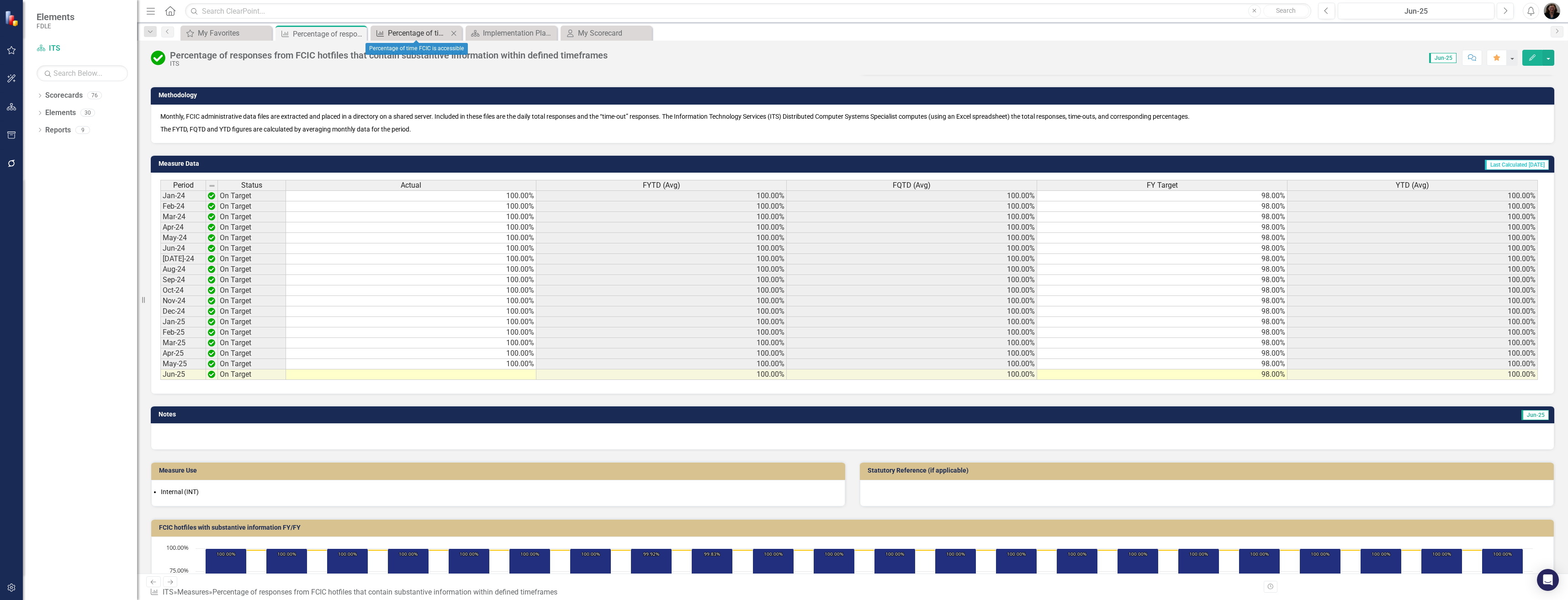 click on "Percentage of time FCIC is accessible" at bounding box center (418, 33) 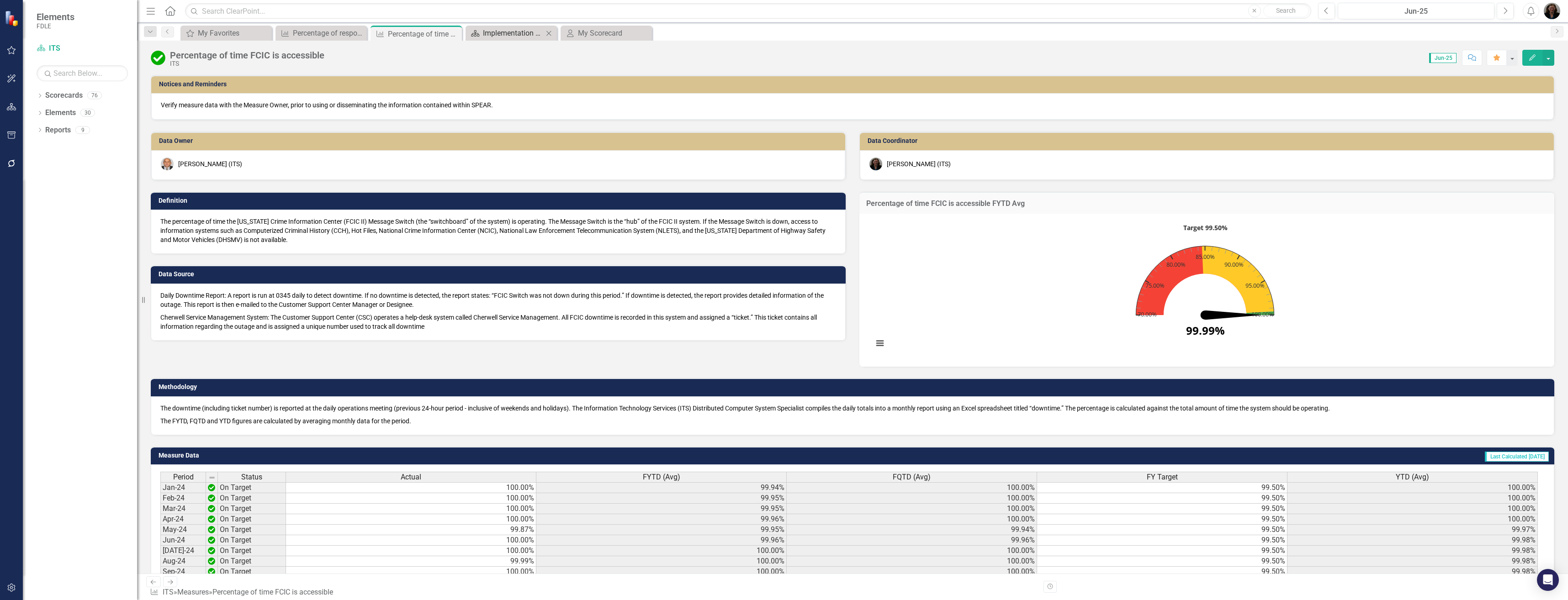 click on "Implementation Plan FY24/25" at bounding box center (513, 33) 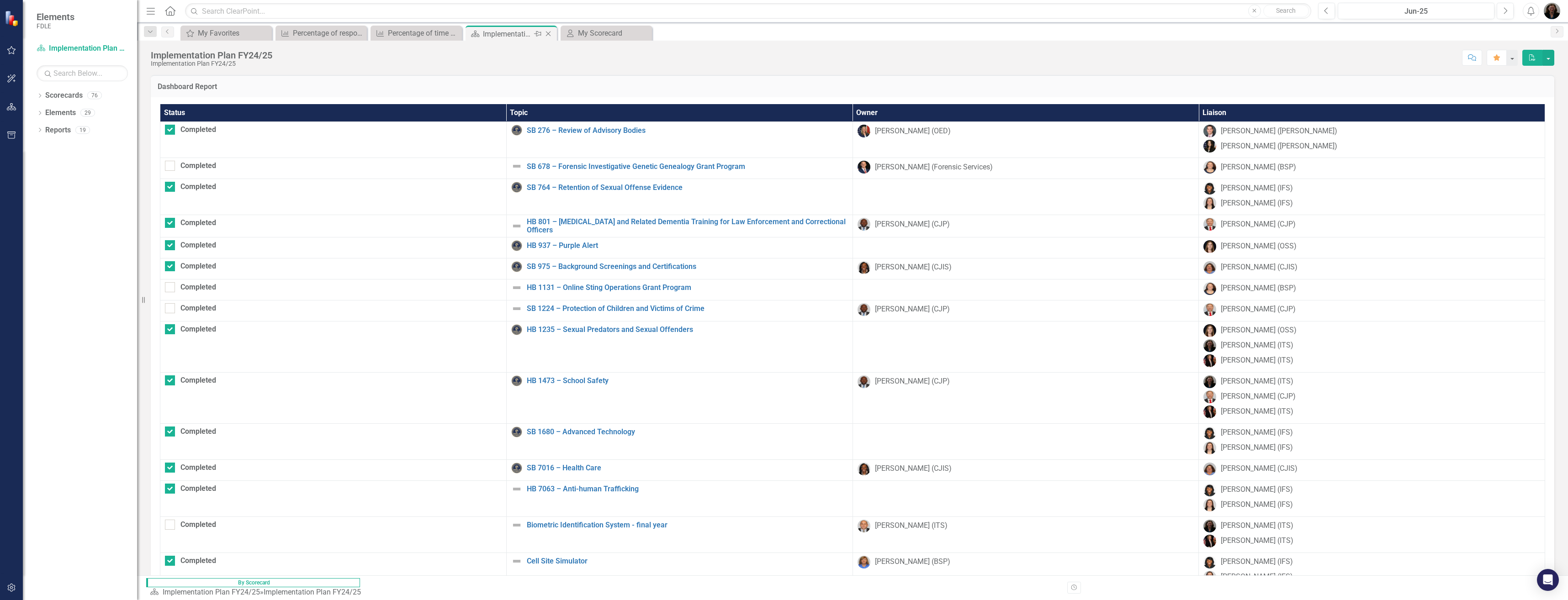 click on "Close" 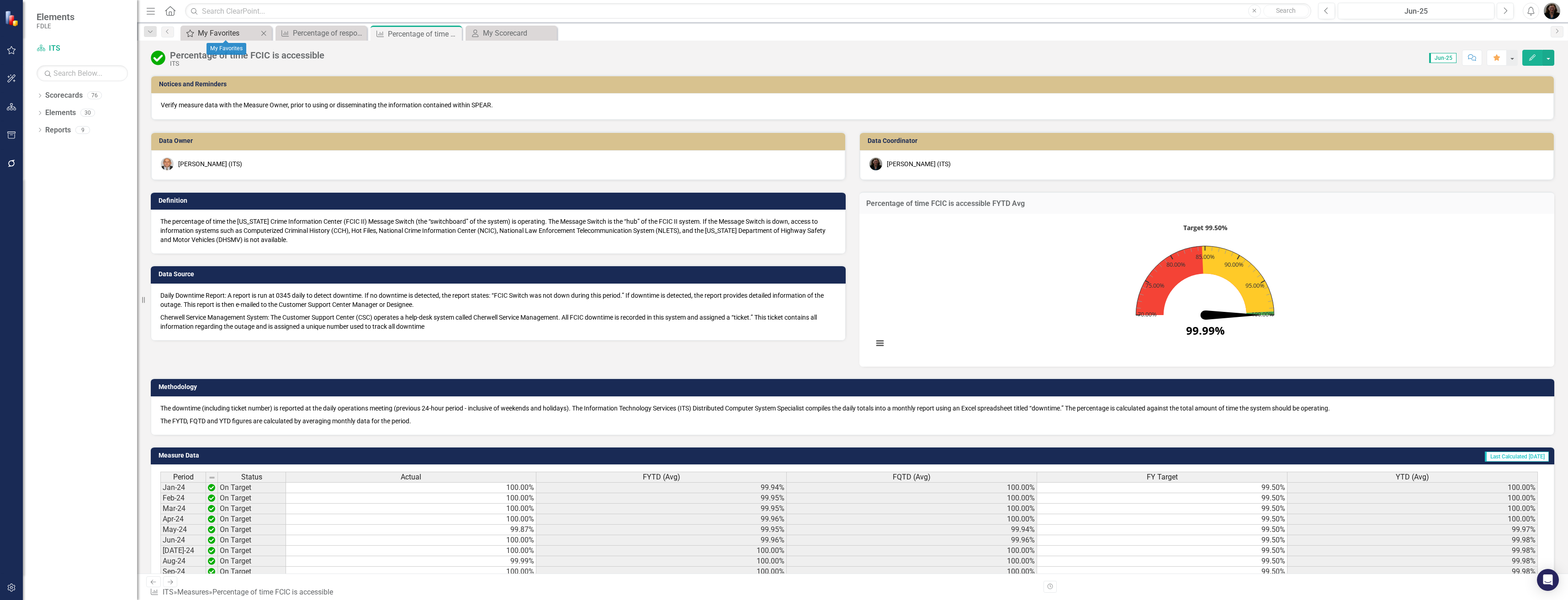click on "My Favorites" at bounding box center [228, 33] 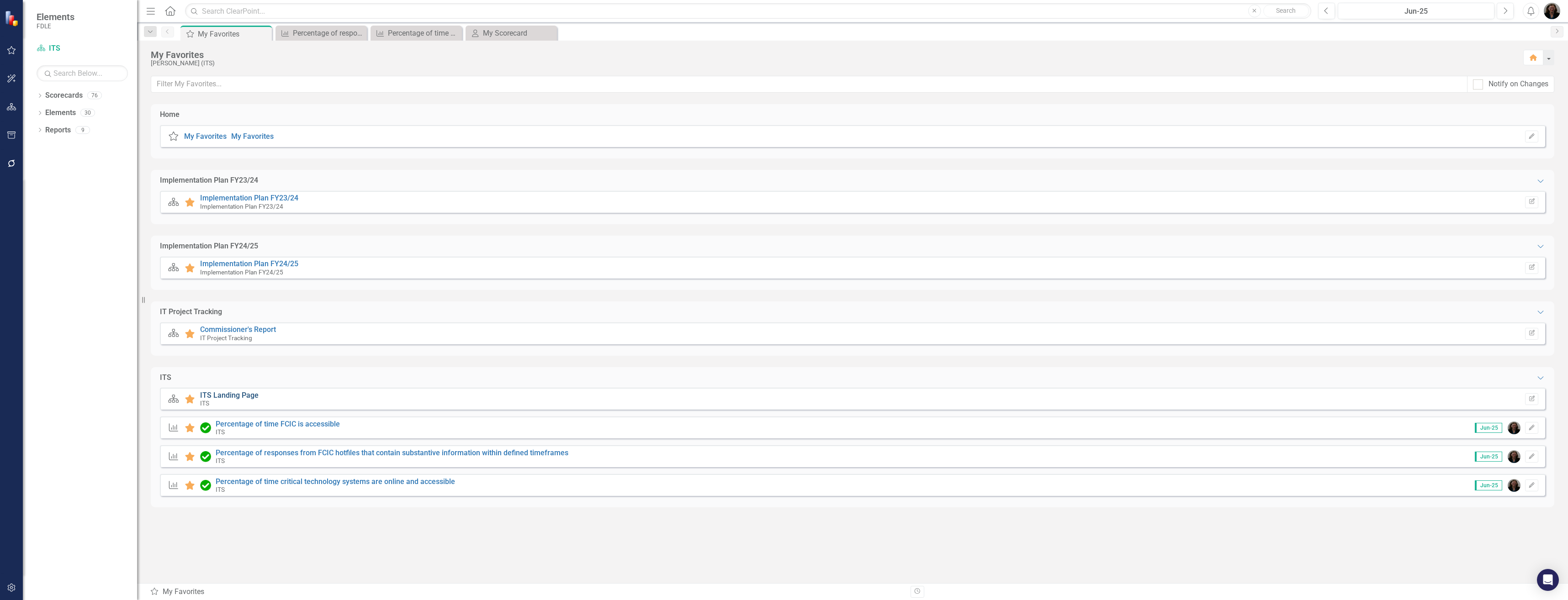 click on "ITS Landing Page" at bounding box center [229, 395] 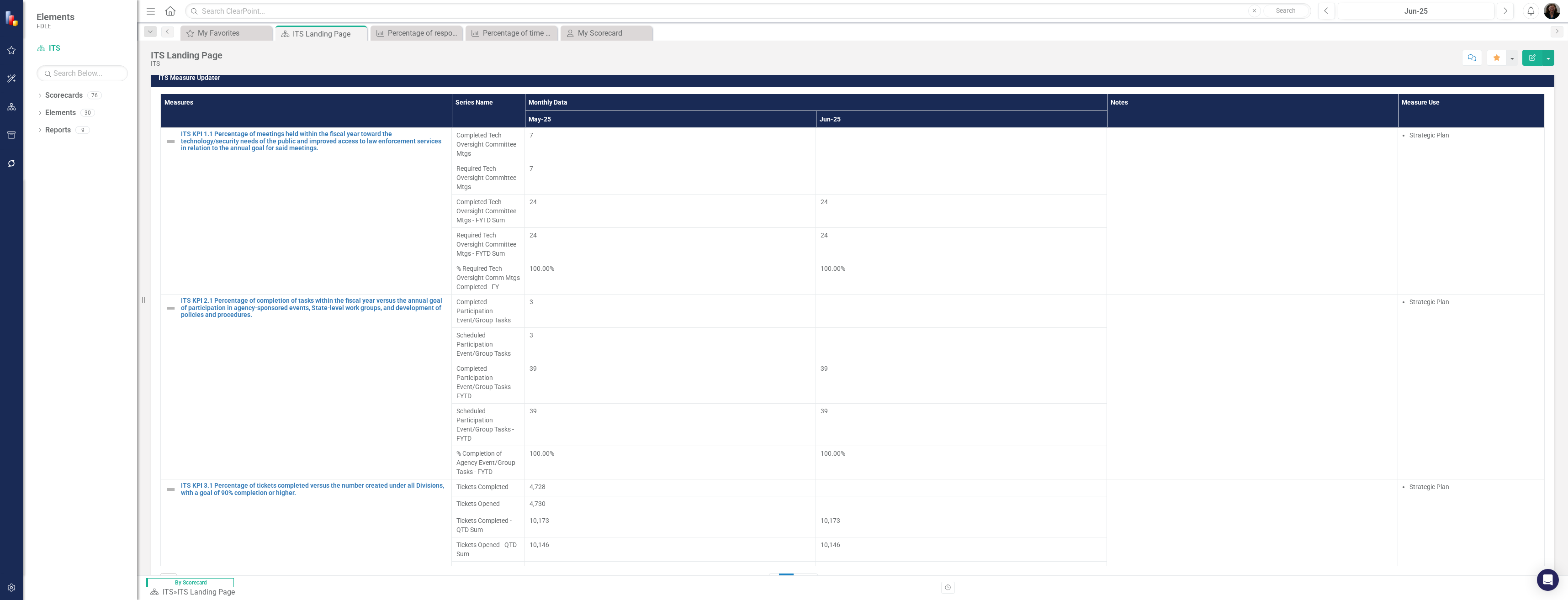 scroll, scrollTop: 450, scrollLeft: 0, axis: vertical 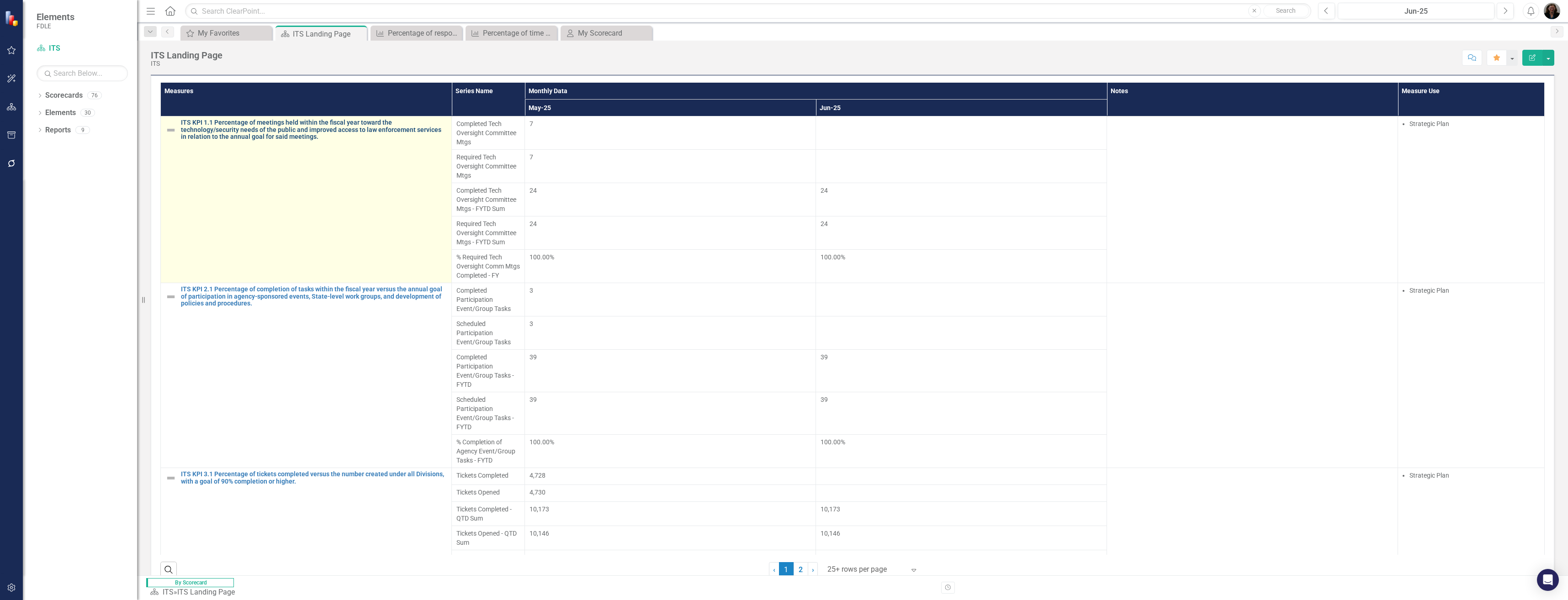 click on "ITS KPI 1.1 Percentage of meetings held within the fiscal year toward the technology/security needs of the public and improved access to law enforcement services in relation to the annual goal for said meetings." at bounding box center (314, 130) 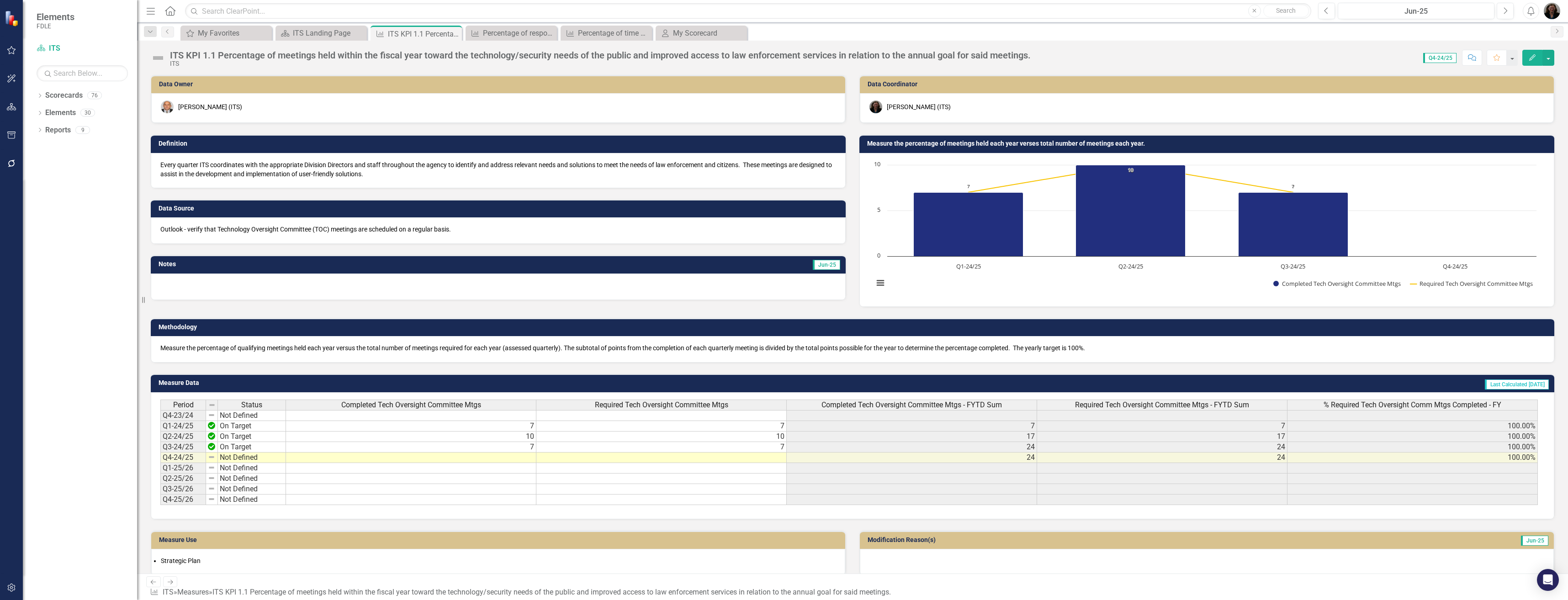 click at bounding box center [411, 458] 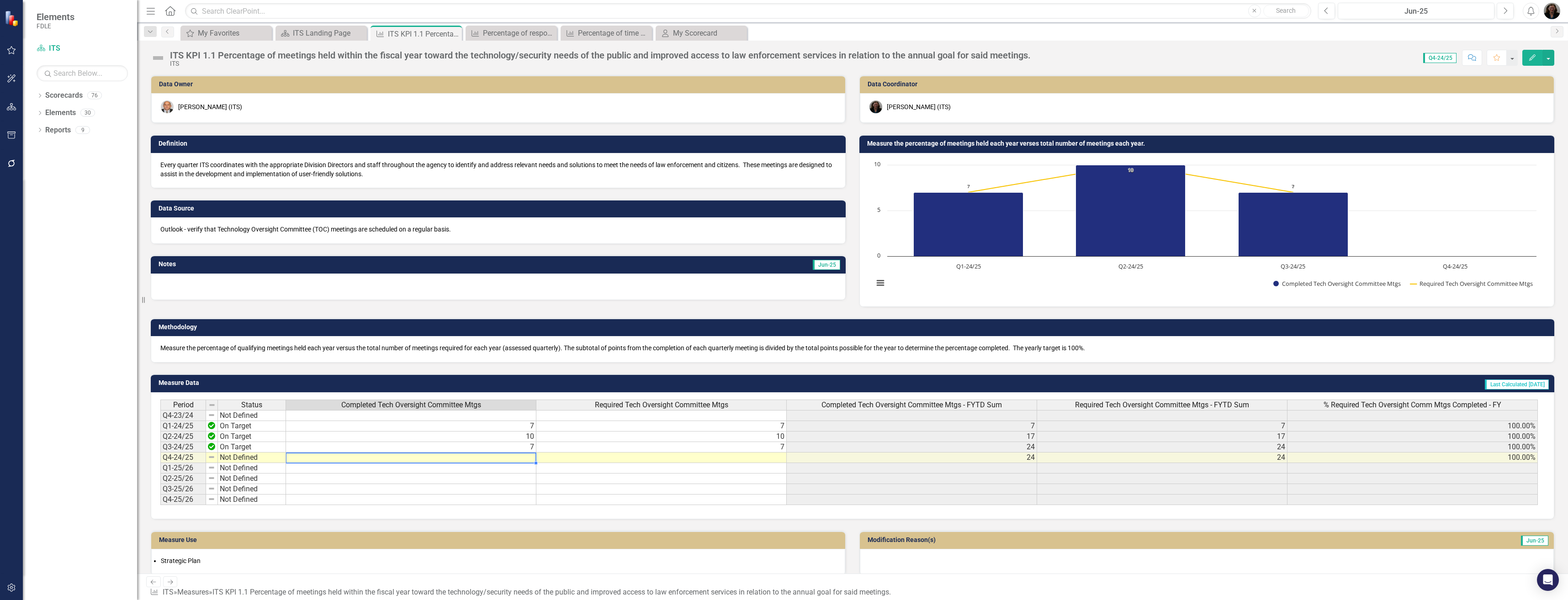click at bounding box center (411, 458) 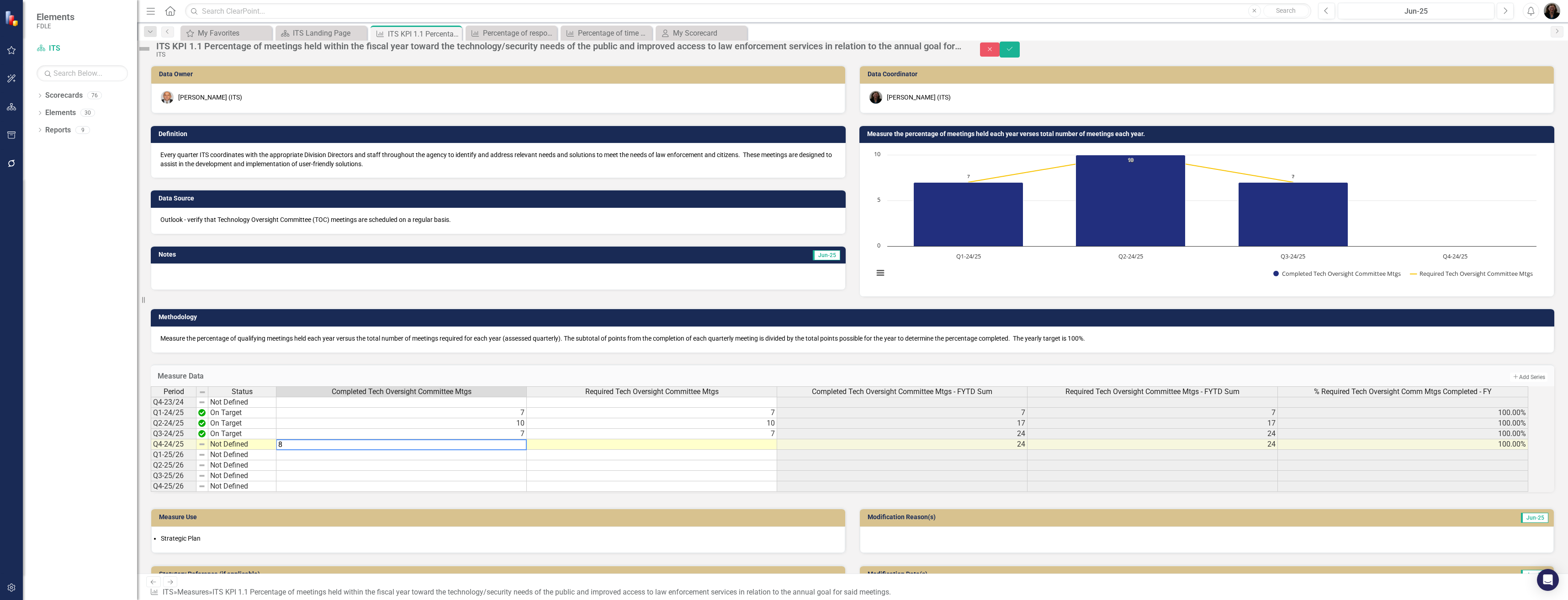 type on "8" 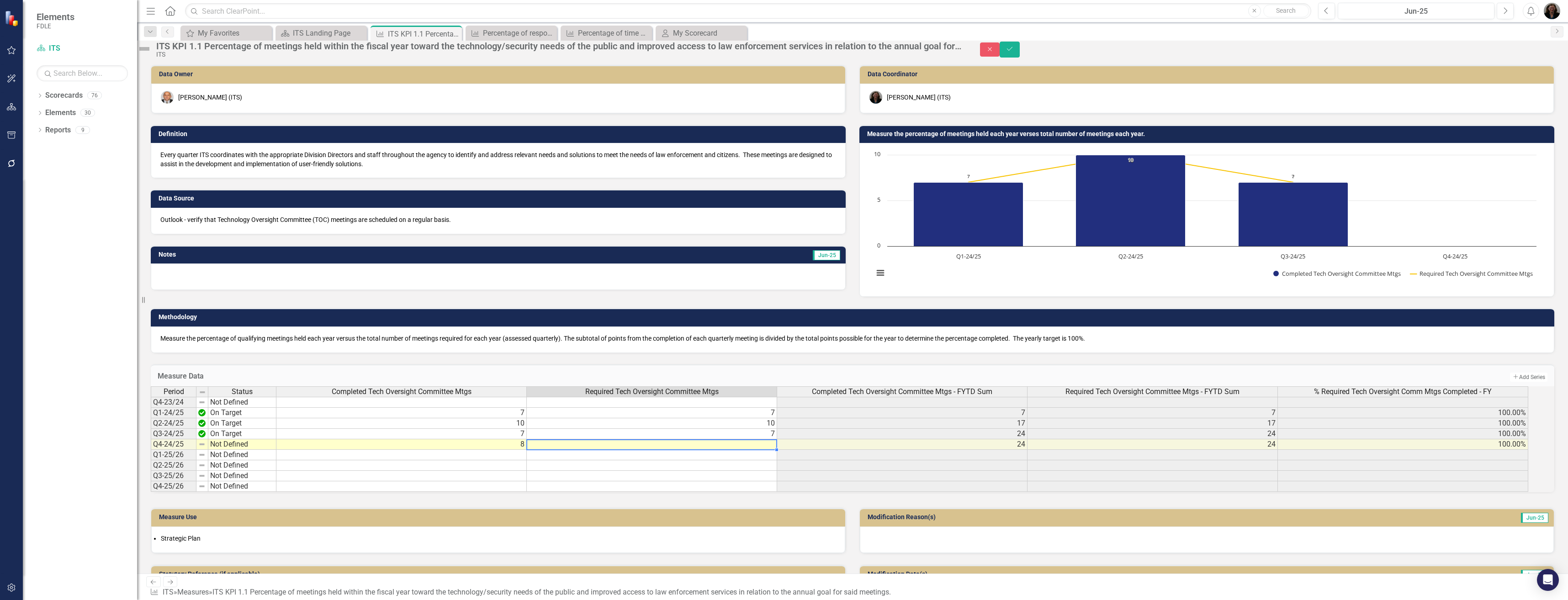 click at bounding box center (652, 444) 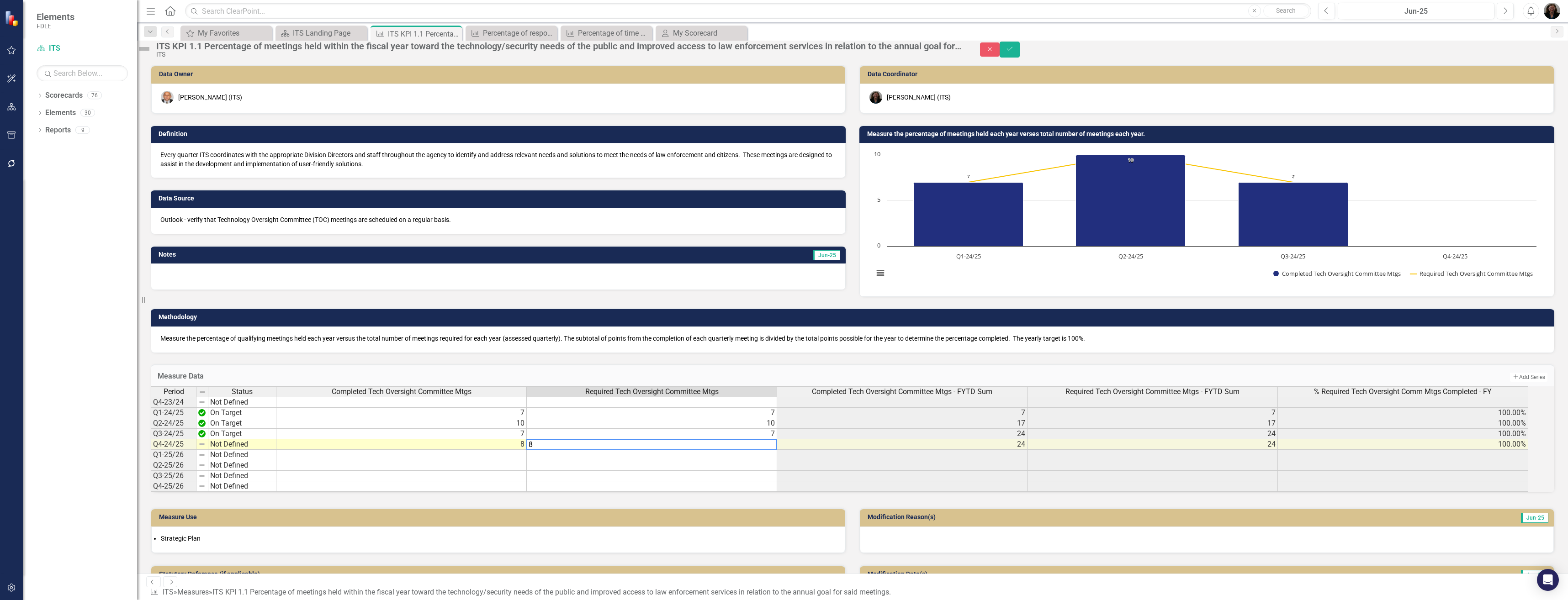type on "8" 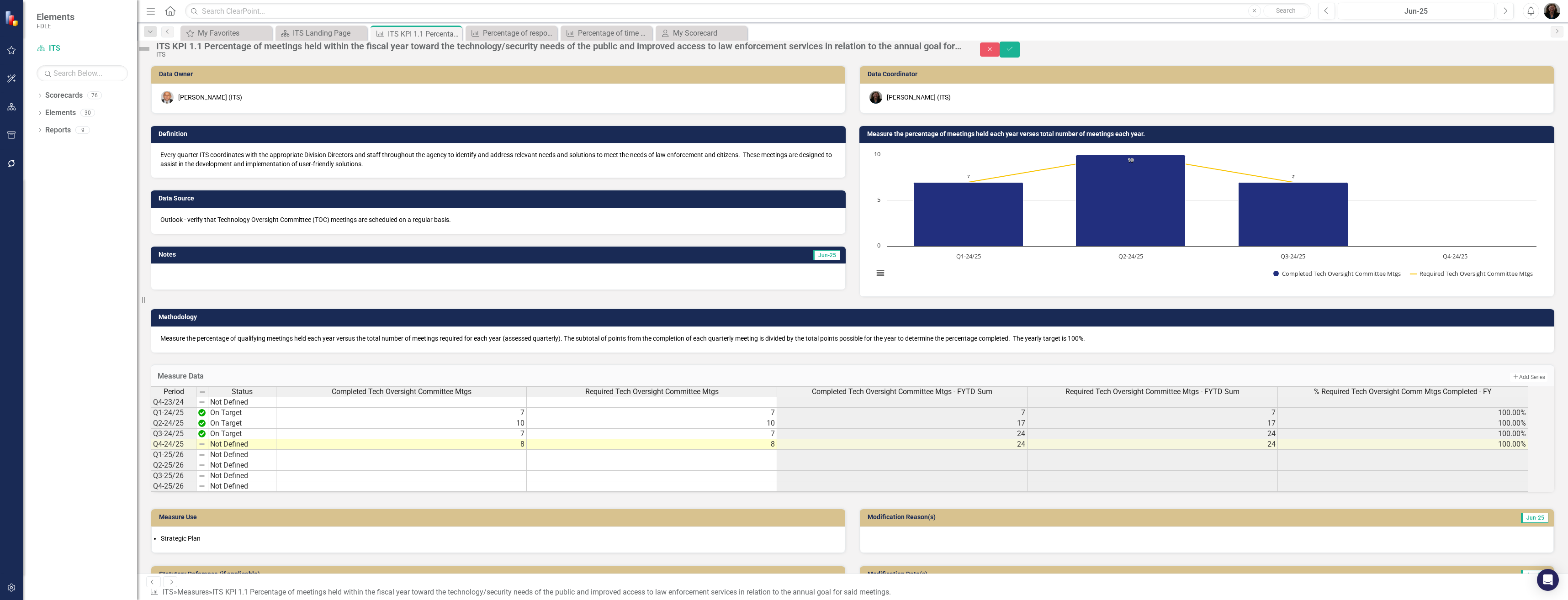 click at bounding box center (144, 49) 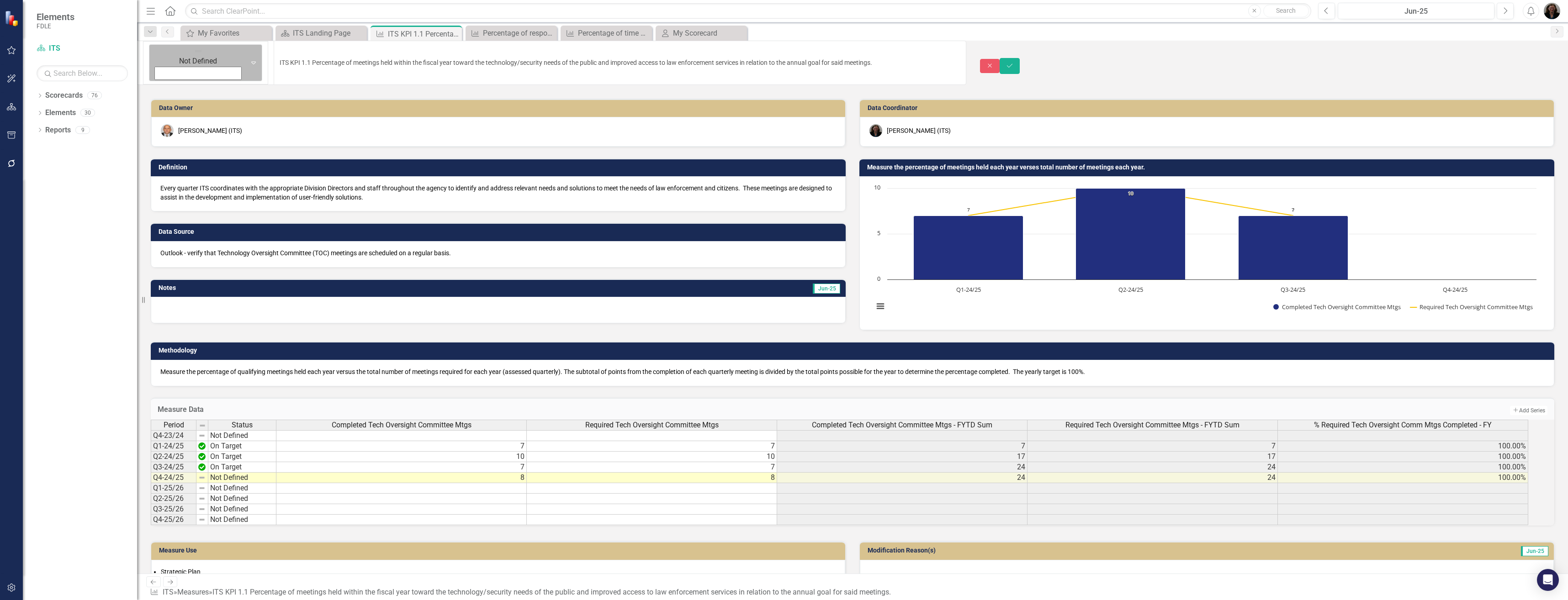 click at bounding box center (198, 51) 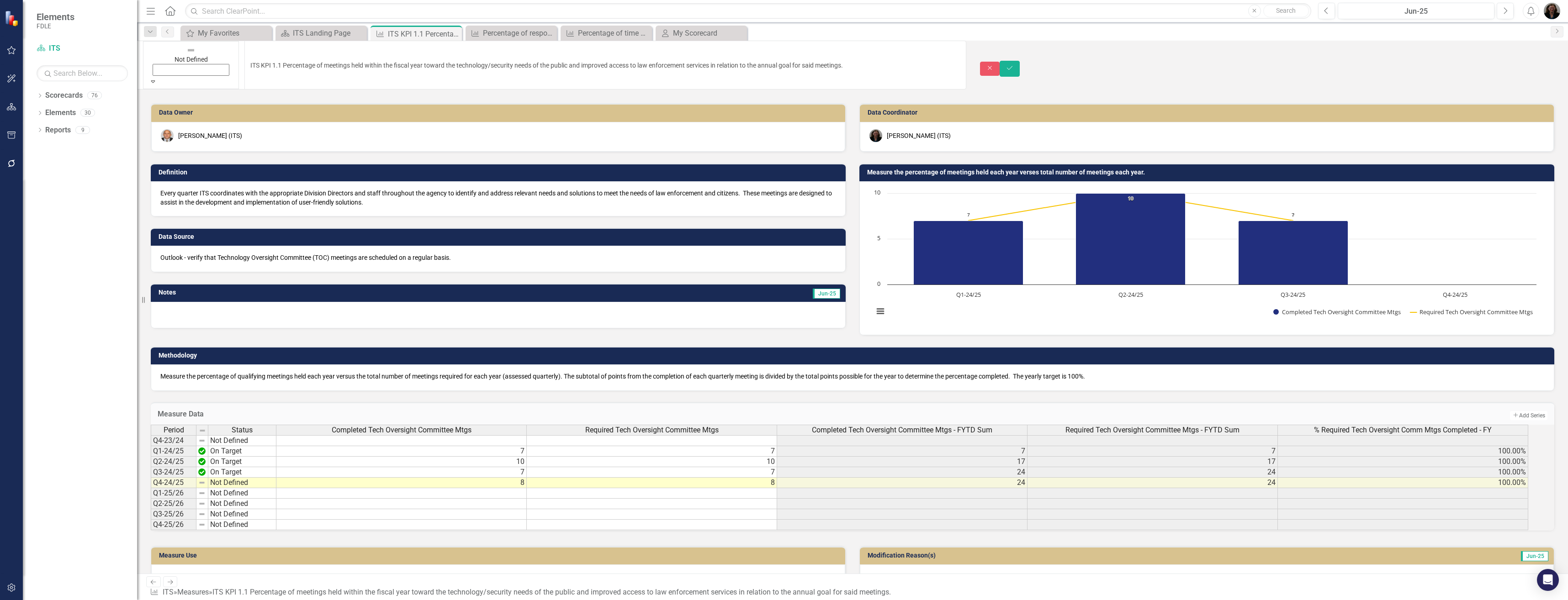 click on "On Target" at bounding box center (784, 783) 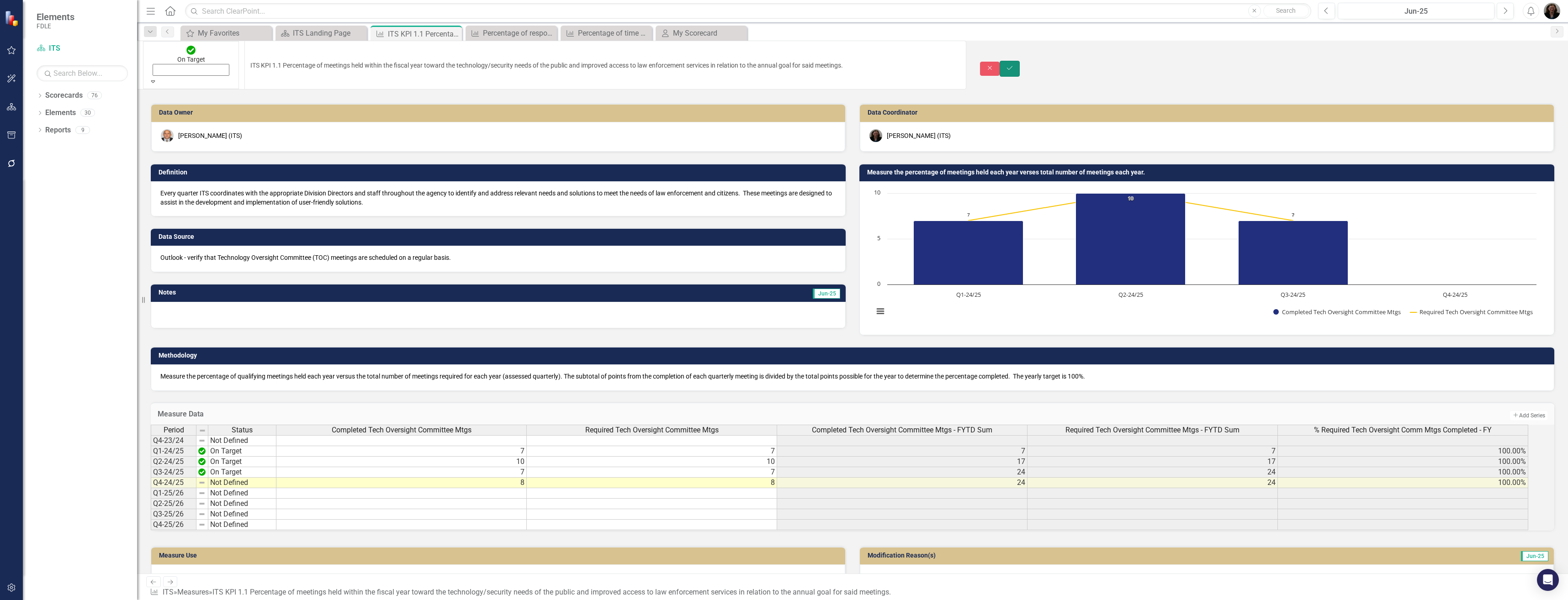 click on "Save" at bounding box center (1010, 68) 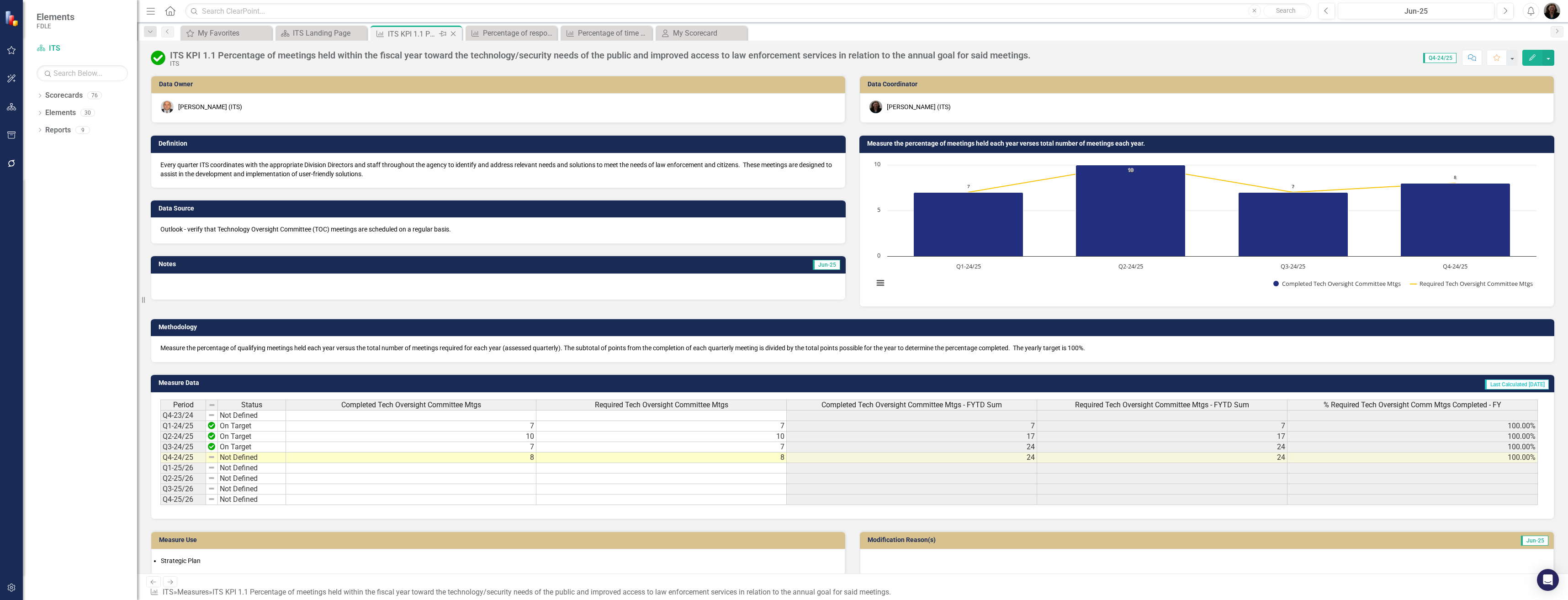 click on "Close" 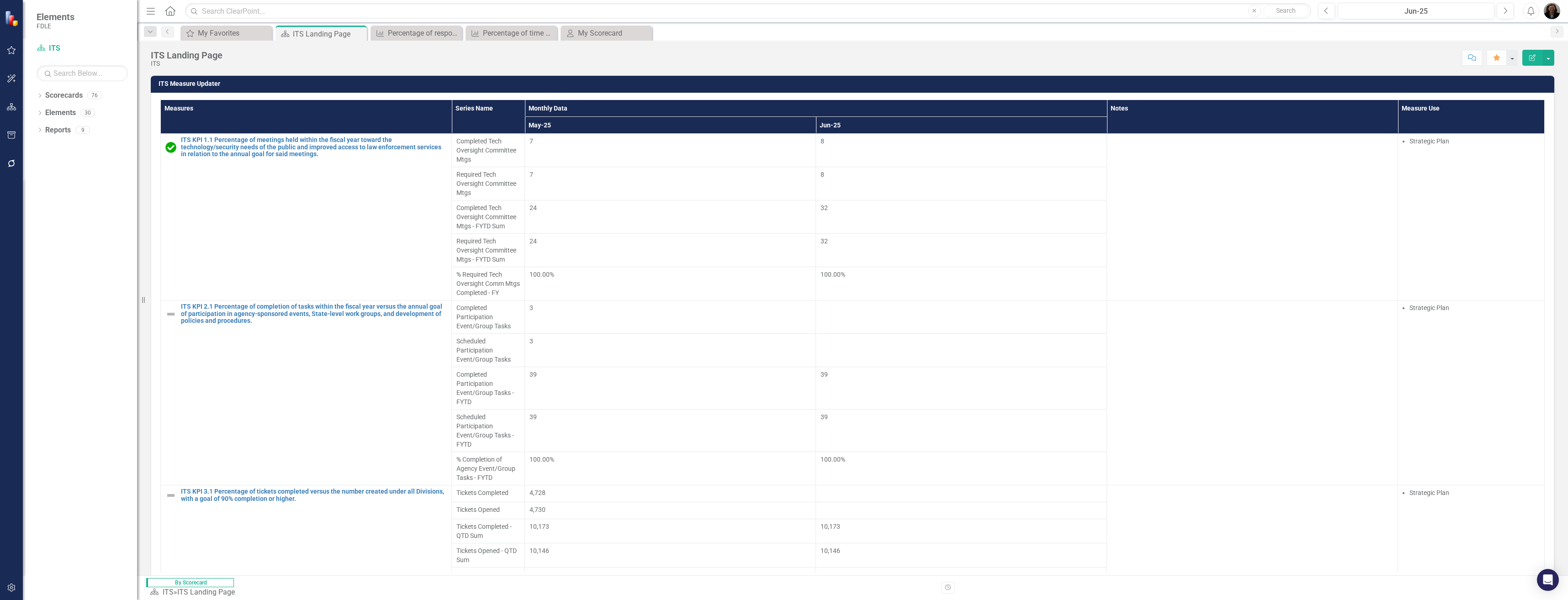 scroll, scrollTop: 436, scrollLeft: 0, axis: vertical 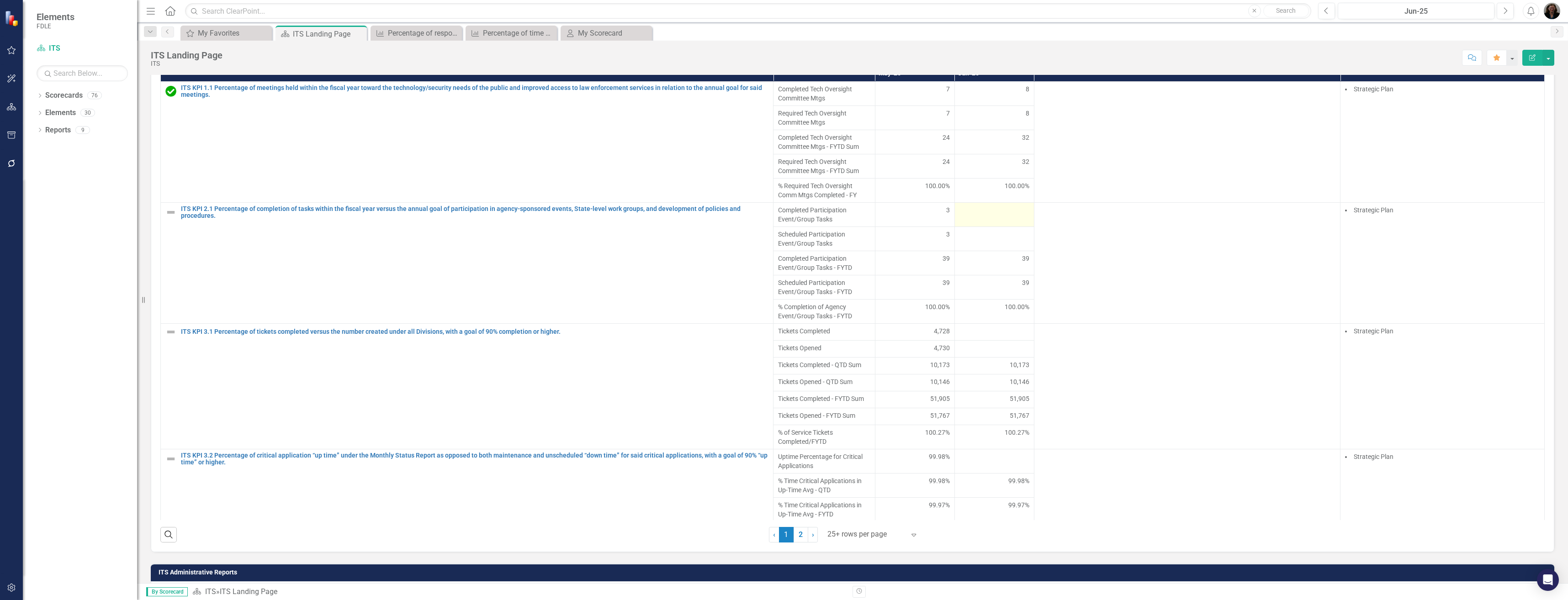 click at bounding box center [994, 211] 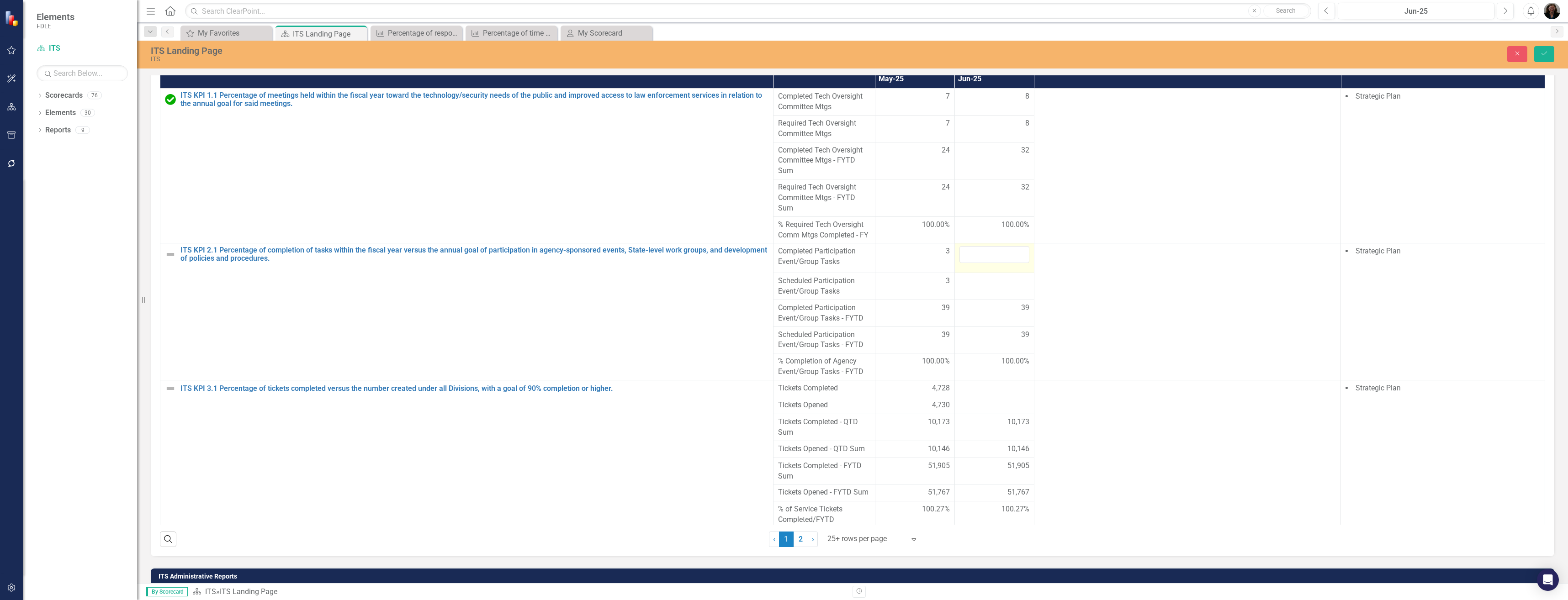 scroll, scrollTop: 462, scrollLeft: 0, axis: vertical 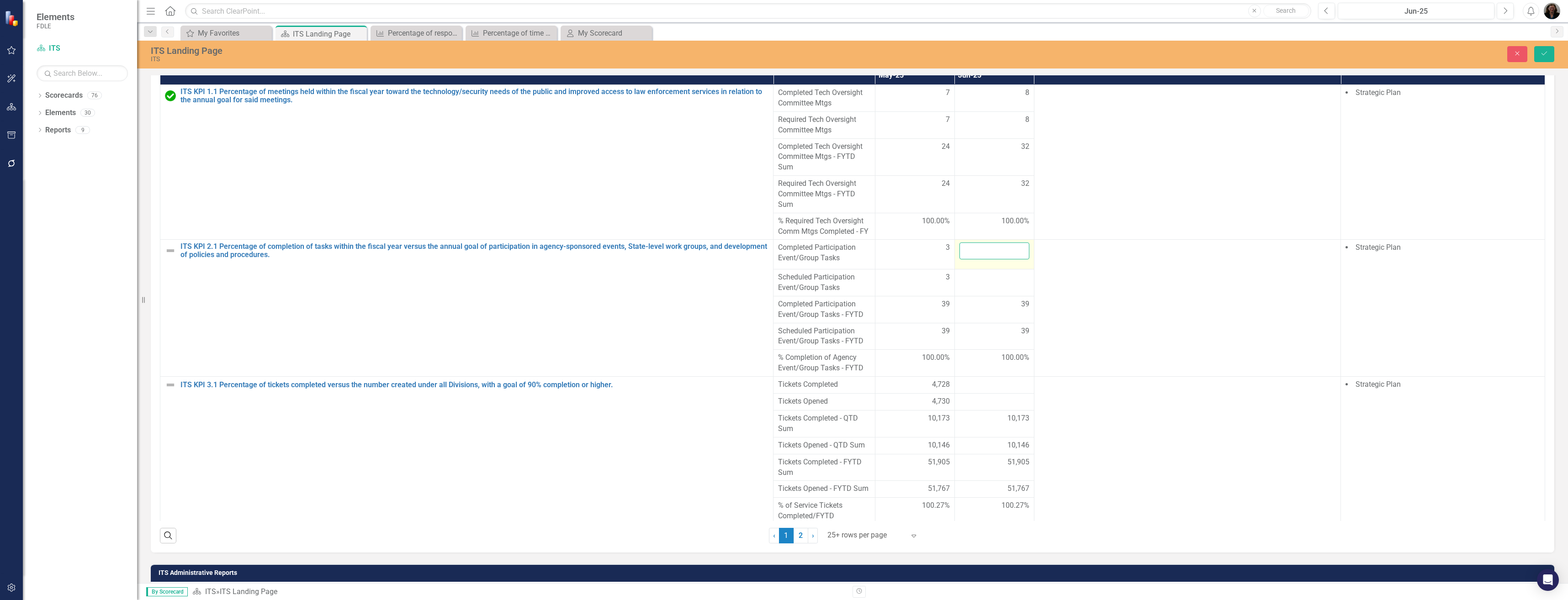 click at bounding box center [994, 251] 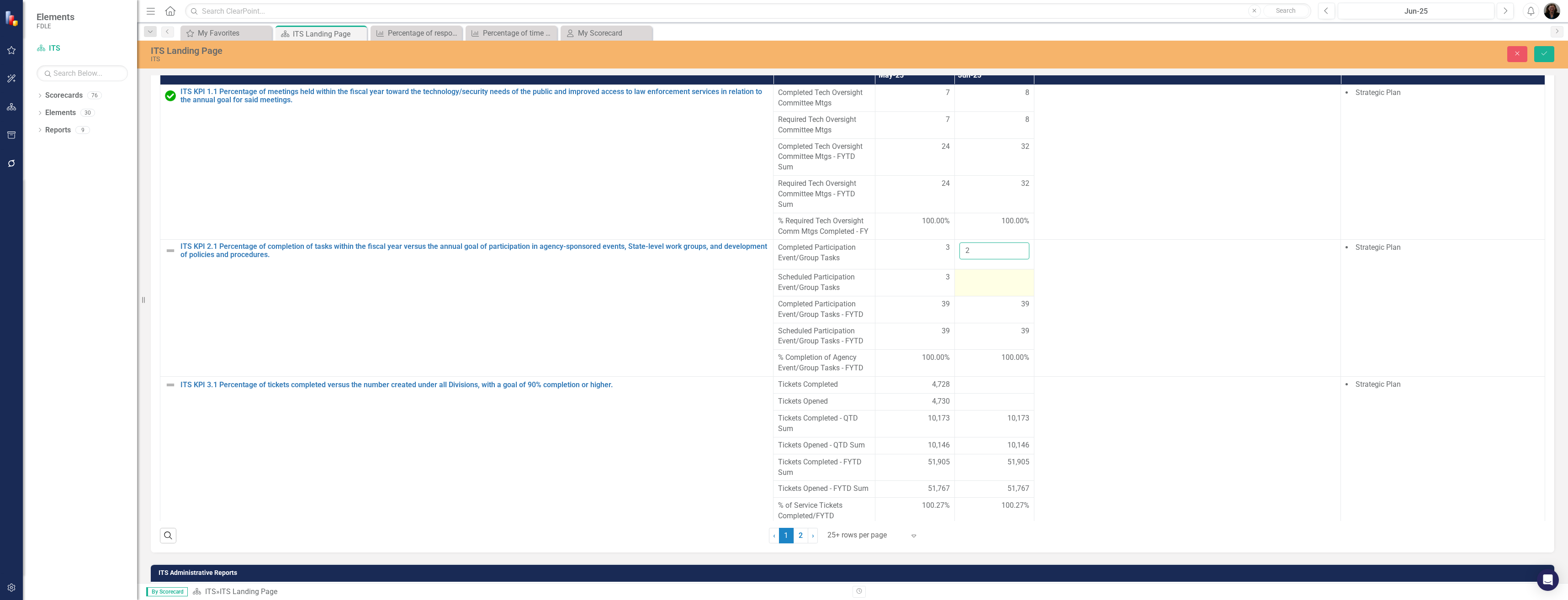 type on "2" 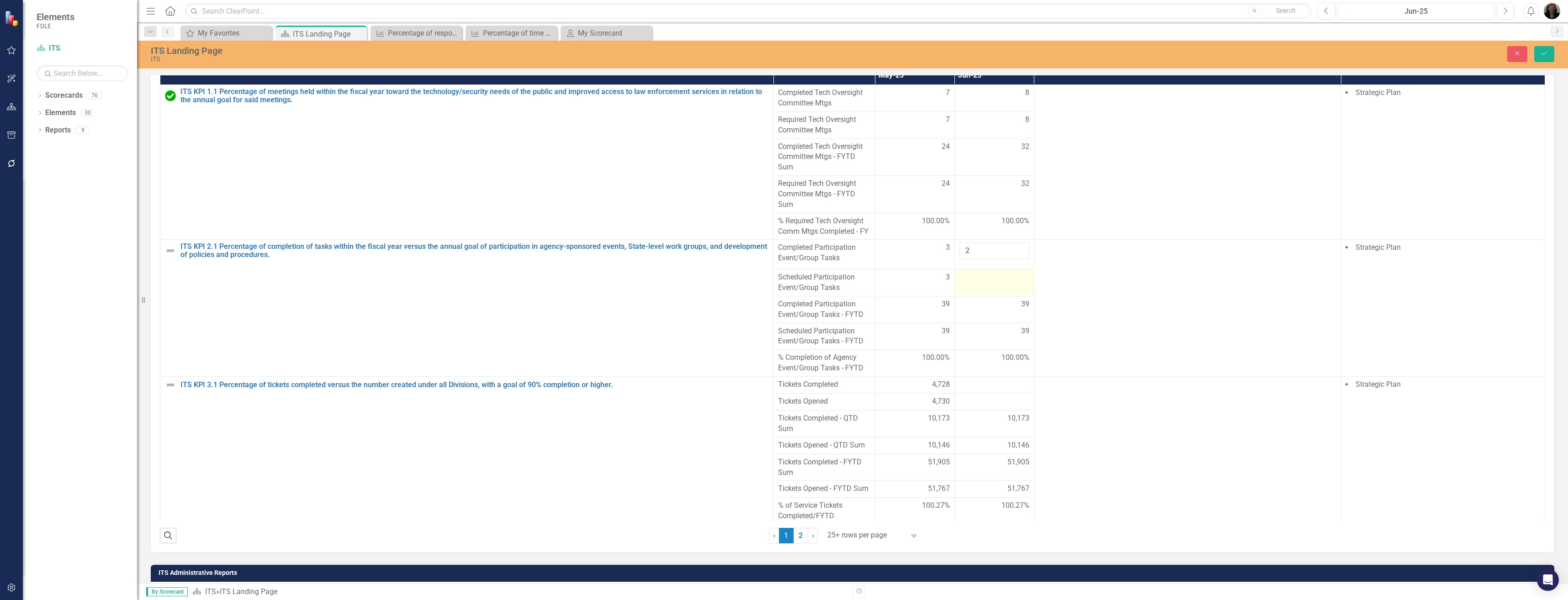 click at bounding box center (994, 278) 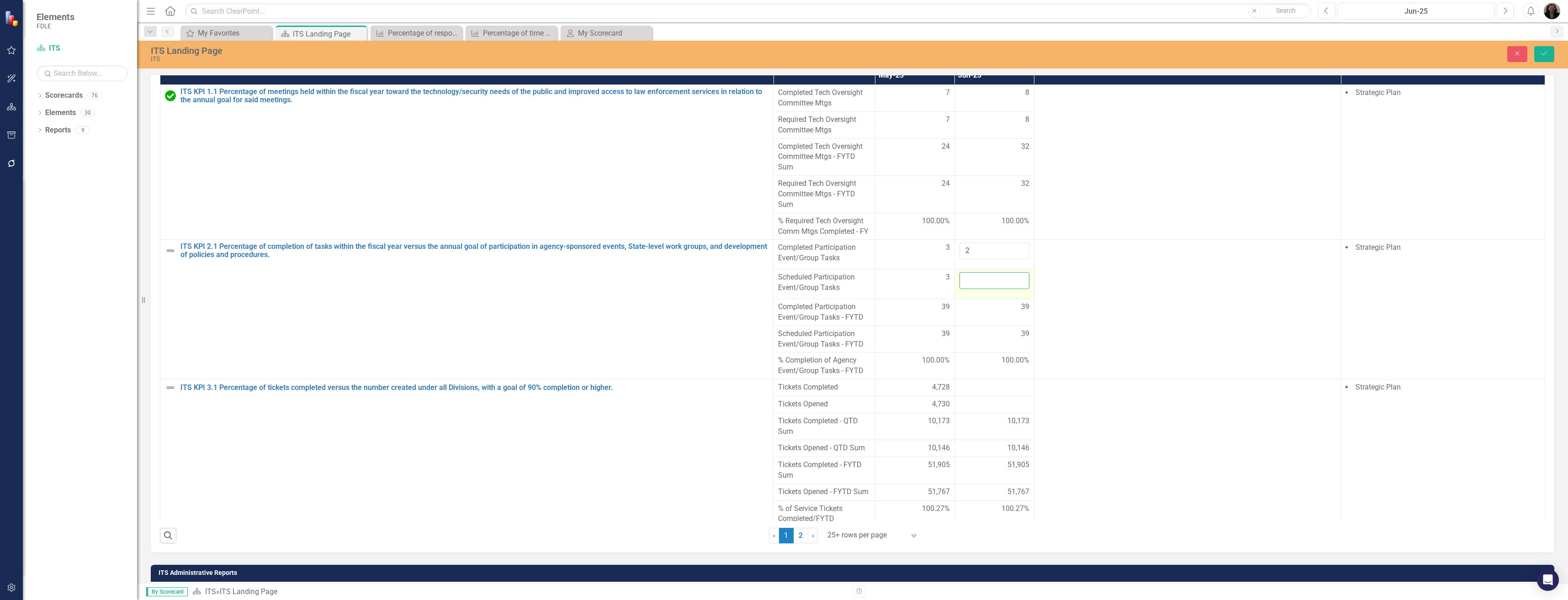 click at bounding box center [994, 280] 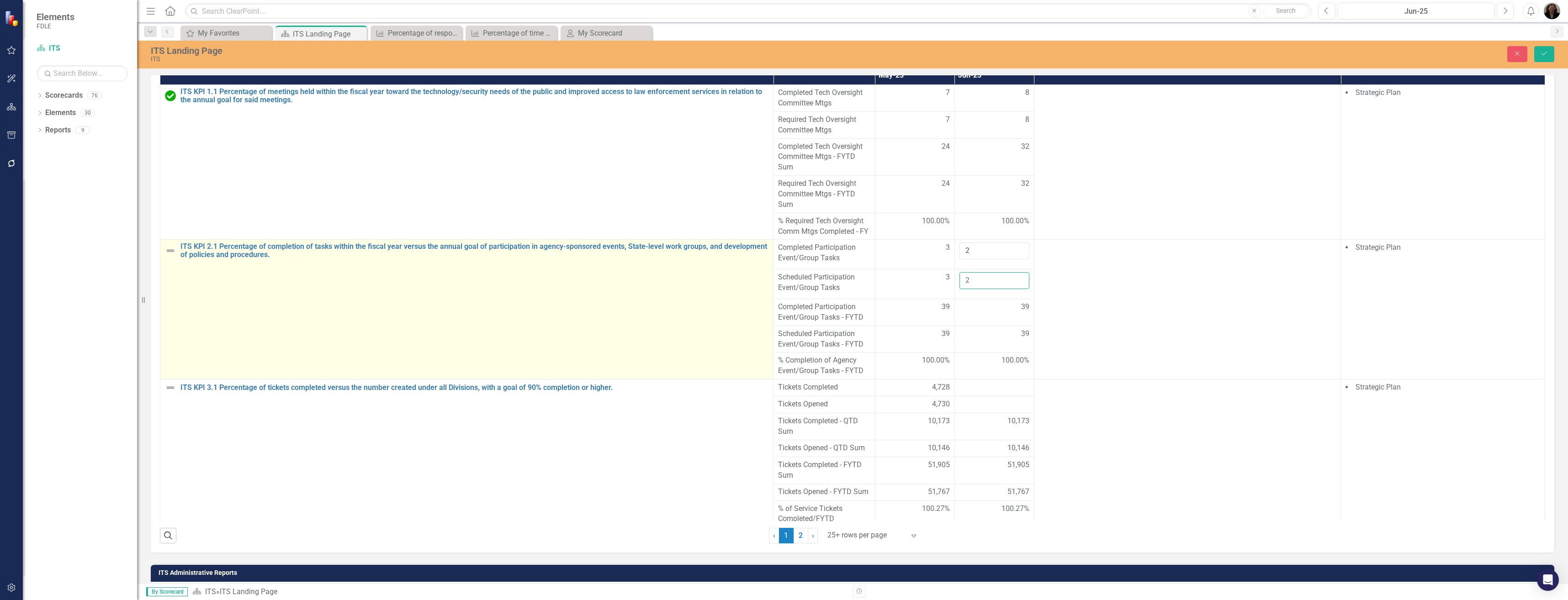 type on "2" 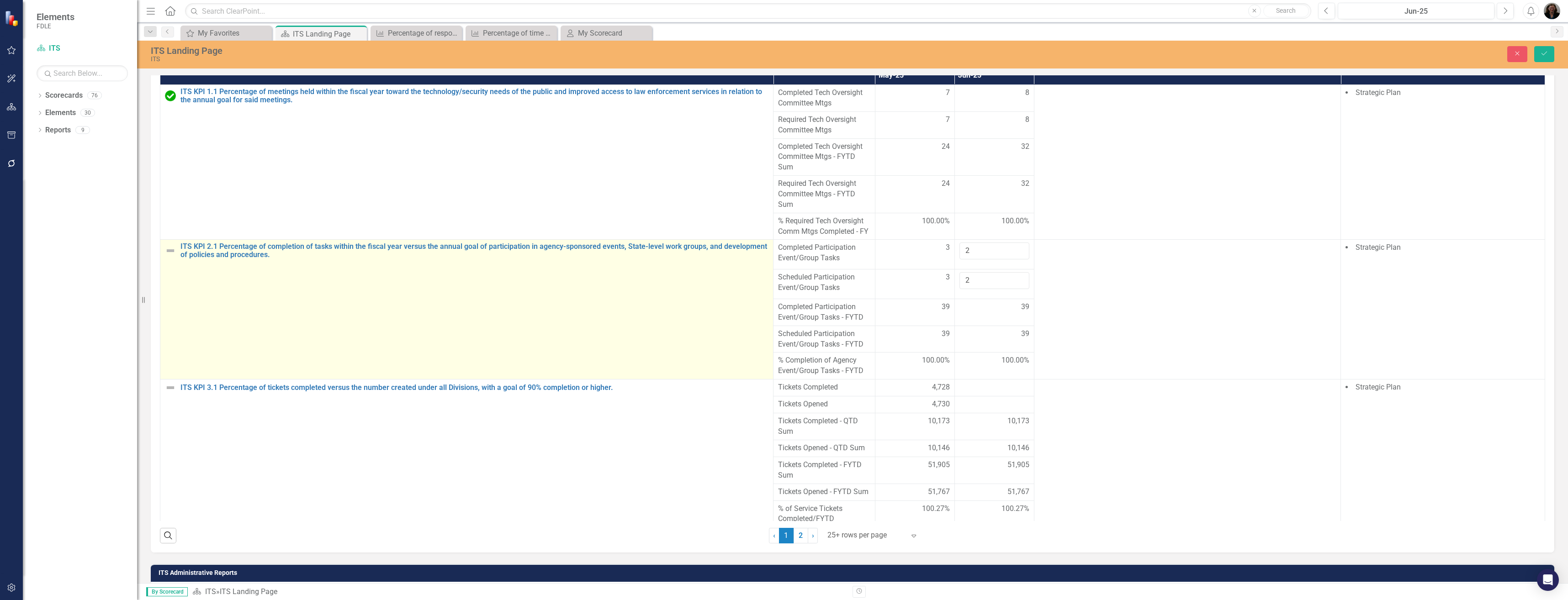 click at bounding box center (170, 251) 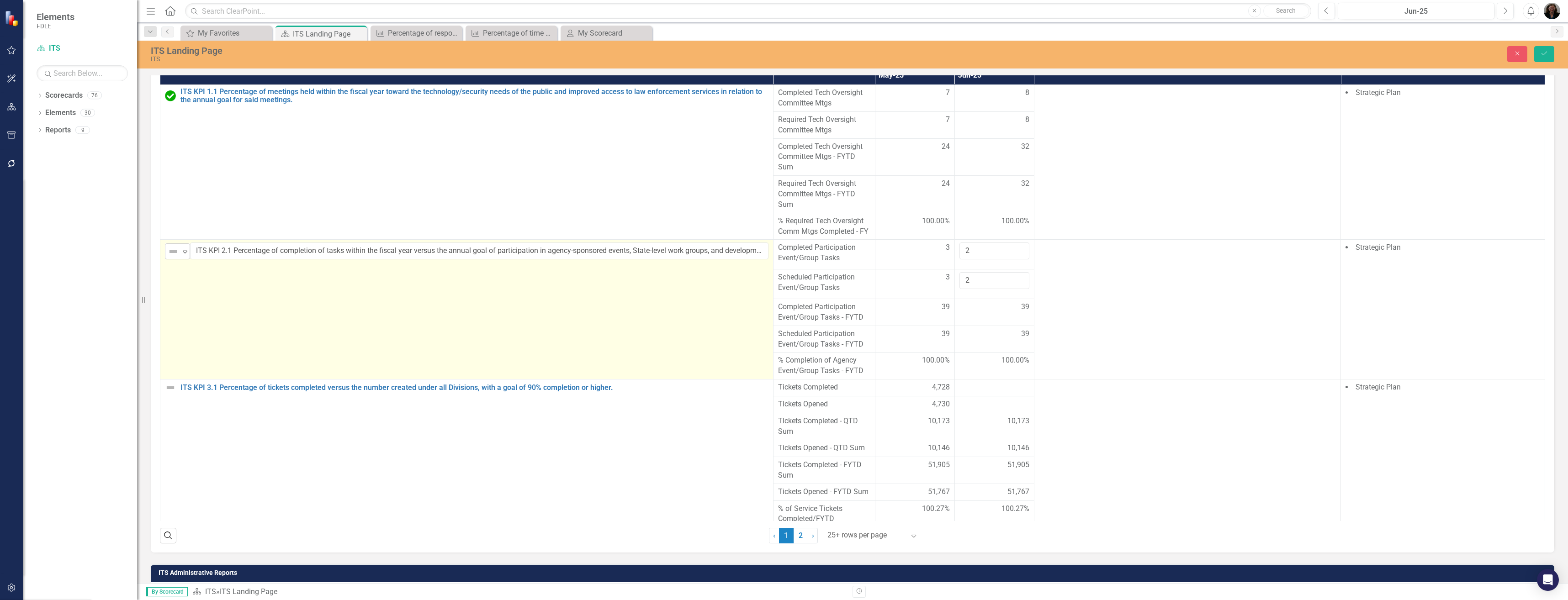 click at bounding box center (173, 252) 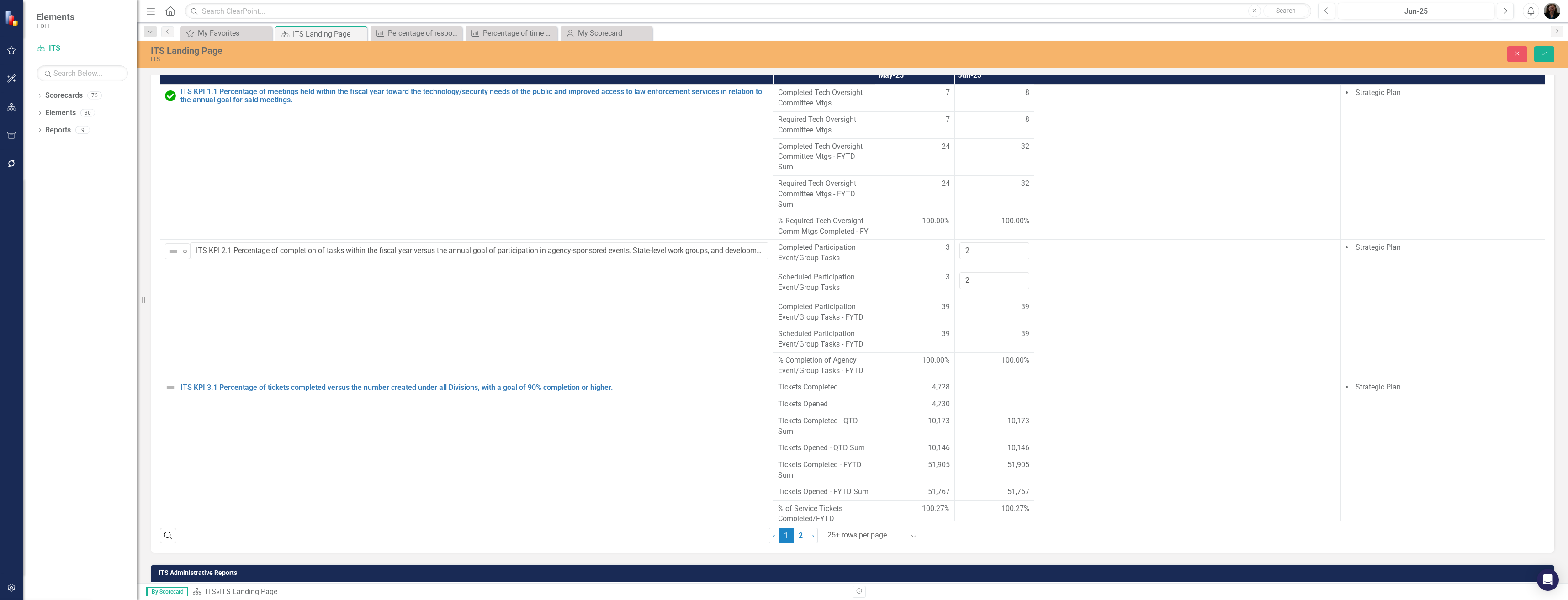 click on "On Target" at bounding box center [40, 654] 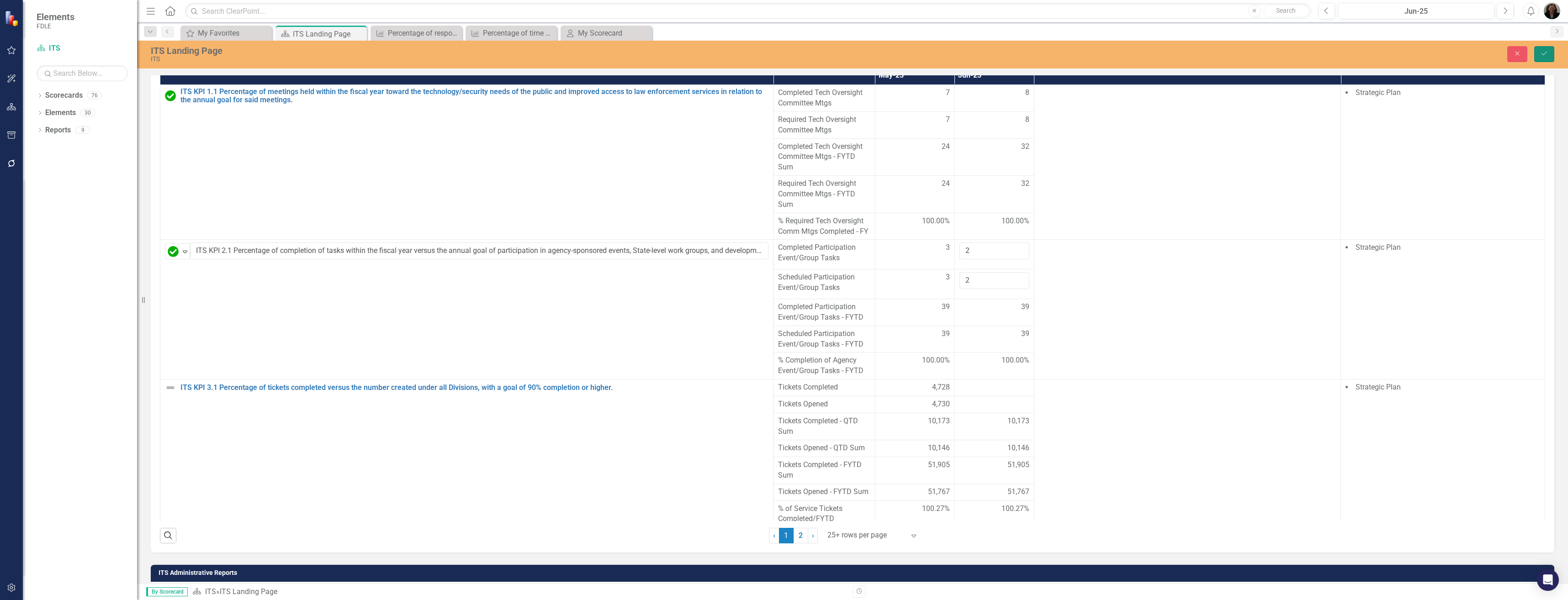 click on "Save" at bounding box center (1544, 54) 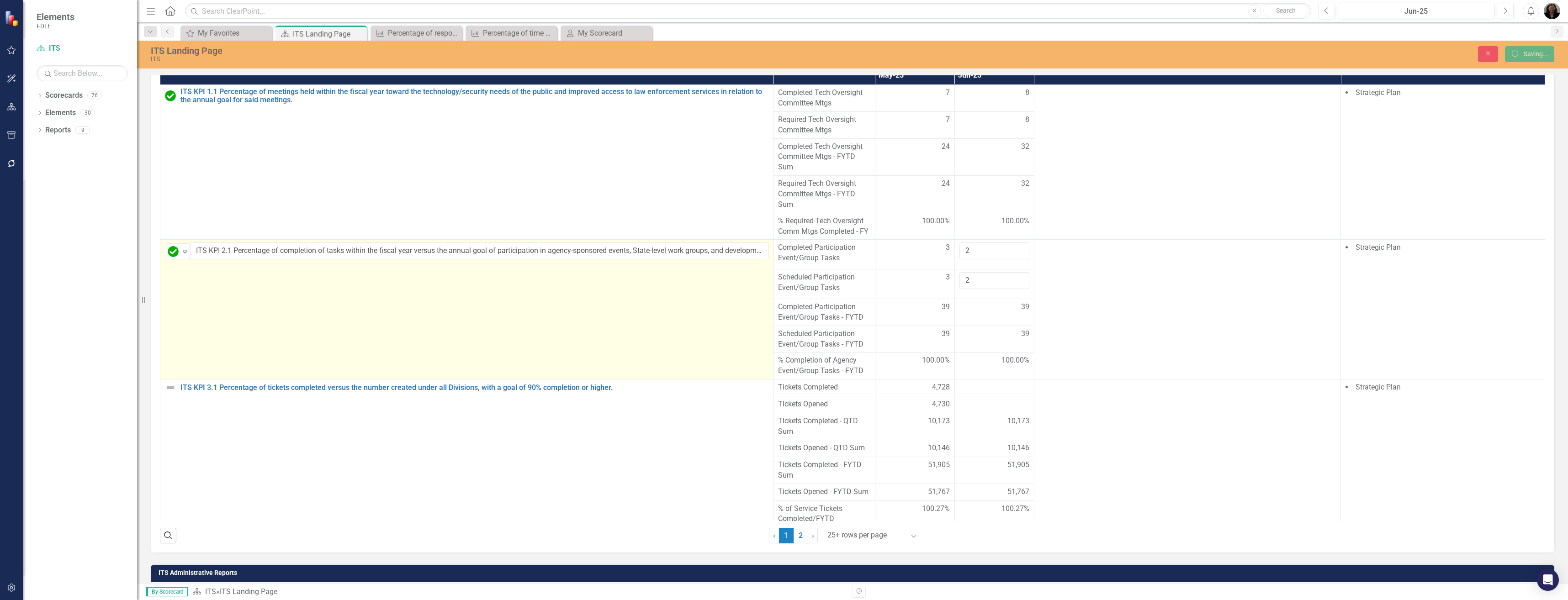 scroll, scrollTop: 0, scrollLeft: 0, axis: both 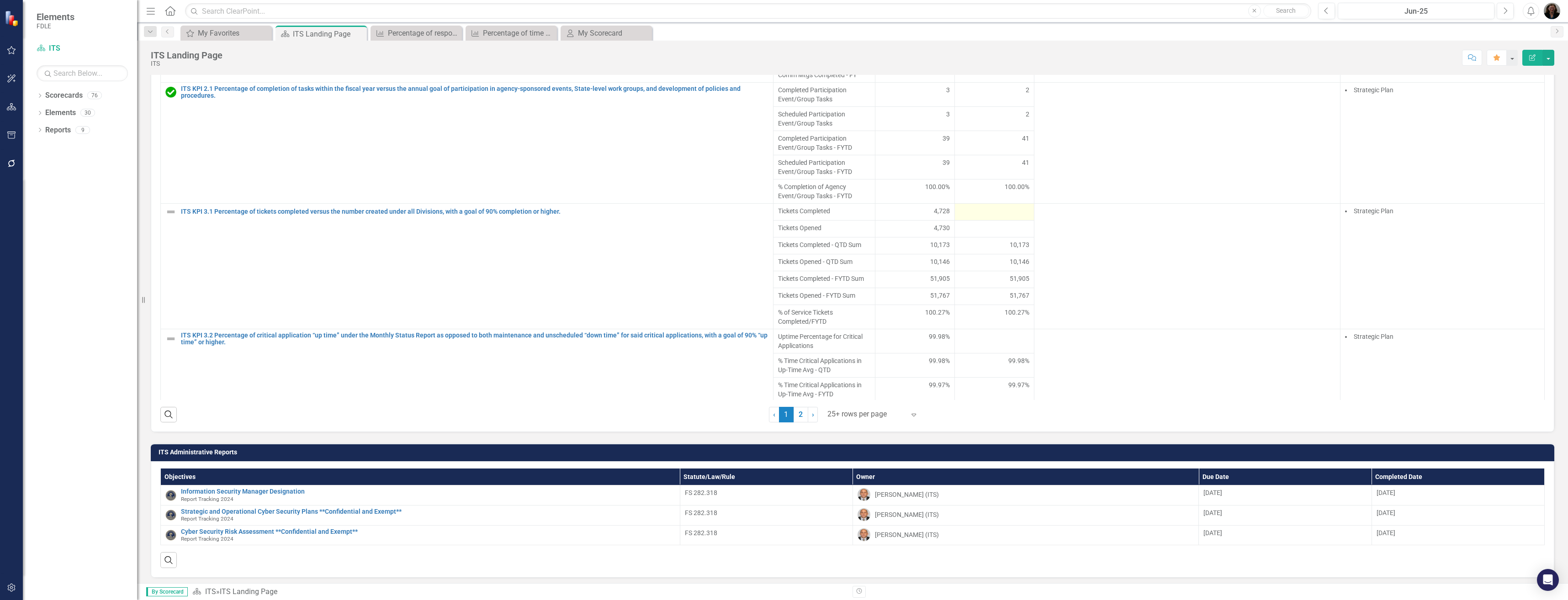 click at bounding box center (994, 212) 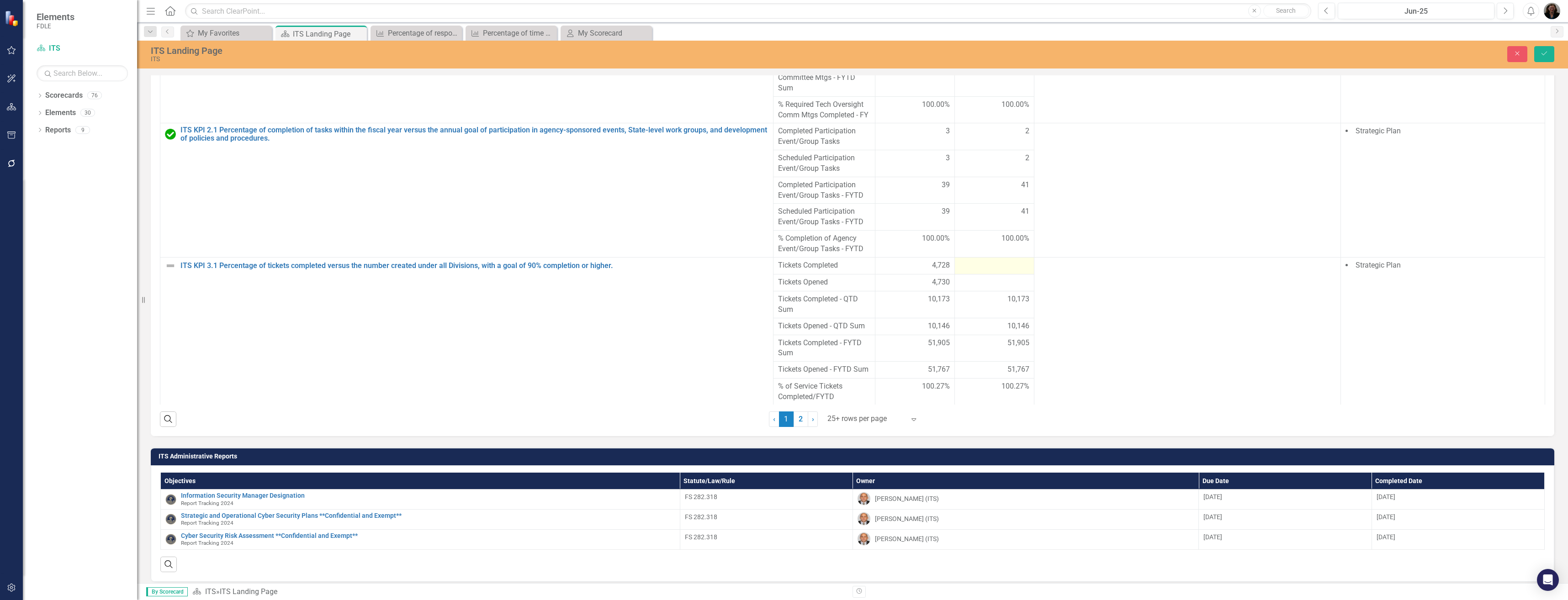 scroll, scrollTop: 582, scrollLeft: 0, axis: vertical 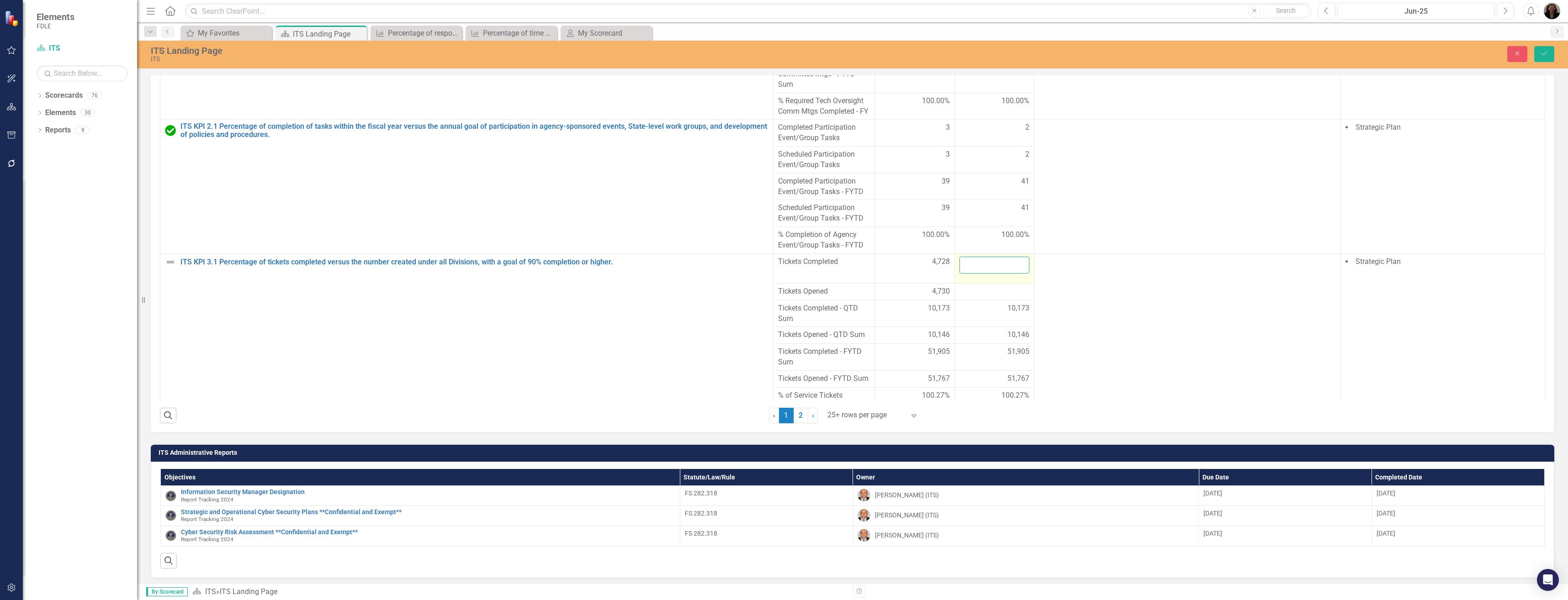 click at bounding box center [994, 265] 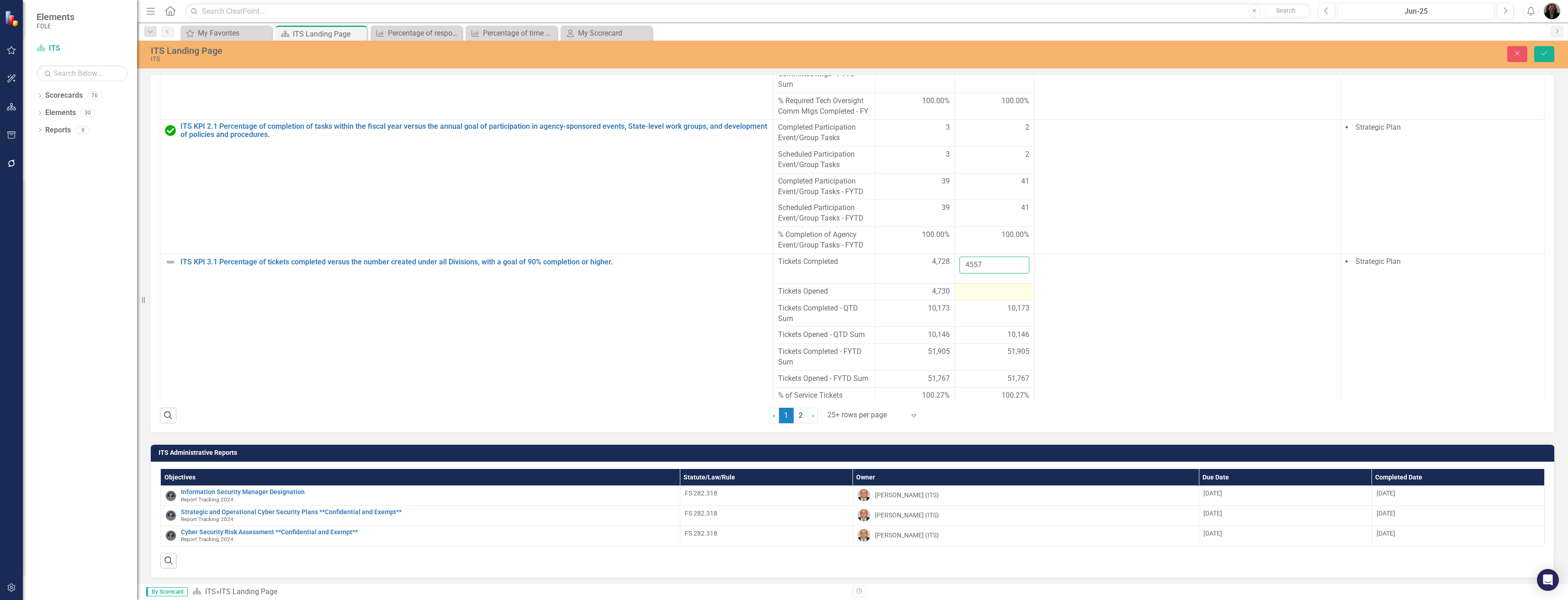 type on "4557" 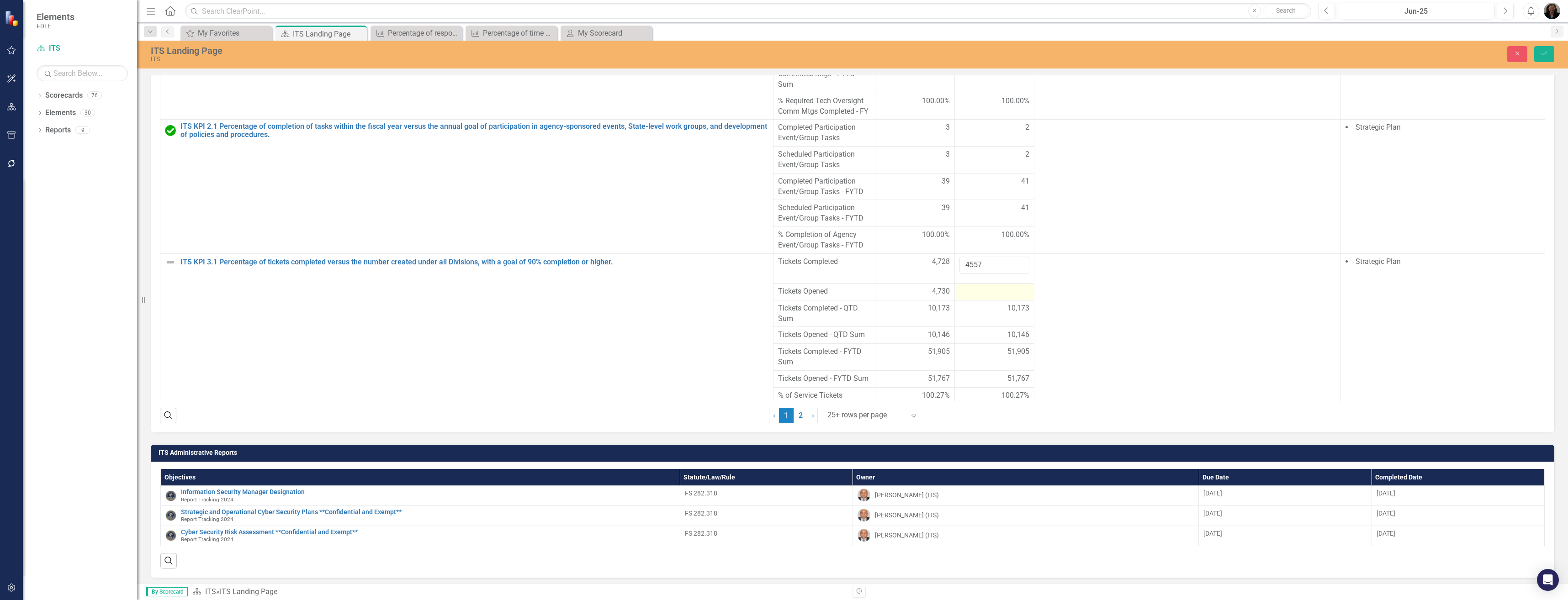 click at bounding box center [994, 292] 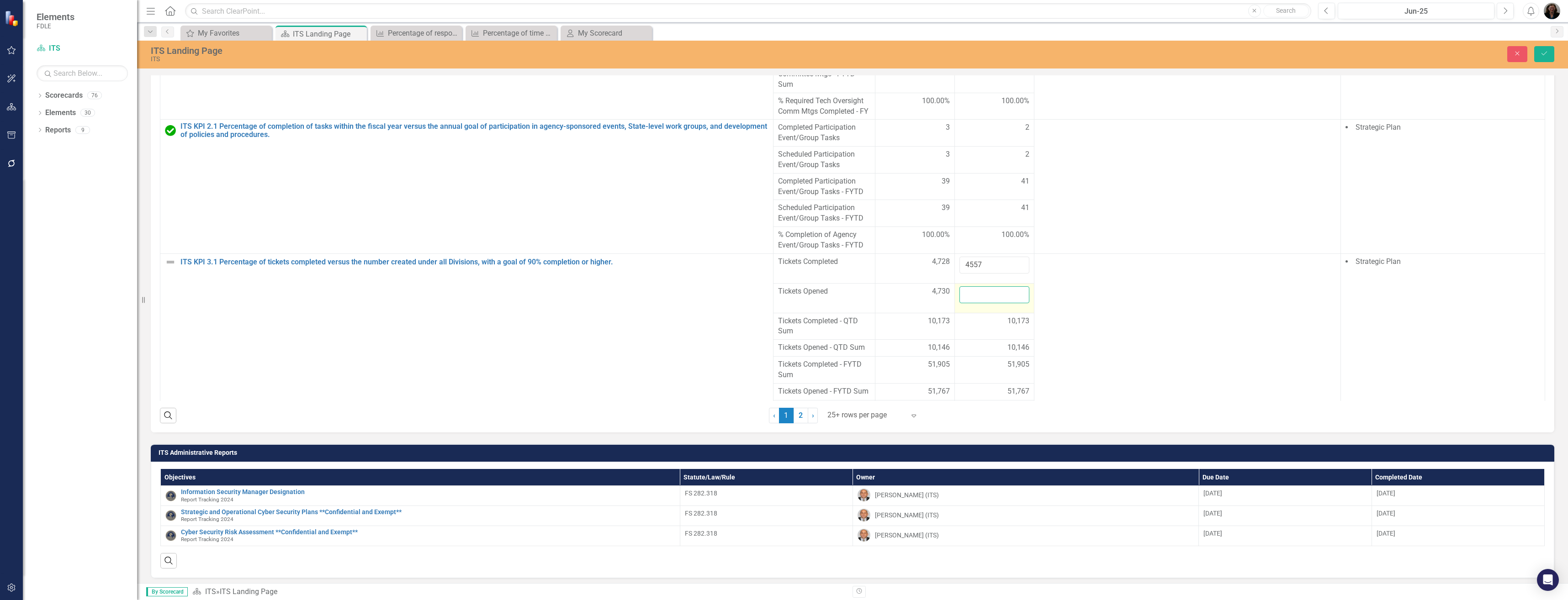 click at bounding box center [994, 295] 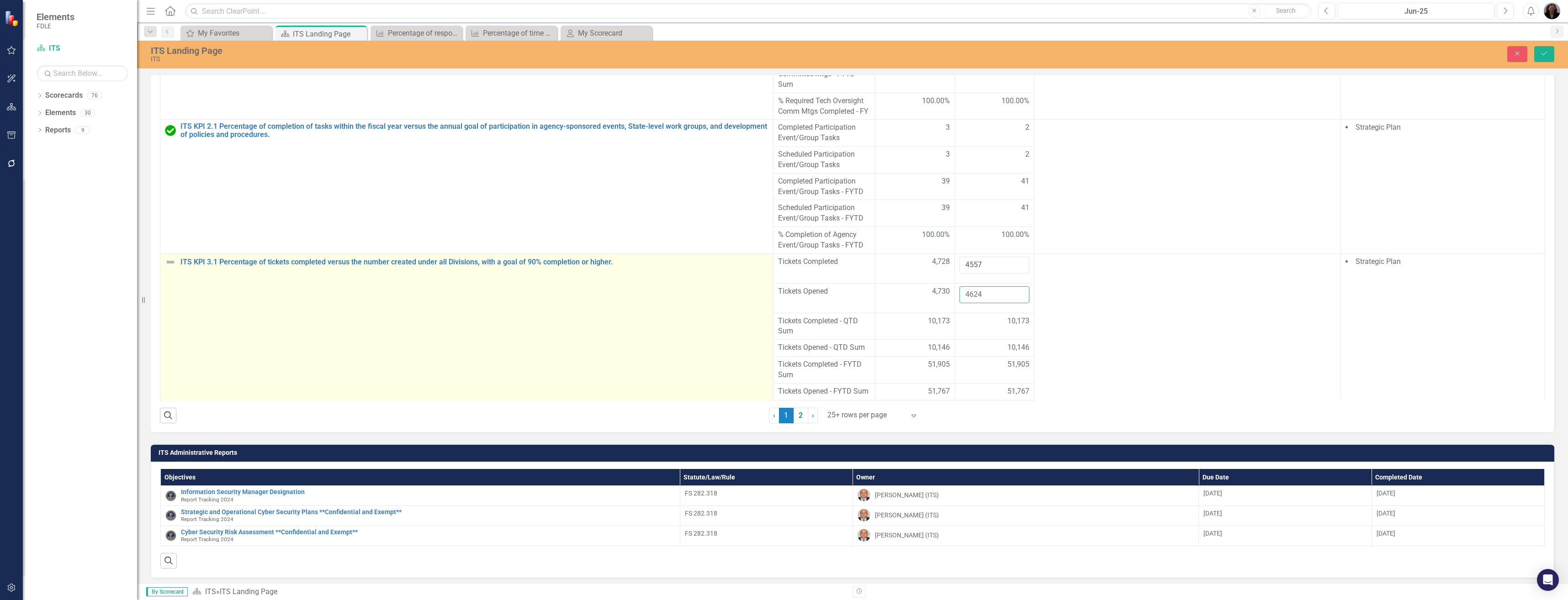type on "4624" 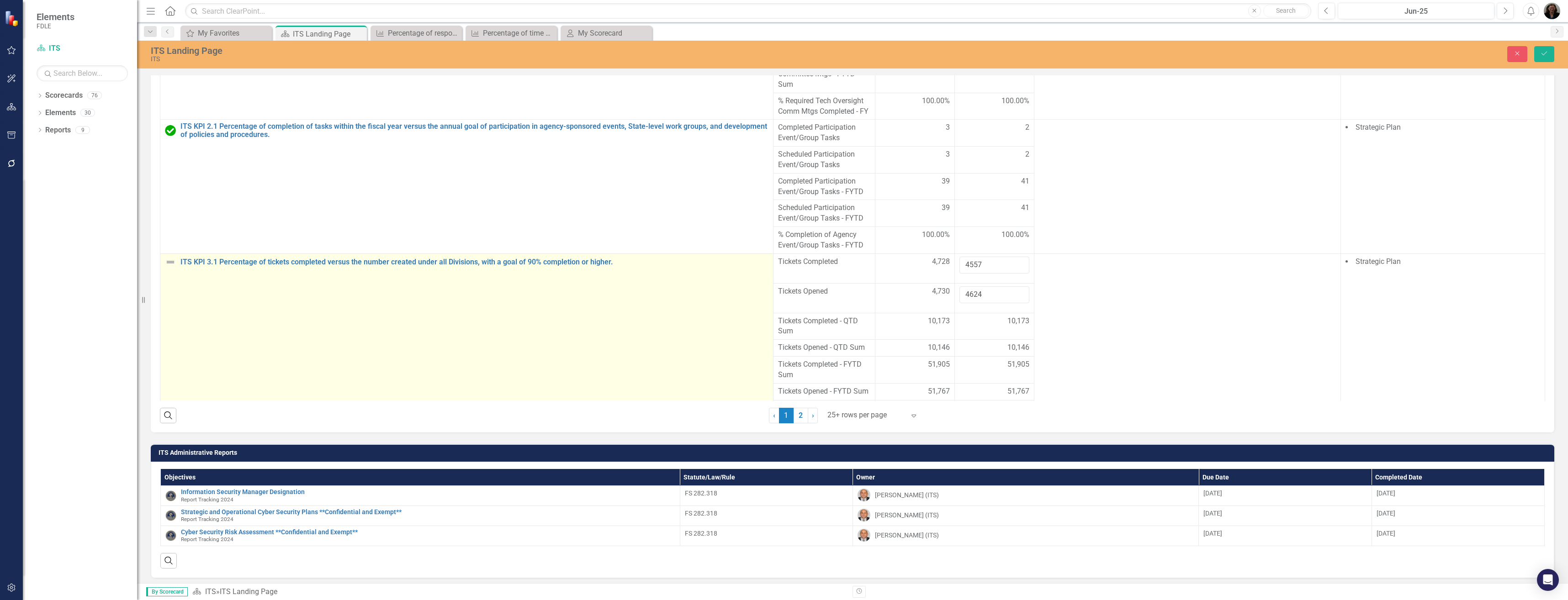 click at bounding box center [170, 262] 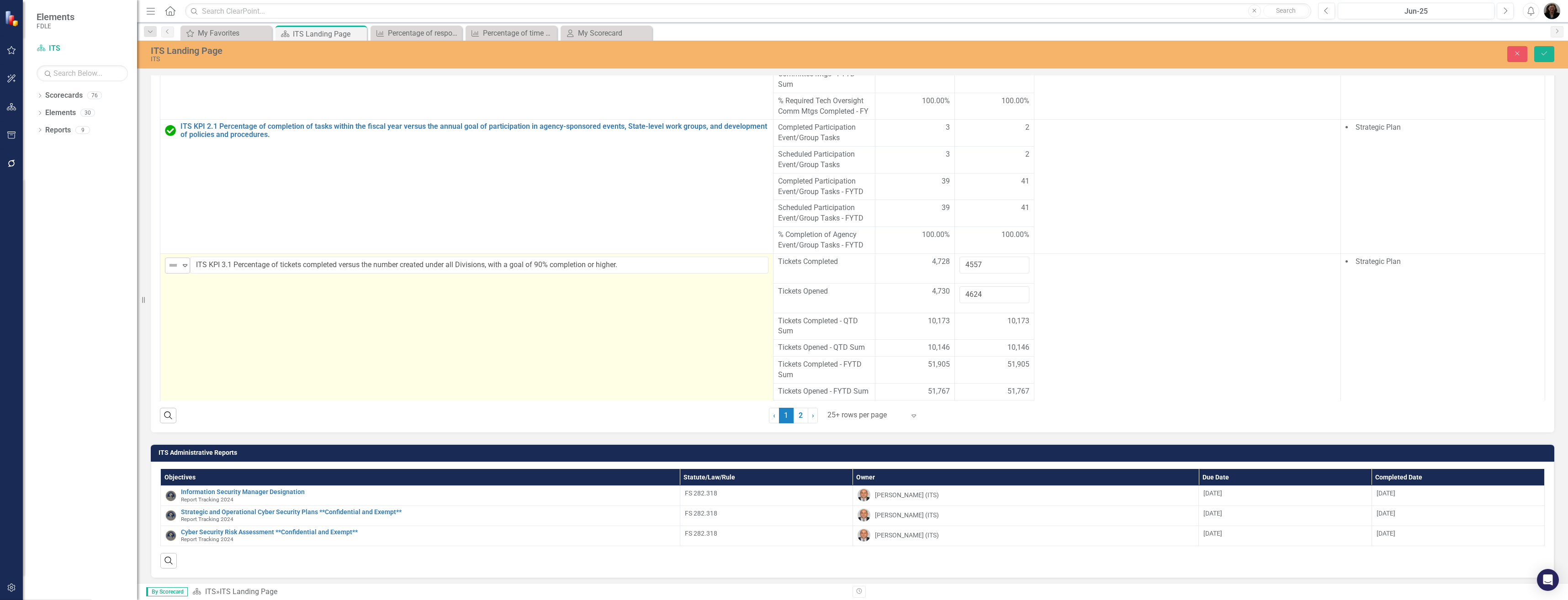 click on "Expand" 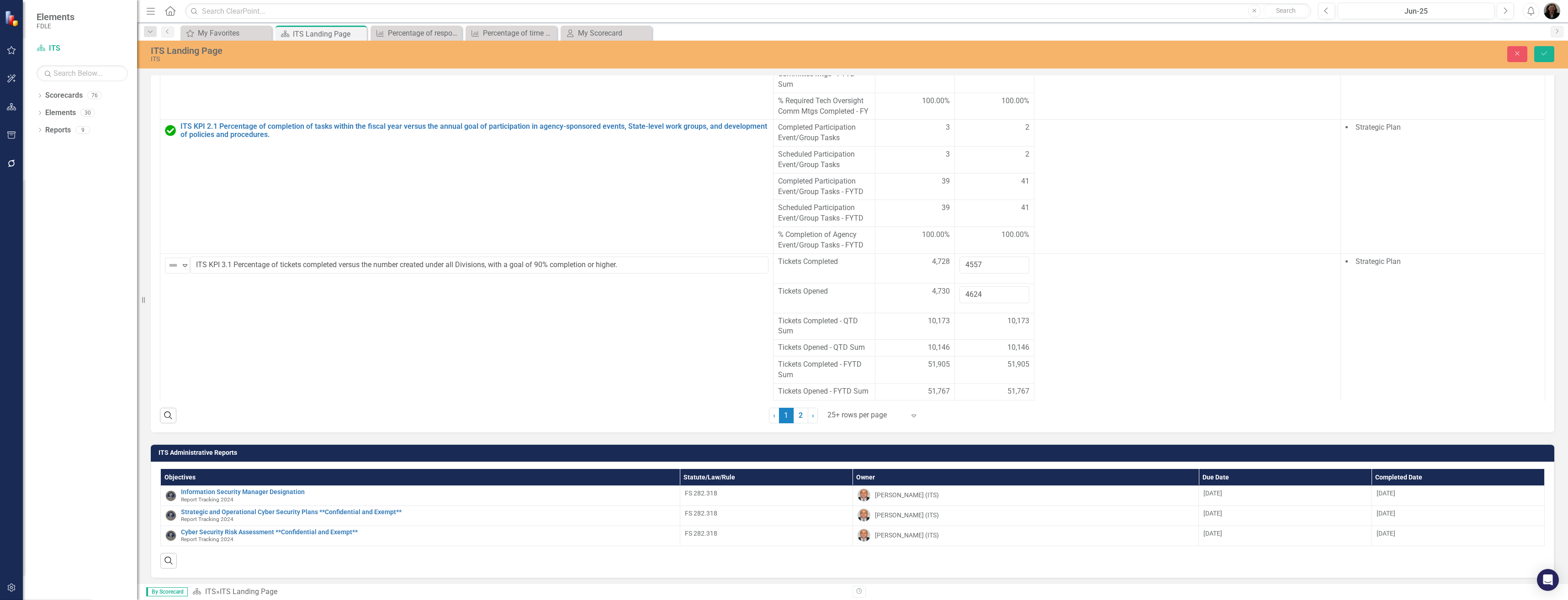 click on "Above Target" at bounding box center [48, 639] 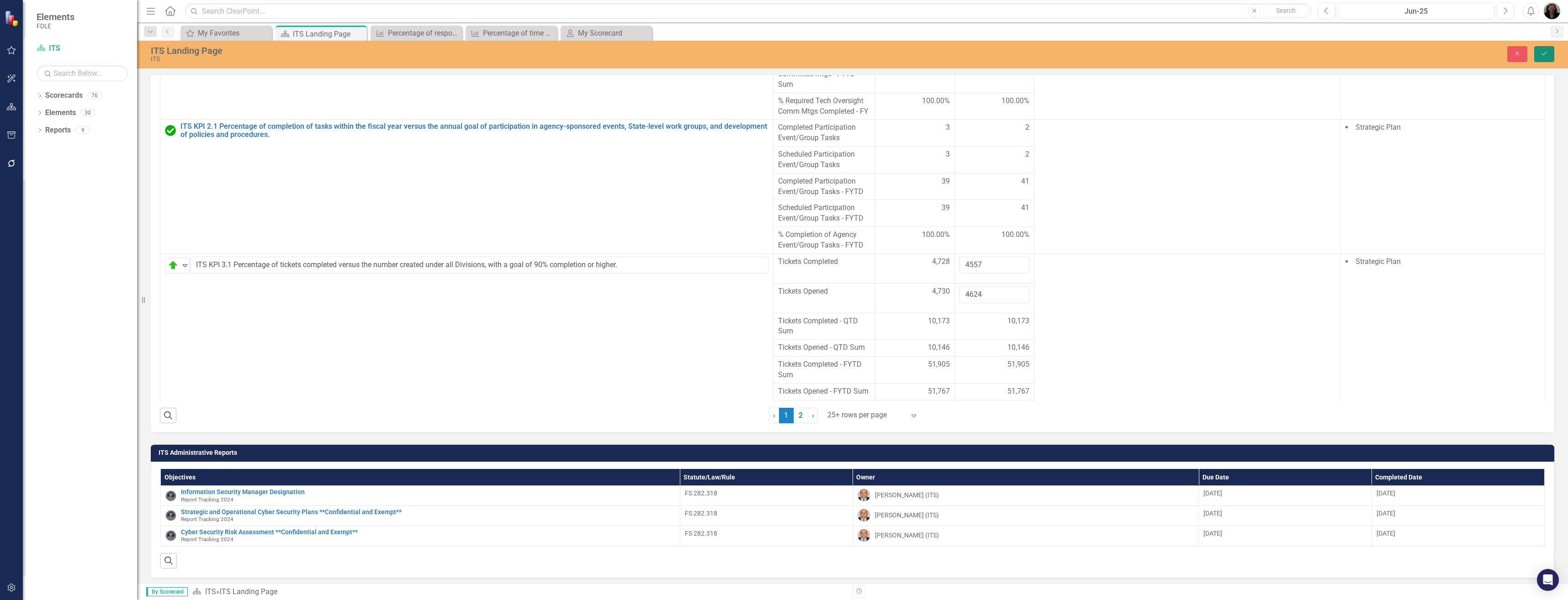click on "Save" 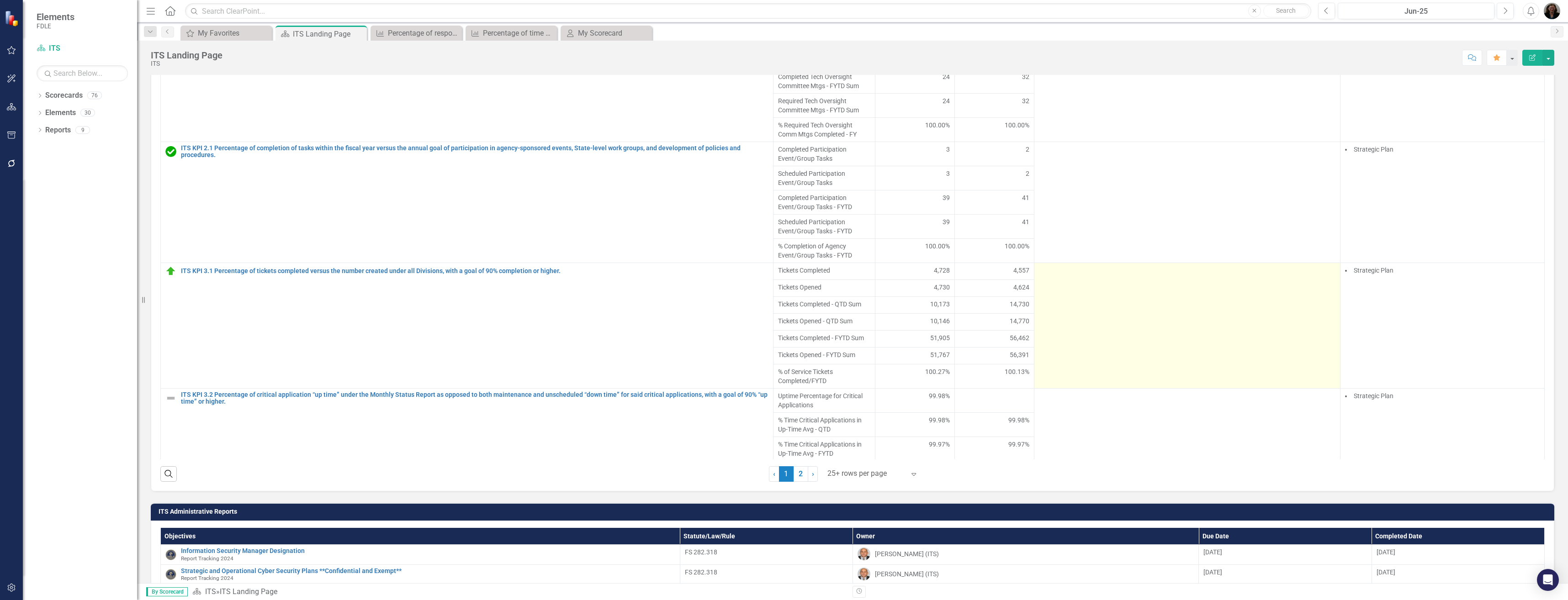 scroll, scrollTop: 520, scrollLeft: 0, axis: vertical 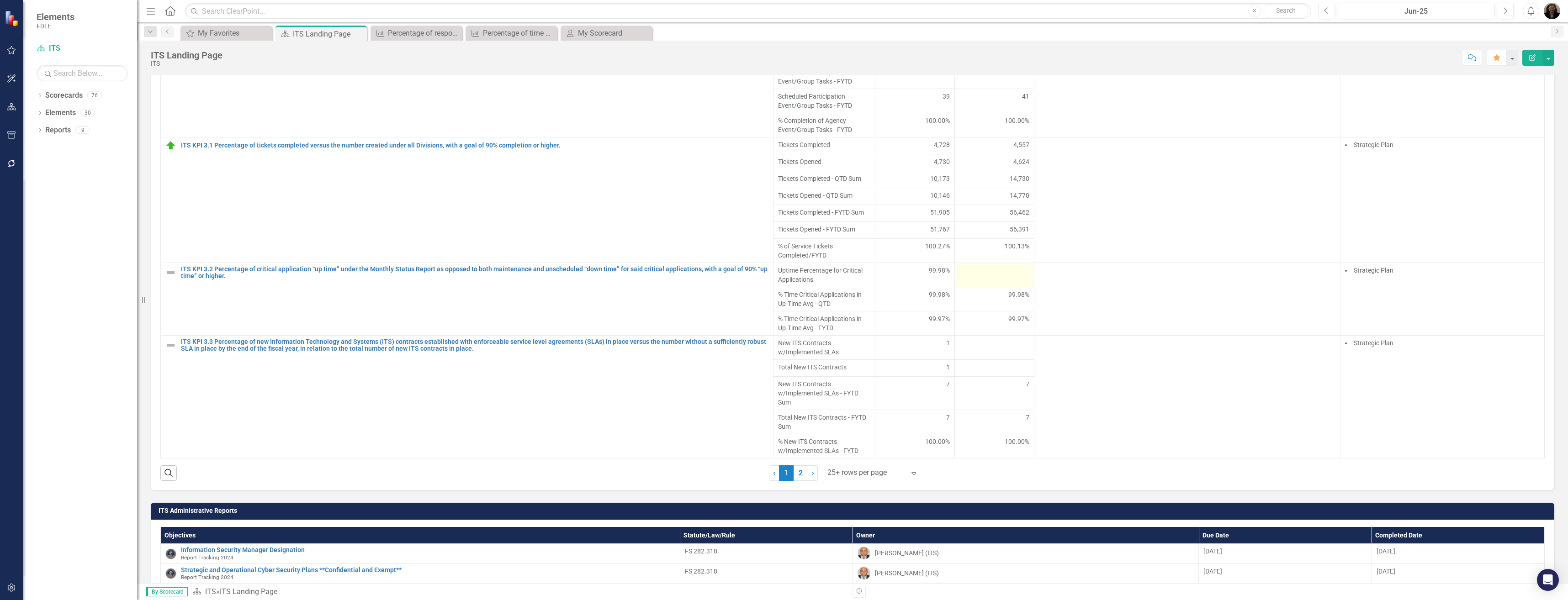click at bounding box center [994, 271] 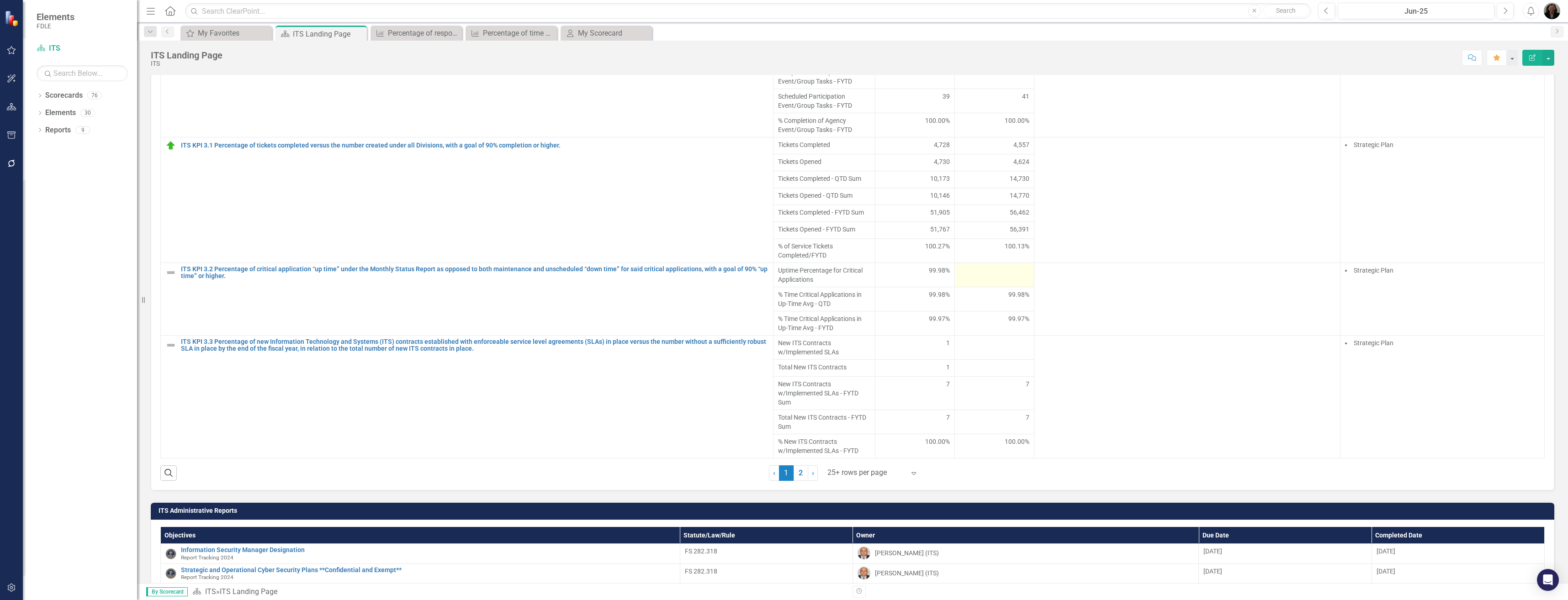 click at bounding box center (994, 271) 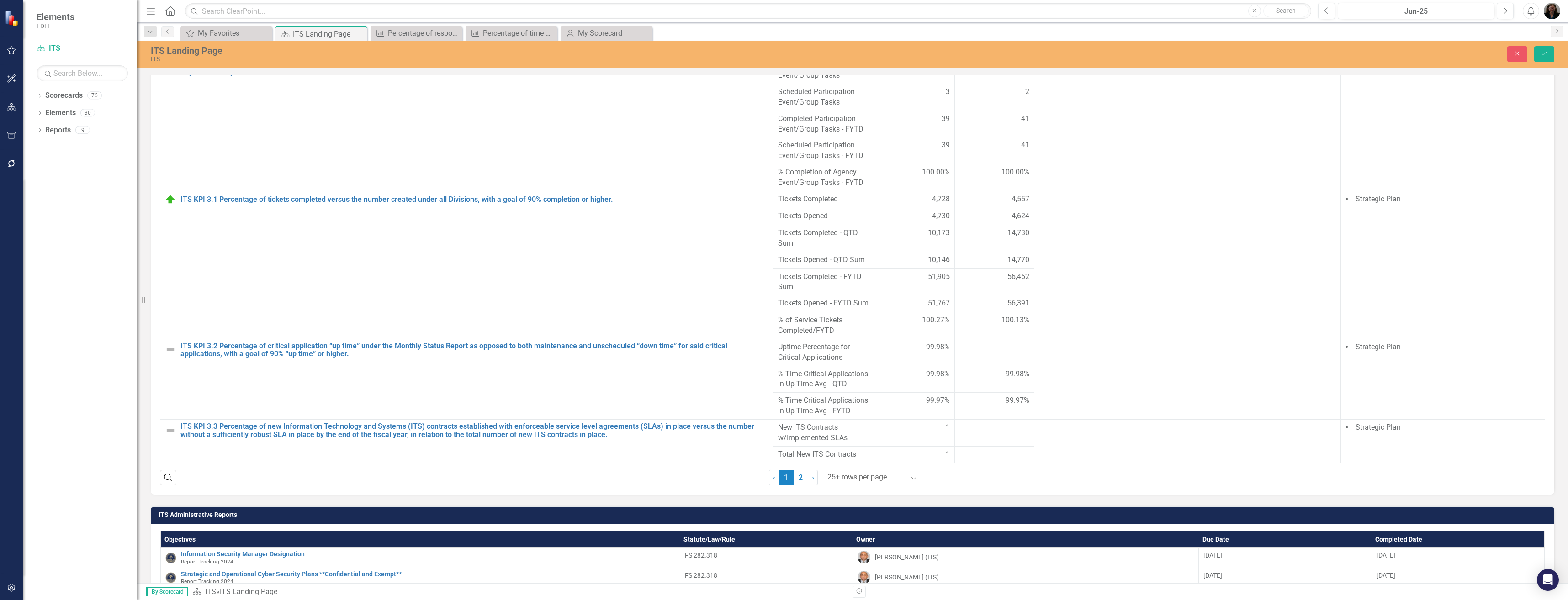 scroll, scrollTop: 523, scrollLeft: 0, axis: vertical 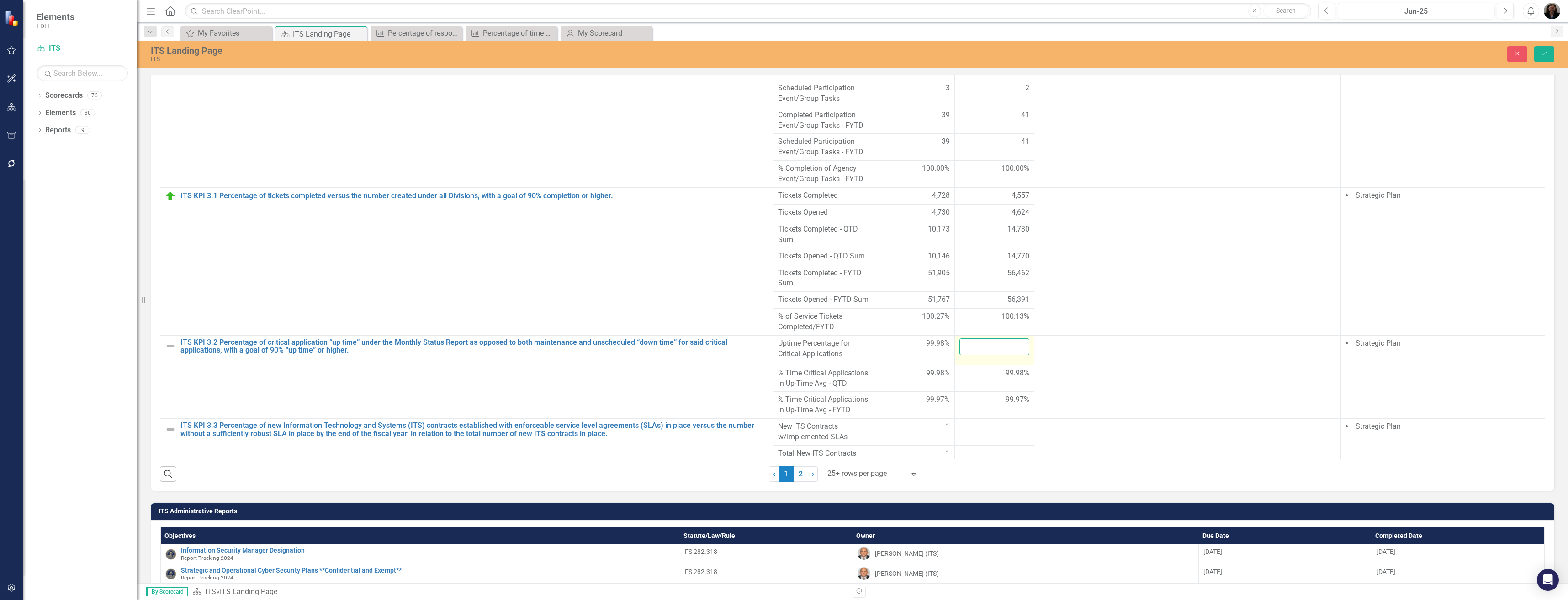 click at bounding box center (994, 347) 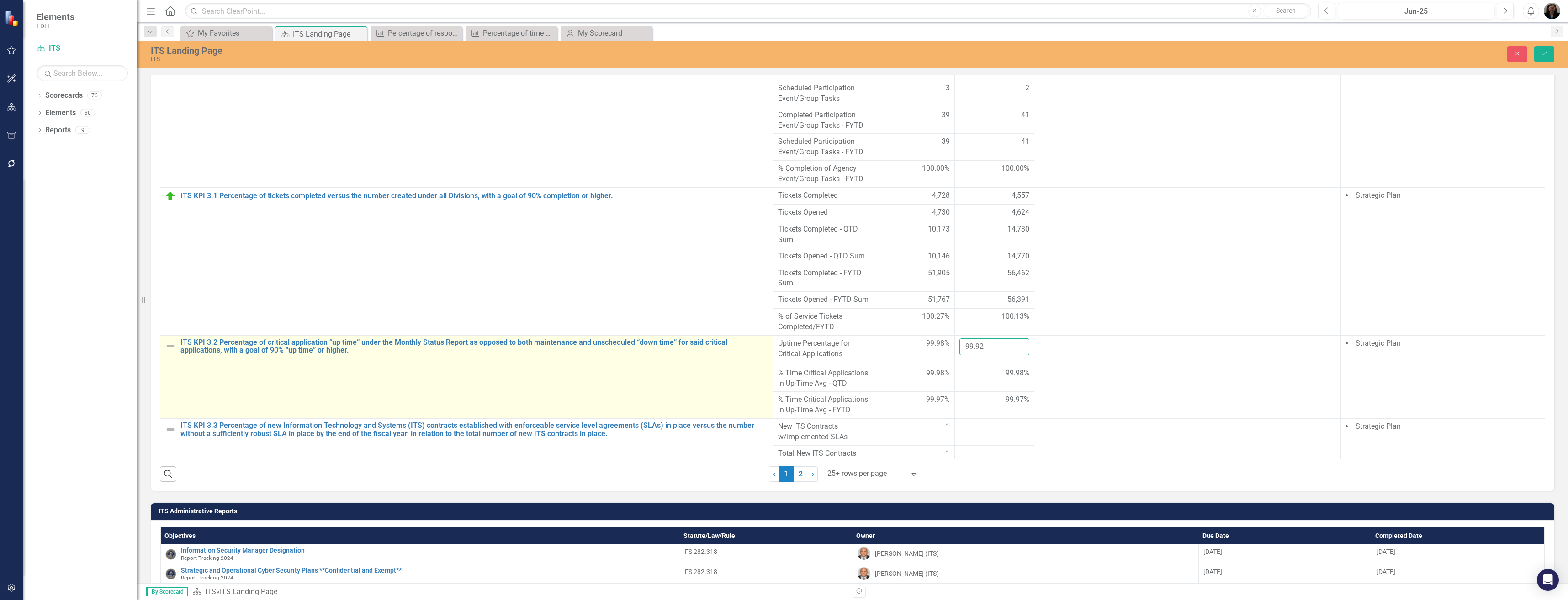 type on "99.92" 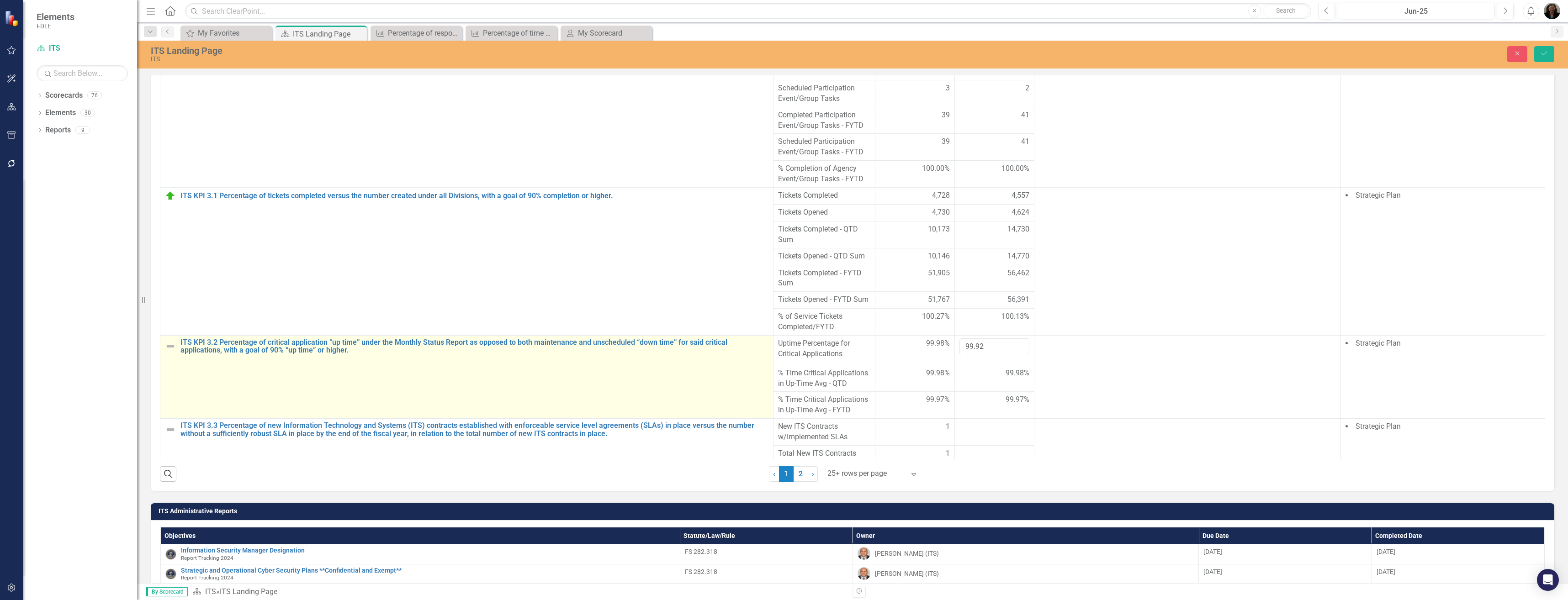 click at bounding box center [170, 346] 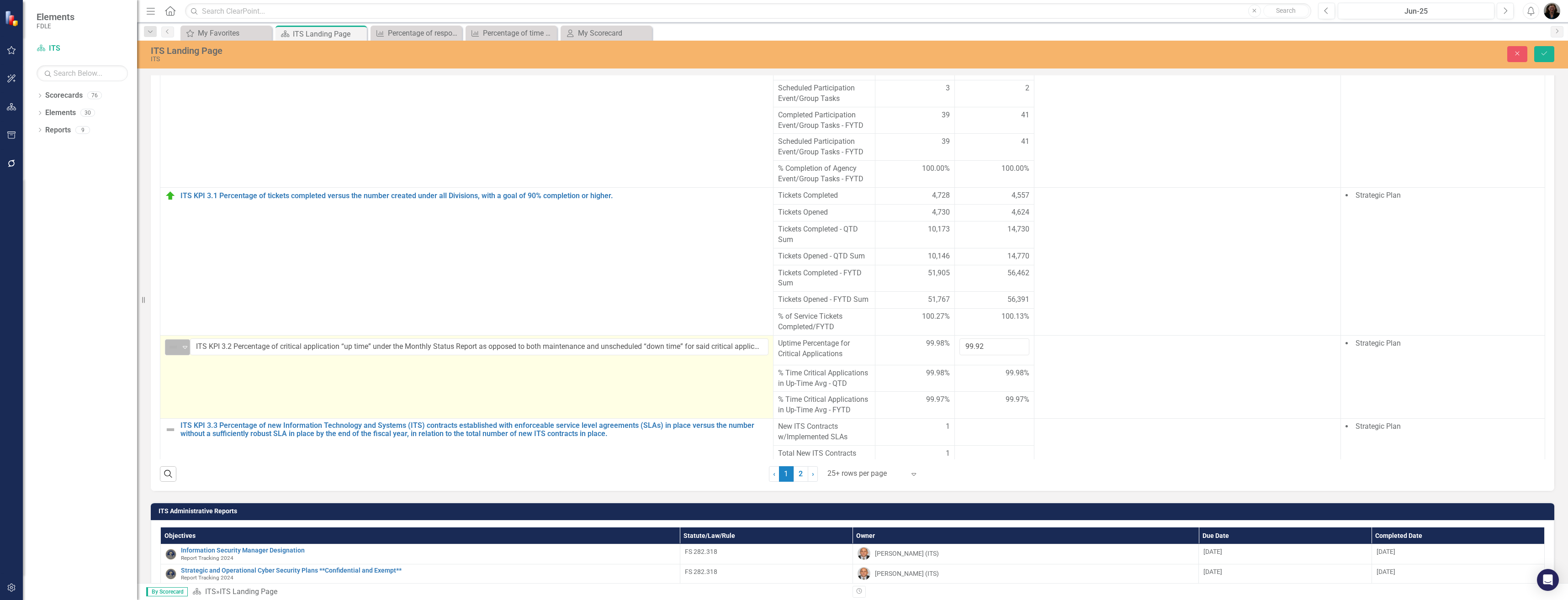 click at bounding box center [173, 347] 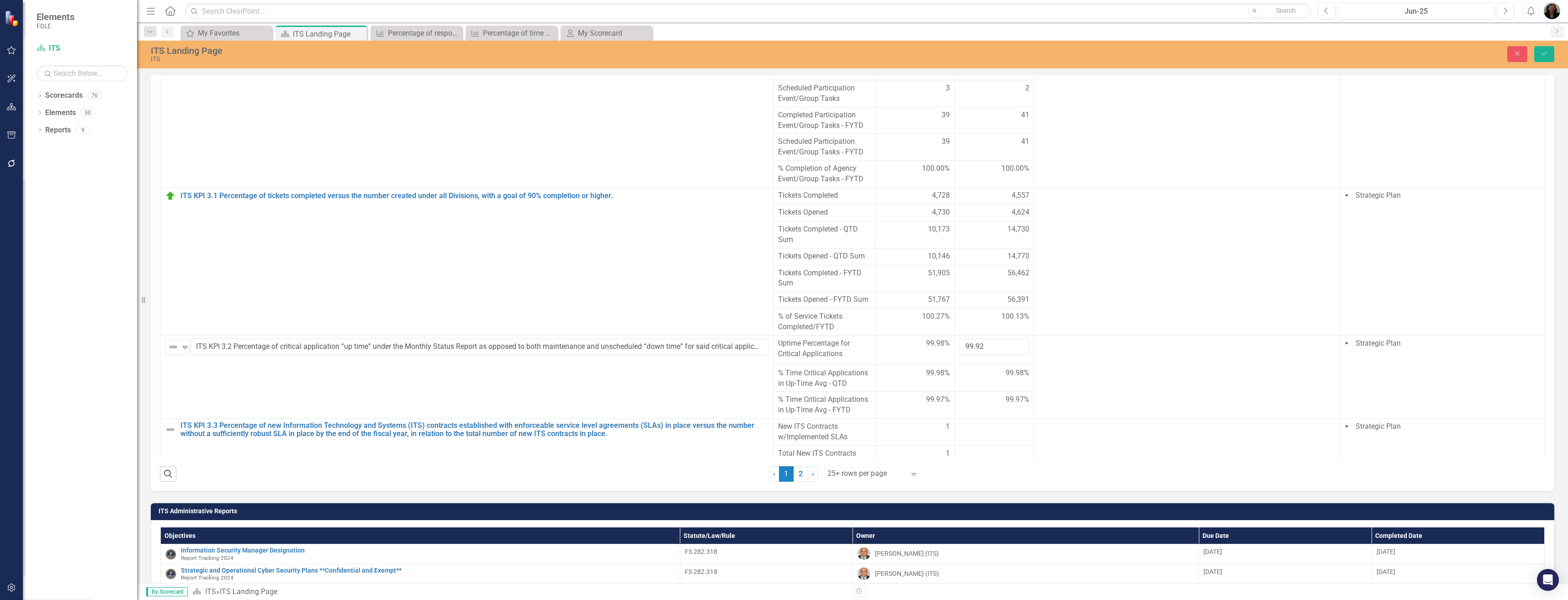 click on "Above Target" at bounding box center (46, 639) 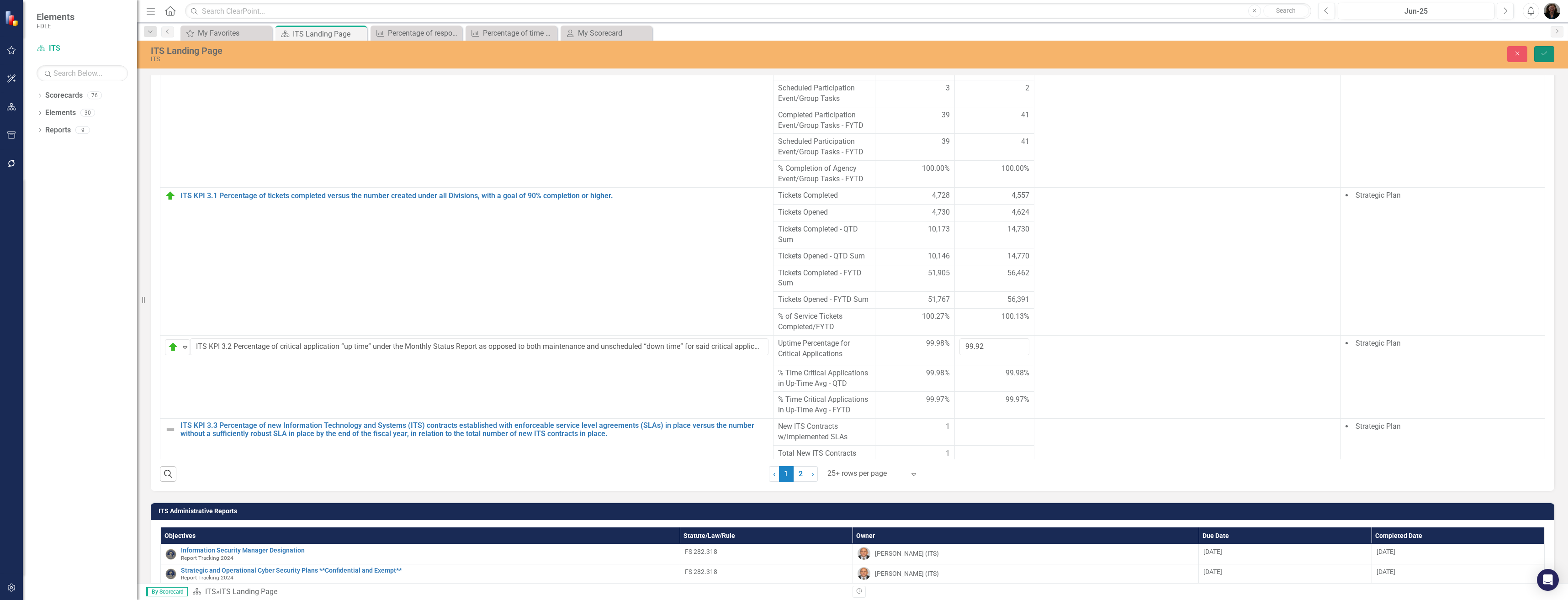 click on "Save" at bounding box center (1544, 54) 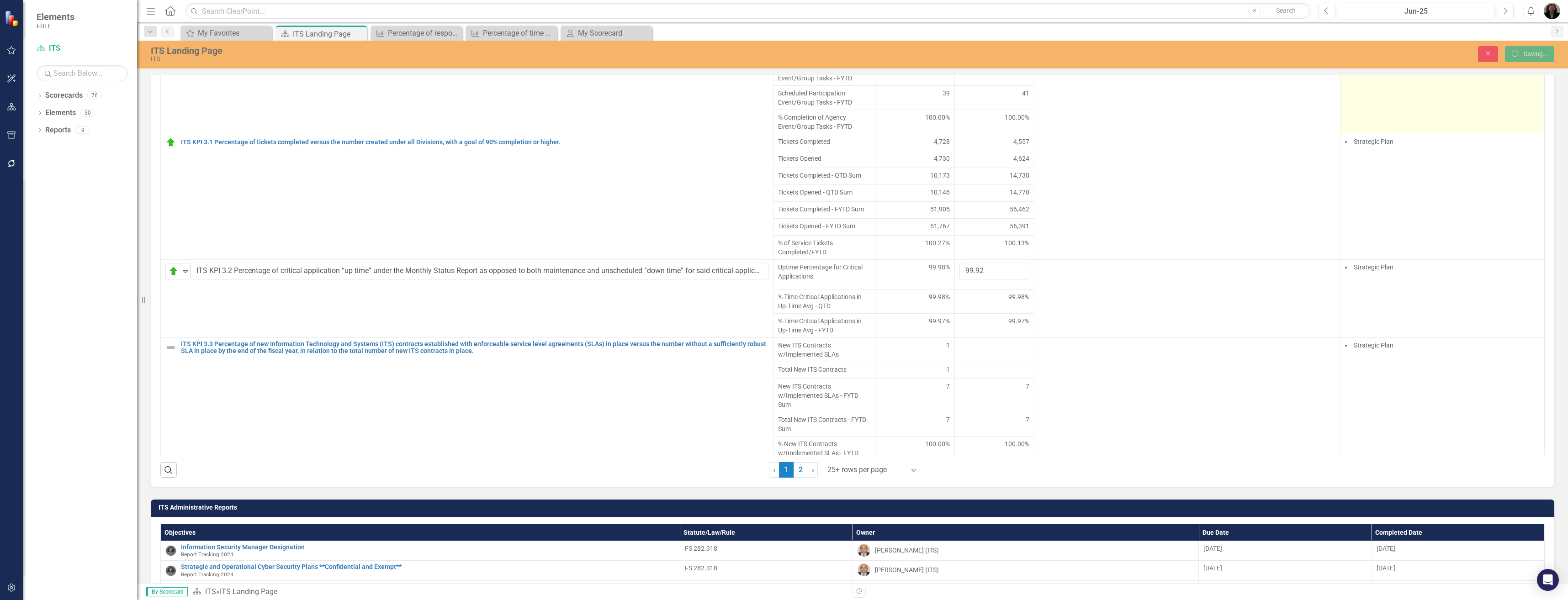 scroll, scrollTop: 0, scrollLeft: 0, axis: both 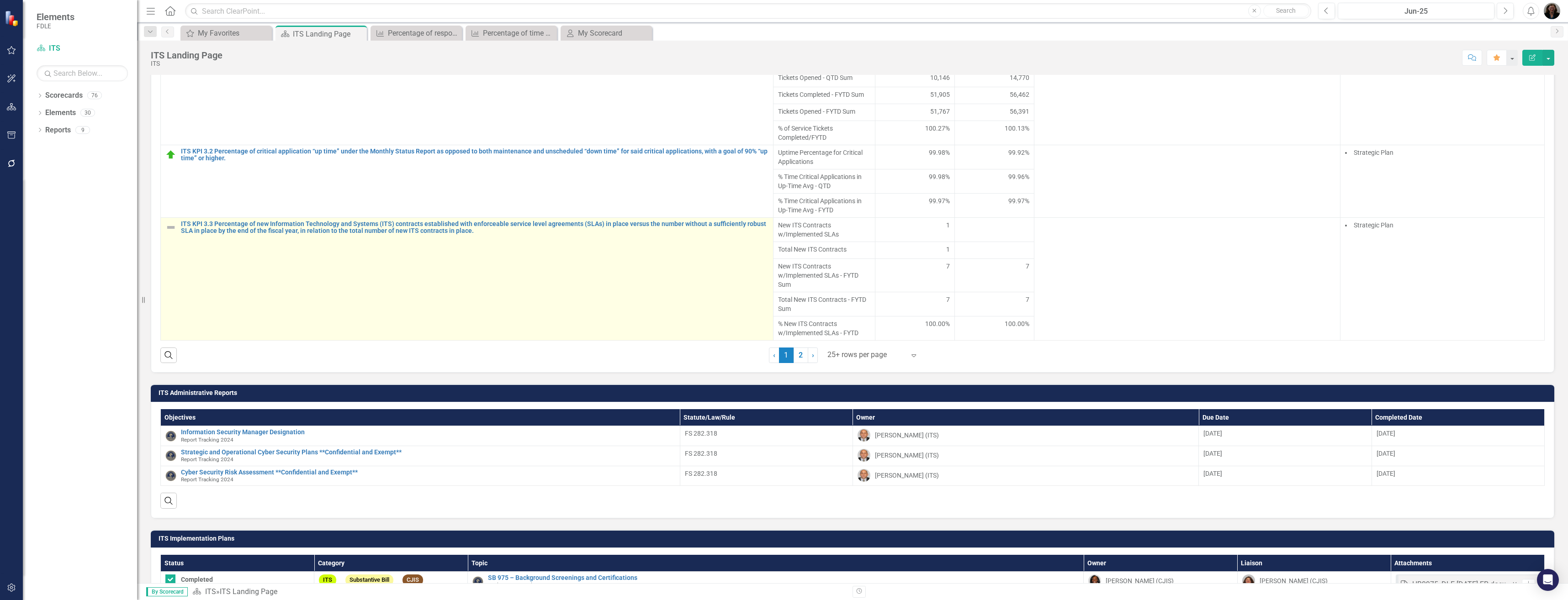 click at bounding box center (171, 227) 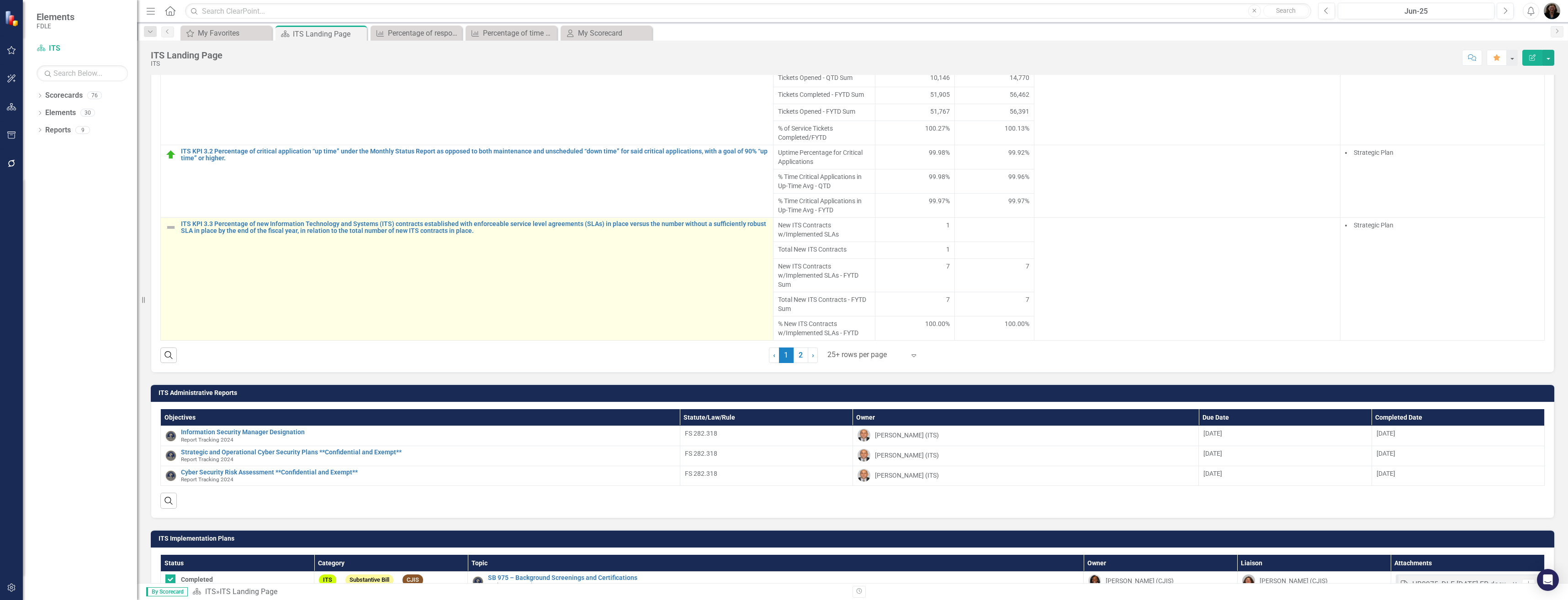 click at bounding box center (171, 227) 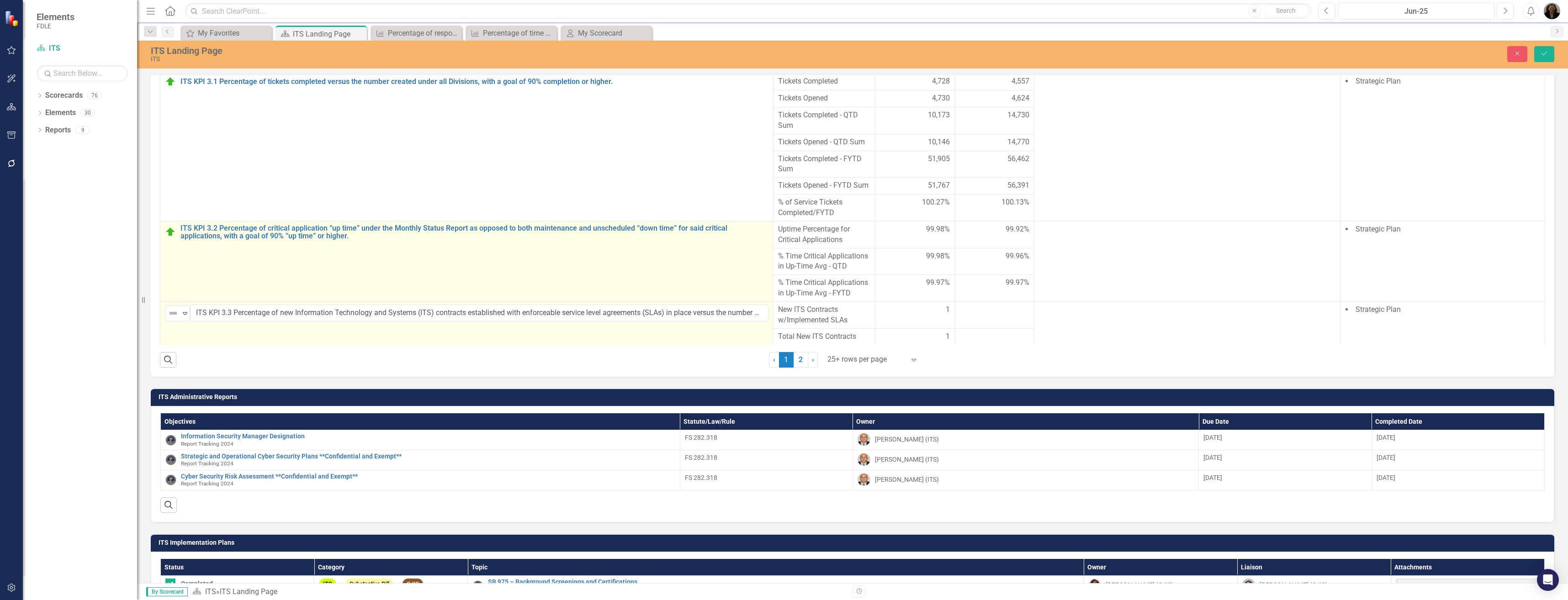 scroll, scrollTop: 641, scrollLeft: 0, axis: vertical 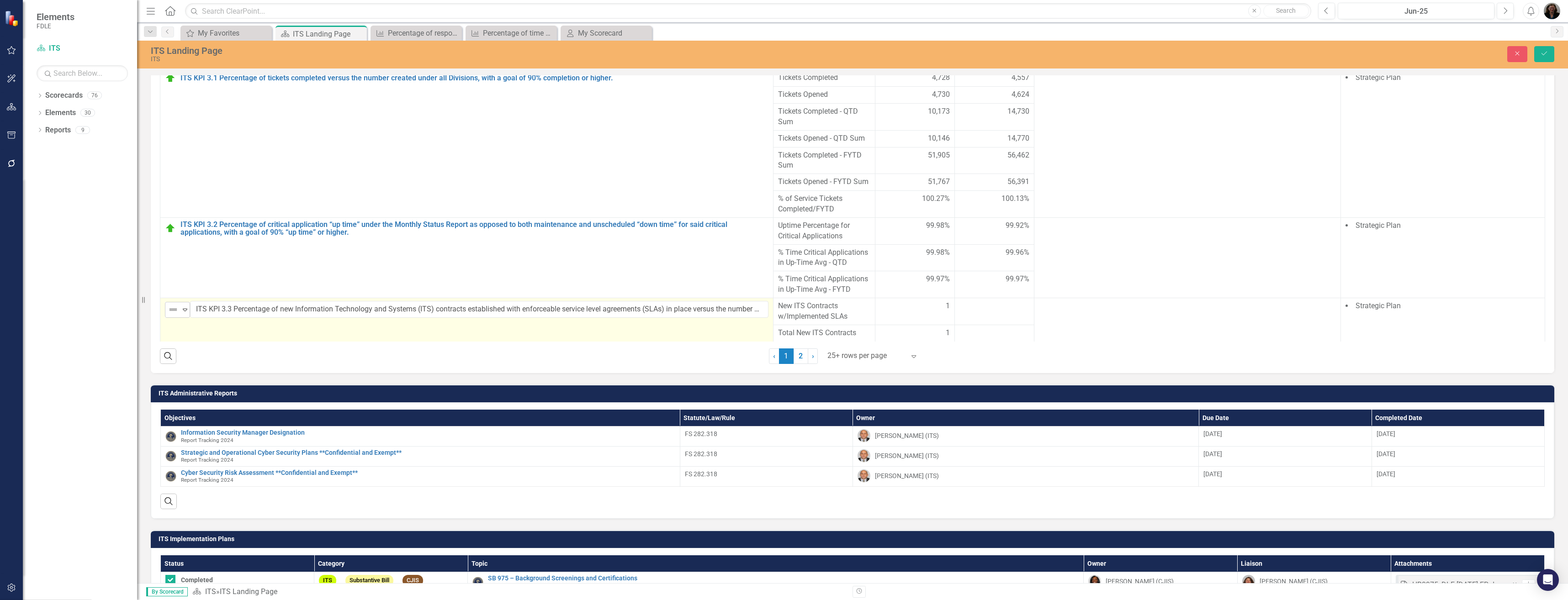 click on "Expand" 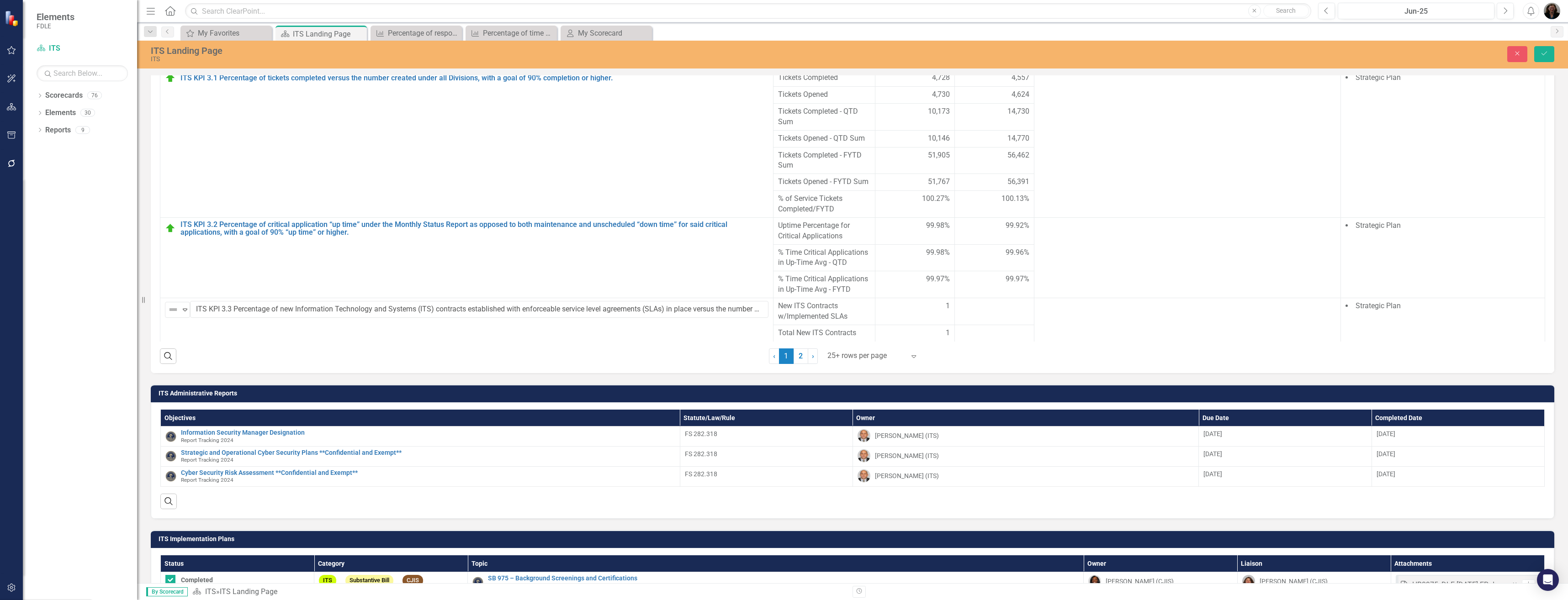 click on "On Target" at bounding box center (40, 654) 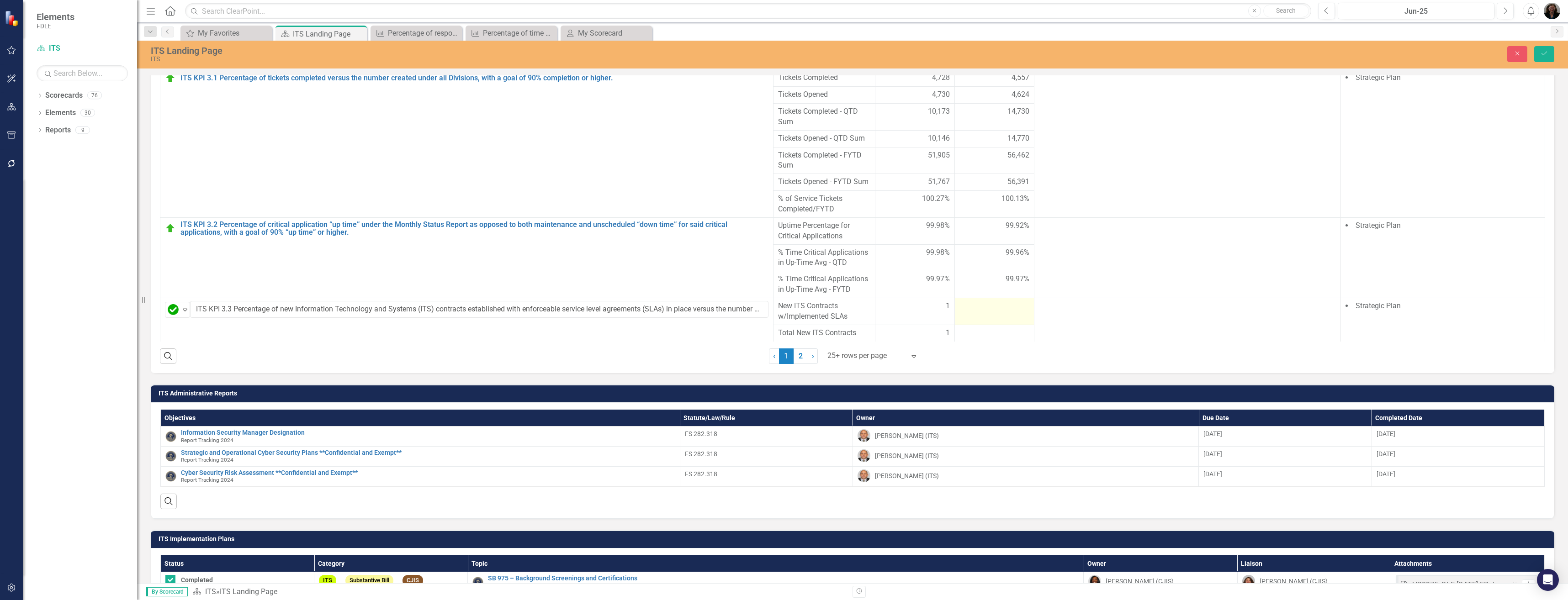 click at bounding box center (994, 306) 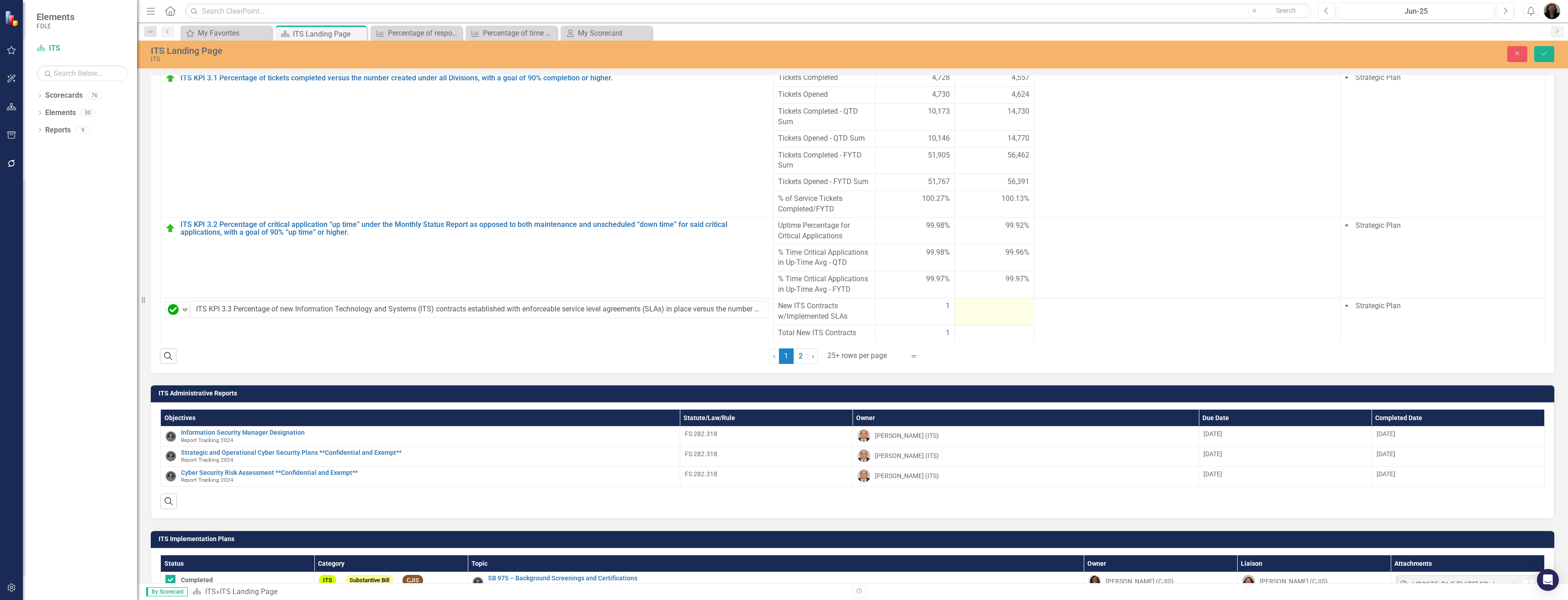 click at bounding box center [994, 306] 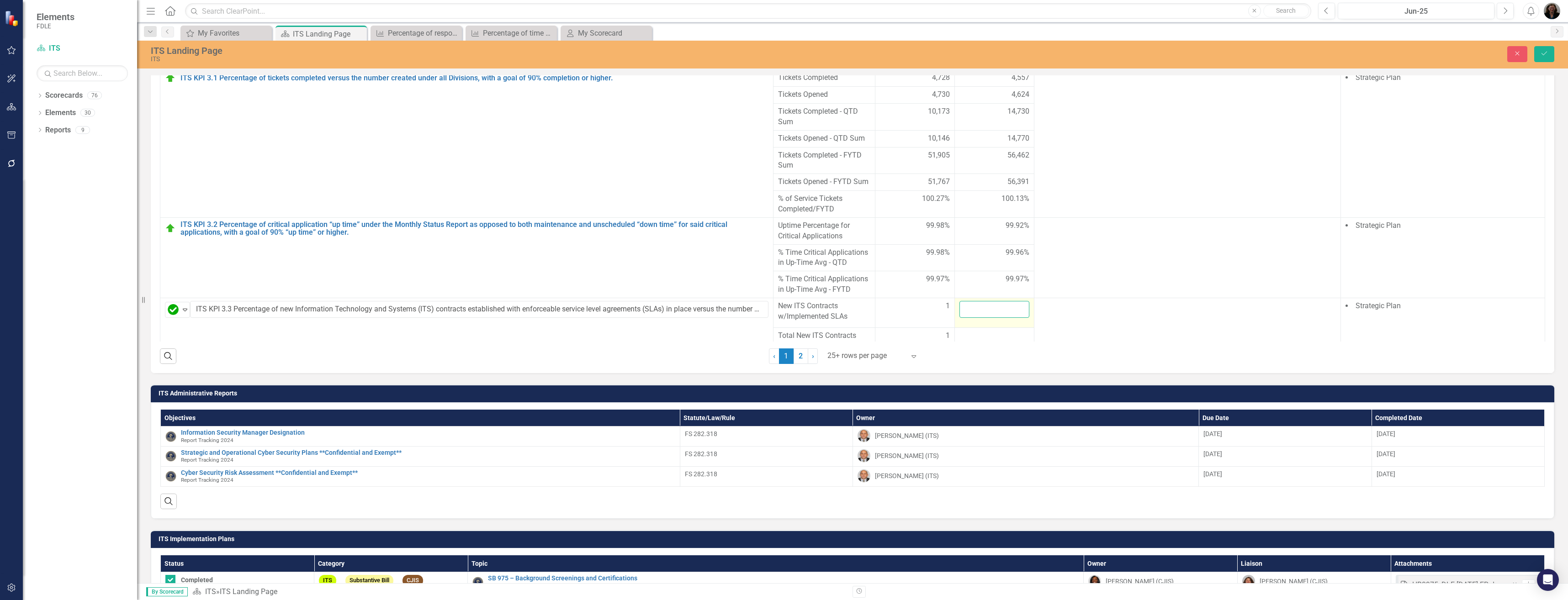 click at bounding box center [994, 309] 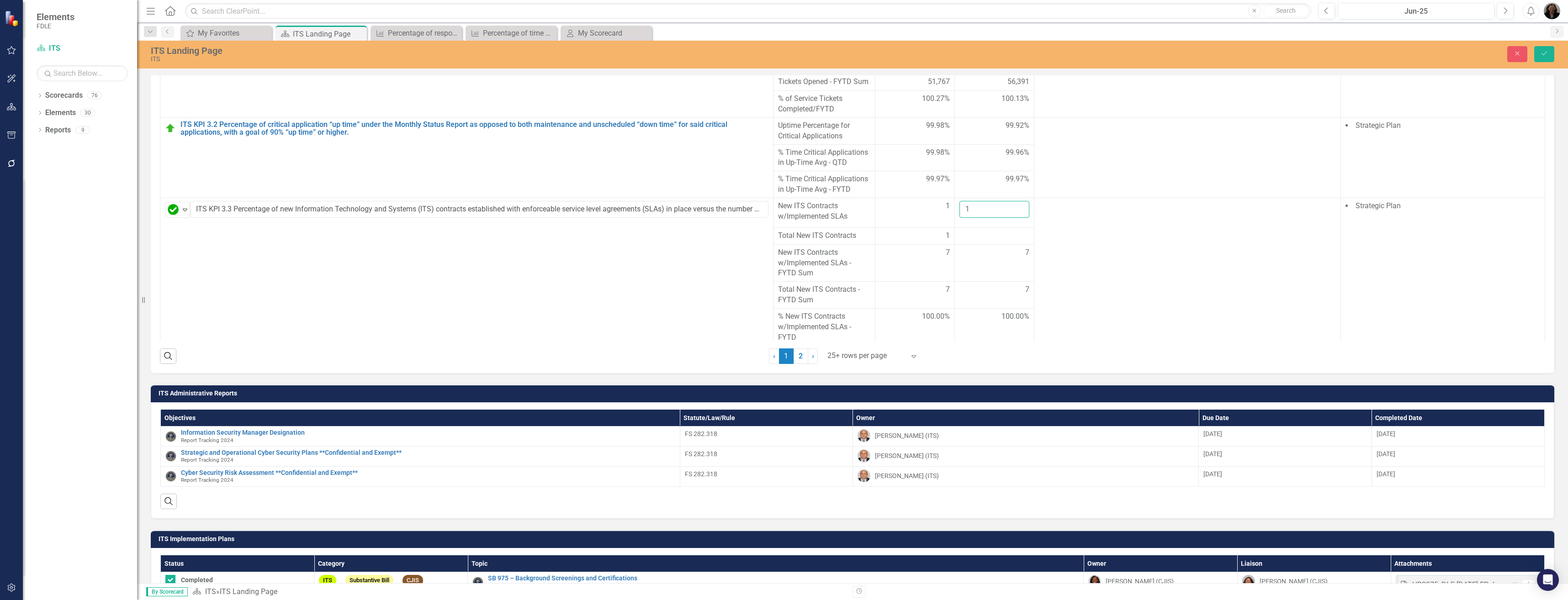 scroll, scrollTop: 237, scrollLeft: 0, axis: vertical 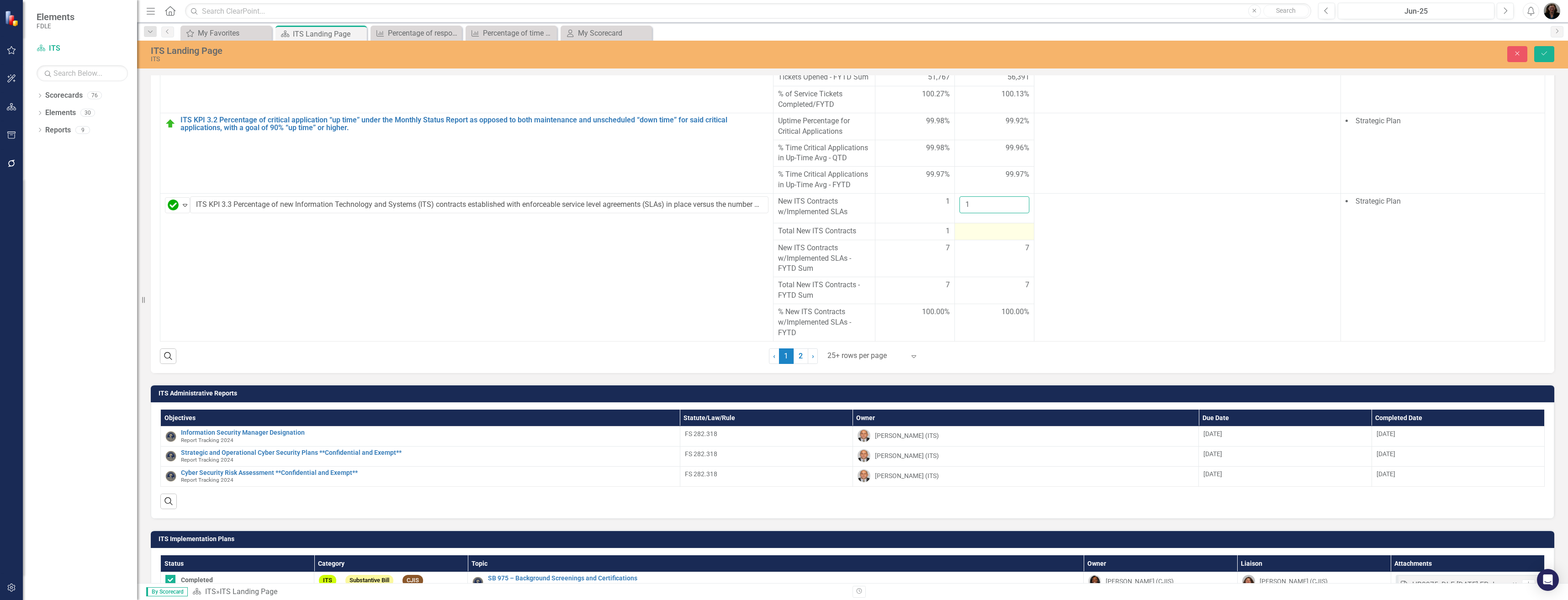 type on "1" 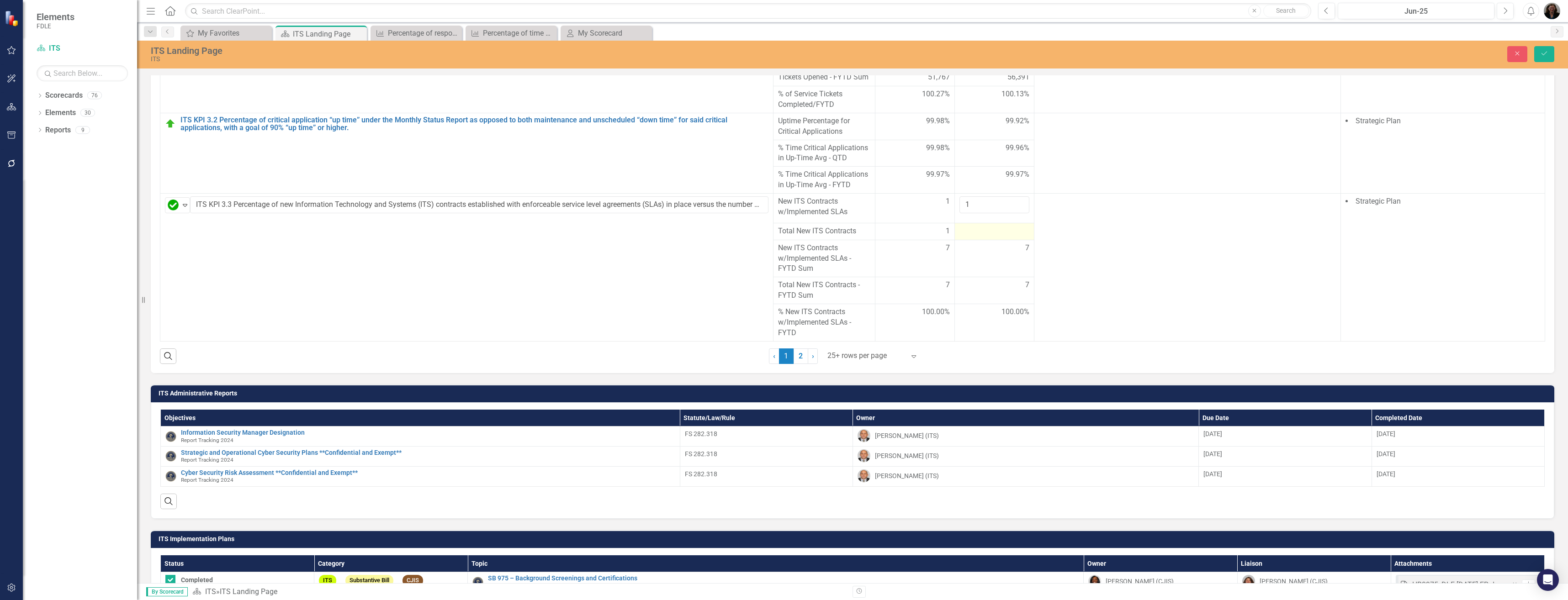 click at bounding box center [994, 232] 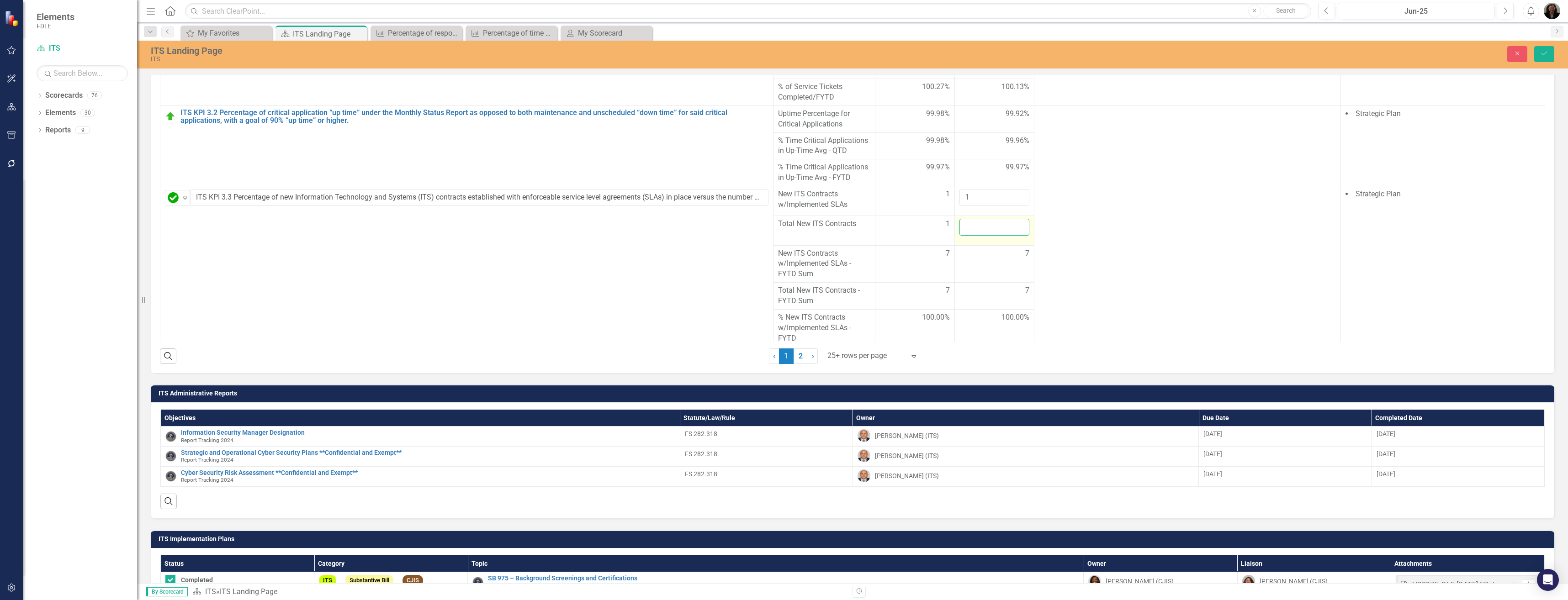 click at bounding box center [994, 227] 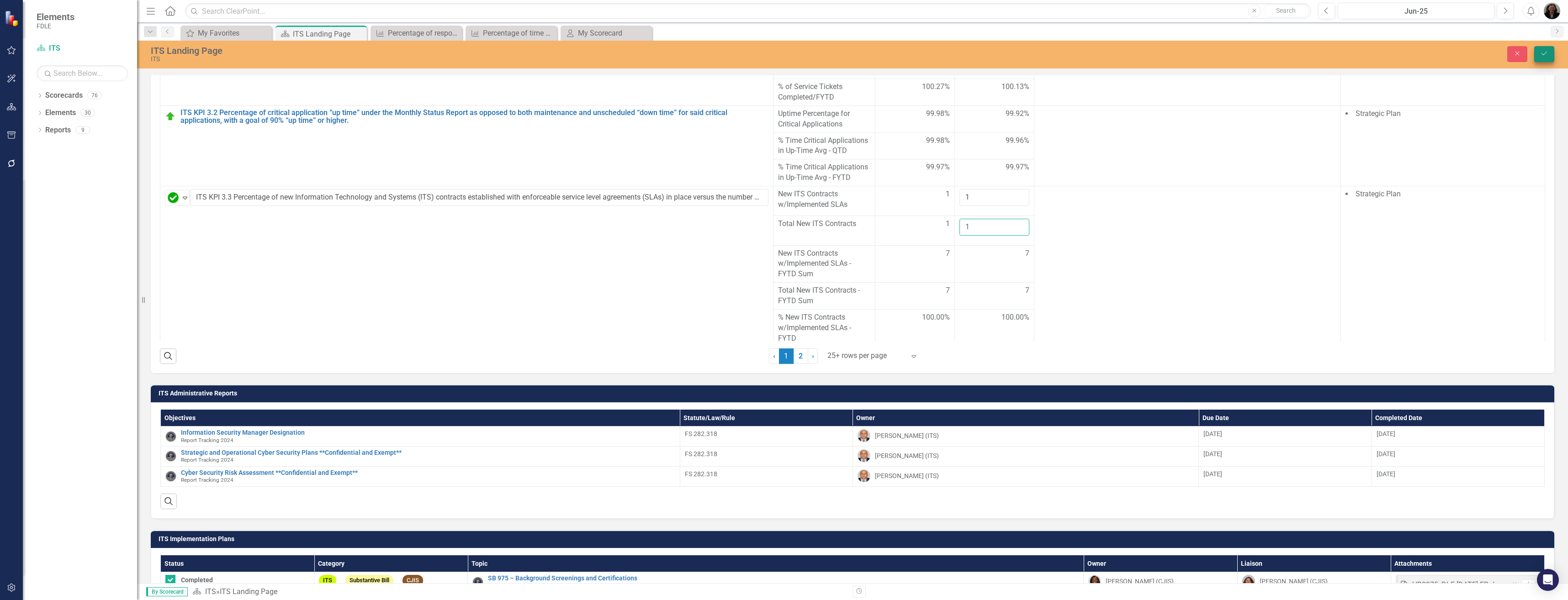 type on "1" 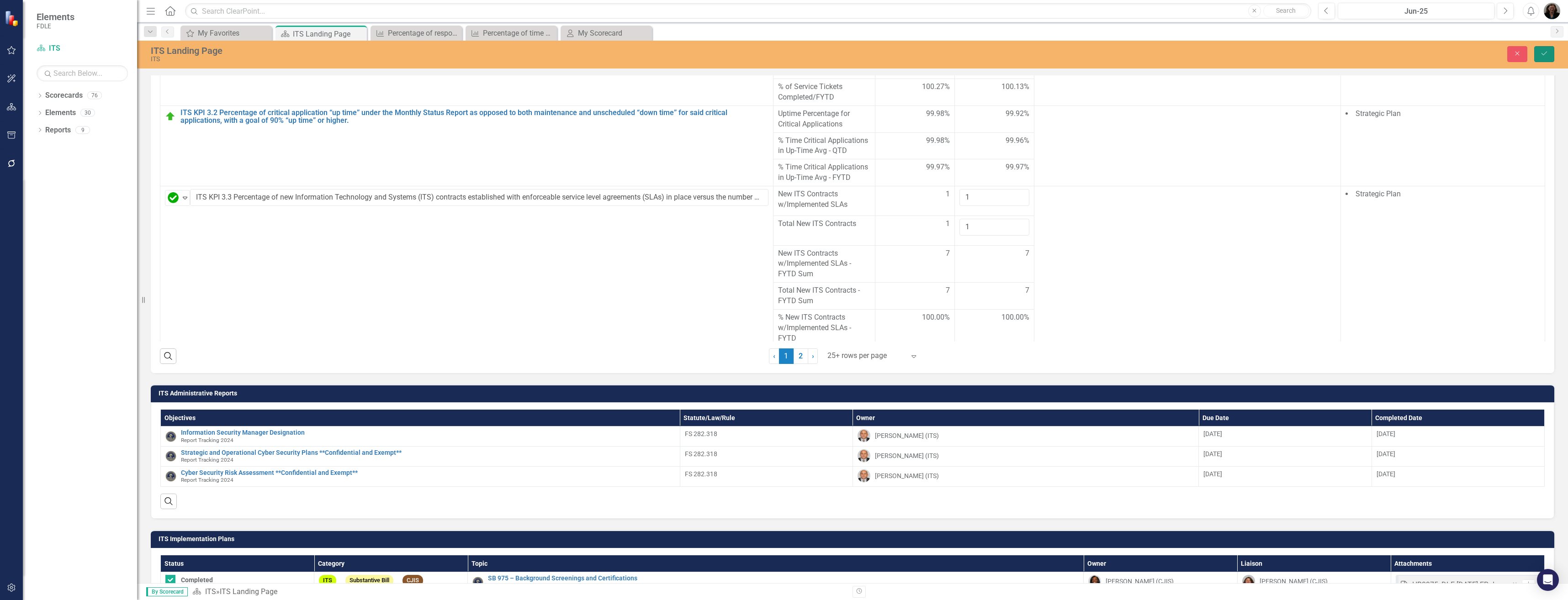click on "Save" at bounding box center (1544, 54) 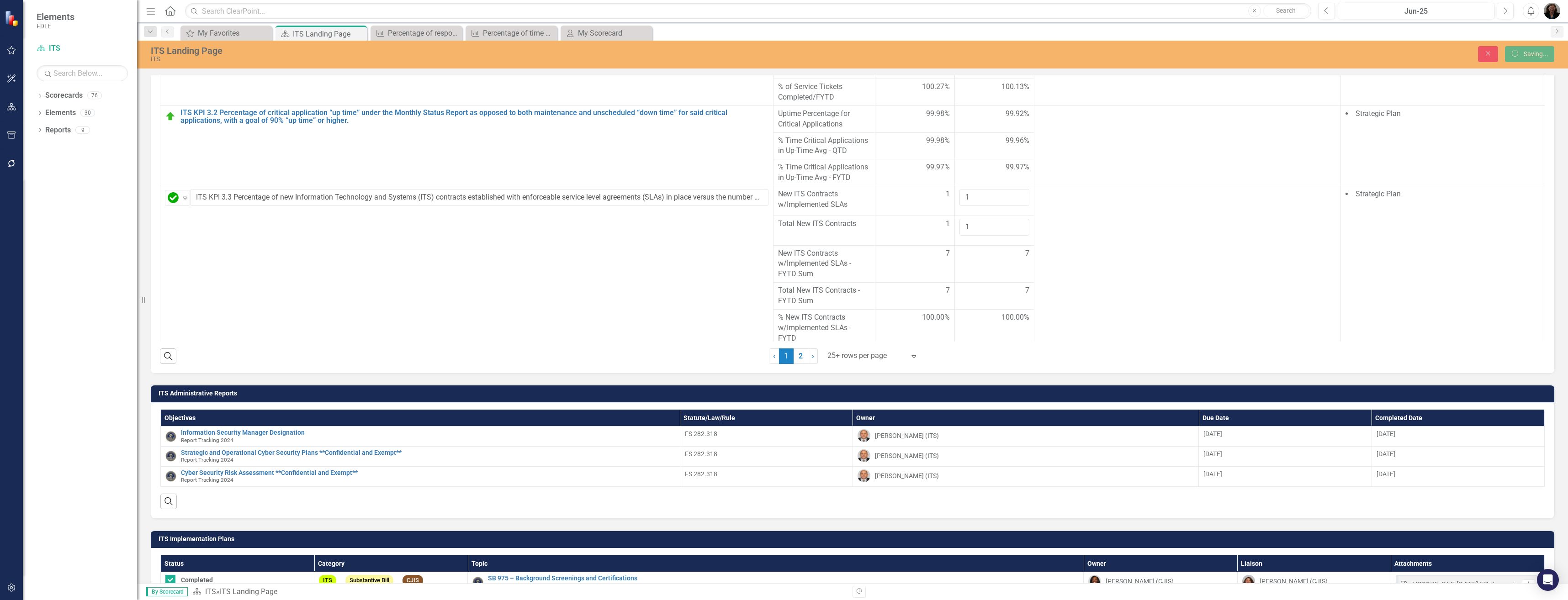 scroll, scrollTop: 0, scrollLeft: 0, axis: both 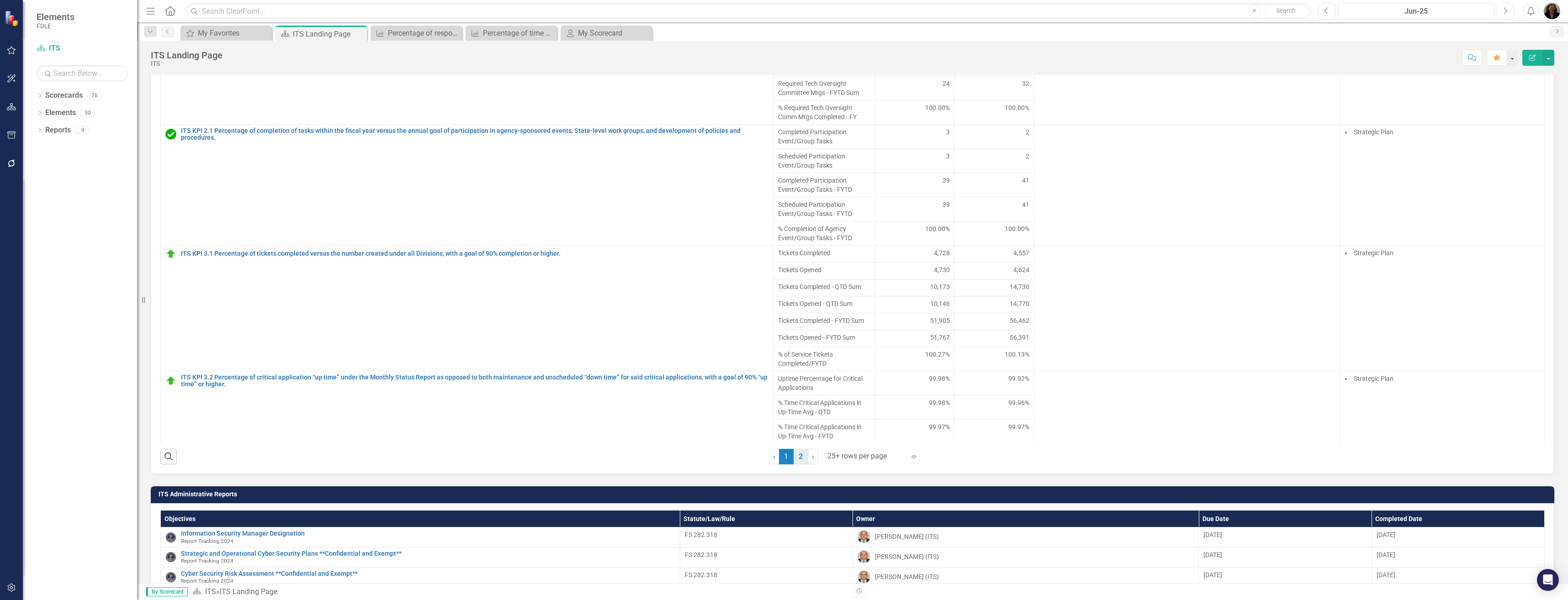 click on "2" at bounding box center (801, 457) 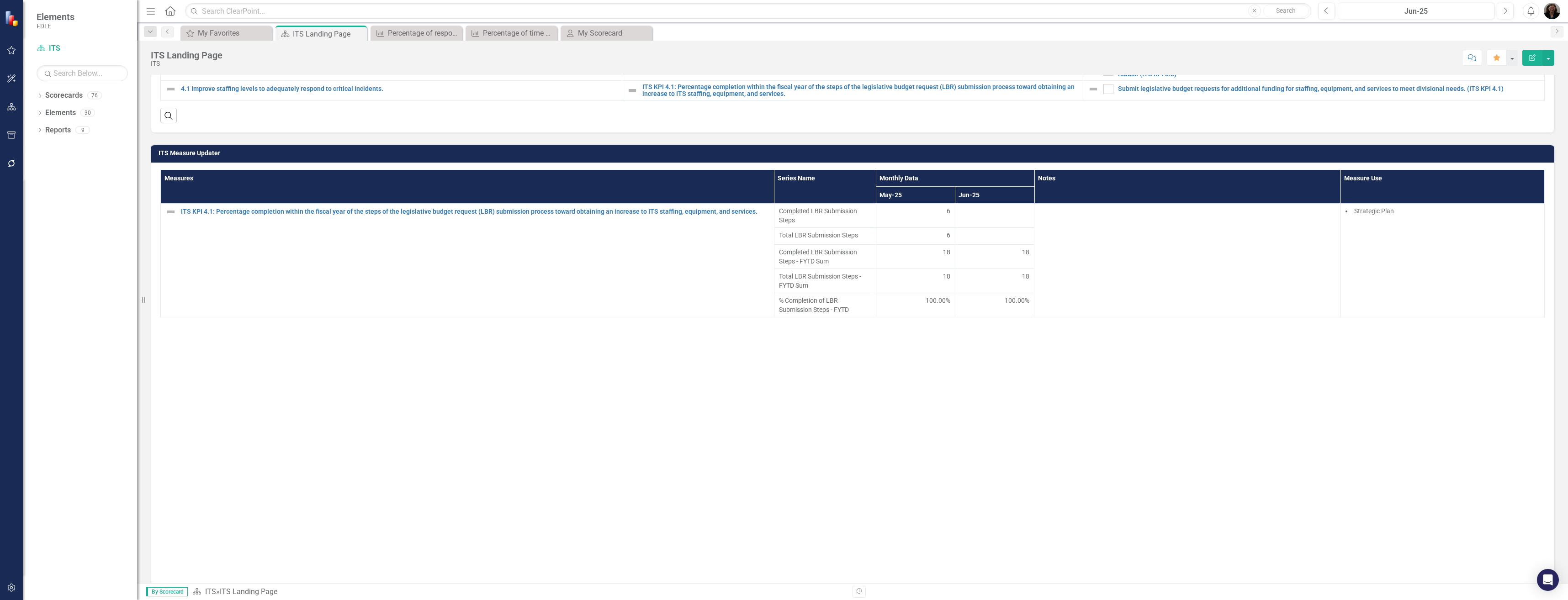scroll, scrollTop: 306, scrollLeft: 0, axis: vertical 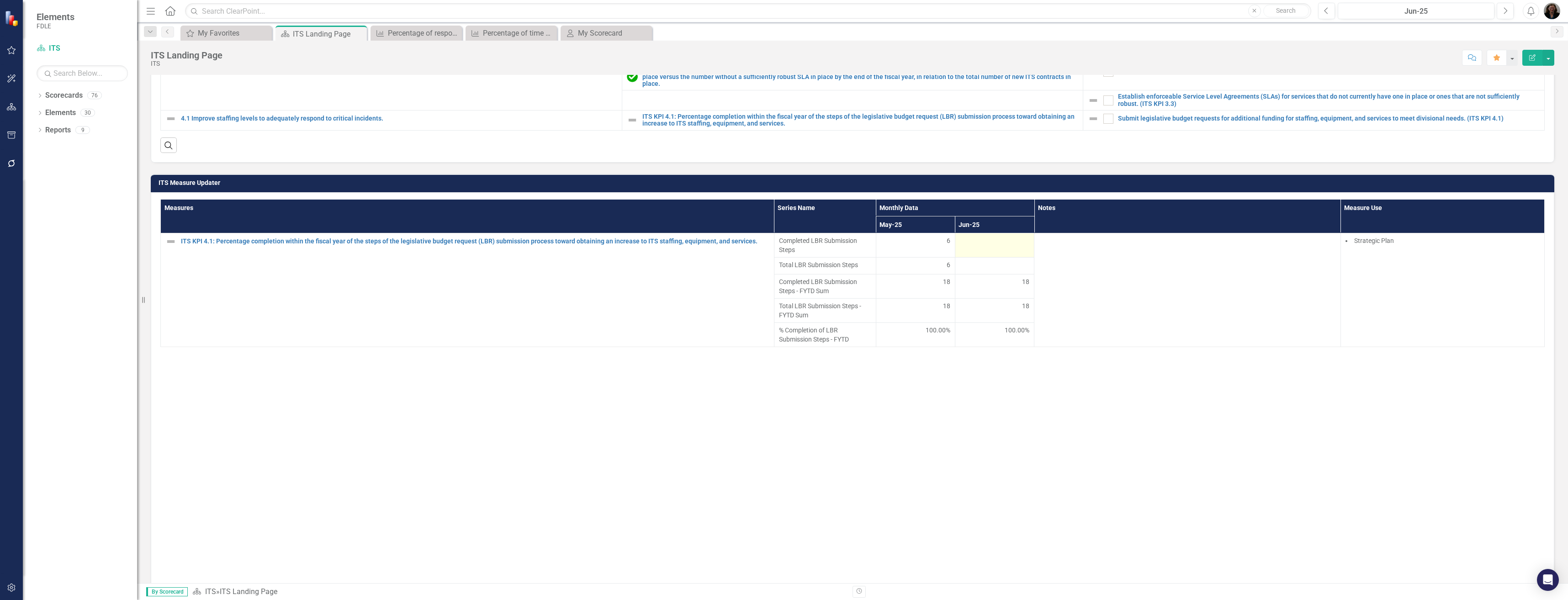click at bounding box center [995, 242] 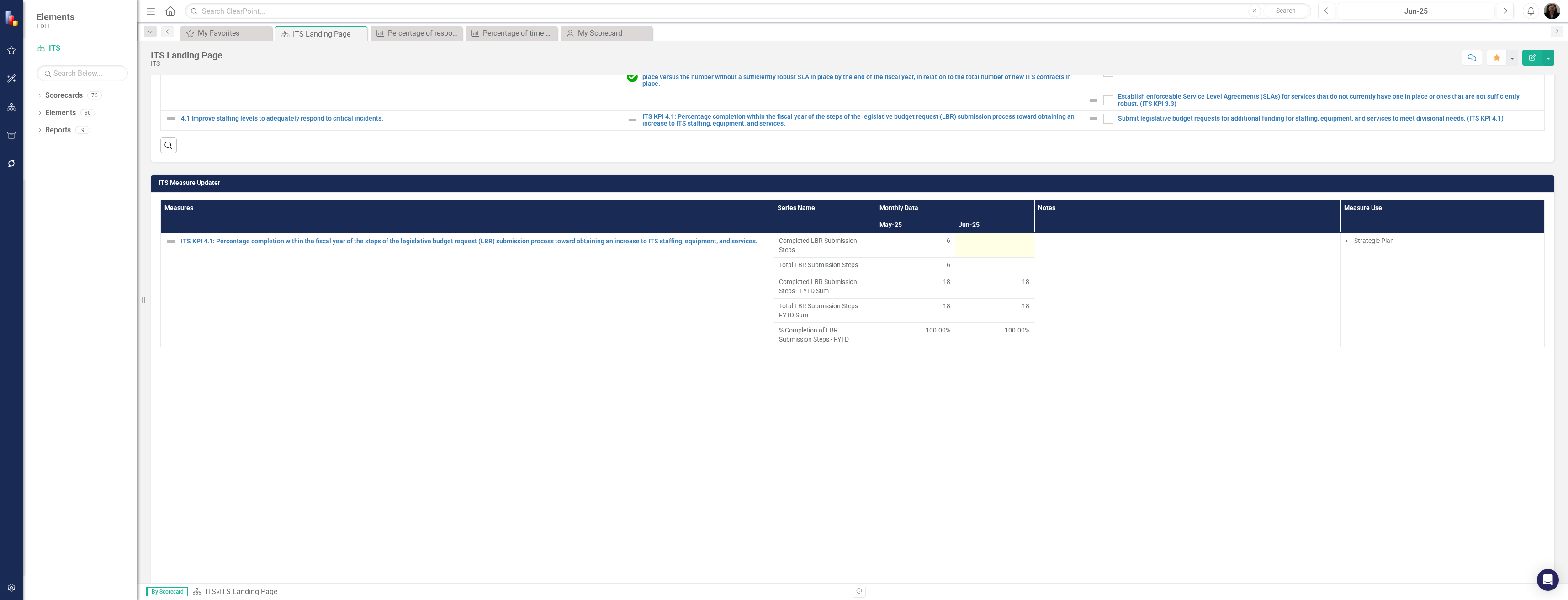 click at bounding box center (995, 242) 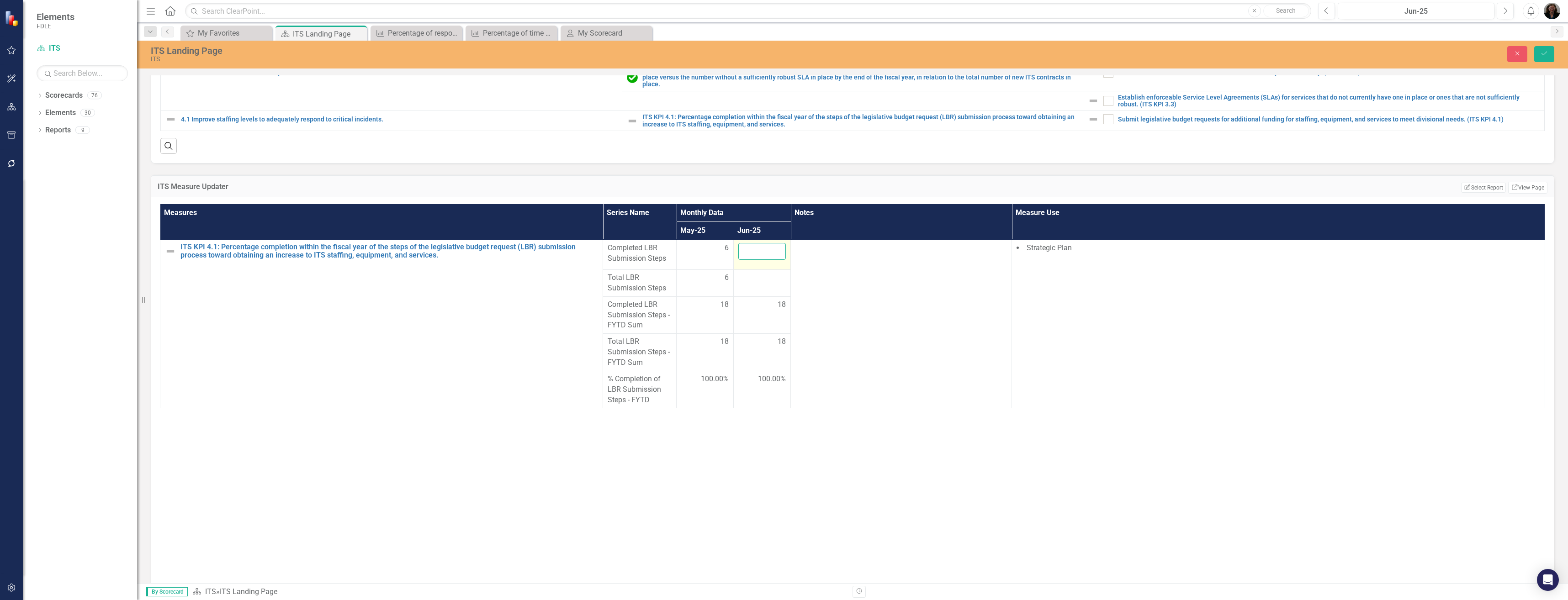 click at bounding box center [762, 251] 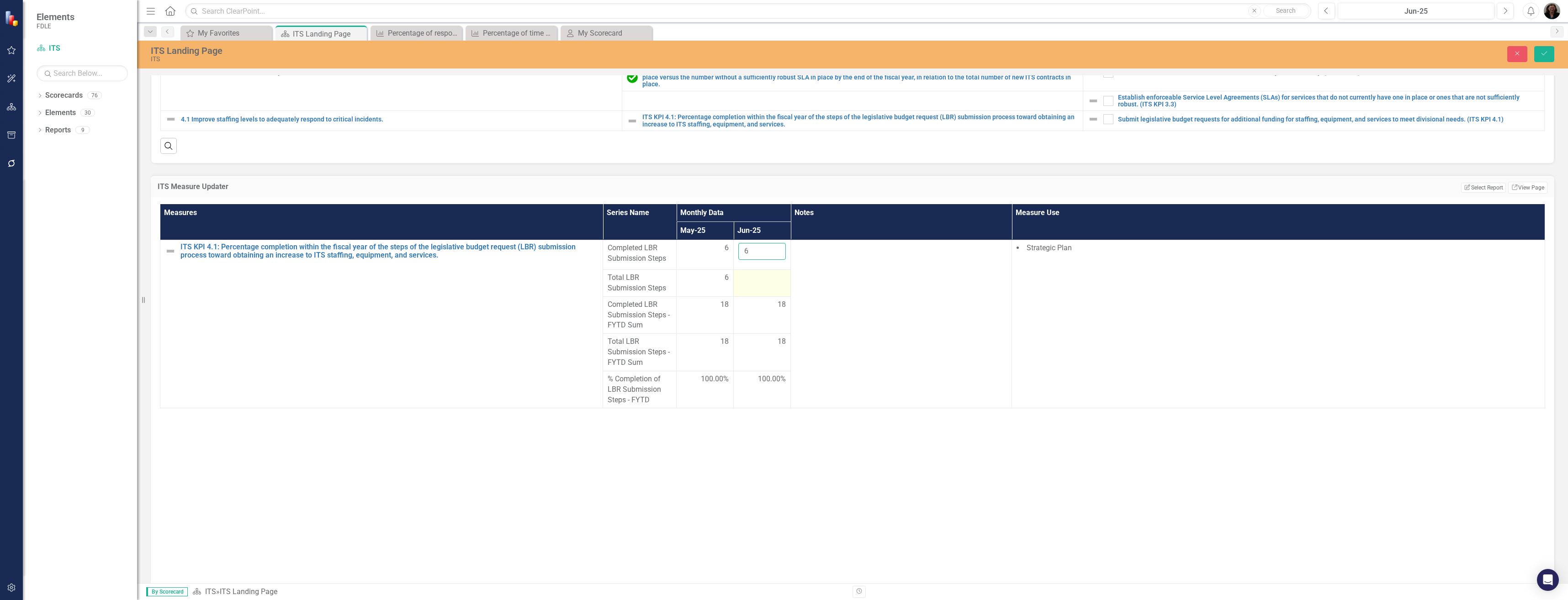 type on "6" 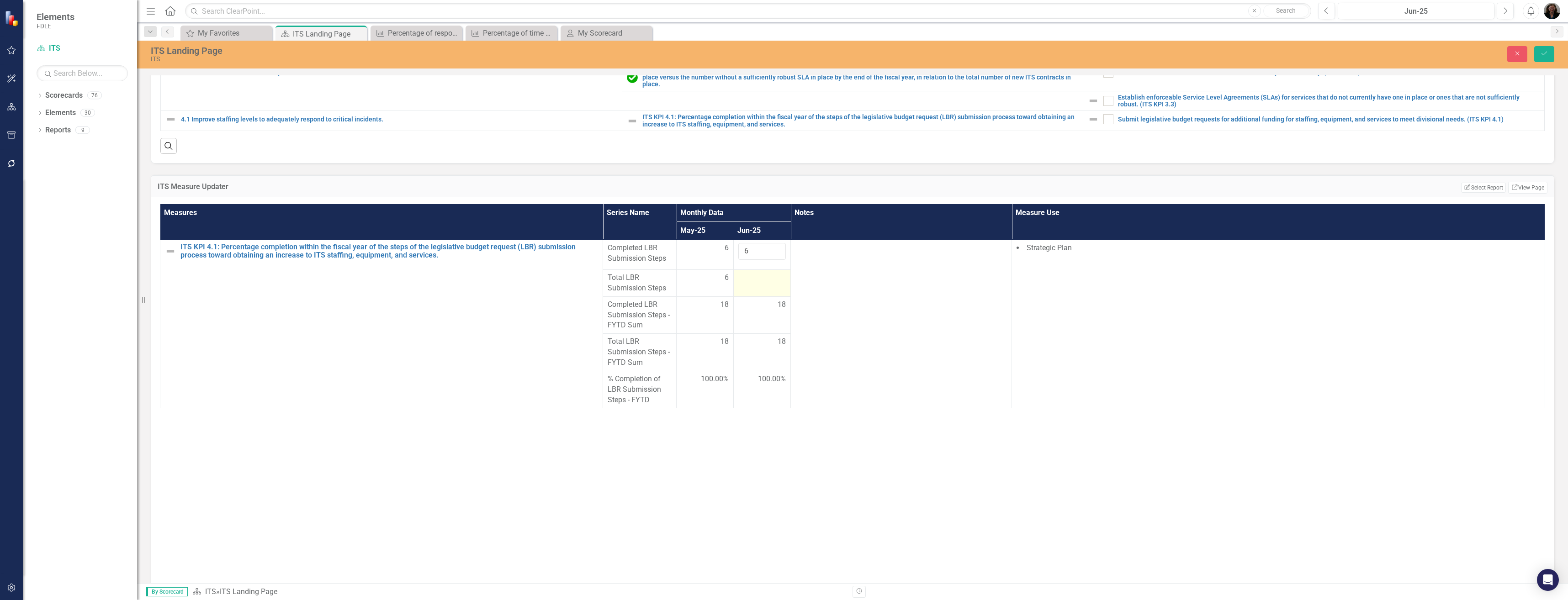 click at bounding box center (762, 278) 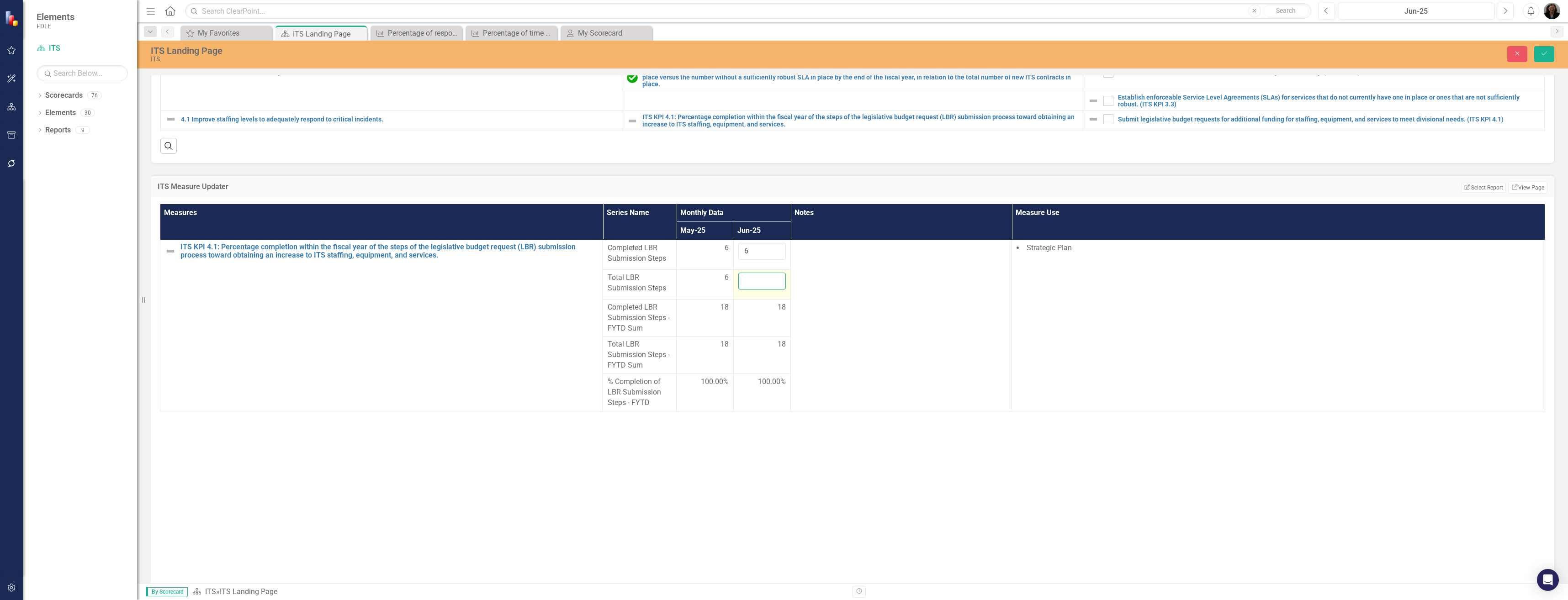 click at bounding box center [762, 281] 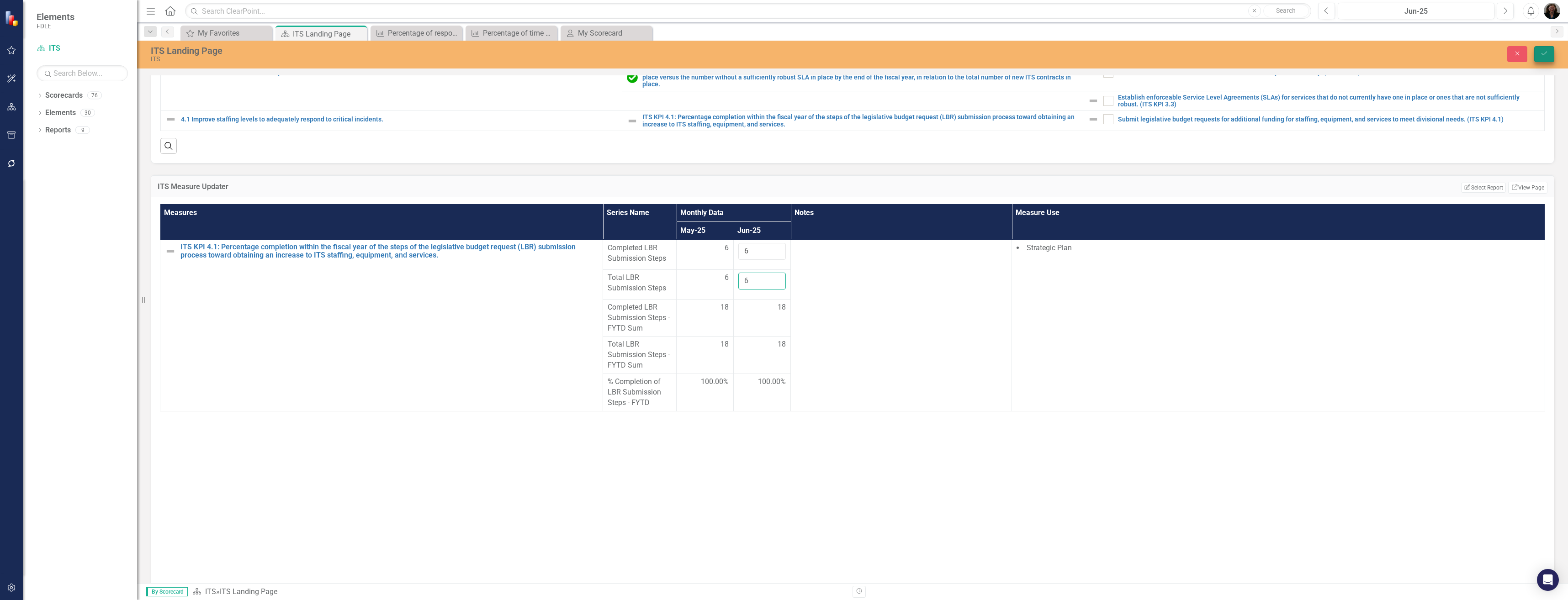 type on "6" 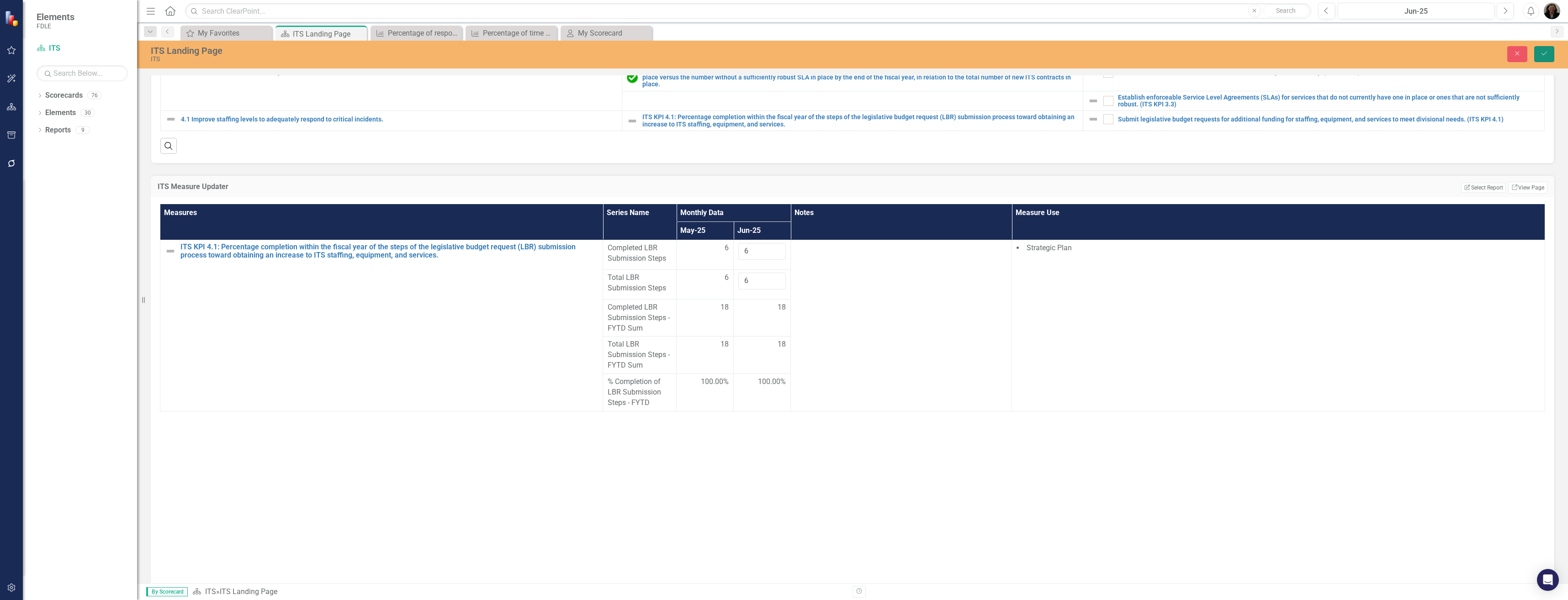 click on "Save" at bounding box center [1544, 54] 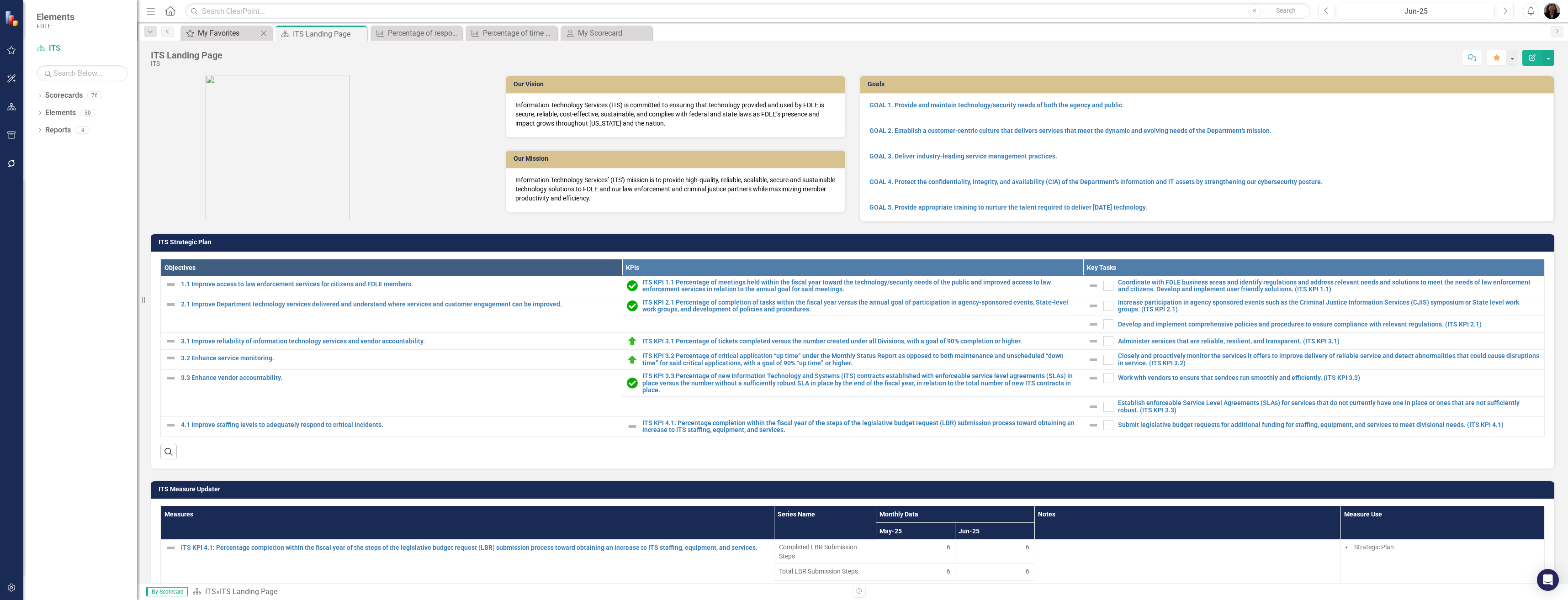click on "My Favorites" at bounding box center [228, 33] 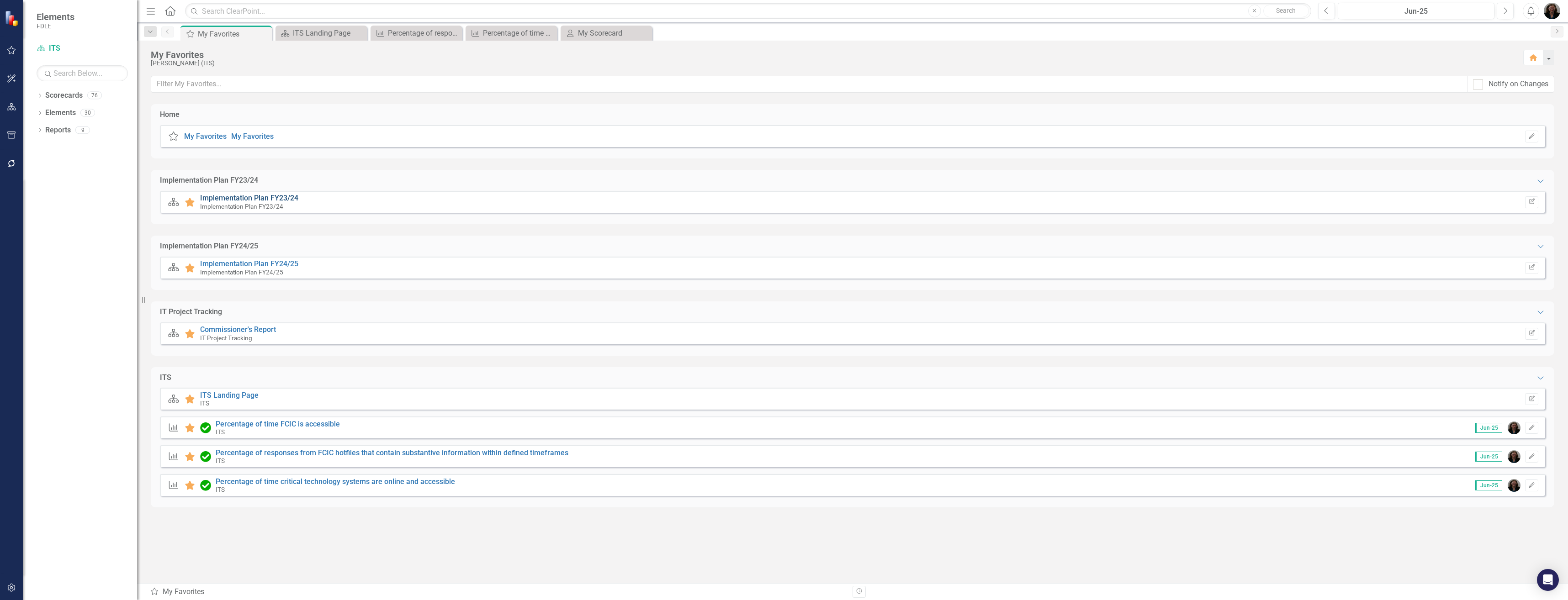 click on "Implementation Plan FY23/24" at bounding box center (249, 198) 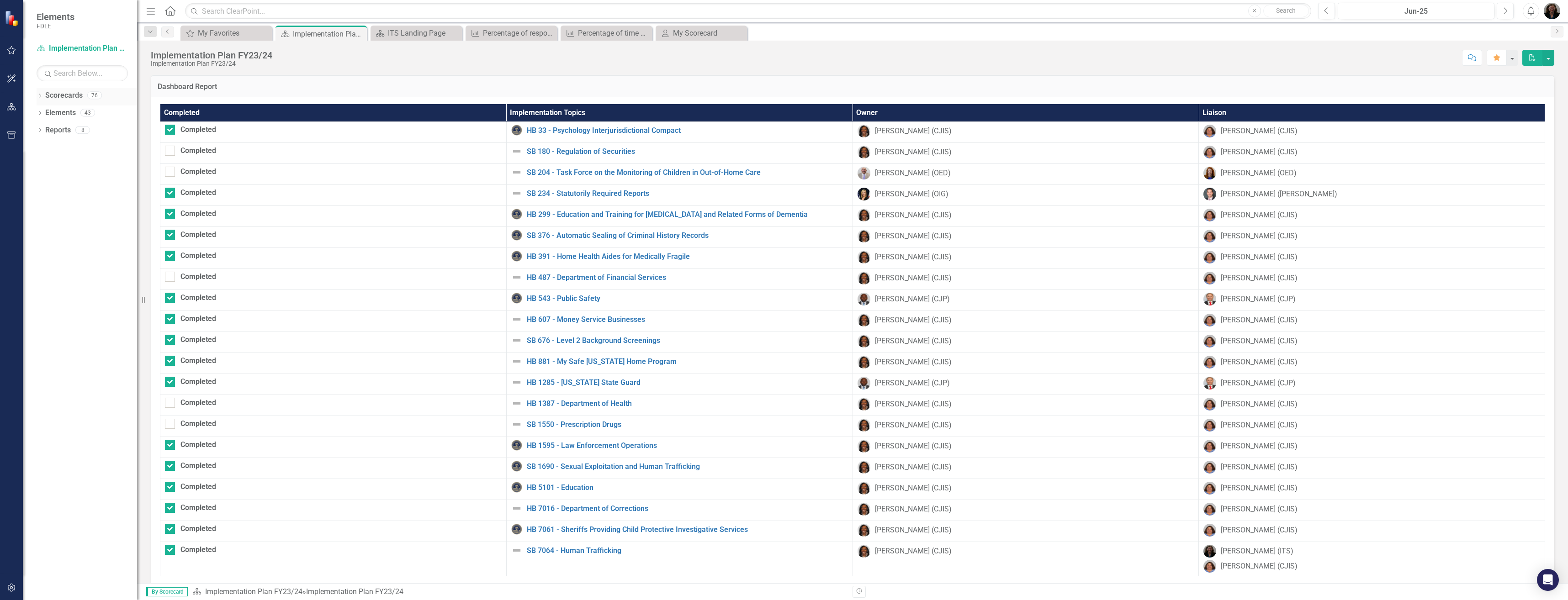 click on "Scorecards" at bounding box center (64, 95) 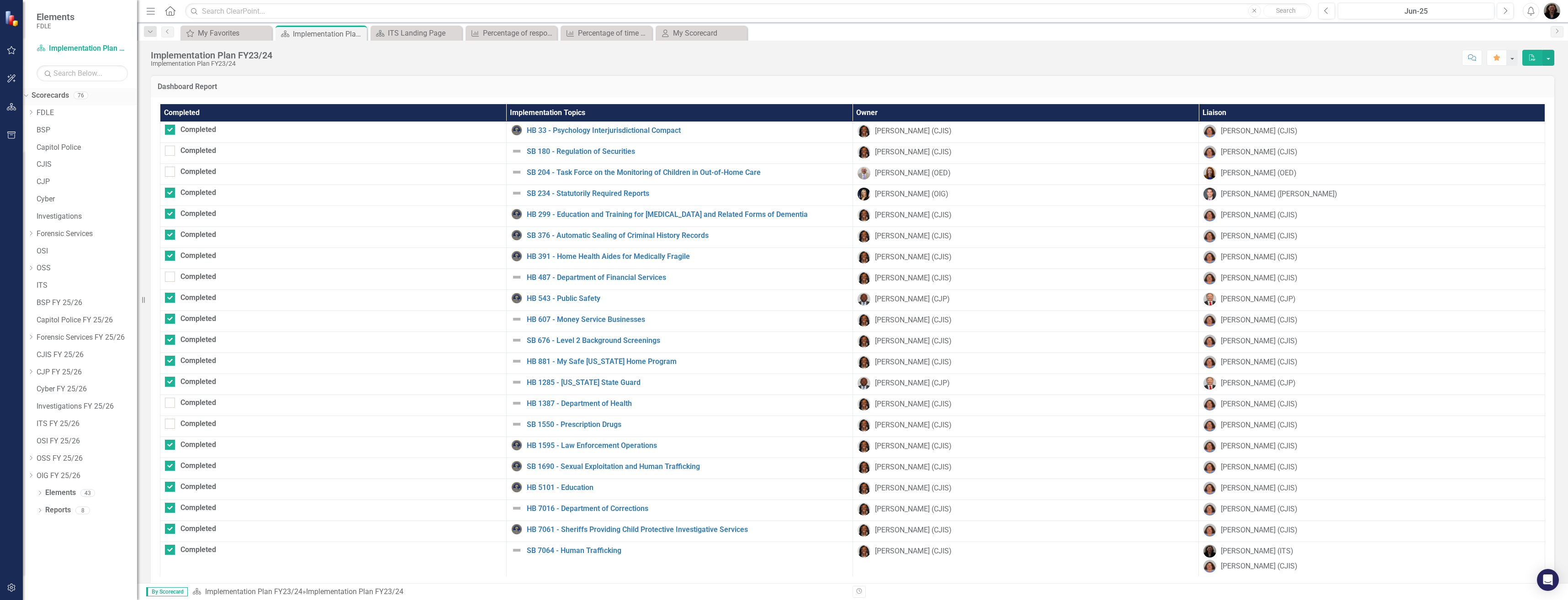 drag, startPoint x: 53, startPoint y: 98, endPoint x: 45, endPoint y: 98, distance: 8 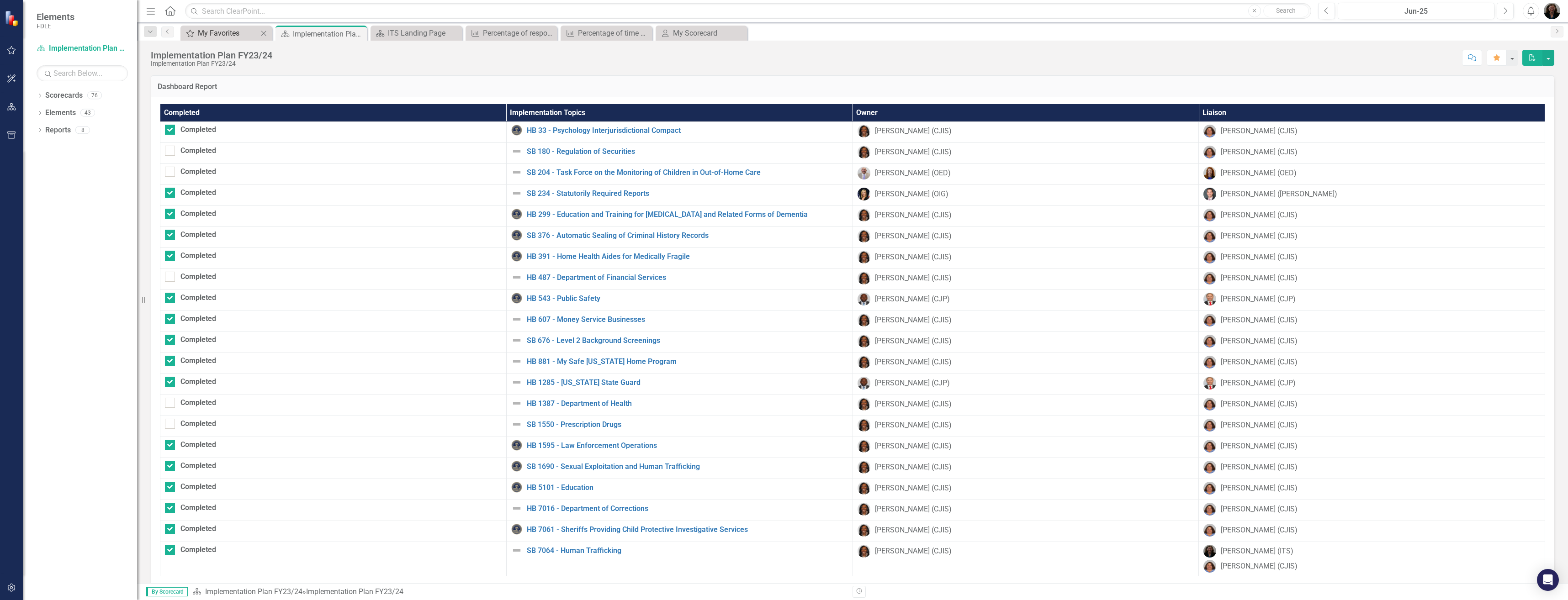click on "My Favorites" at bounding box center [228, 33] 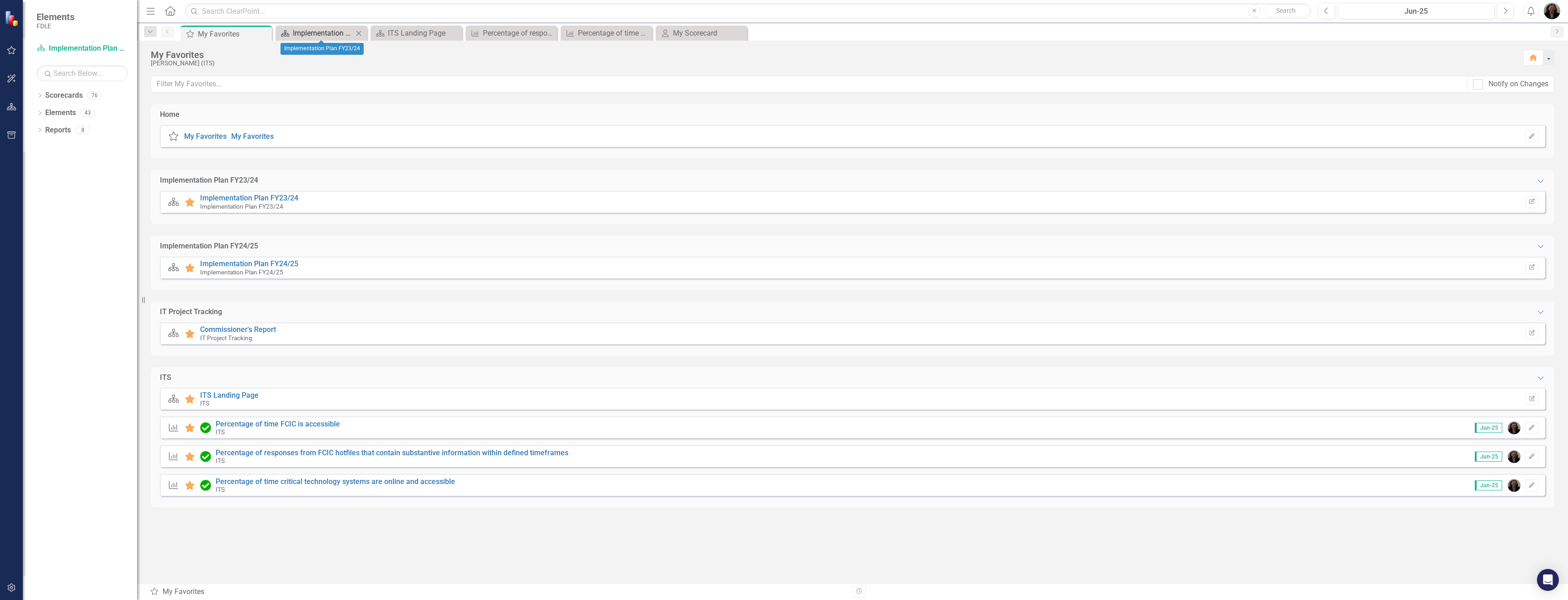 click on "Implementation Plan FY23/24" at bounding box center (323, 33) 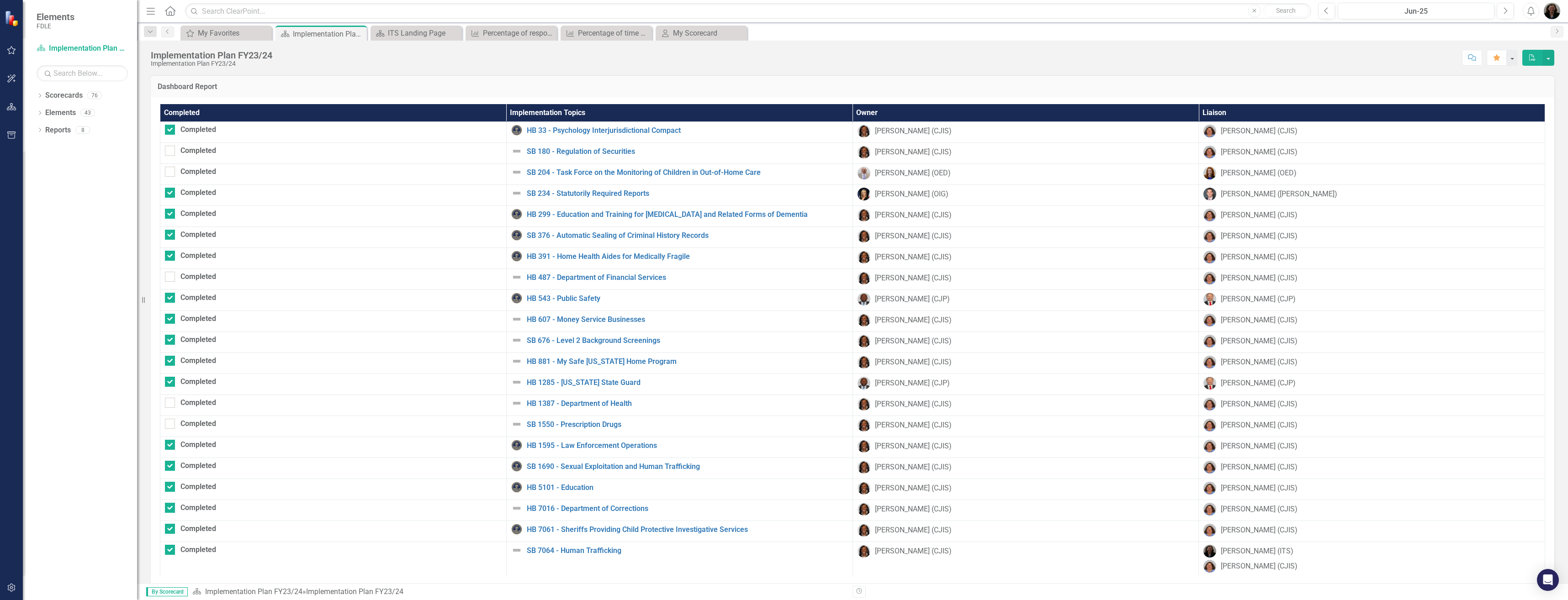 click 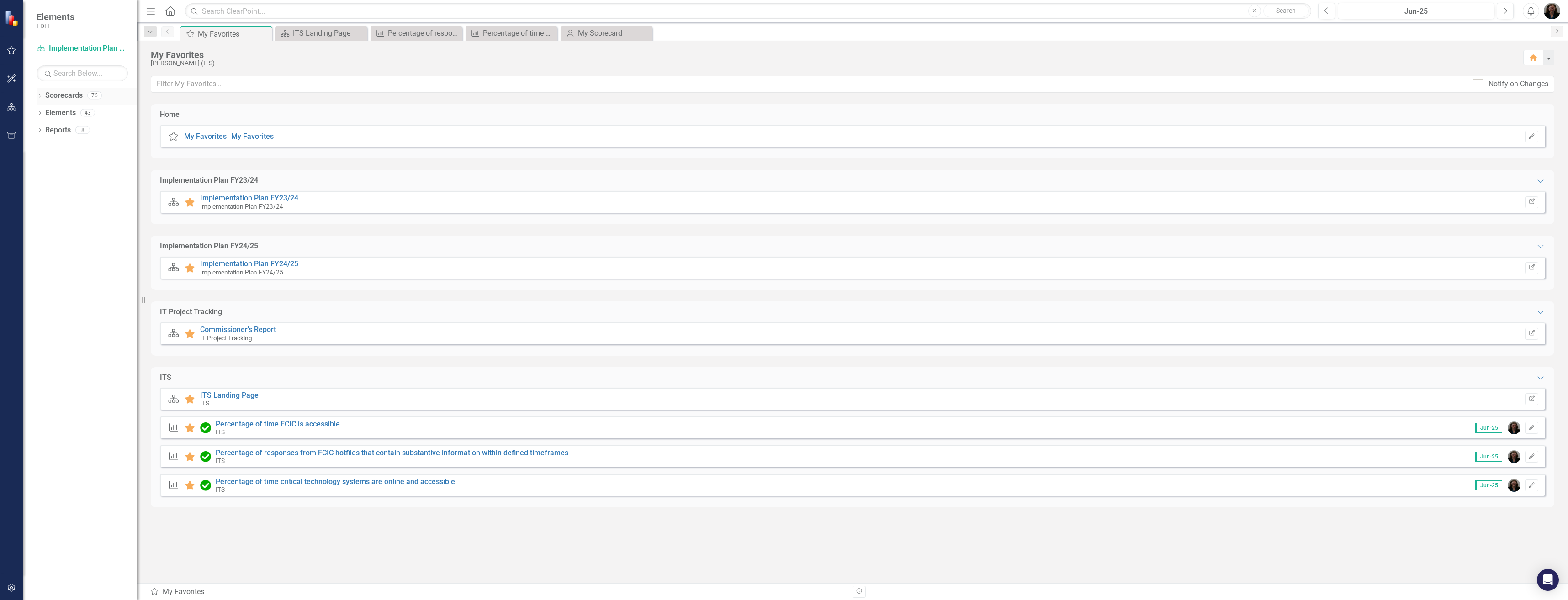 click on "Scorecards" at bounding box center [64, 95] 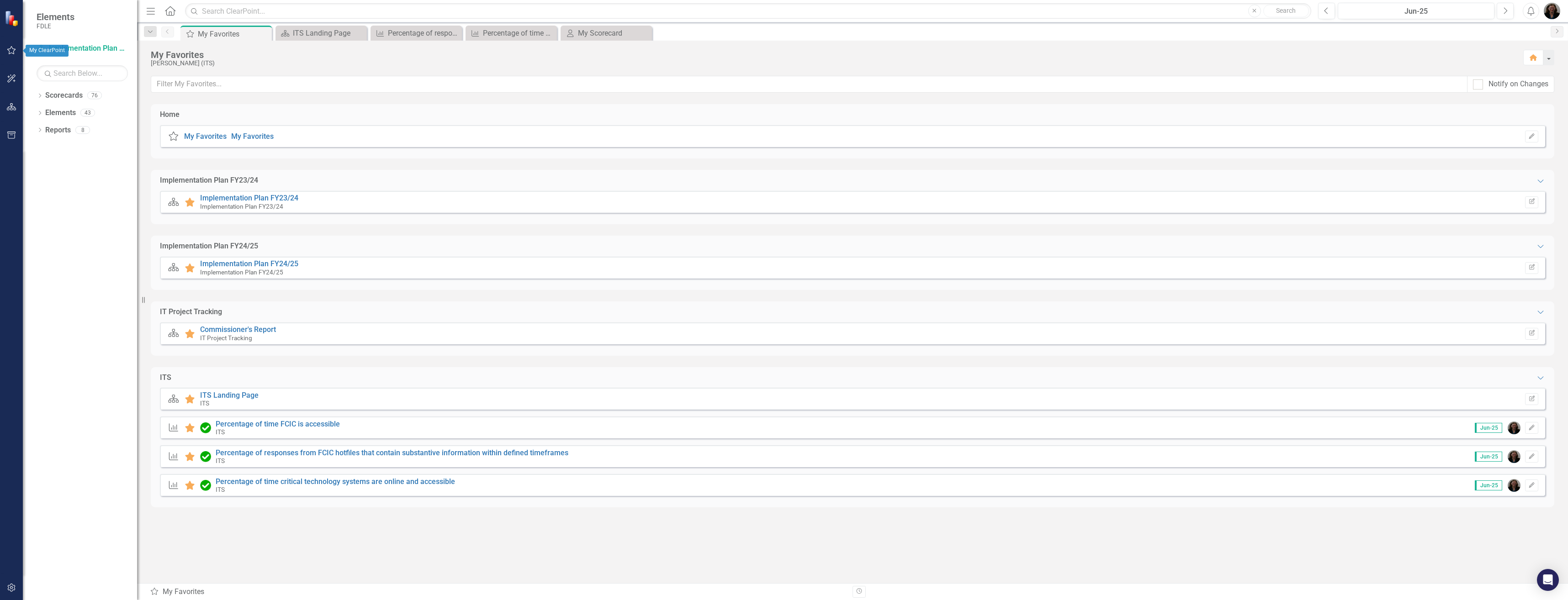 click 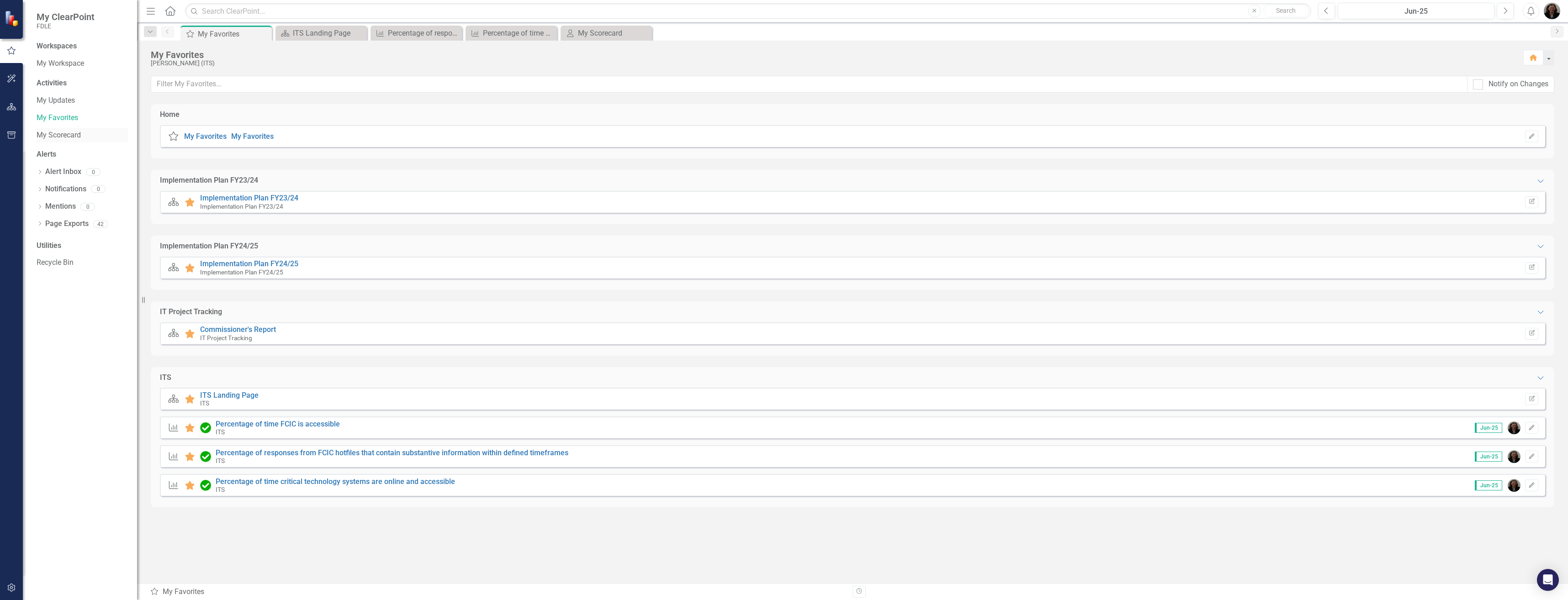 click on "My Scorecard" at bounding box center [82, 135] 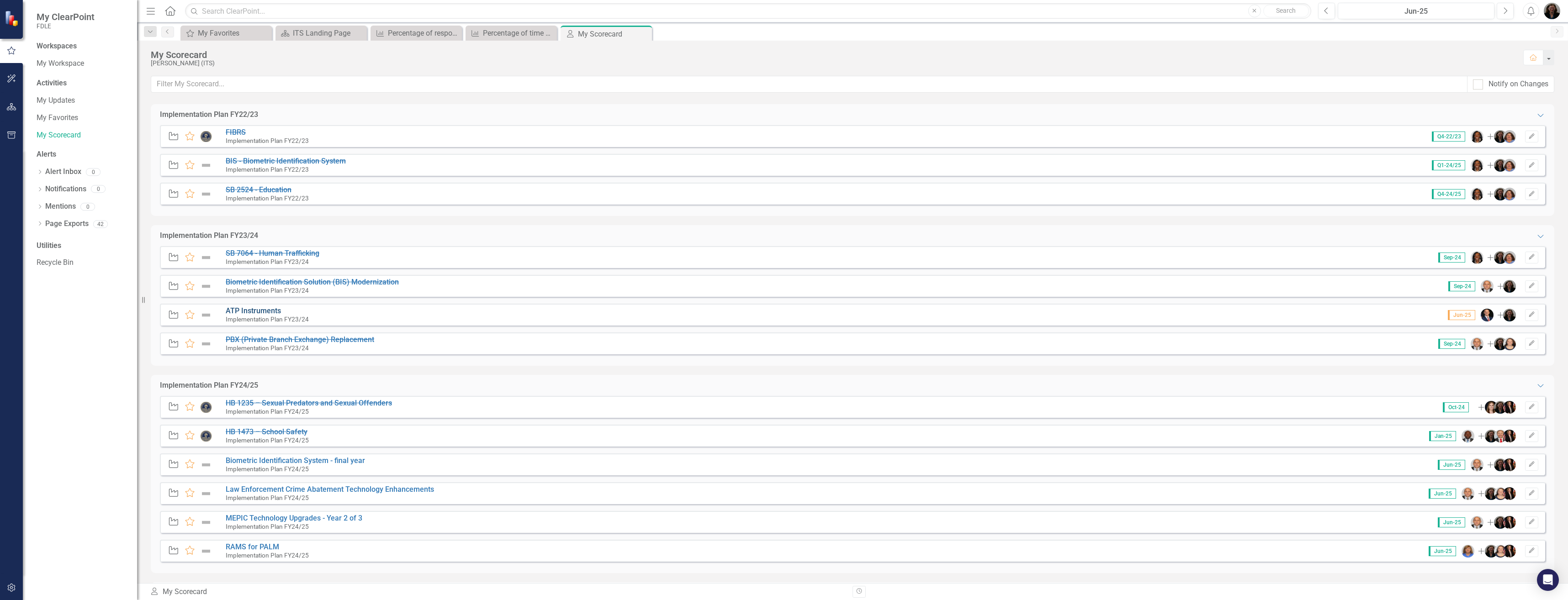 click on "ATP Instruments" at bounding box center [253, 311] 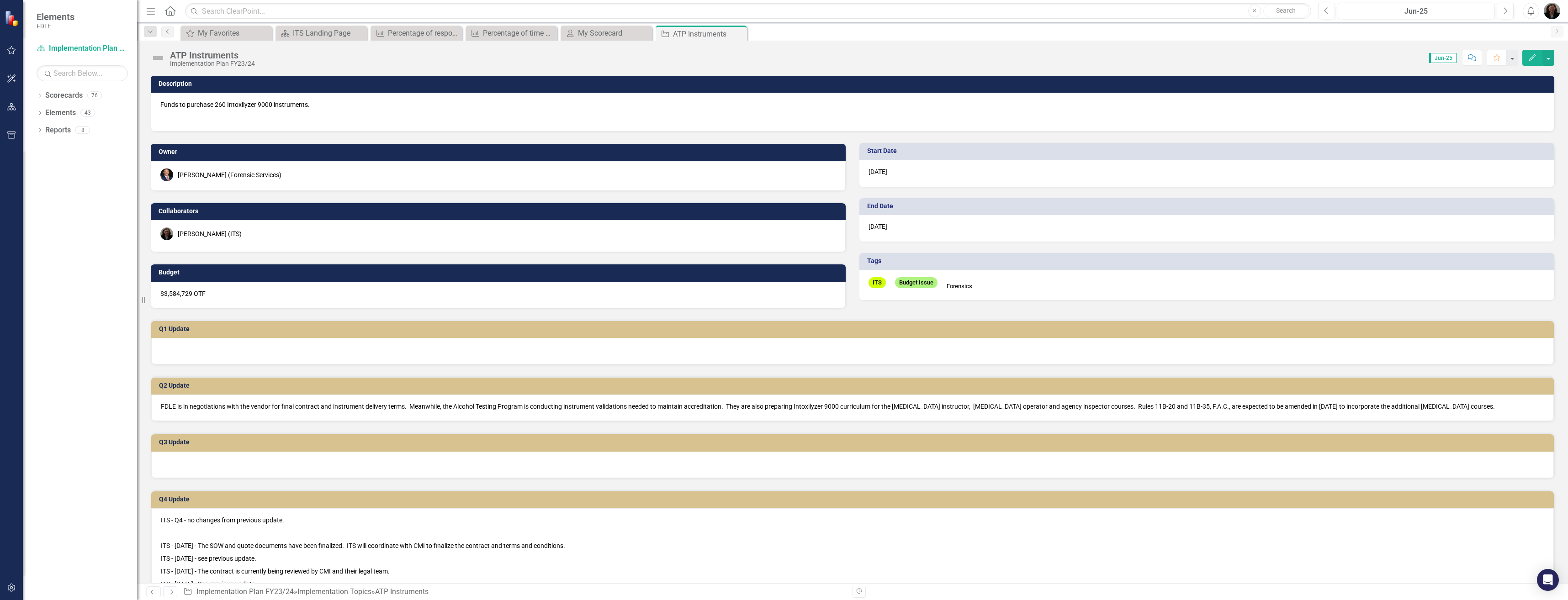click on "Q2 Update FDLE is in negotiations with the vendor for final contract and instrument delivery terms.  Meanwhile, the Alcohol Testing Program is conducting instrument validations needed to maintain accreditation.  They are also preparing Intoxilyzer 9000 curriculum for the breath test instructor,  breath test operator and agency inspector courses.  Rules 11B-20 and 11B-35, F.A.C., are expected to be amended in 2024 to incorporate the additional breath test courses." at bounding box center [853, 393] 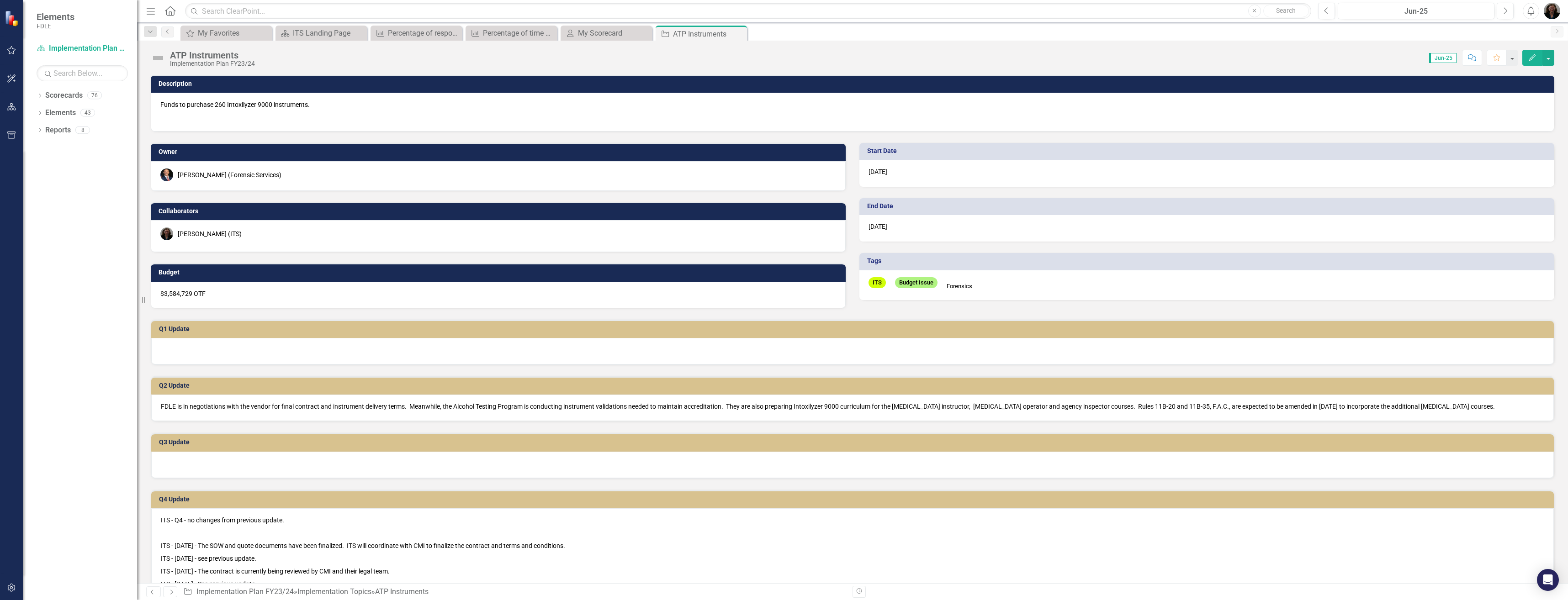 click on "ITS - Q4 - no changes from previous update." at bounding box center (853, 521) 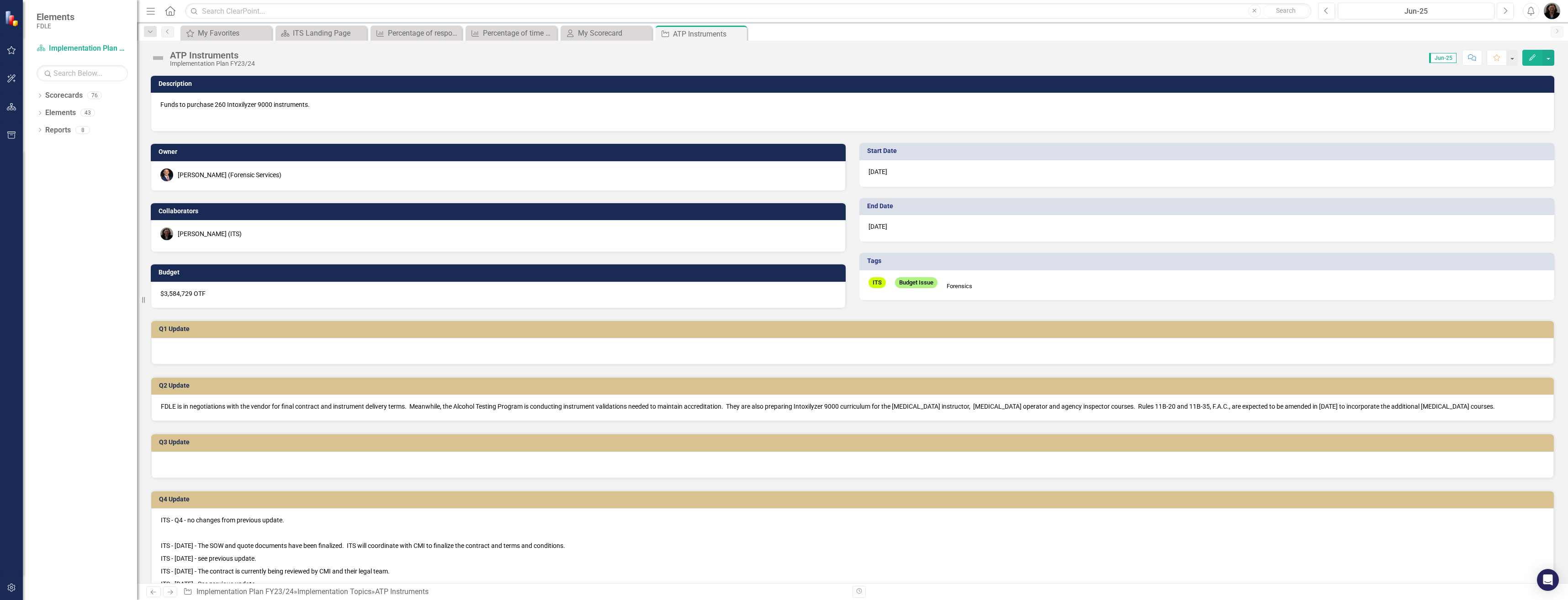 click on "Q4 Update ITS - Q4 - no changes from previous update.
ITS - 10/04/24 - The SOW and quote documents have been finalized.  ITS will coordinate with CMI to finalize the contract and terms and conditions.
ITS - 11/7/24 - see previous update.
ITS - 12/6/24 - The contract is currently being reviewed by CMI and their legal team.
ITS - 1/9/25 - See previous update.
ITS - 2/10/25 - See previous update.
ITS - 3/6/25 - CMI has signed the finalized contract and FDLE is waiting on EOG approval.
ITS - 4/11/25 - See previous update.
ITS - 5/12/25 - Received EOG approval 5/2, however, with the extension of Legislative Session, we are still waiting for a finalized budget for FY25-26 before signing.
ITS - 6/9/25 - Contract was executed 5/28/25.  Team working to schedule project kickoff.  First delivery of devices are due 6/27/25." at bounding box center [853, 570] 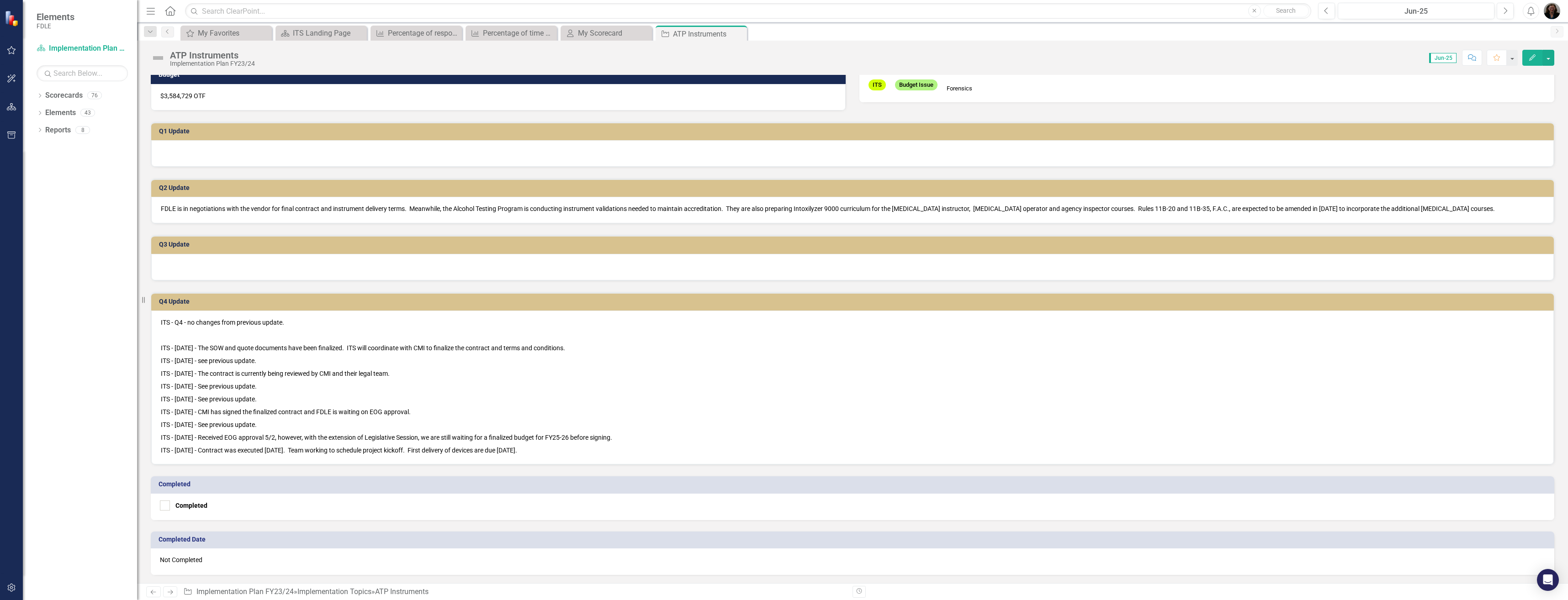 scroll, scrollTop: 199, scrollLeft: 0, axis: vertical 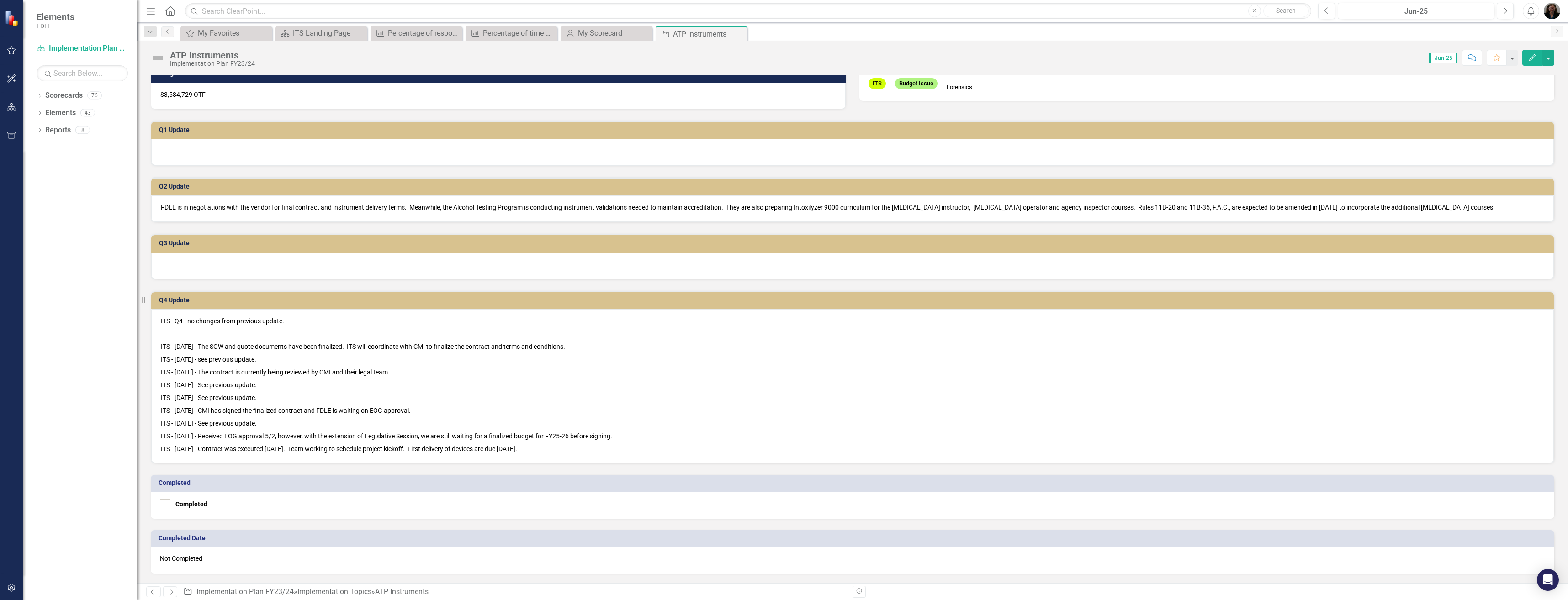 click on "ITS - 6/9/25 - Contract was executed 5/28/25.  Team working to schedule project kickoff.  First delivery of devices are due 6/27/25." at bounding box center (853, 448) 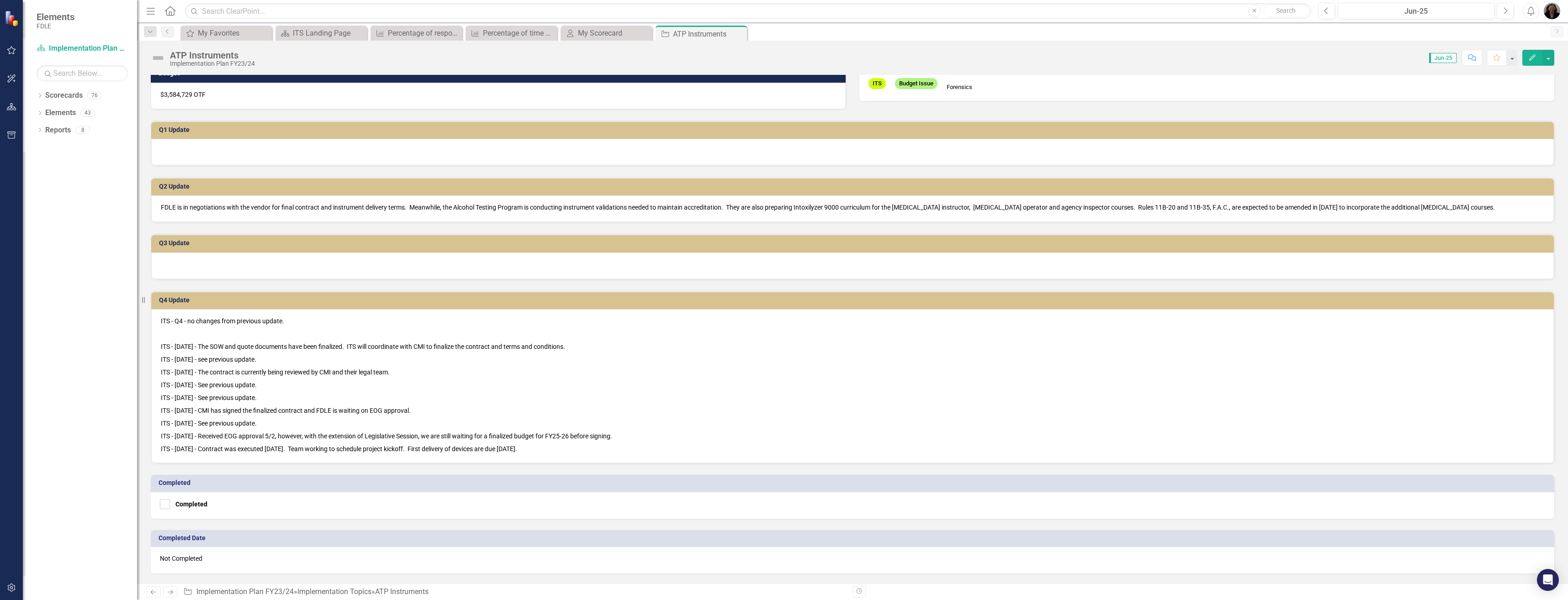 click on "ITS - 6/9/25 - Contract was executed 5/28/25.  Team working to schedule project kickoff.  First delivery of devices are due 6/27/25." at bounding box center (853, 448) 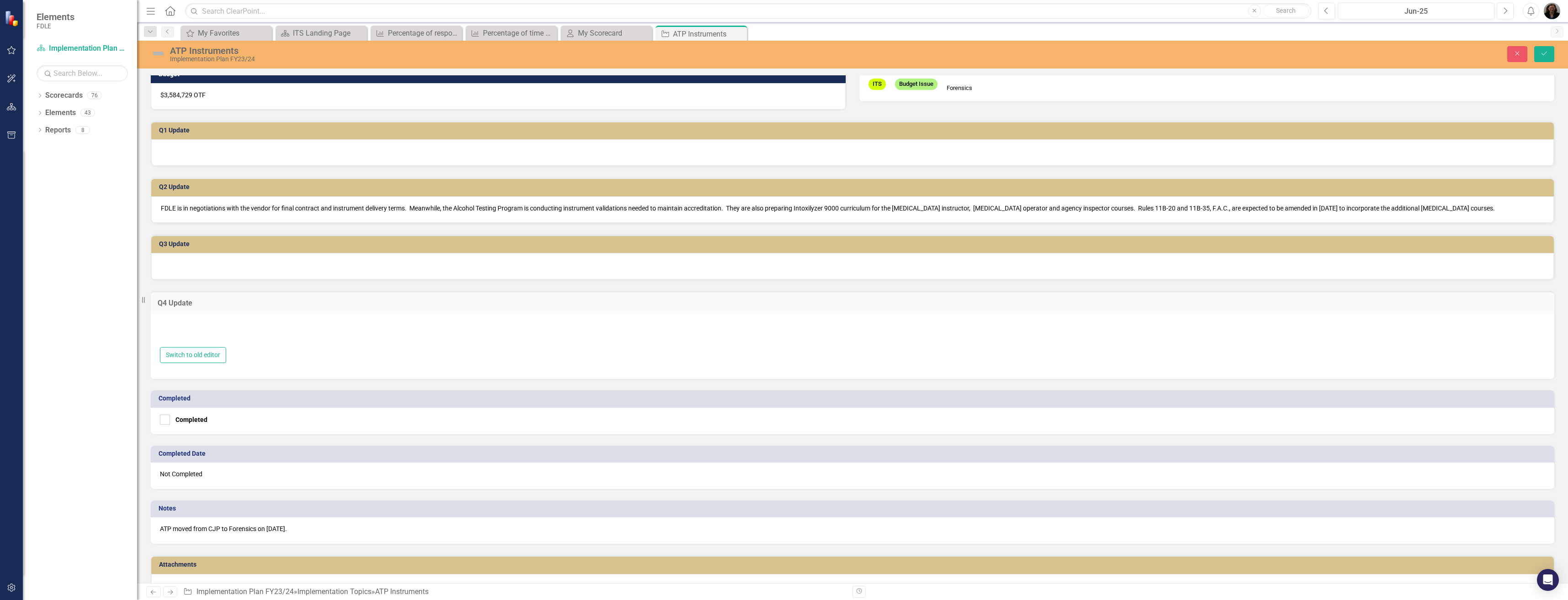 type on "<p>ITS - Q4 - no changes from previous update.</p>
<p>&nbsp;</p>
<p>ITS - 10/04/24 - The SOW and quote documents have been finalized. &nbsp;ITS will coordinate with CMI to finalize the contract and terms and conditions. &nbsp;</p>
<p>ITS - 11/7/24 - see previous update.</p>
<p>ITS - 12/6/24 - The contract is currently being reviewed by CMI and their legal team.</p>
<p>ITS - 1/9/25 - See previous update.</p>
<p>ITS - 2/10/25 - See previous update.</p>
<p>ITS - 3/6/25 - CMI has signed the finalized contract and FDLE is waiting on EOG approval.</p>
<p>ITS - 4/11/25 - See previous update.</p>
<p>ITS - 5/12/25 - Received EOG approval 5/2, however, with the extension of Legislative Session, we are still waiting for a finalized budget for FY25-26 before signing.&nbsp;</p>
<p>ITS - 6/9/25 - Contract was executed 5/28/25. &nbsp;Team working to schedule project kickoff. &nbsp;First delivery of devices are due 6/27/25.</p>" 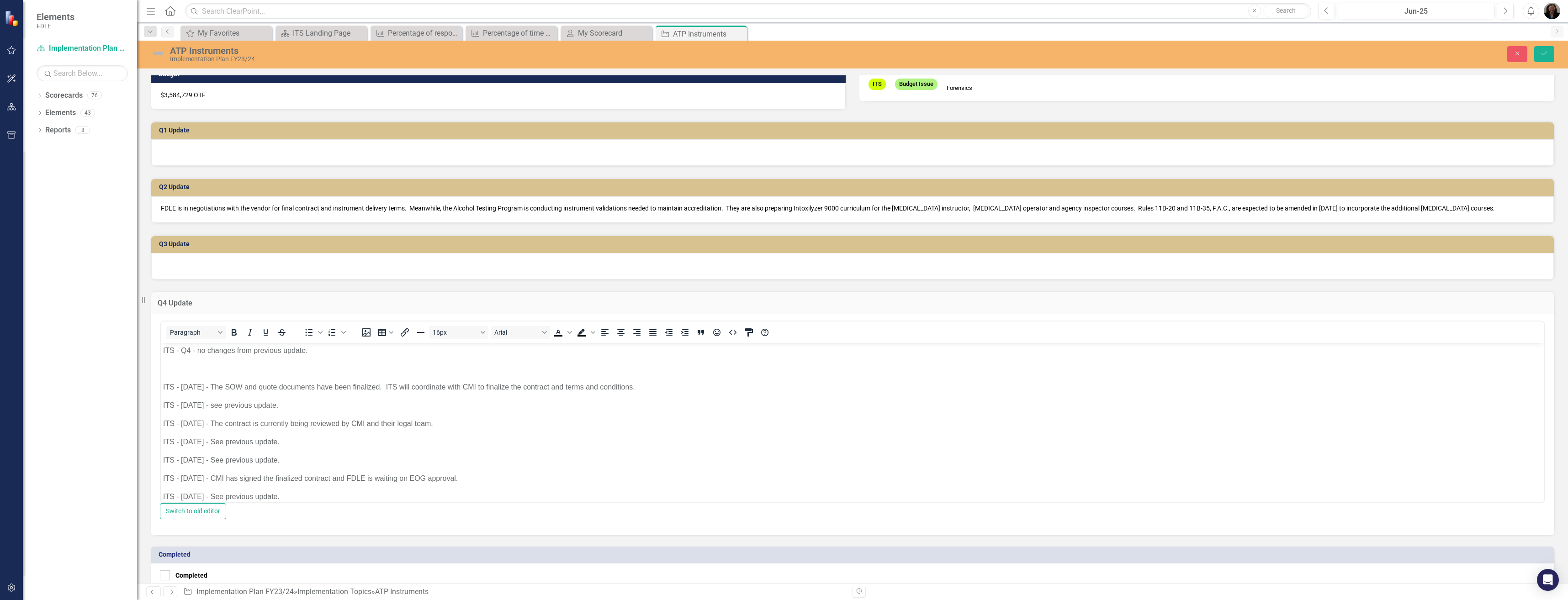 scroll, scrollTop: 0, scrollLeft: 0, axis: both 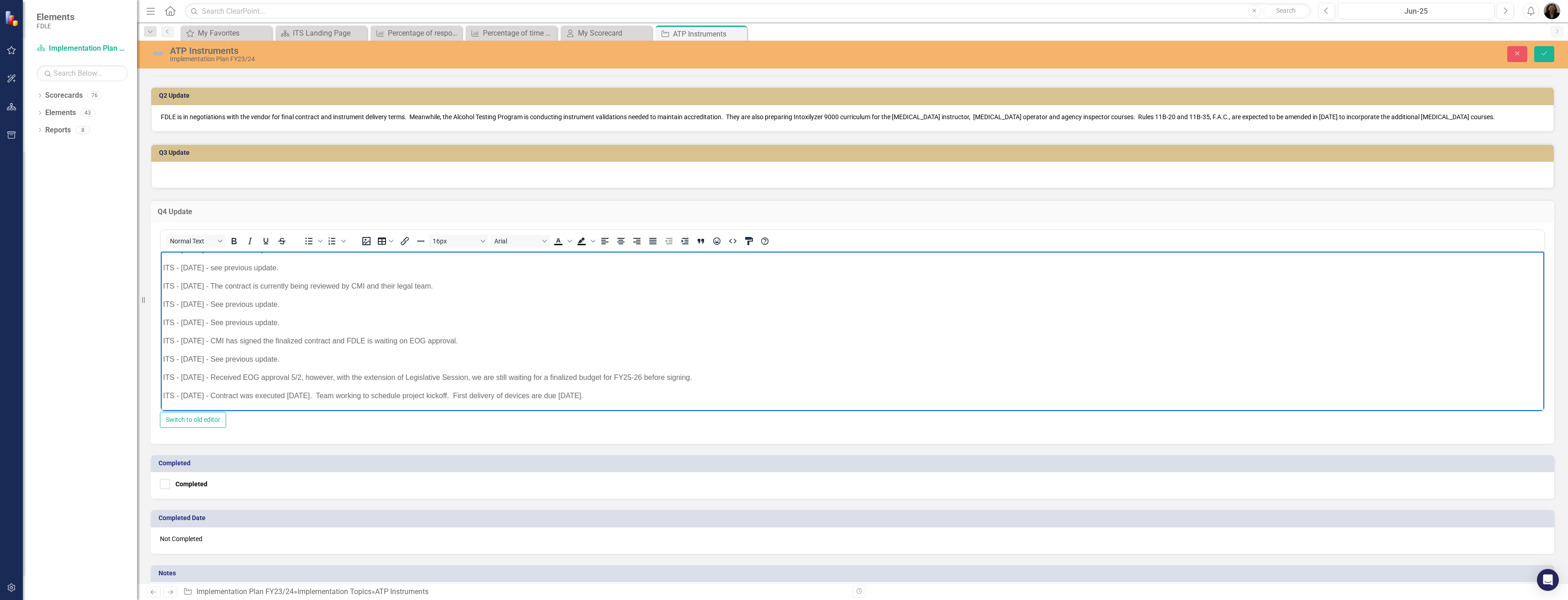 click on "ITS - 6/9/25 - Contract was executed 5/28/25.  Team working to schedule project kickoff.  First delivery of devices are due 6/27/25." at bounding box center (853, 395) 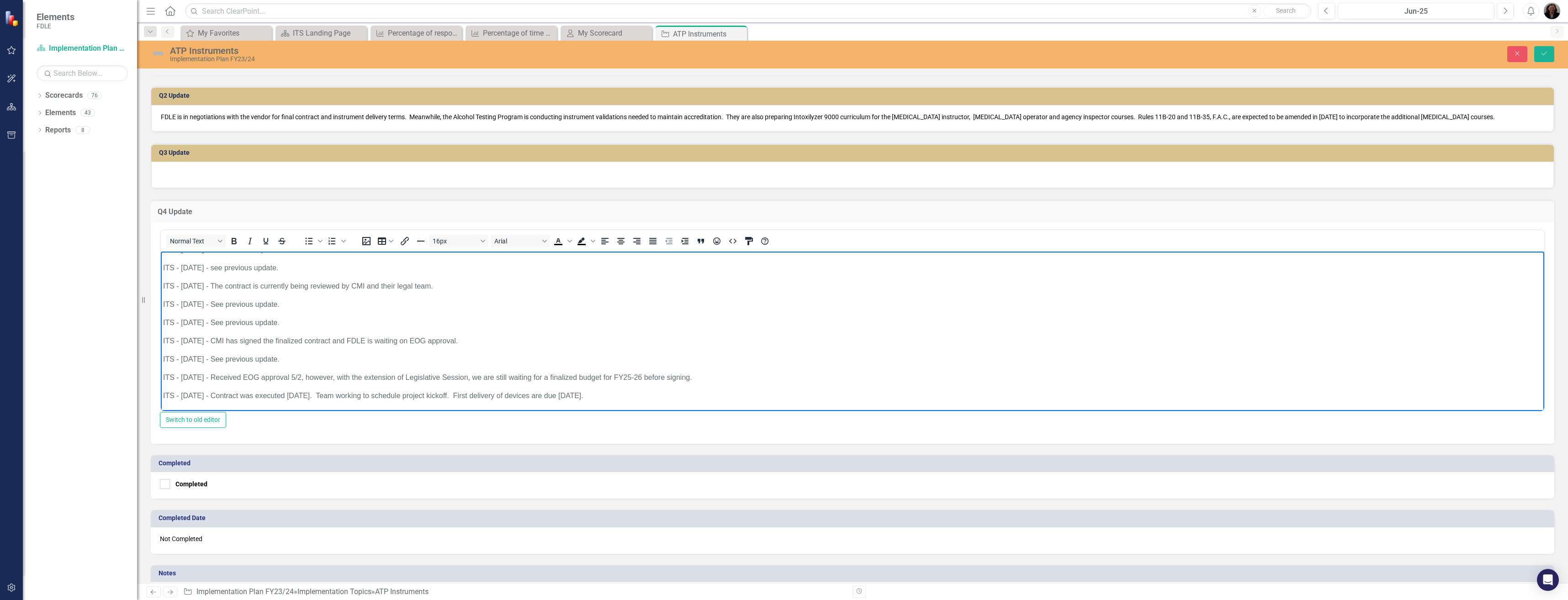 scroll, scrollTop: 55, scrollLeft: 0, axis: vertical 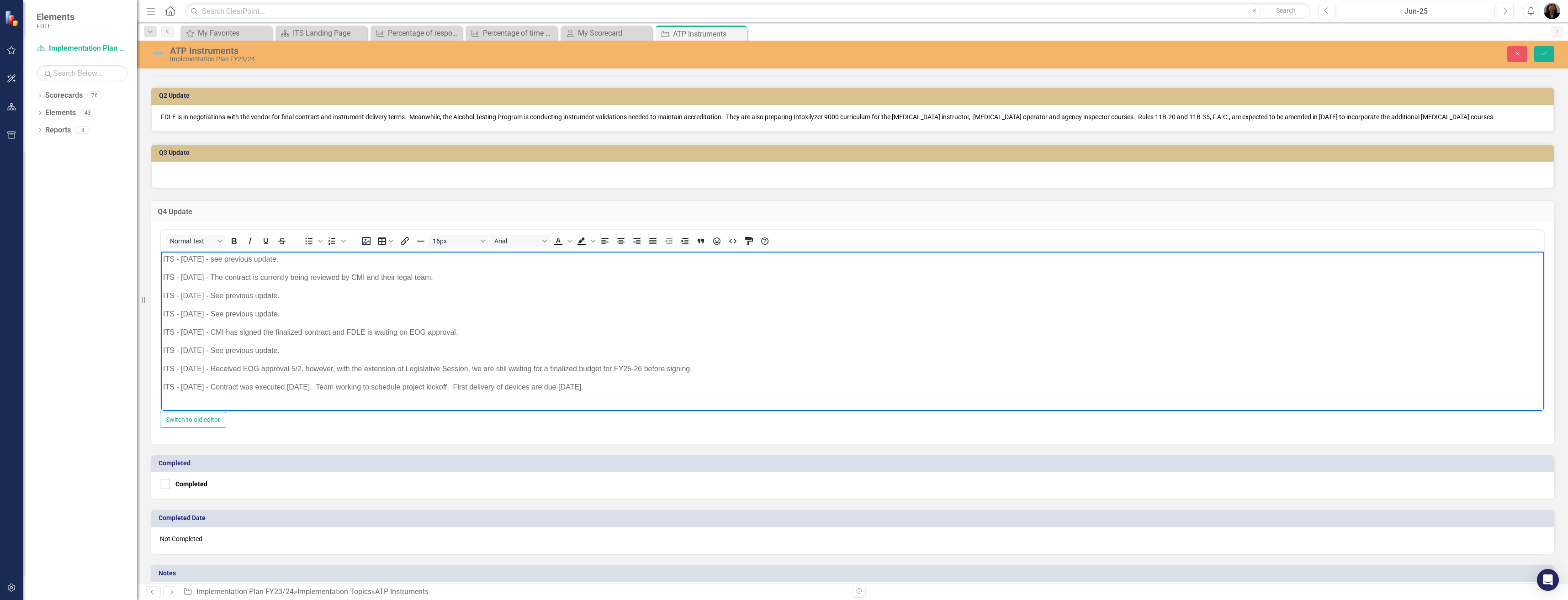 type 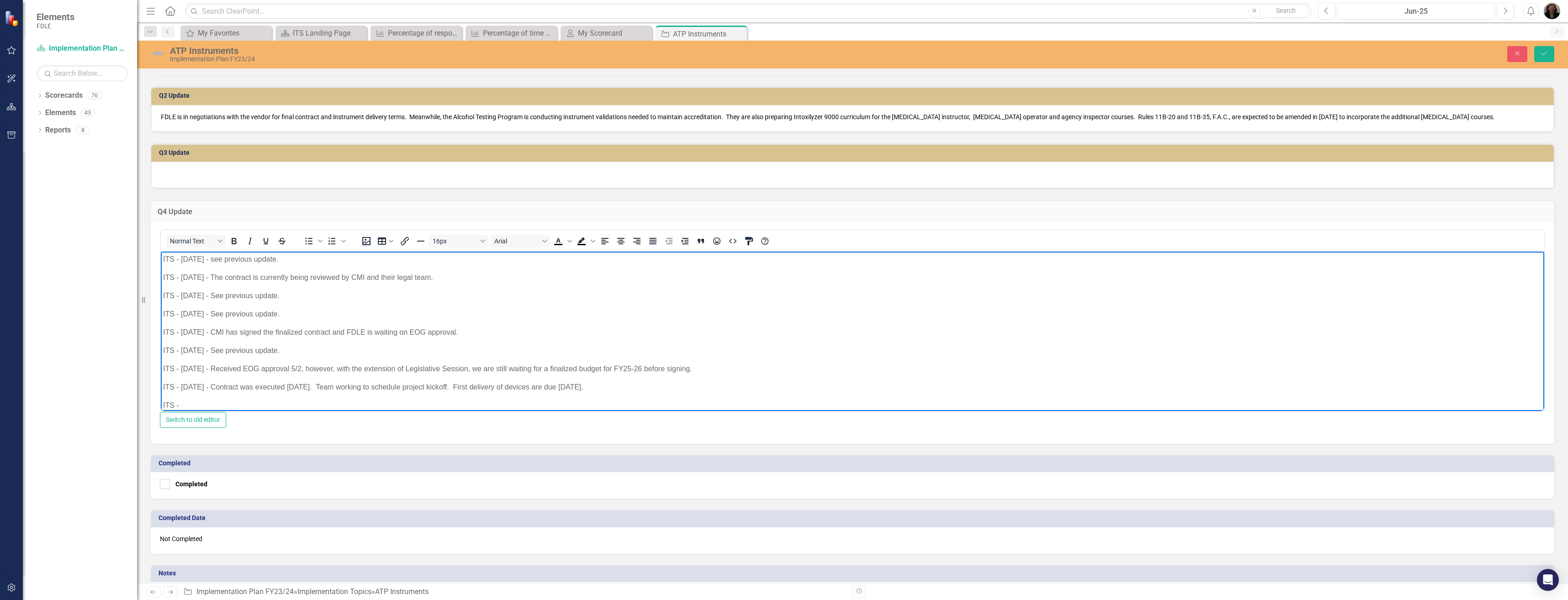 click on "ITS -" at bounding box center [853, 405] 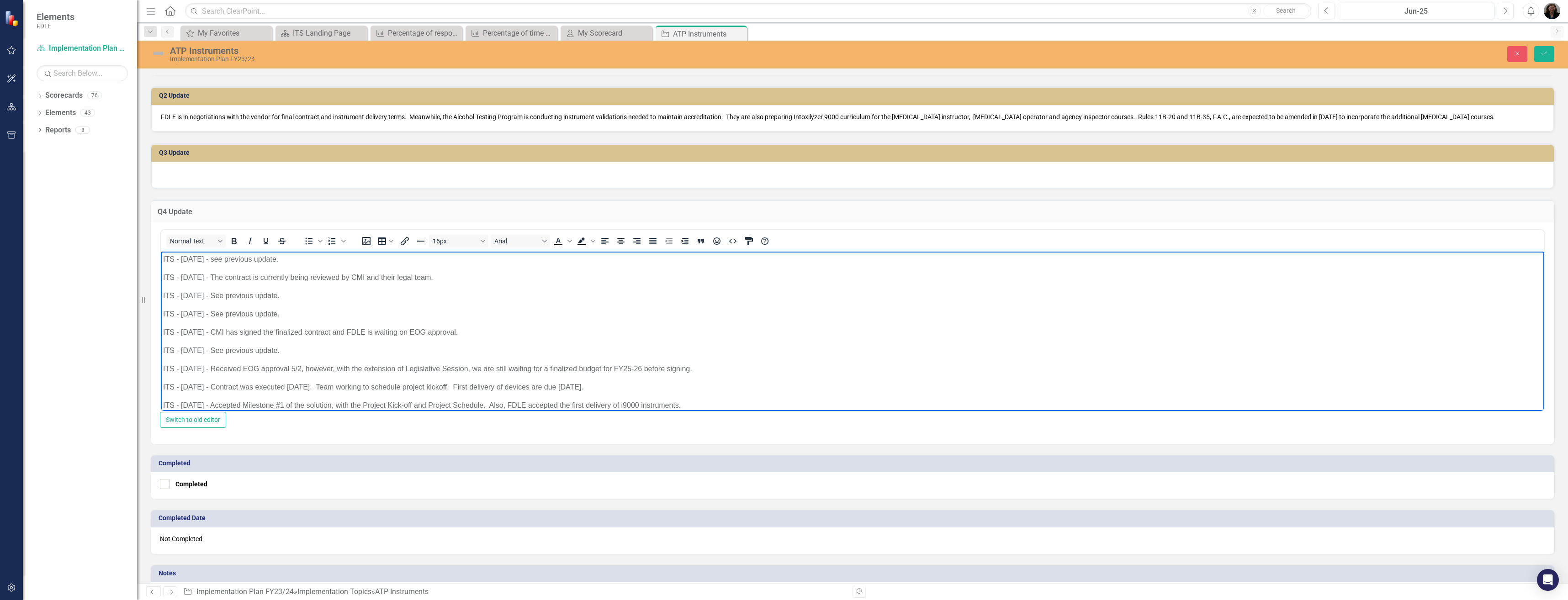 click at bounding box center [158, 53] 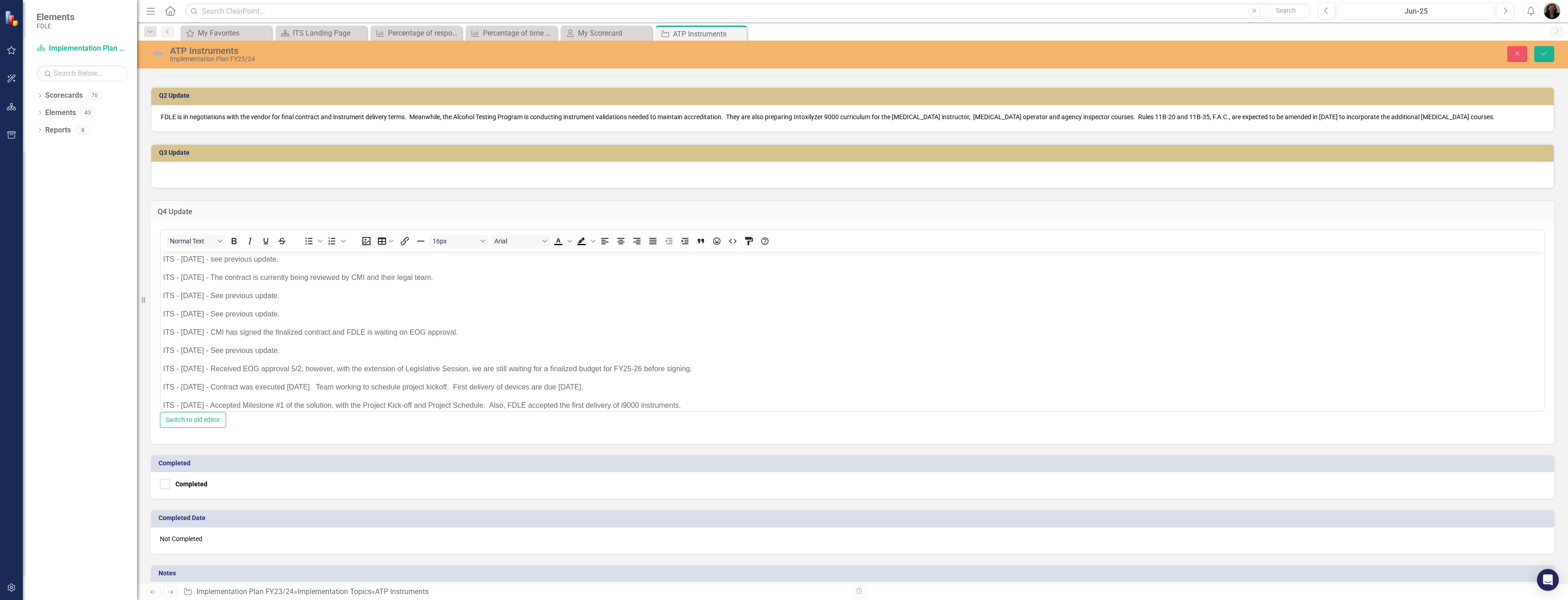 click at bounding box center [158, 53] 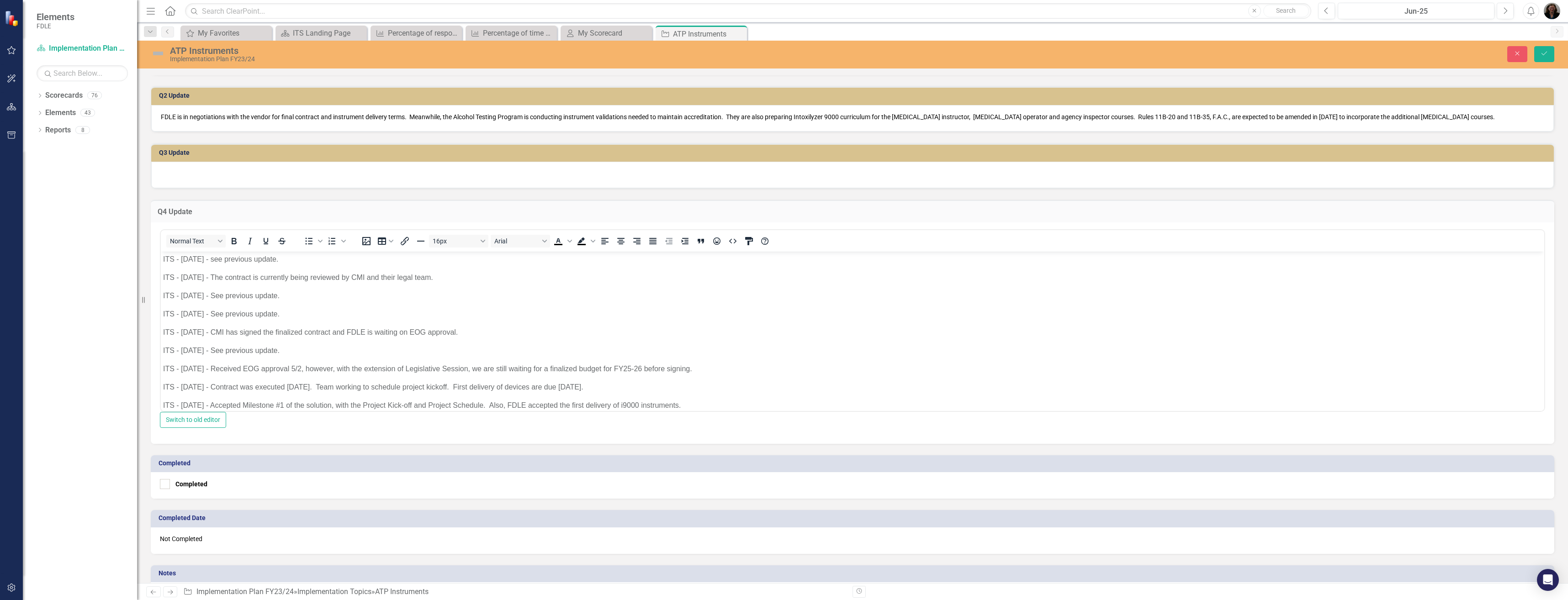 click at bounding box center (158, 53) 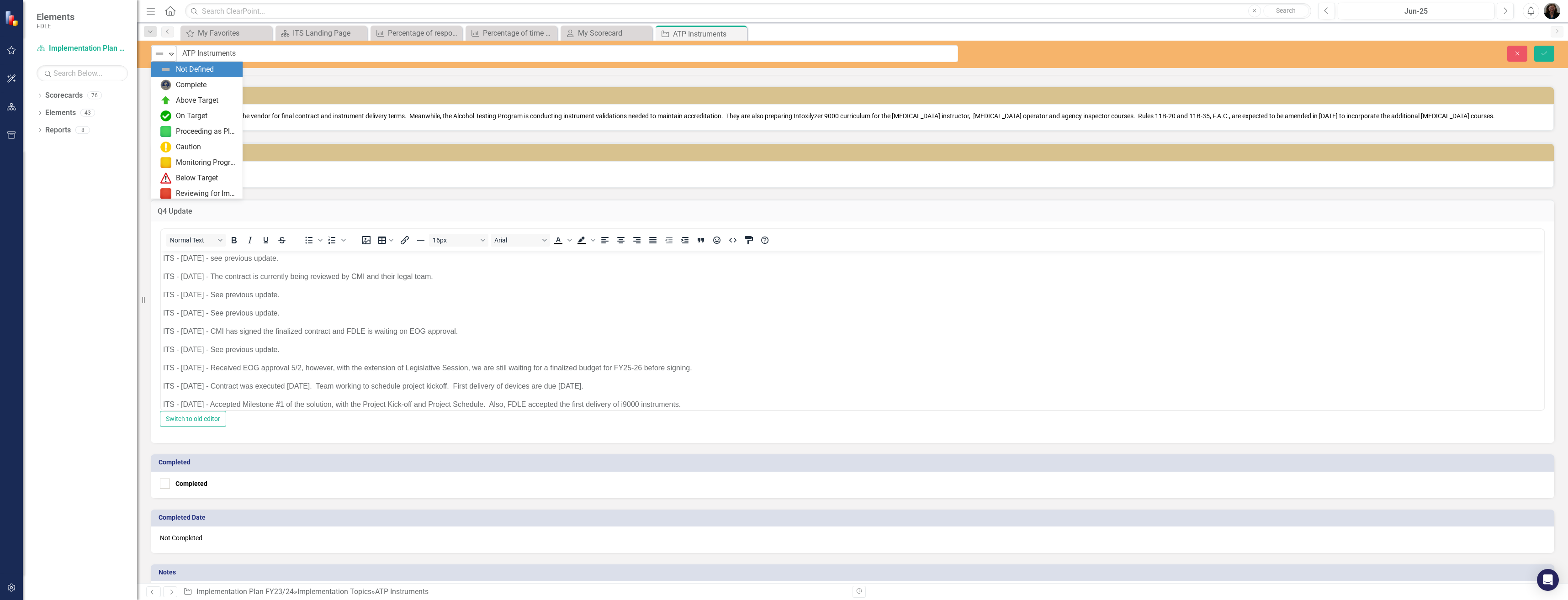 click 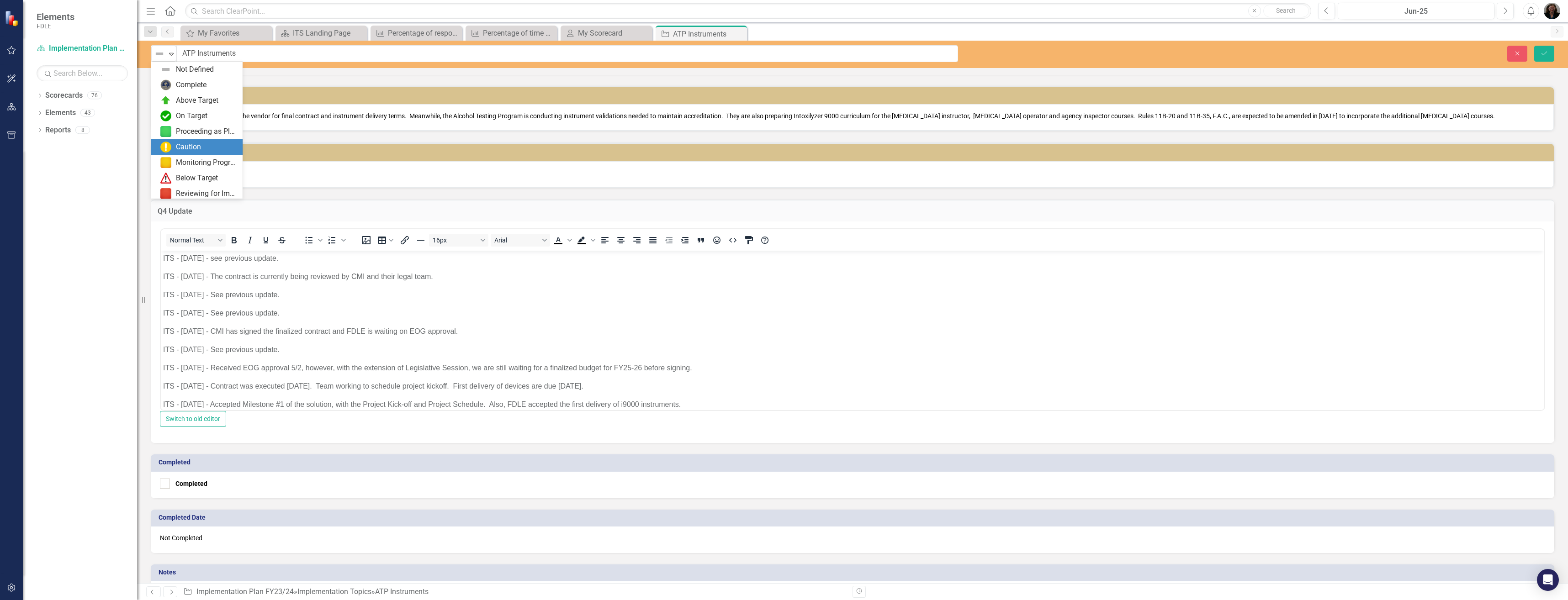 click on "Caution" at bounding box center (188, 147) 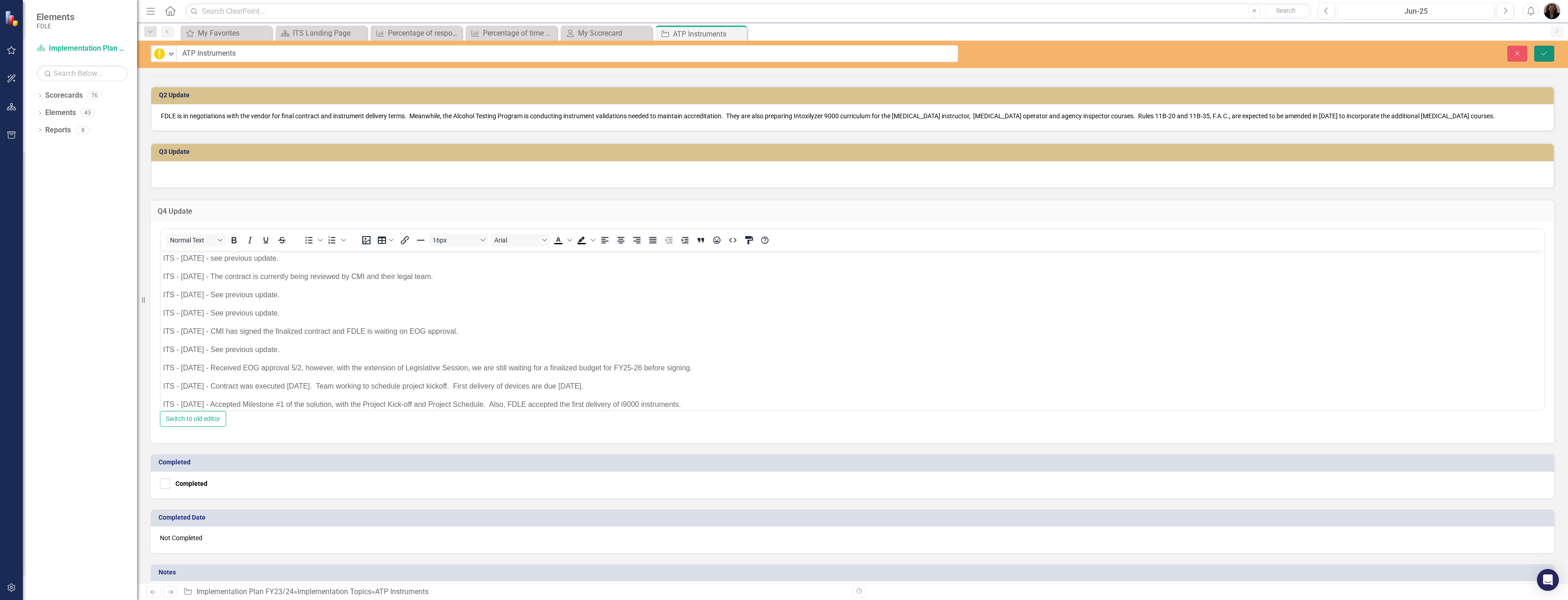 click on "Save" at bounding box center [1544, 53] 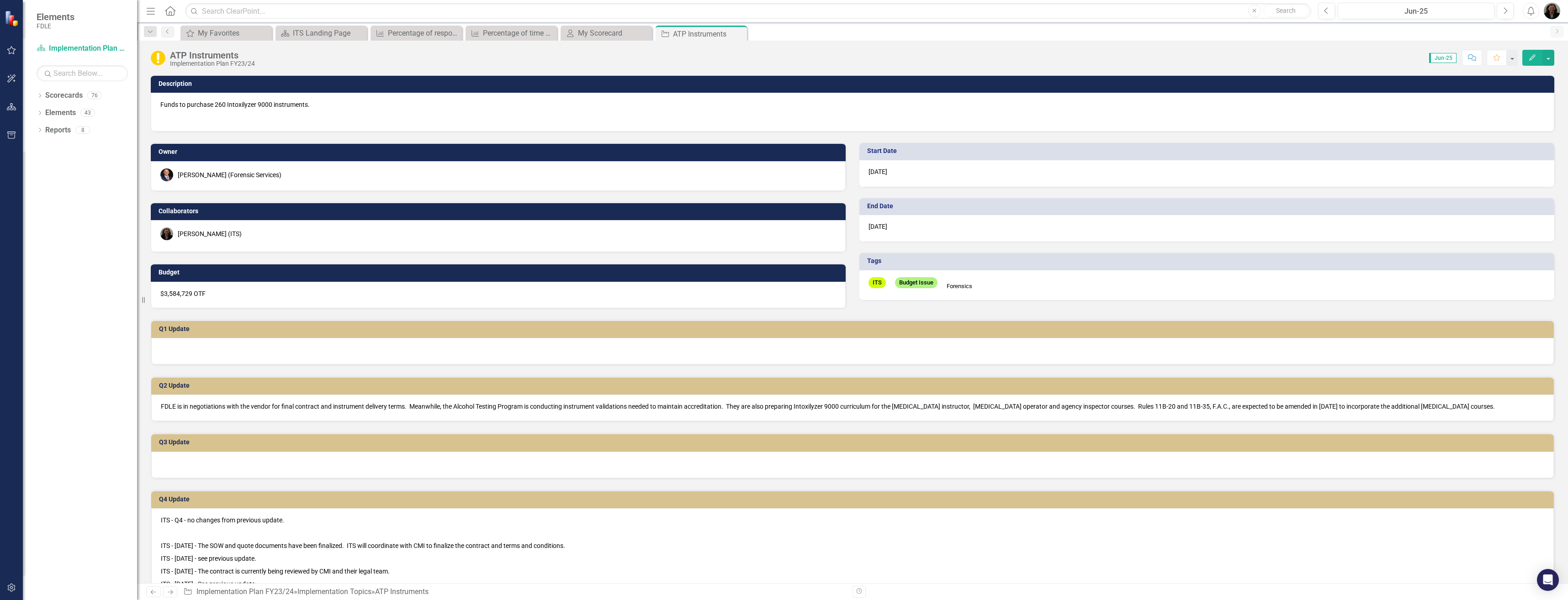 drag, startPoint x: 738, startPoint y: 34, endPoint x: 727, endPoint y: 37, distance: 11.40175 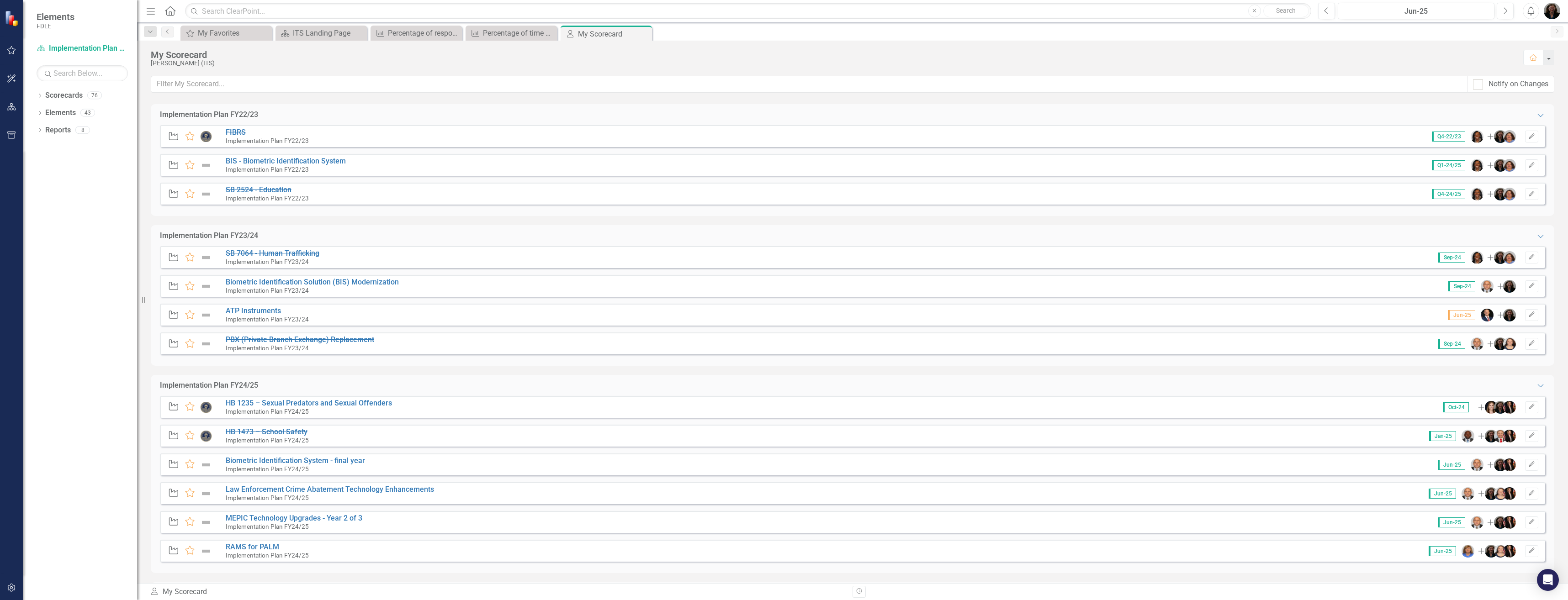 click on "Implementation Plan FY22/23 Expanded Implementation Topic Favorite FIBRS Implementation Plan FY22/23 Q4-22/23 Add Edit Implementation Topic Favorite BIS - Biometric Identification System Implementation Plan FY22/23 Q1-24/25 Add Edit Implementation Topic Favorite SB 2524 - Education Implementation Plan FY22/23 Q4-24/25 Add Edit Implementation Plan FY23/24 Expanded Implementation Topic Favorite SB 7064 - Human Trafficking Implementation Plan FY23/24 Sep-24 Add Edit Implementation Topic Favorite Biometric Identification Solution (BIS) Modernization Implementation Plan FY23/24 Sep-24 Add Edit Implementation Topic Favorite ATP Instruments Implementation Plan FY23/24 Jun-25 Add Edit Implementation Topic Favorite PBX (Private Branch Exchange) Replacement Implementation Plan FY23/24 Sep-24 Add Edit Implementation Plan FY24/25 Expanded Implementation Topic Favorite HB 1235 – Sexual Predators and Sexual Offenders  Implementation Plan FY24/25 Oct-24 Add Edit Implementation Topic Favorite HB 1473 – School Safety  Add" at bounding box center (853, 818) 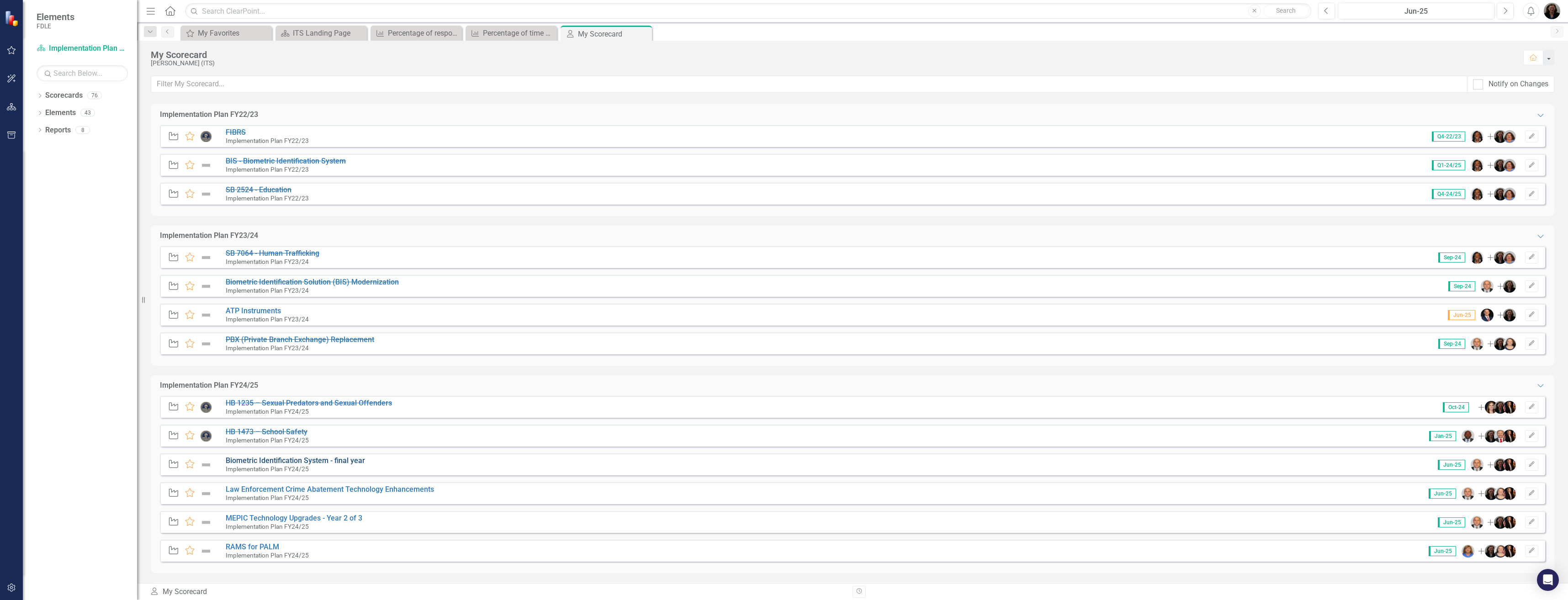click on "Biometric Identification System - final year" at bounding box center [295, 460] 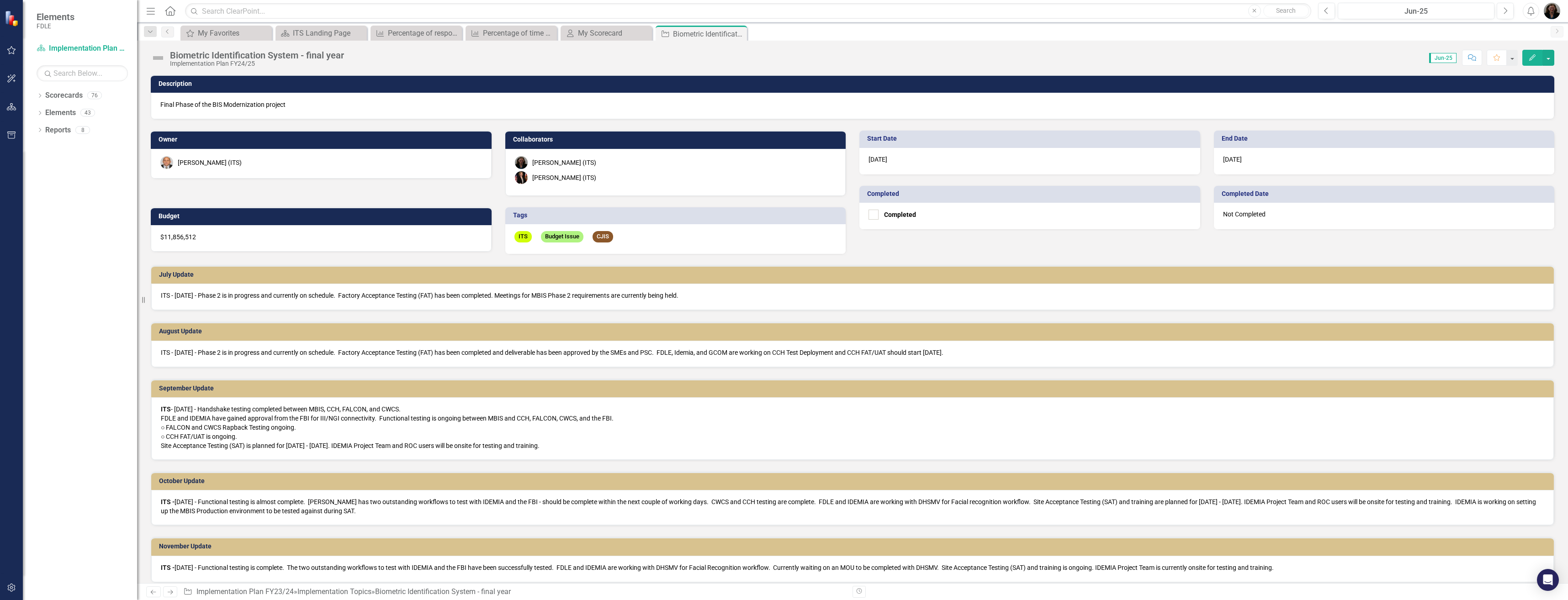 click on "September Update ITS  - 9/13/24 - Handshake testing completed between MBIS, CCH, FALCON, and CWCS.           FDLE and IDEMIA have gained approval from the FBI for III/NGI connectivity.  Functional testing is ongoing between MBIS and CCH, FALCON, CWCS, and the FBI.              ○ FALCON and CWCS Rapback Testing ongoing.             ○ CCH FAT/UAT is ongoing.          Site Acceptance Testing (SAT) is planned for 10/14/2024 - 11/22/2024. IDEMIA Project Team and ROC users will be onsite for testing and training." at bounding box center (853, 414) 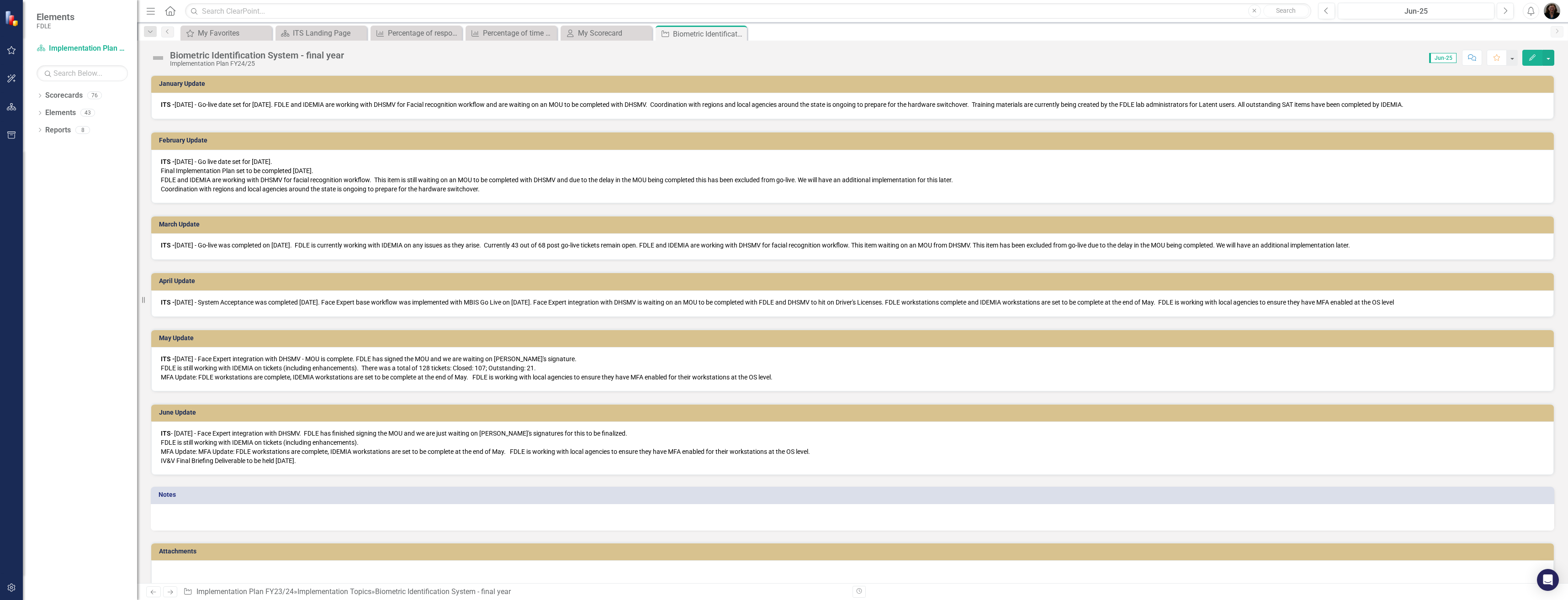 scroll, scrollTop: 599, scrollLeft: 0, axis: vertical 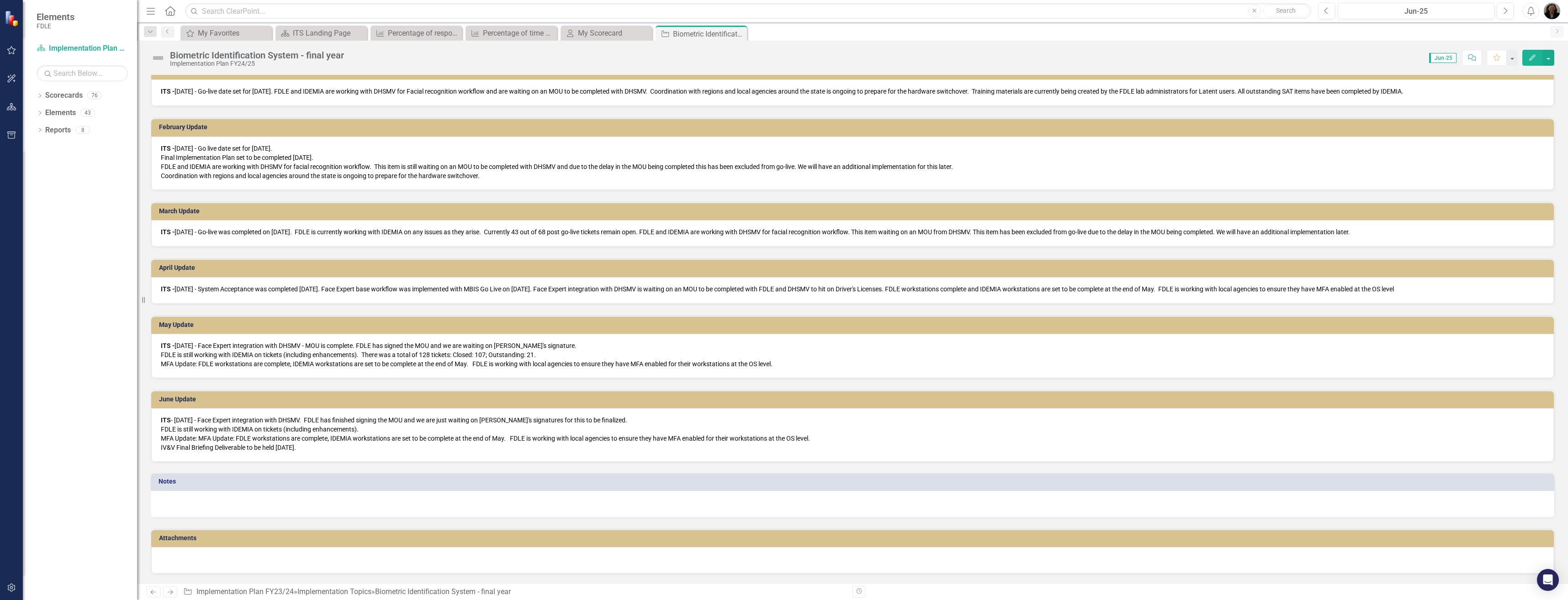 click on "ITS  - 6/5/2025 - Face Expert integration with DHSMV.  FDLE has finished signing the MOU and we are just waiting on DHSMV's signatures for this to be finalized. FDLE is still working with IDEMIA on tickets (including enhancements).   MFA Update: MFA Update: FDLE workstations are complete, IDEMIA workstations are set to be complete at the end of May.   FDLE is working with local agencies to ensure they have MFA enabled for their workstations at the OS level. IV&V Final Briefing Deliverable to be held 6/13/25." at bounding box center (853, 434) 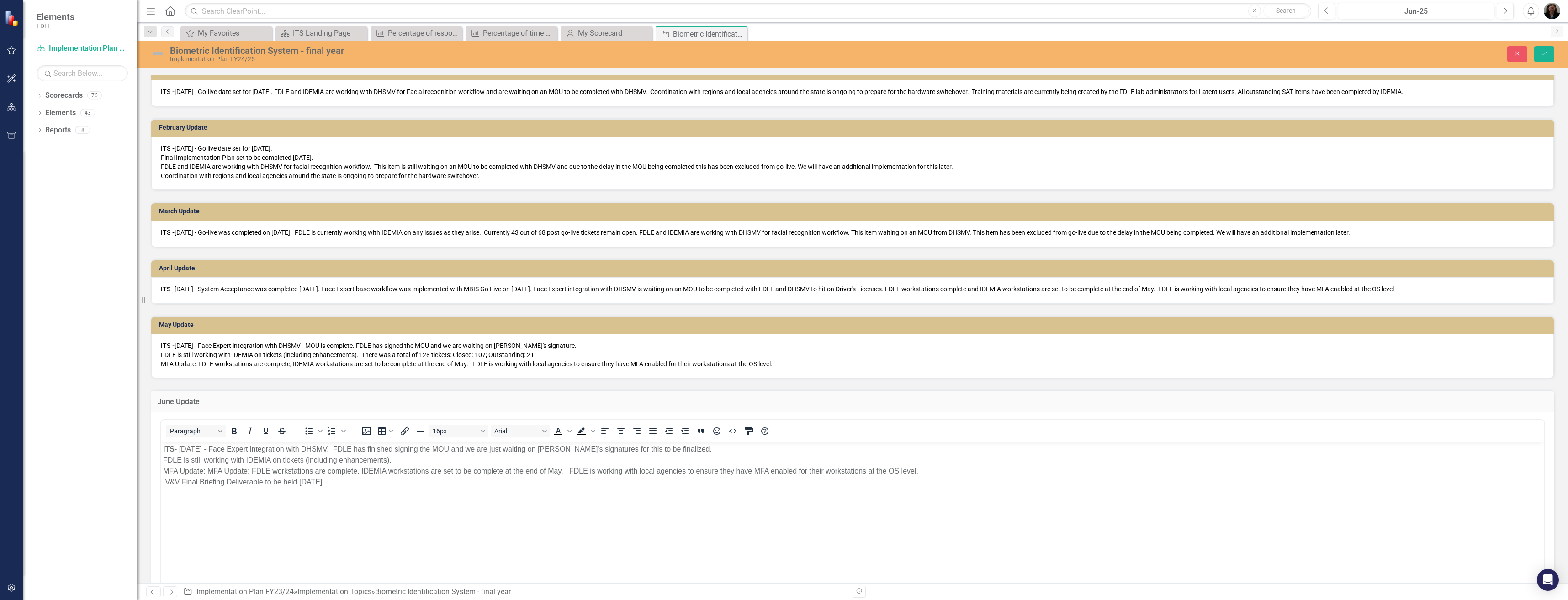 scroll, scrollTop: 0, scrollLeft: 0, axis: both 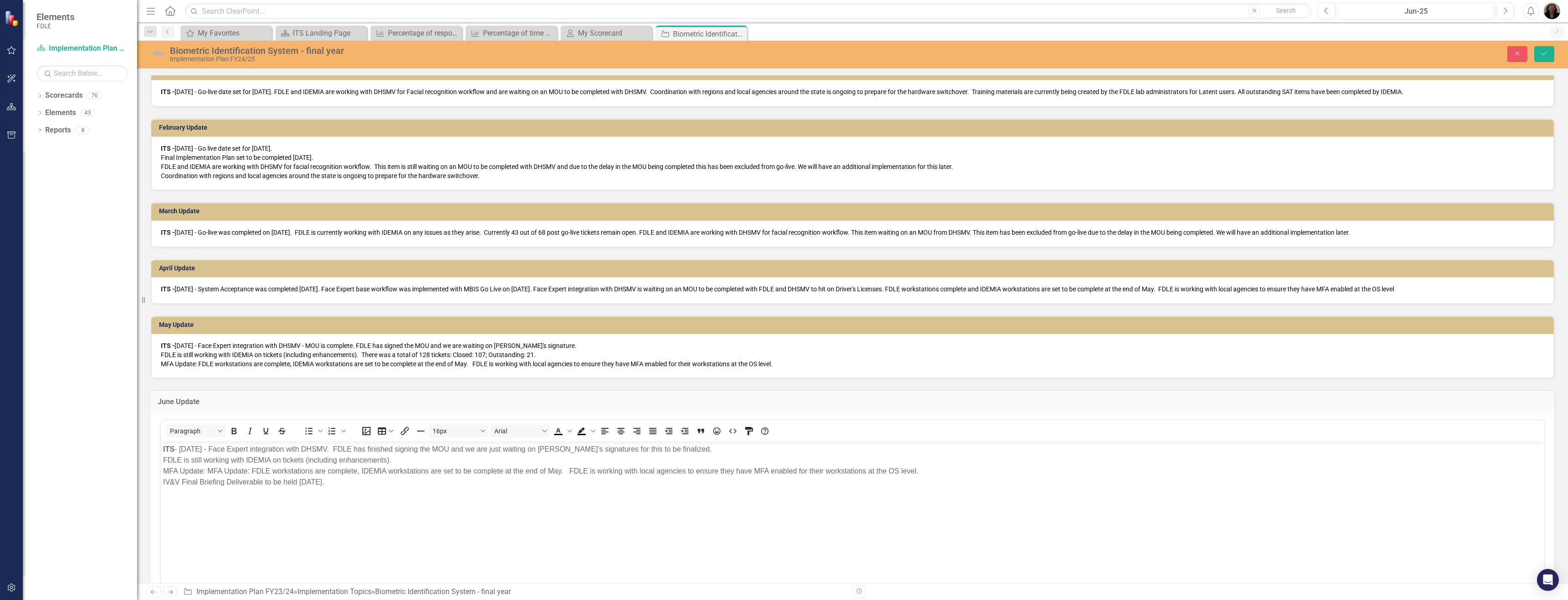 click on "ITS  - 6/5/2025 - Face Expert integration with DHSMV.  FDLE has finished signing the MOU and we are just waiting on DHSMV's signatures for this to be finalized. FDLE is still working with IDEMIA on tickets (including enhancements).   MFA Update: MFA Update: FDLE workstations are complete, IDEMIA workstations are set to be complete at the end of May.   FDLE is working with local agencies to ensure they have MFA enabled for their workstations at the OS level. IV&V Final Briefing Deliverable to be held 6/13/25." at bounding box center (853, 466) 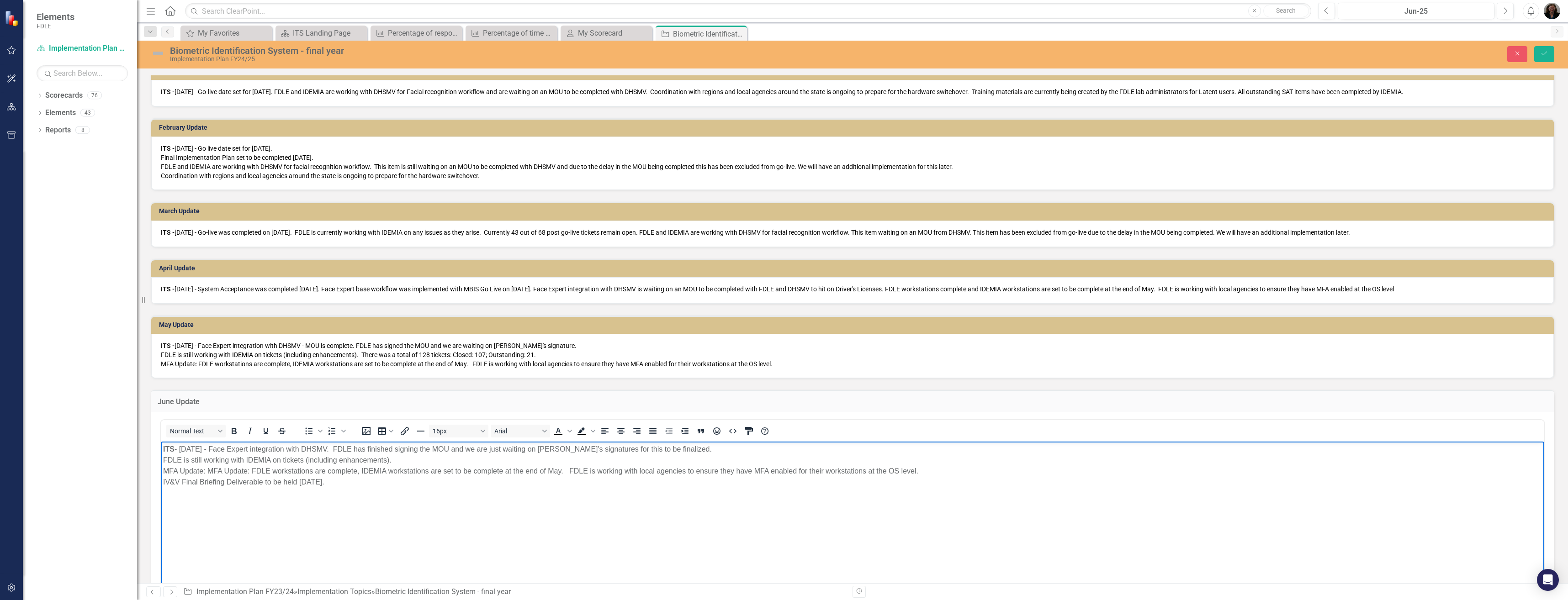 paste 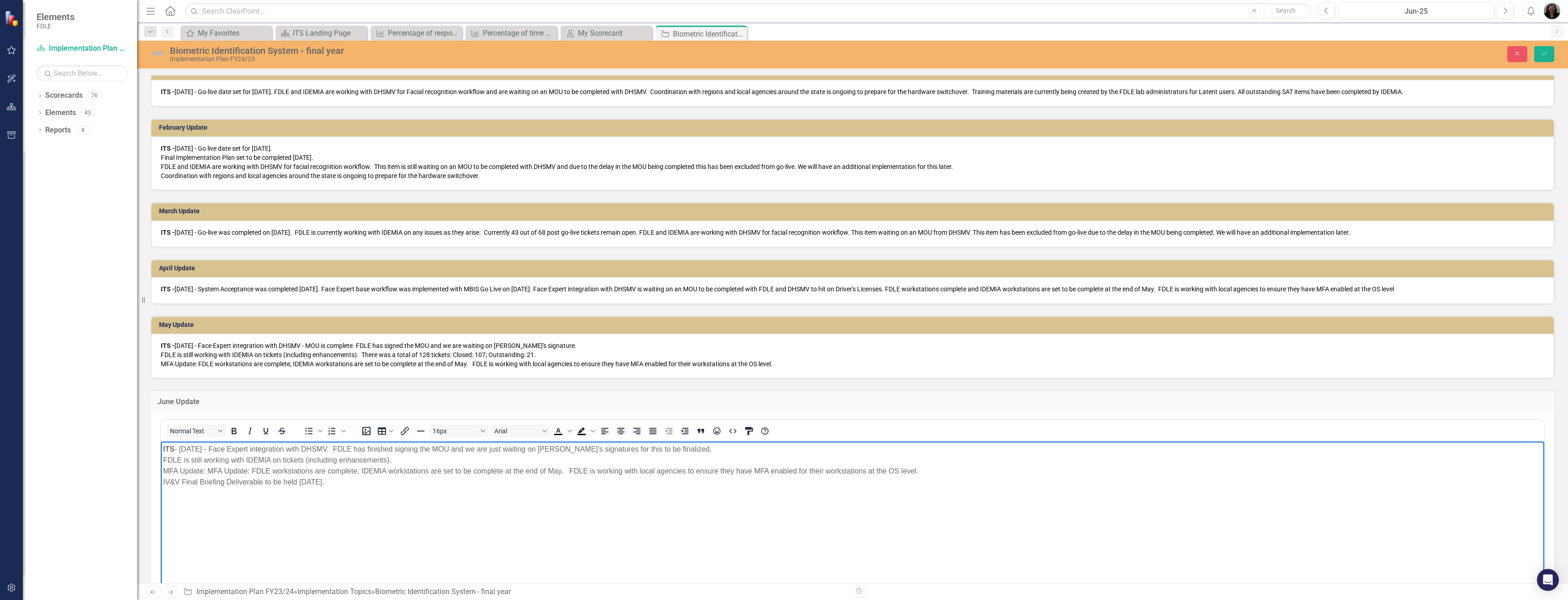type 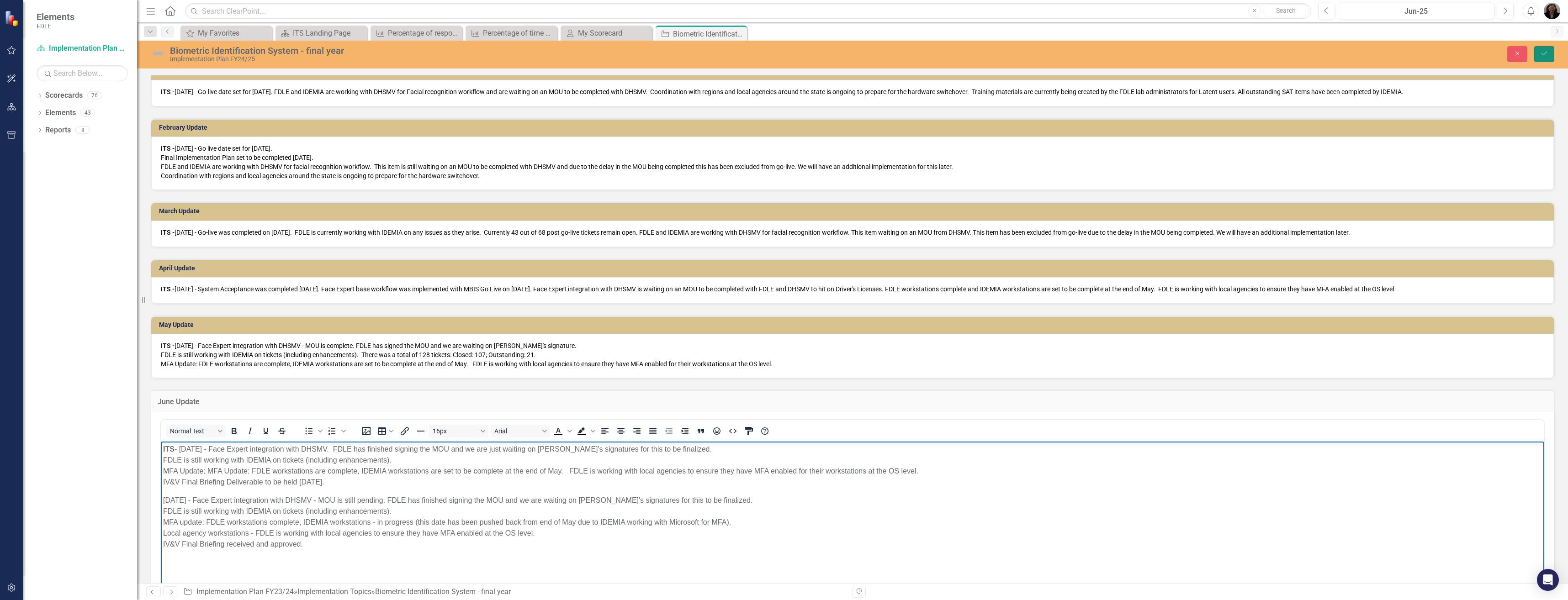 click on "Save" 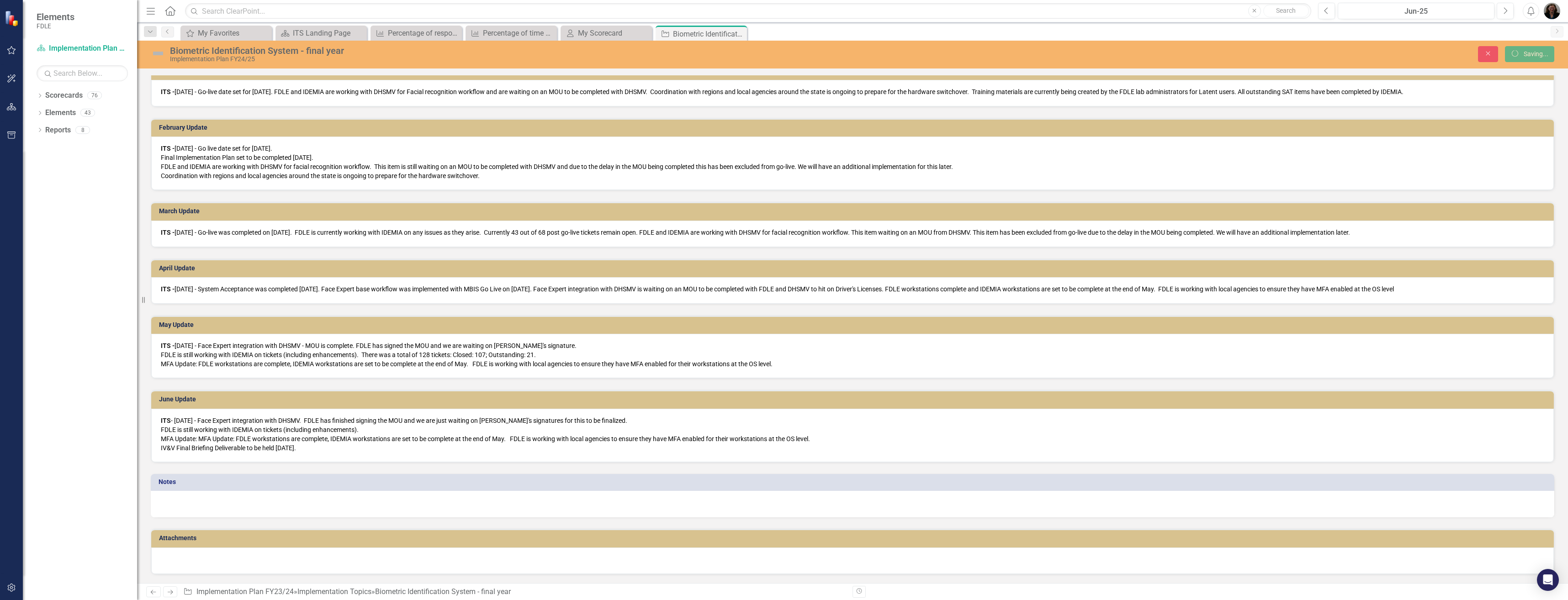 click at bounding box center (158, 53) 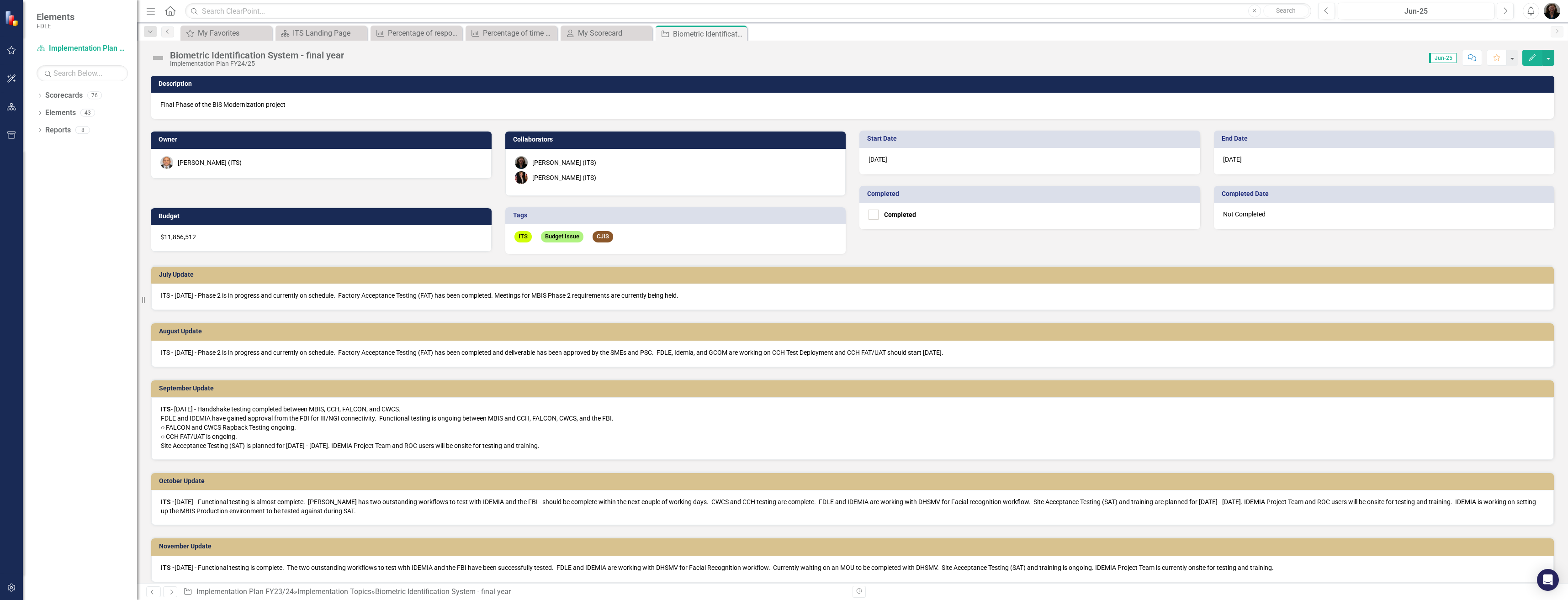 click at bounding box center [158, 58] 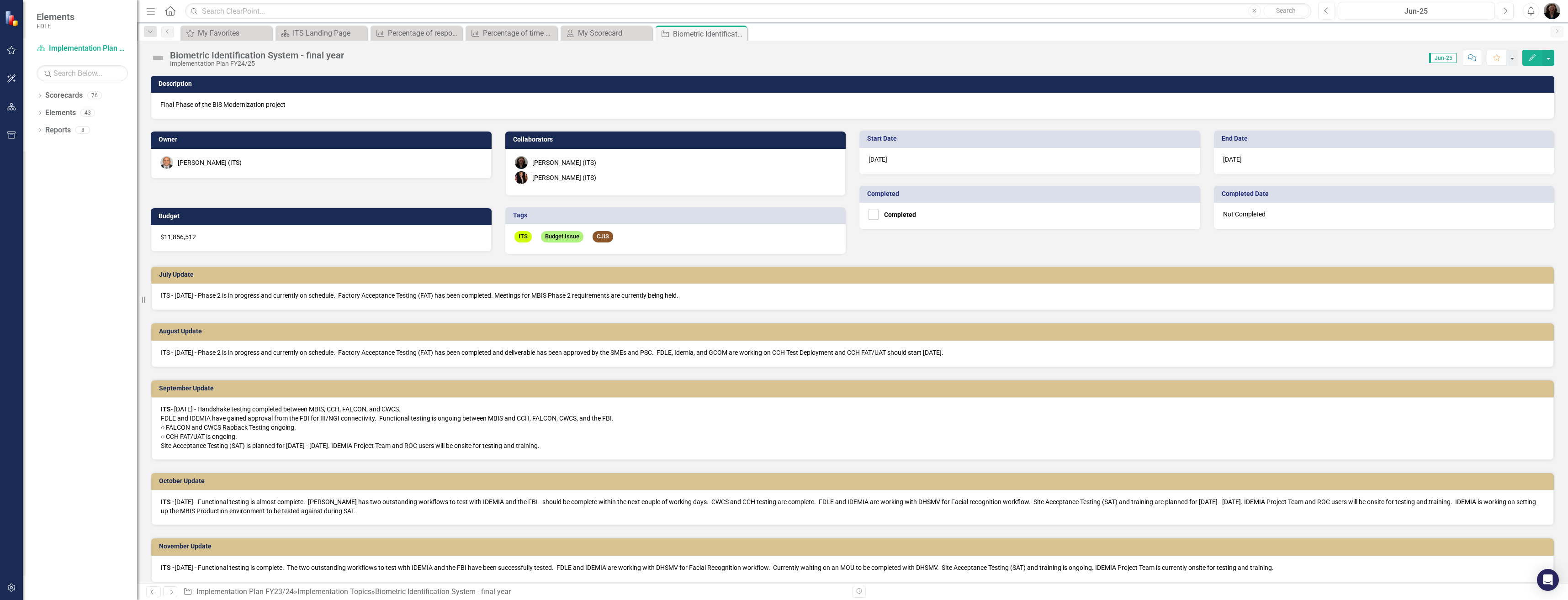 click at bounding box center (158, 58) 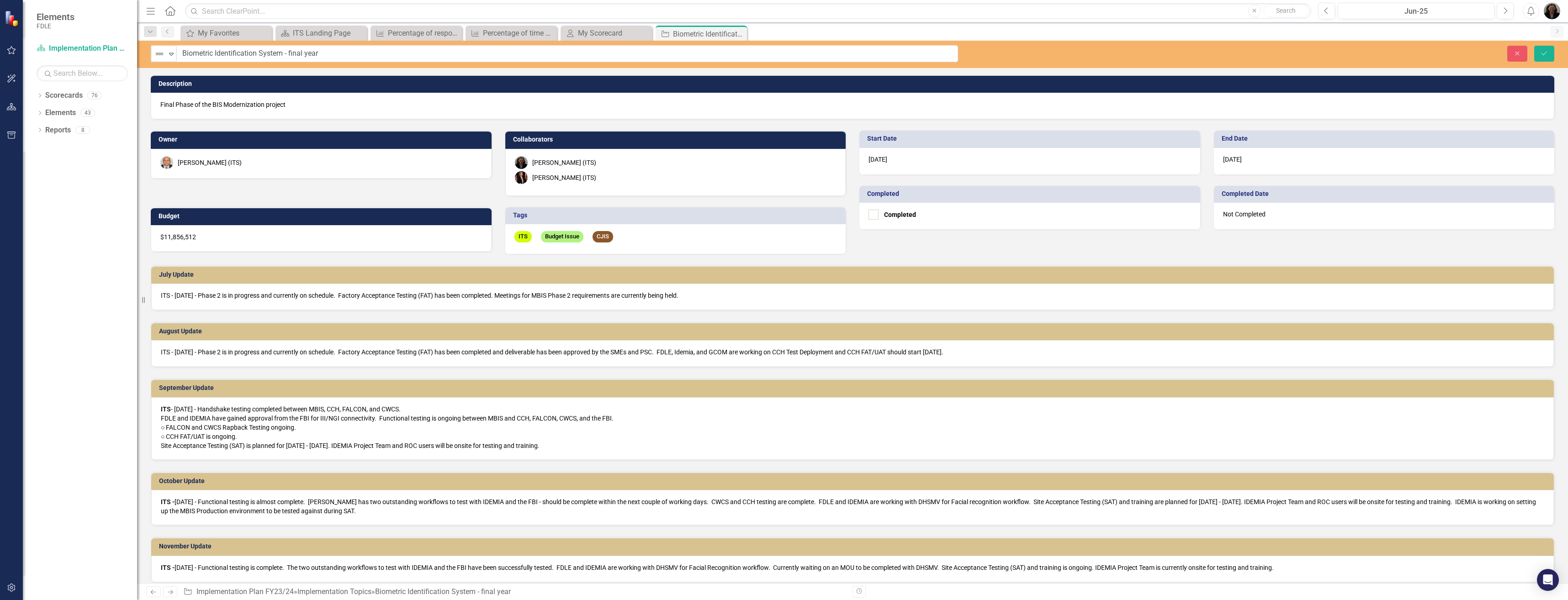 click on "Not Defined" at bounding box center [160, 54] 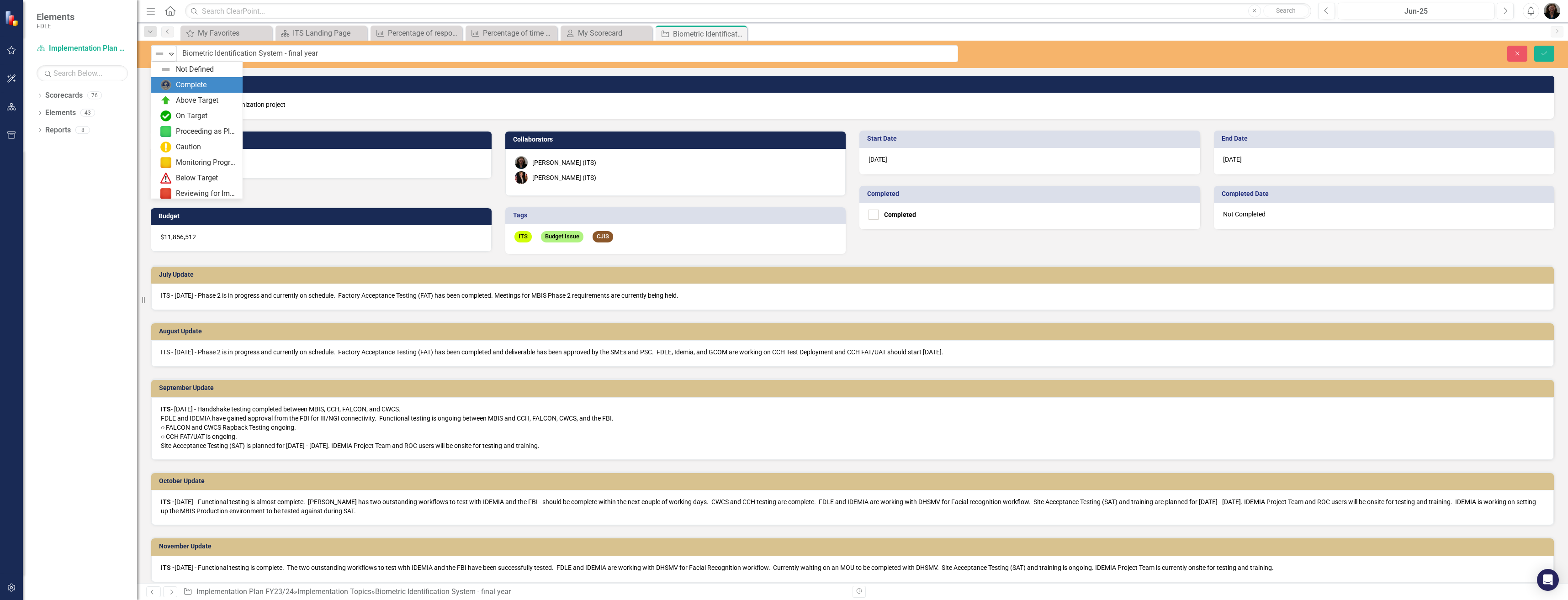 click on "Complete" at bounding box center (191, 85) 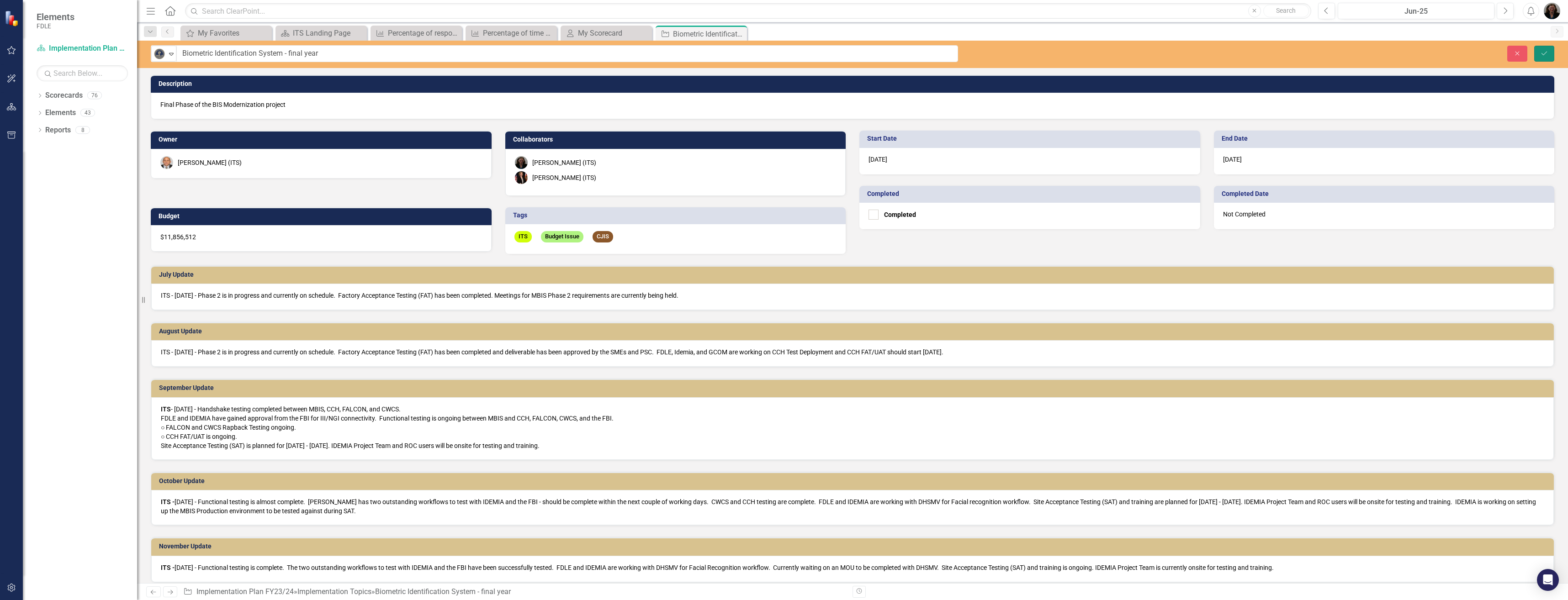 click on "Save" 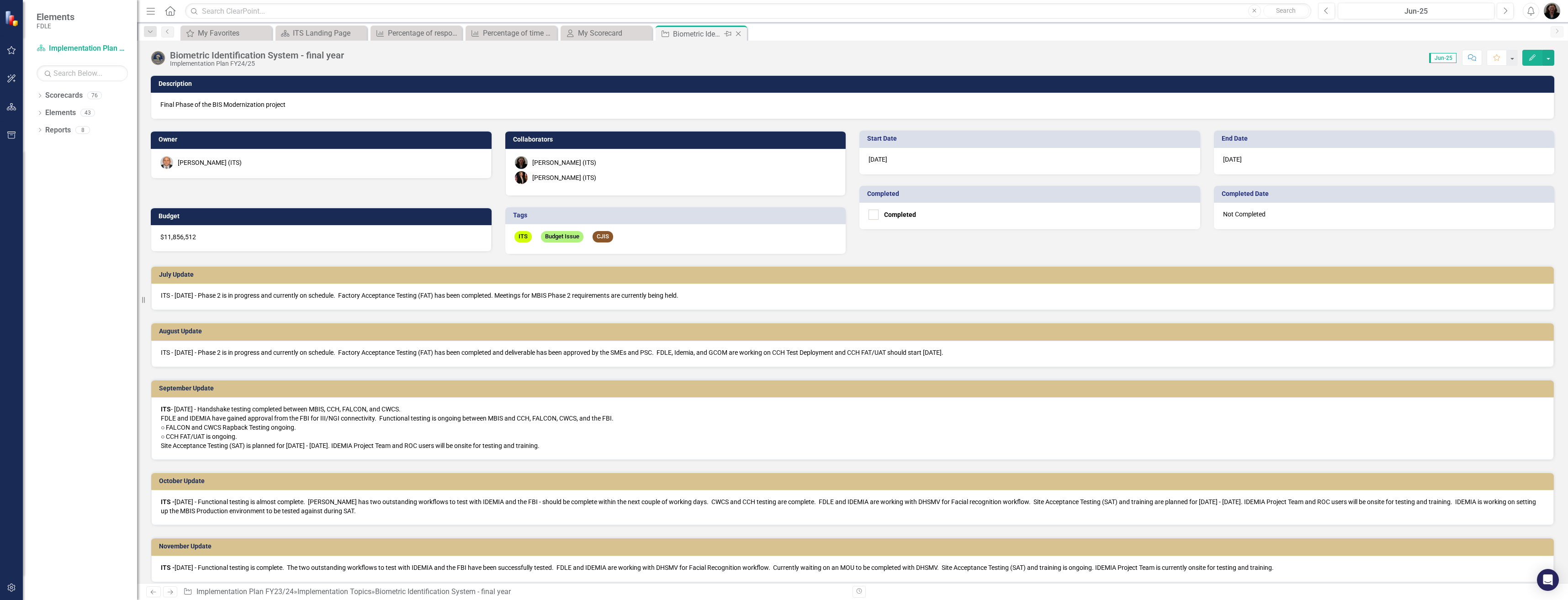 click on "Close" 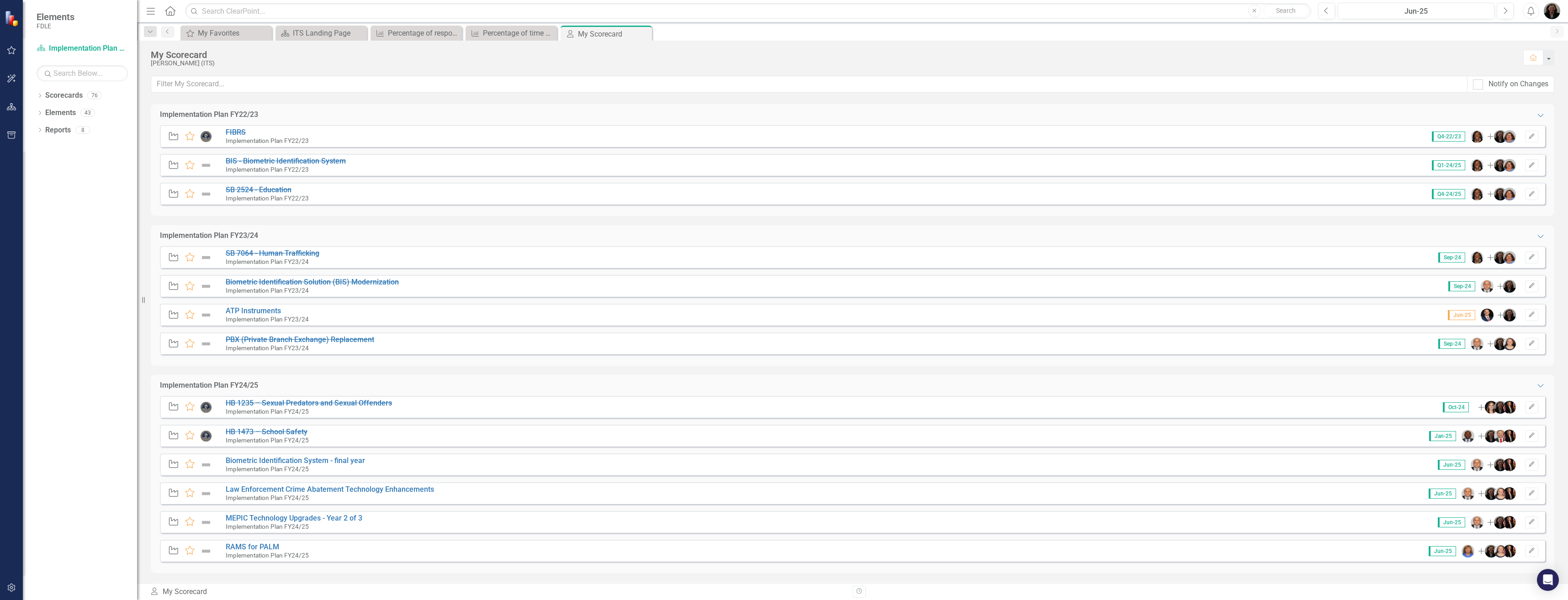 click on "Implementation Plan FY24/25" at bounding box center [209, 385] 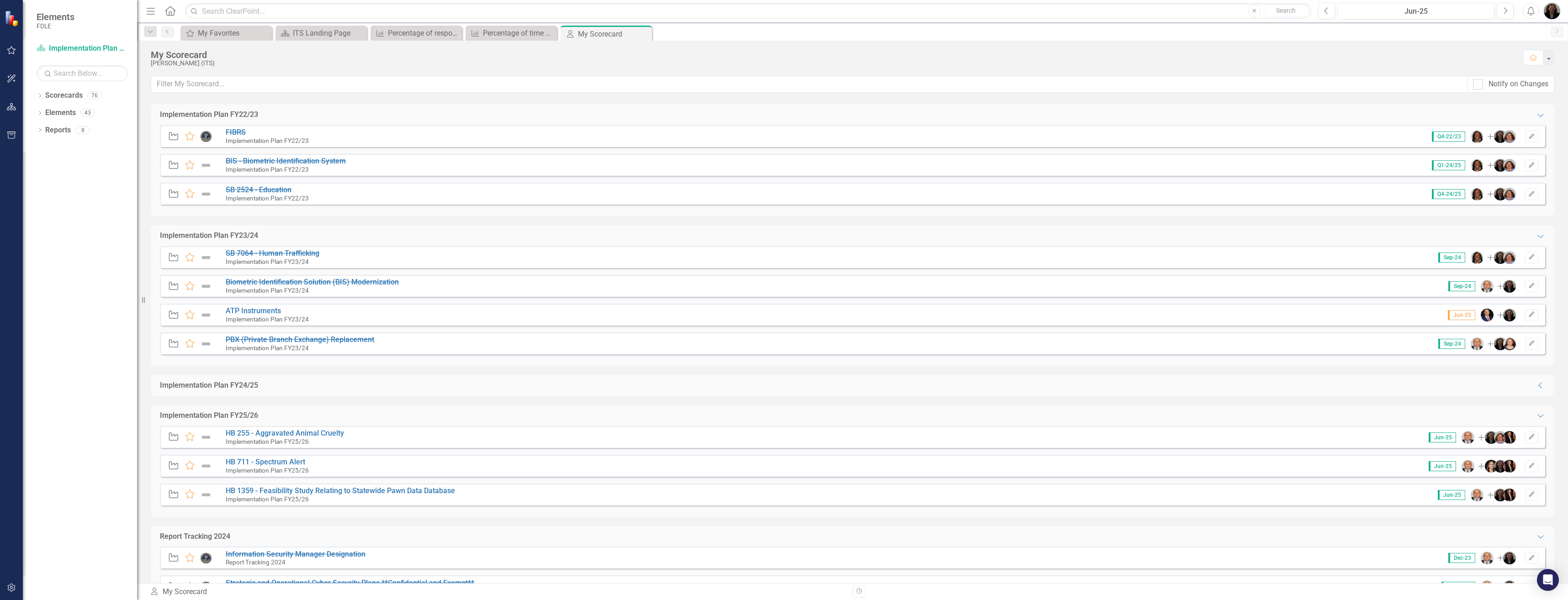 click on "Implementation Plan FY24/25" at bounding box center [209, 385] 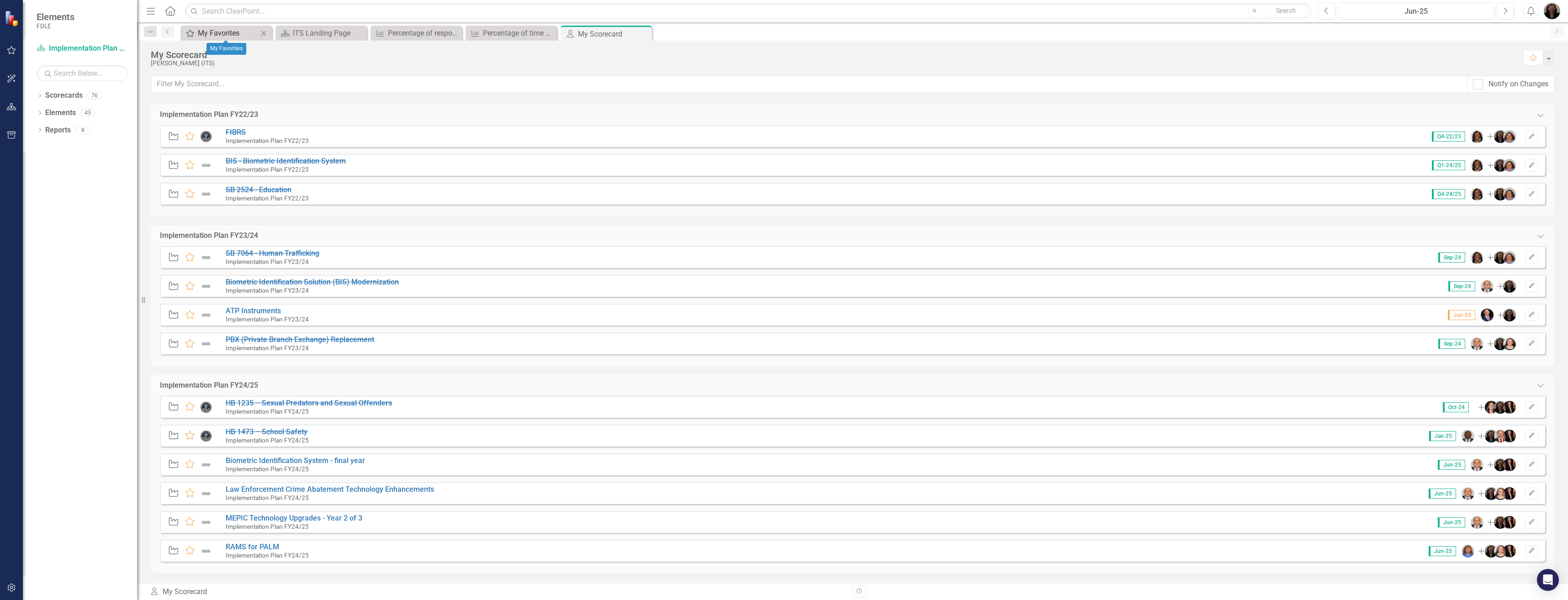 click on "My Favorites" at bounding box center (228, 33) 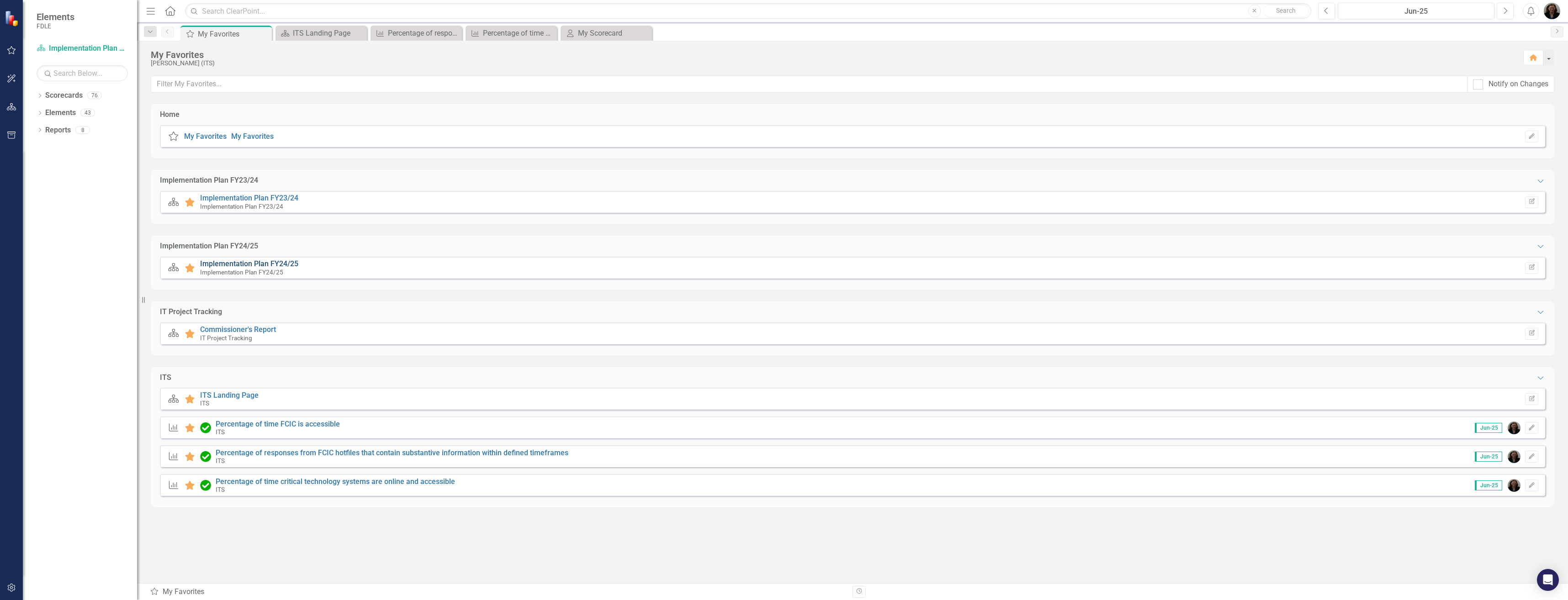 click on "Implementation Plan FY24/25" at bounding box center (249, 263) 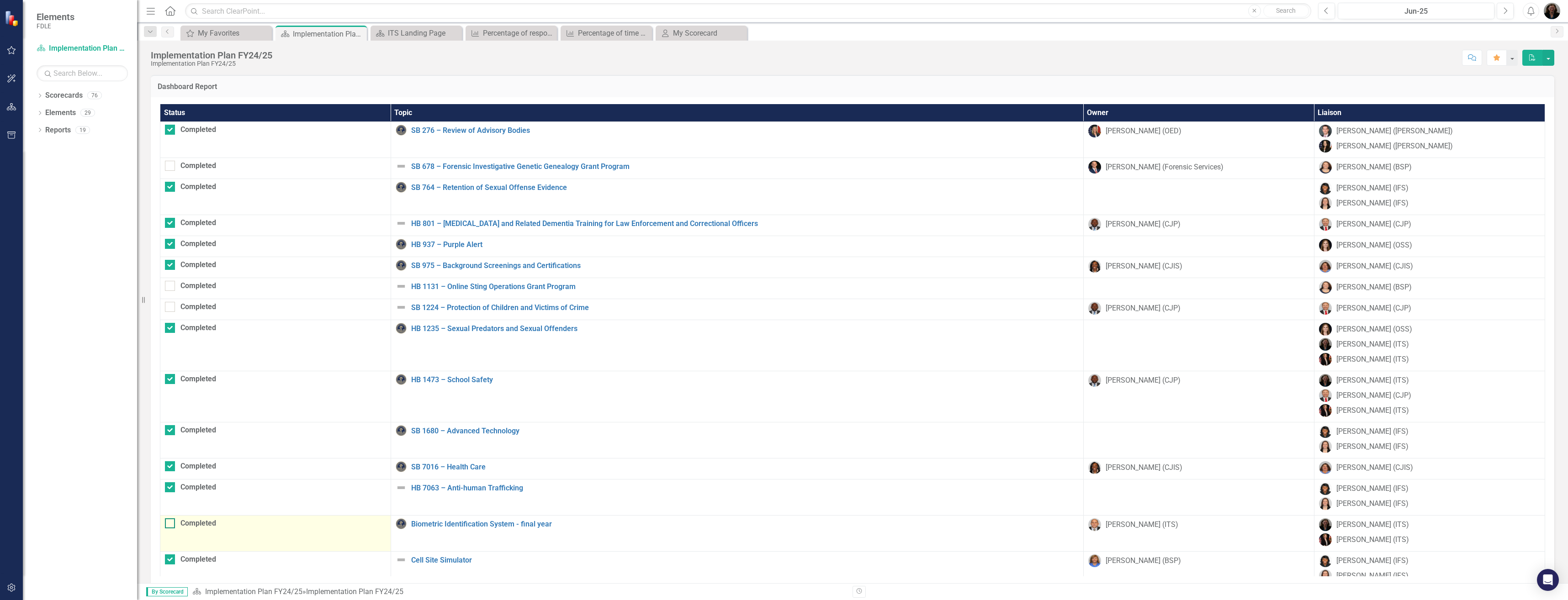 click at bounding box center [170, 523] 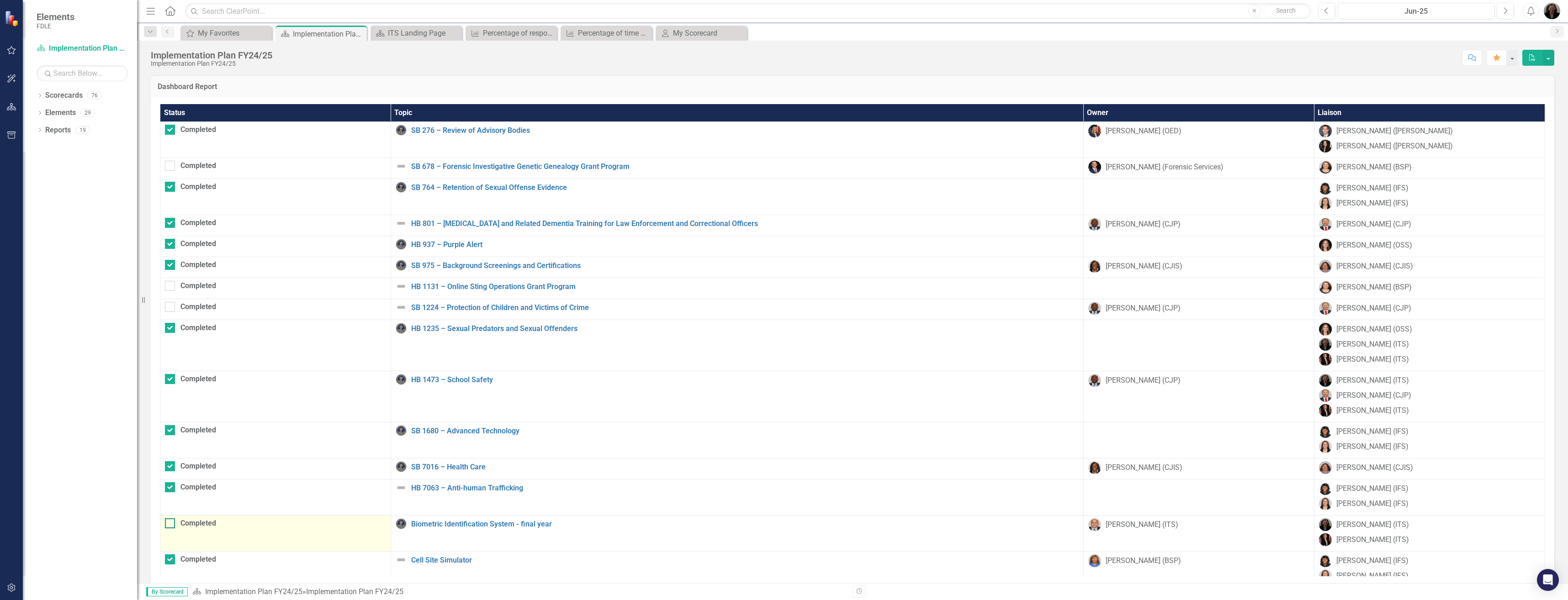 click on "Completed" at bounding box center [168, 521] 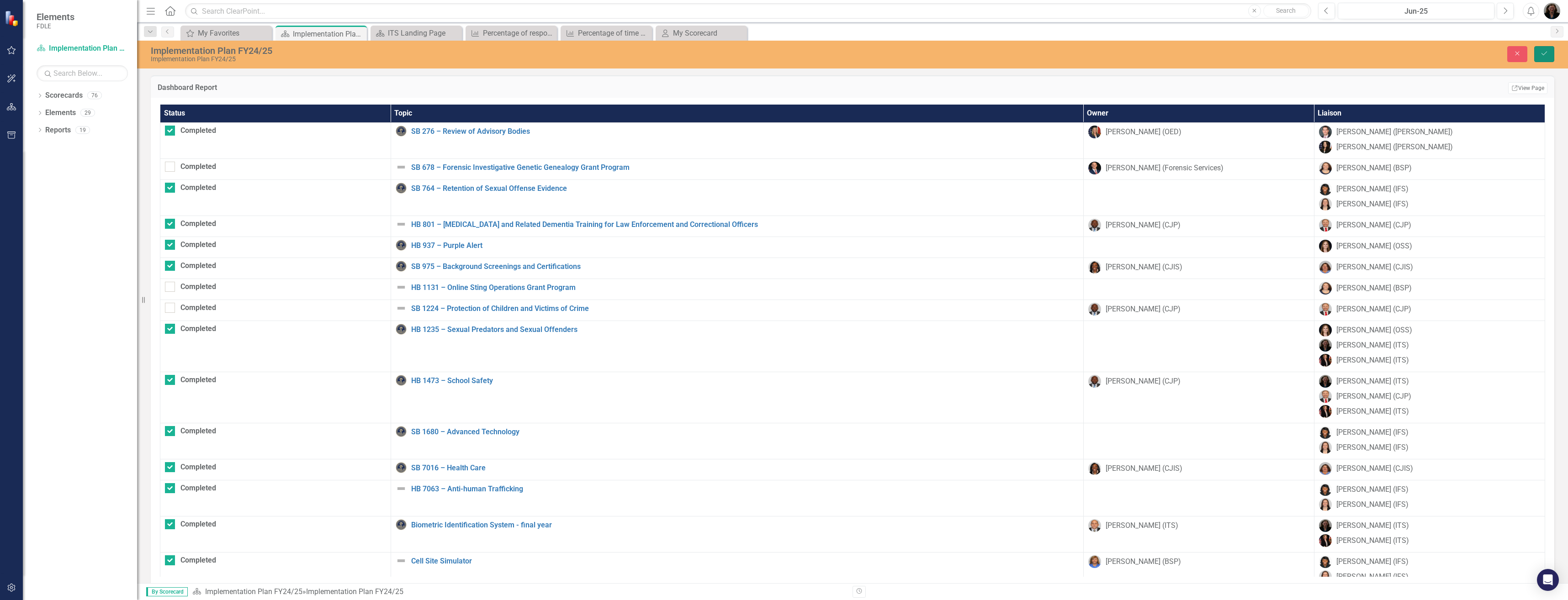 click on "Save" at bounding box center [1544, 54] 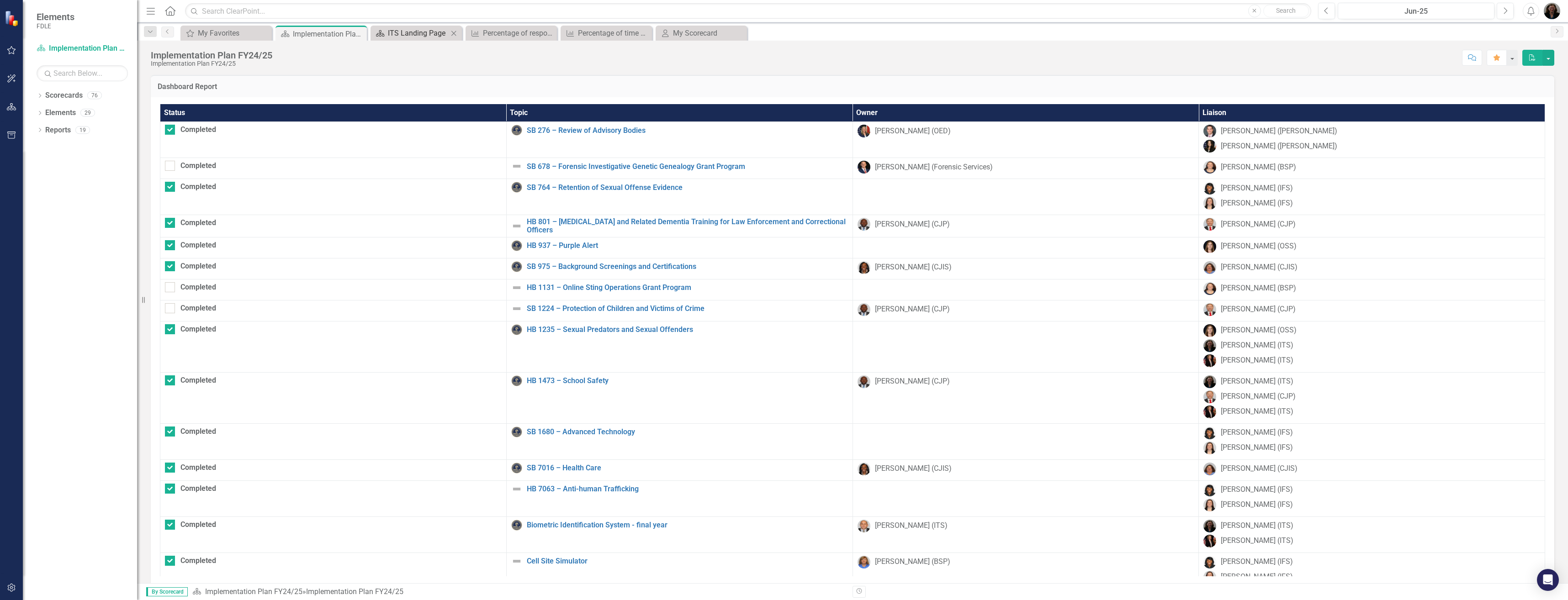 click on "ITS Landing Page" at bounding box center [418, 33] 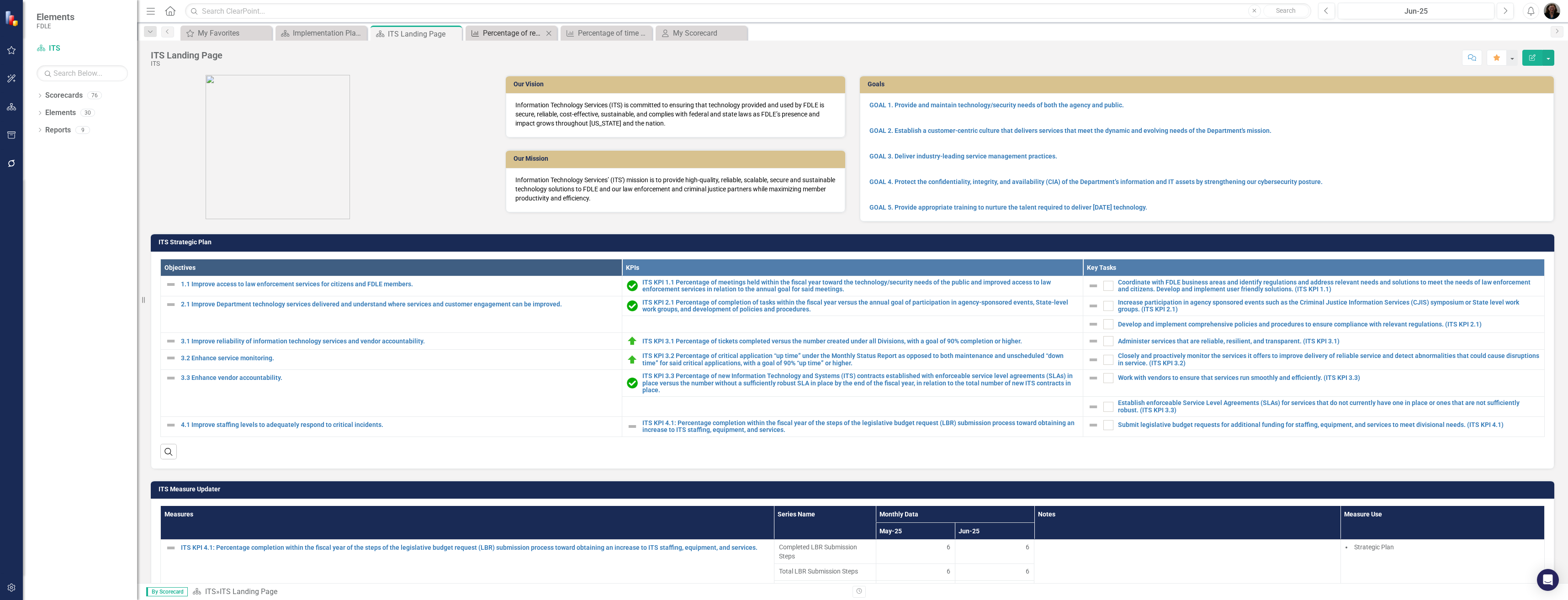 checkbox on "true" 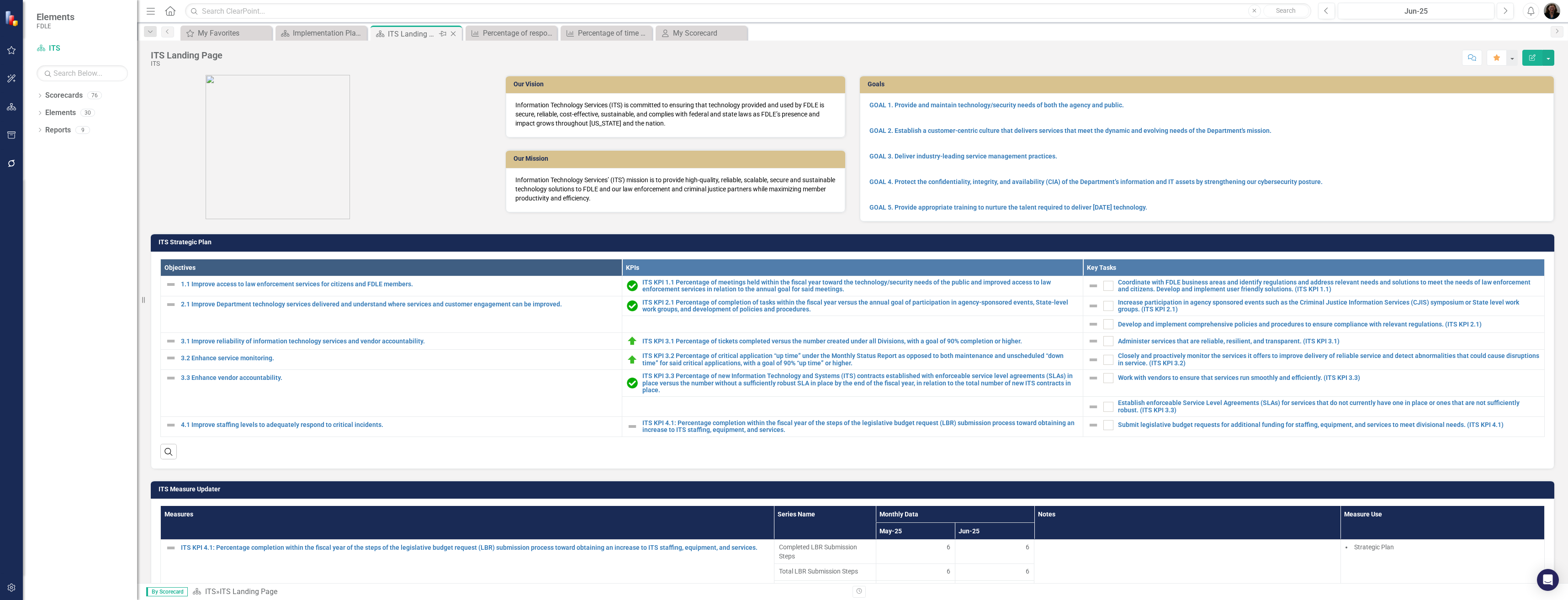 click on "Close" 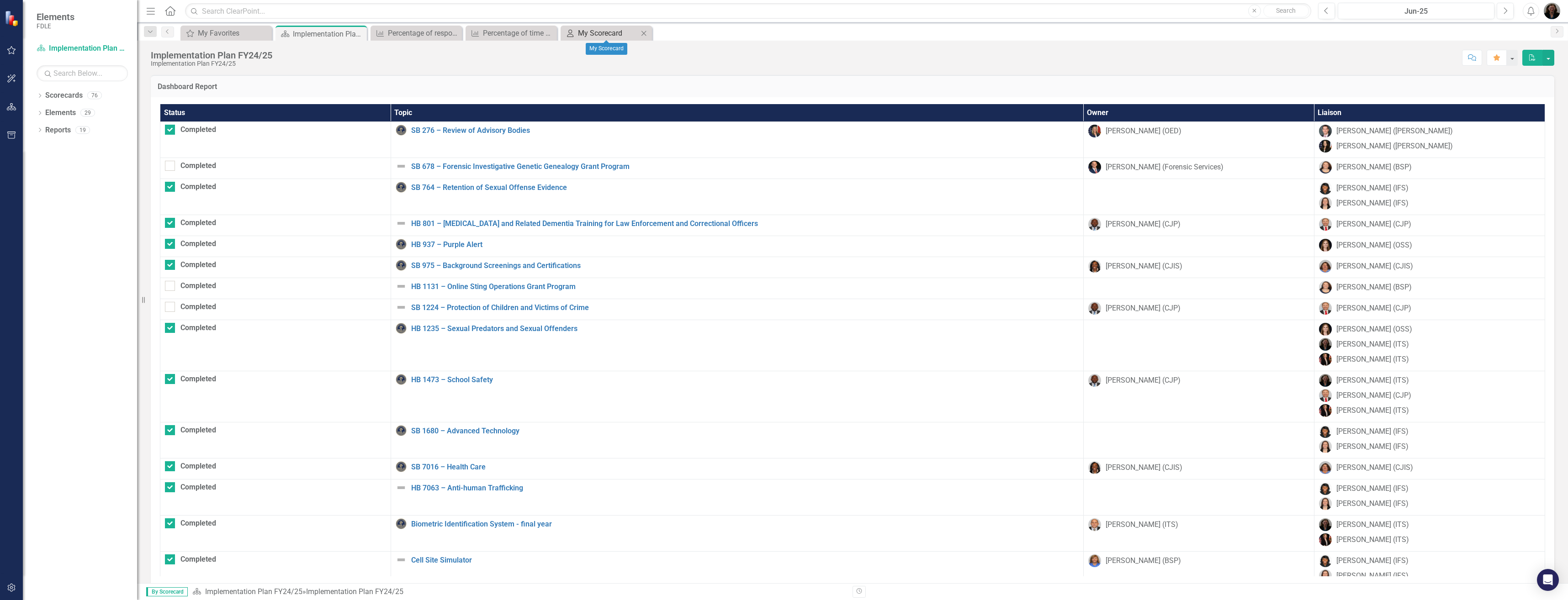 click on "My Scorecard" at bounding box center (608, 33) 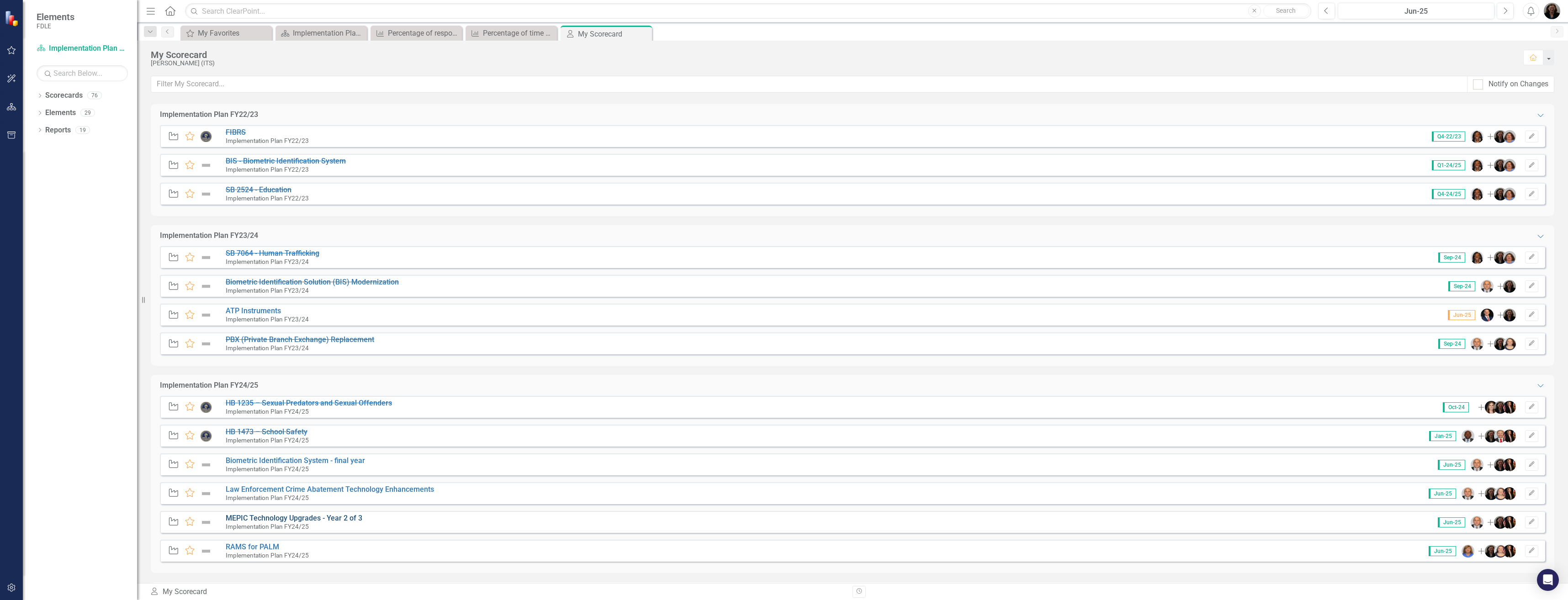 click on "MEPIC Technology Upgrades - Year 2 of 3" at bounding box center [294, 518] 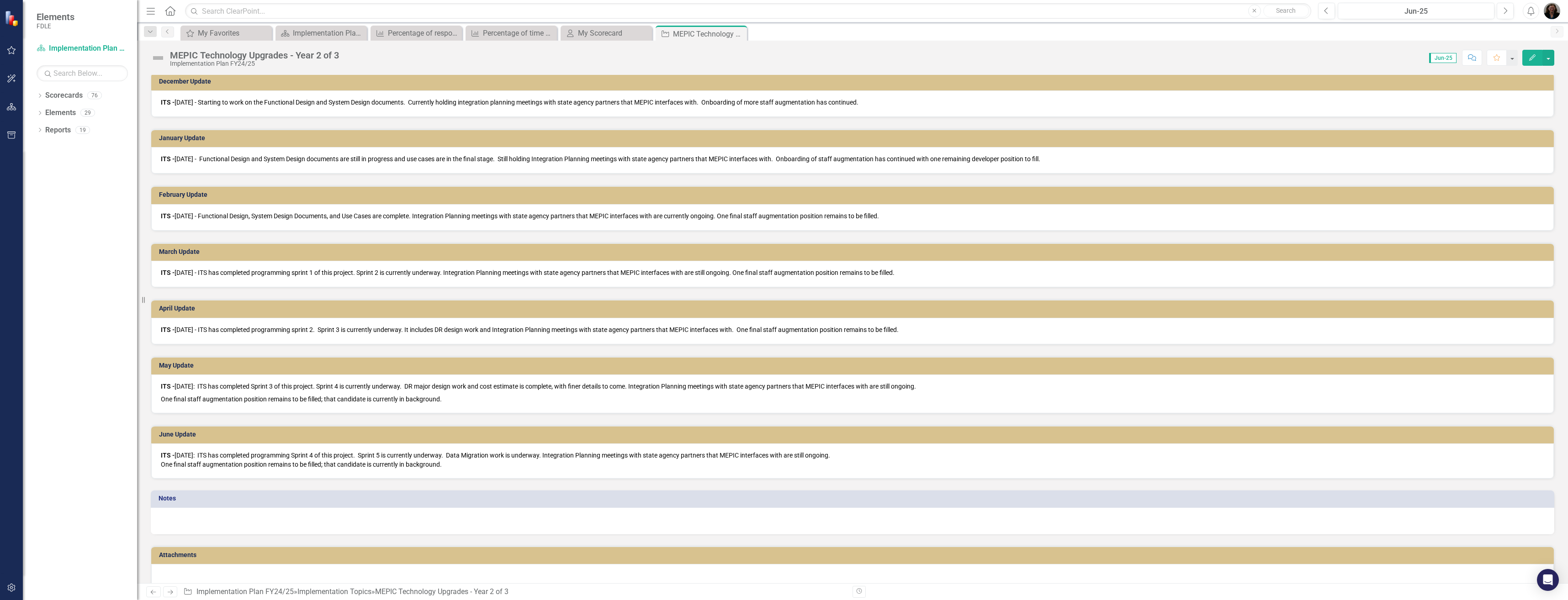 scroll, scrollTop: 503, scrollLeft: 0, axis: vertical 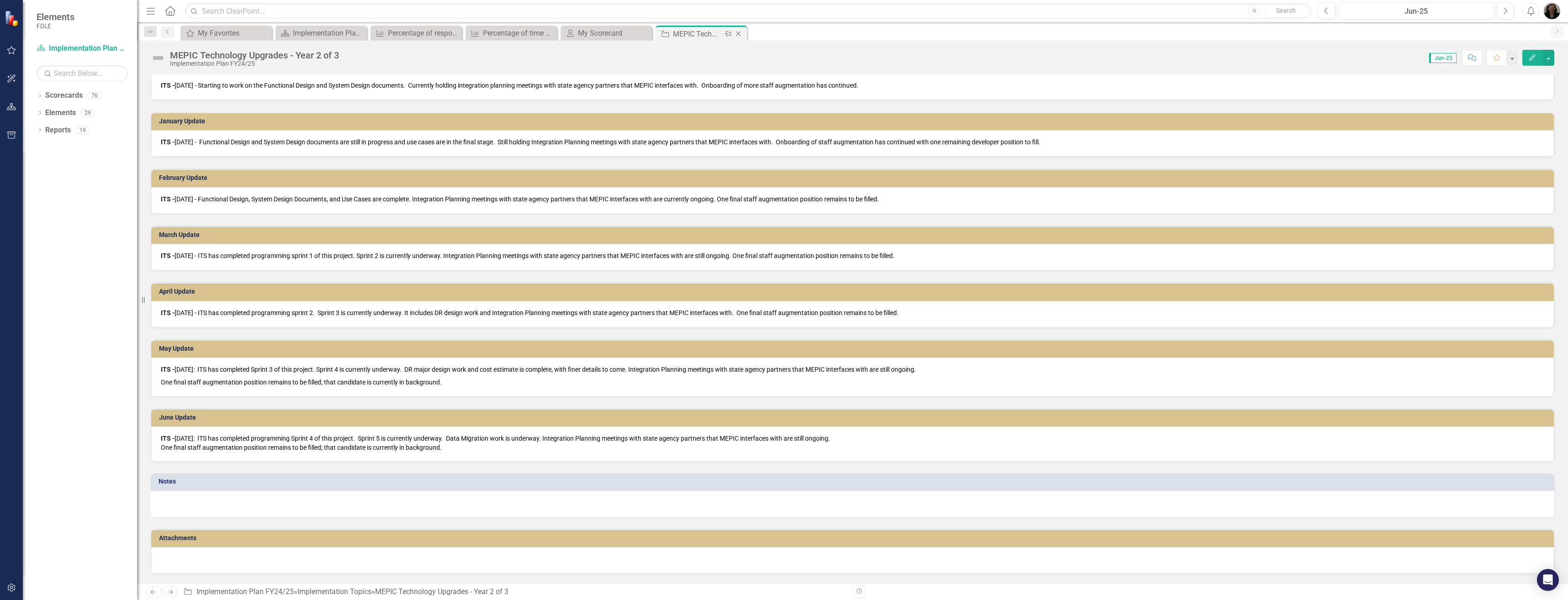 click on "Close" 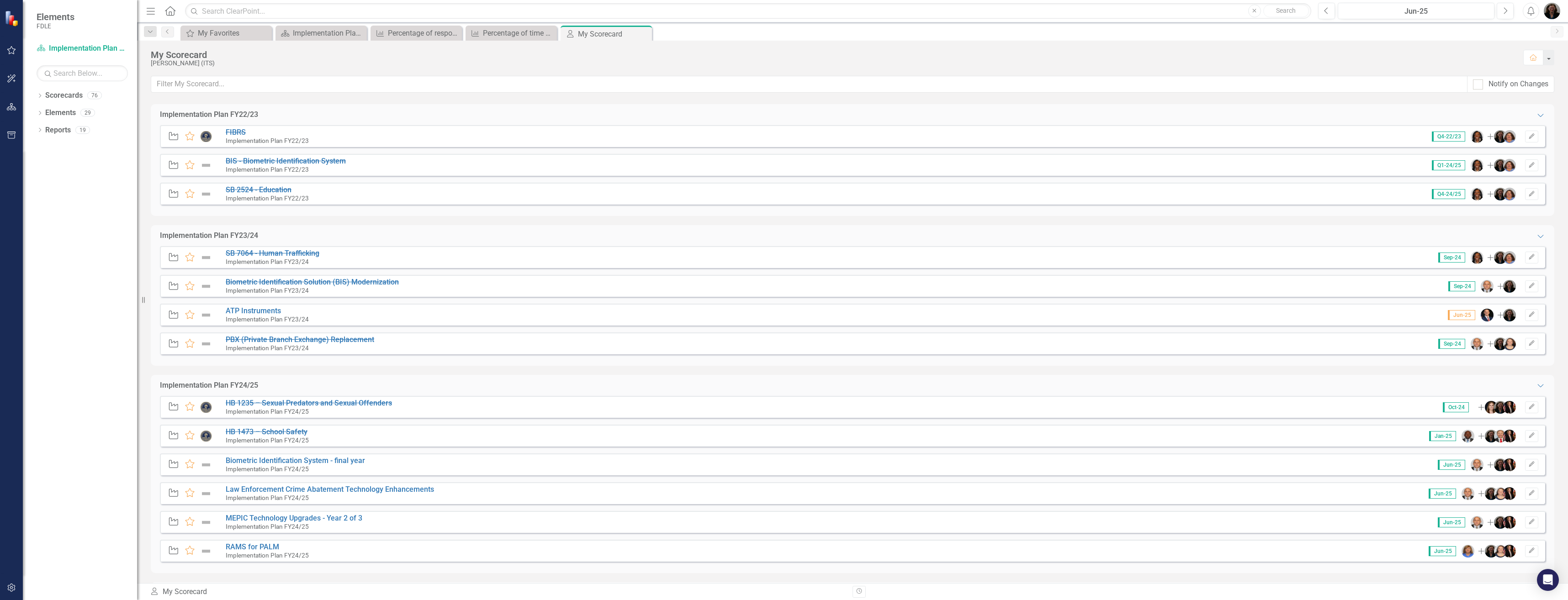 click on "Implementation Topic Favorite RAMS for PALM Implementation Plan FY24/25 Jun-25 Add Edit" at bounding box center [853, 551] 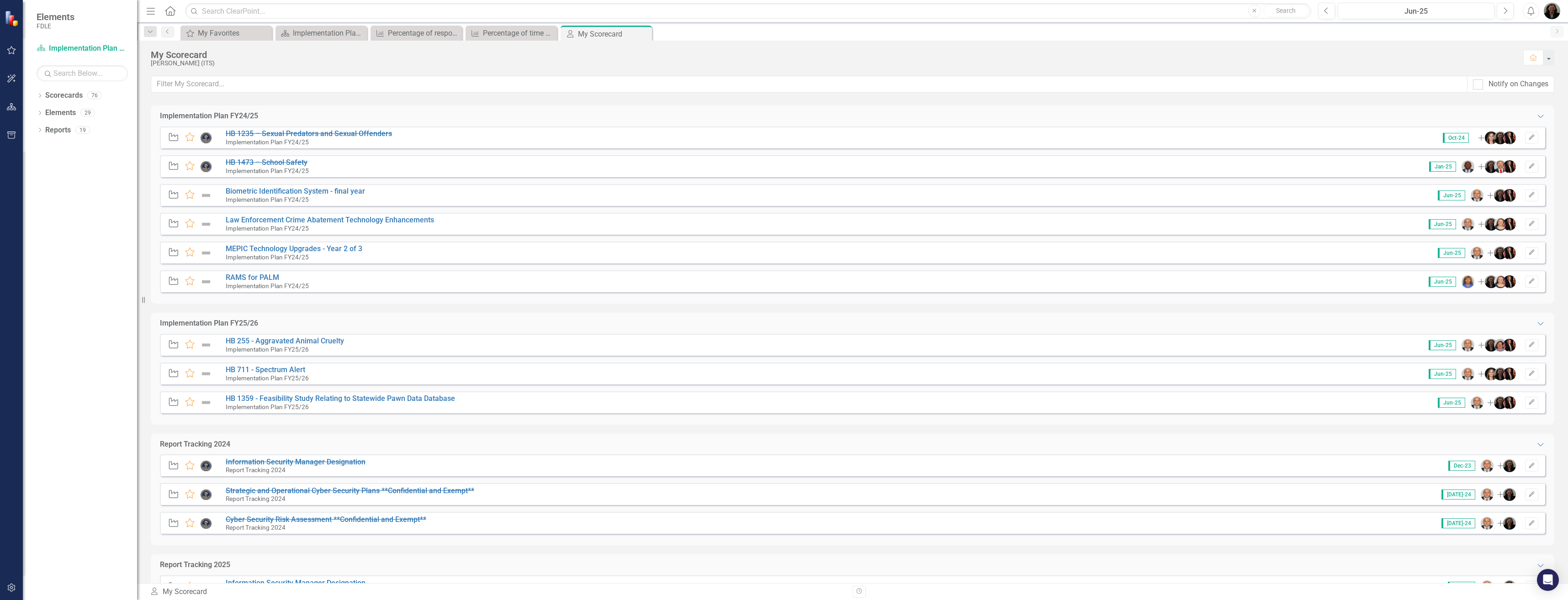 scroll, scrollTop: 286, scrollLeft: 0, axis: vertical 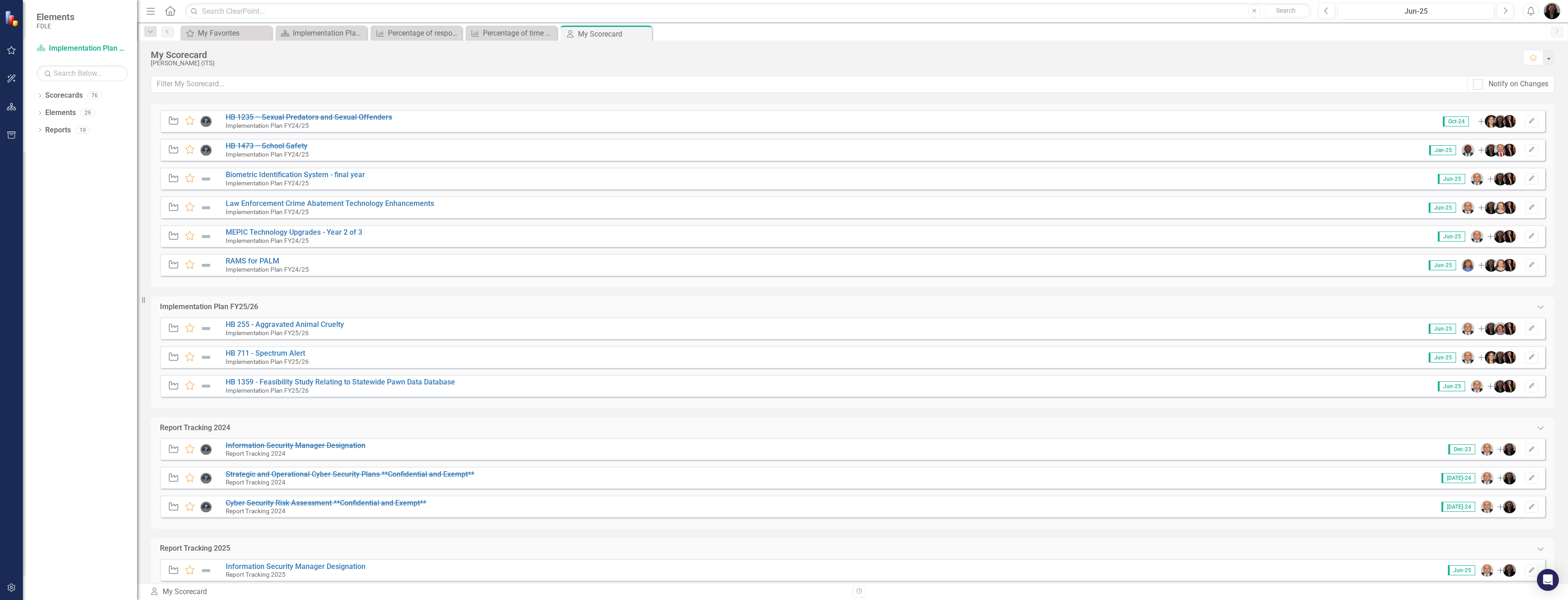click on "Implementation Plan FY22/23 Expanded Implementation Topic Favorite FIBRS Implementation Plan FY22/23 Q4-22/23 Add Edit Implementation Topic Favorite BIS - Biometric Identification System Implementation Plan FY22/23 Q1-24/25 Add Edit Implementation Topic Favorite SB 2524 - Education Implementation Plan FY22/23 Q4-24/25 Add Edit Implementation Plan FY23/24 Expanded Implementation Topic Favorite SB 7064 - Human Trafficking Implementation Plan FY23/24 Sep-24 Add Edit Implementation Topic Favorite Biometric Identification Solution (BIS) Modernization Implementation Plan FY23/24 Sep-24 Add Edit Implementation Topic Favorite ATP Instruments Implementation Plan FY23/24 Jun-25 Add Edit Implementation Topic Favorite PBX (Private Branch Exchange) Replacement Implementation Plan FY23/24 Sep-24 Add Edit Implementation Plan FY24/25 Expanded Implementation Topic Favorite HB 1235 – Sexual Predators and Sexual Offenders  Implementation Plan FY24/25 Oct-24 Add Edit Implementation Topic Favorite HB 1473 – School Safety  Add" at bounding box center (853, 532) 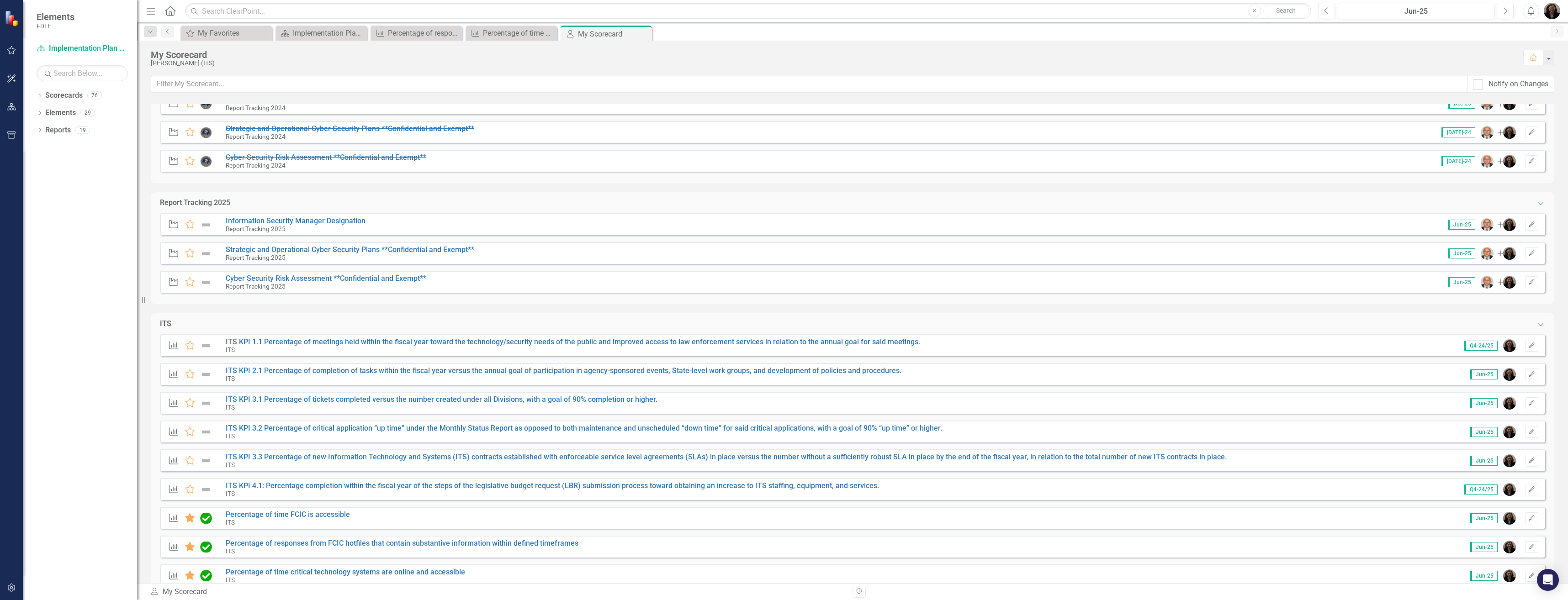scroll, scrollTop: 444, scrollLeft: 0, axis: vertical 